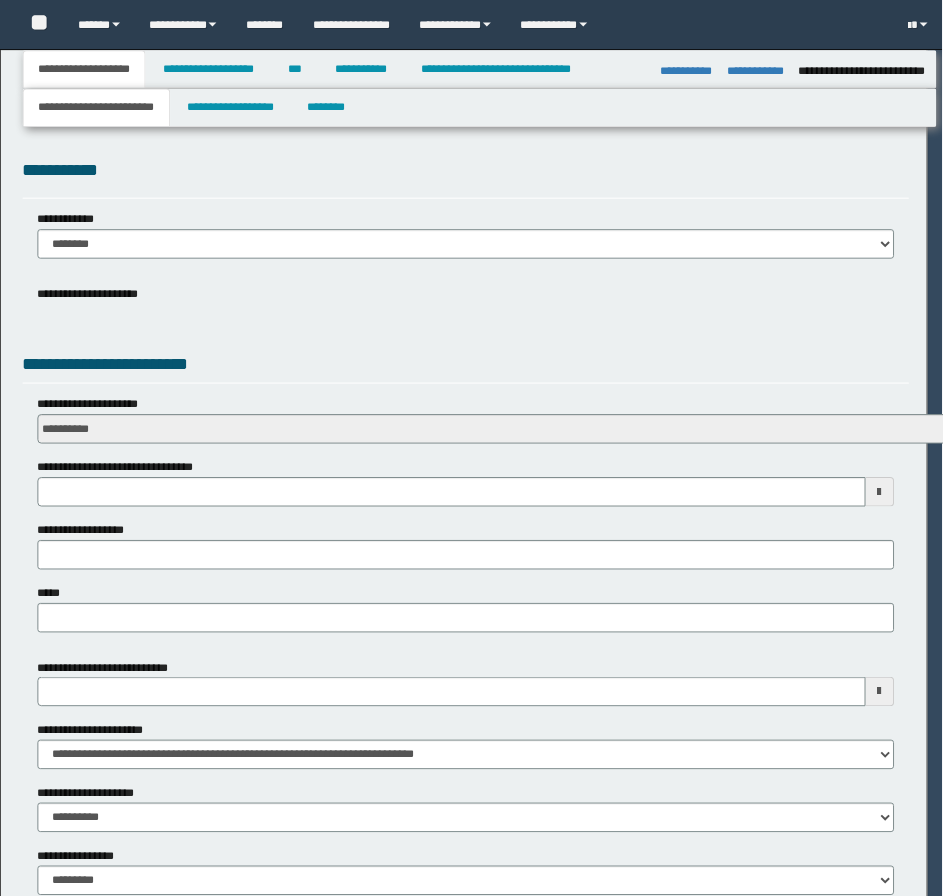 scroll, scrollTop: 0, scrollLeft: 0, axis: both 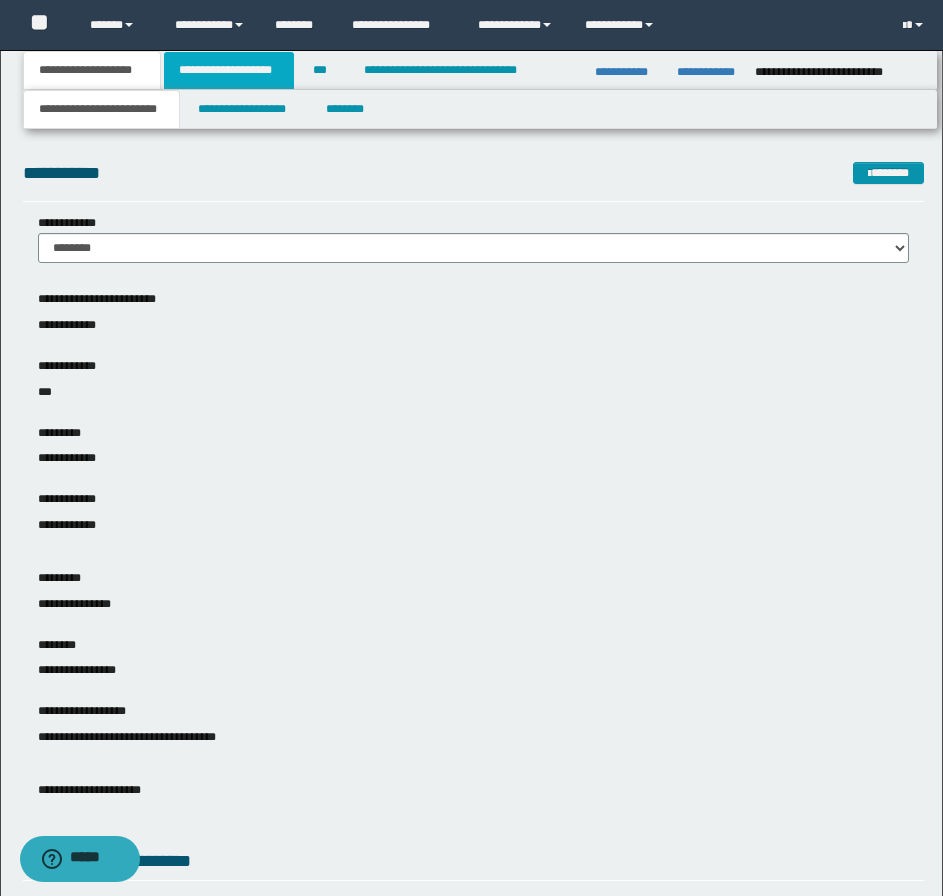 click on "**********" at bounding box center [229, 70] 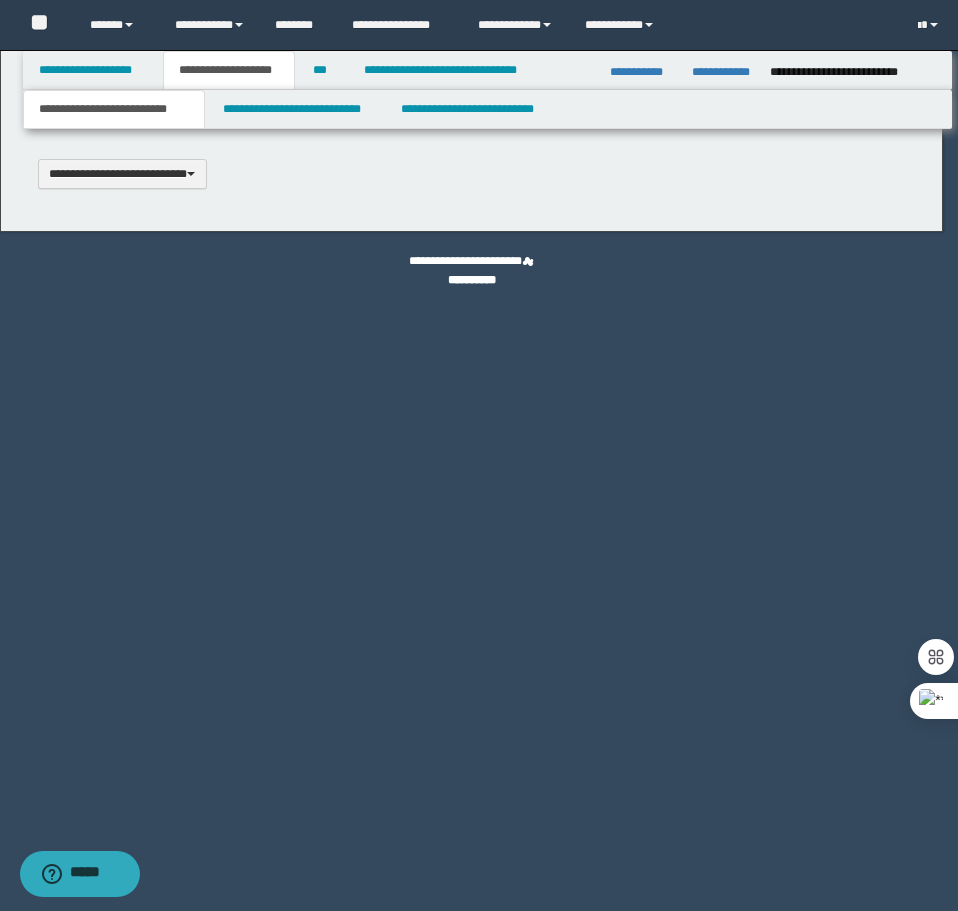 type 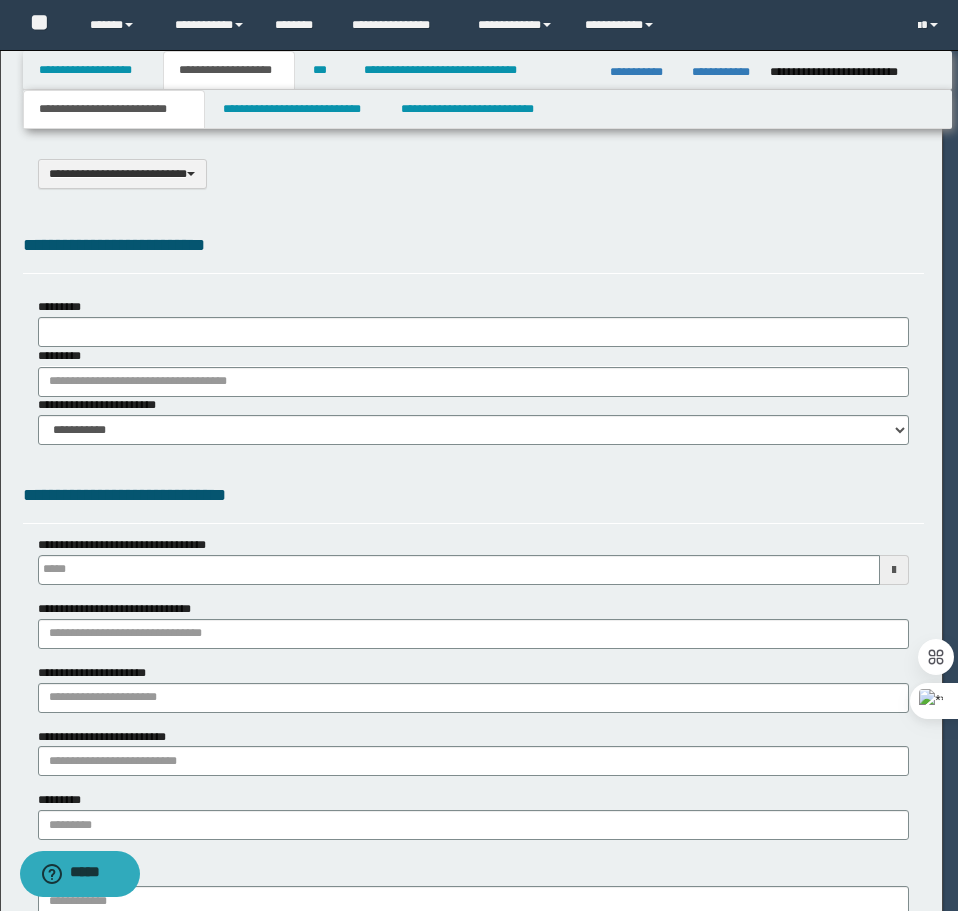 type on "**********" 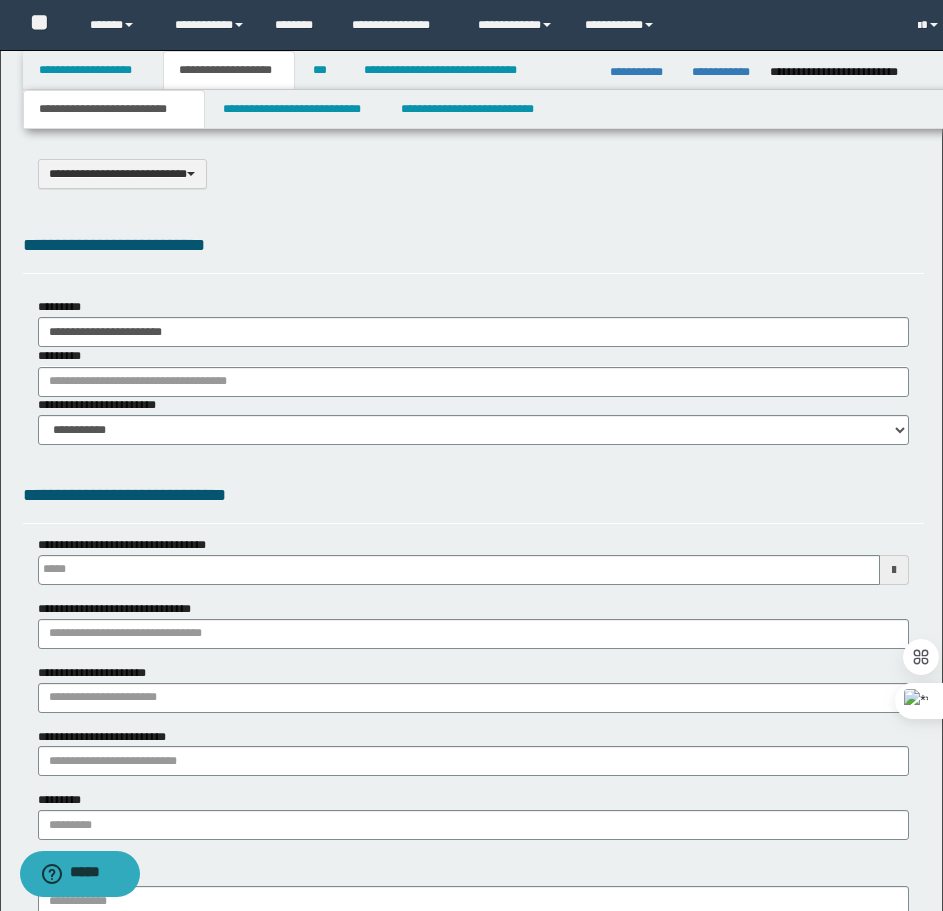 scroll, scrollTop: 0, scrollLeft: 0, axis: both 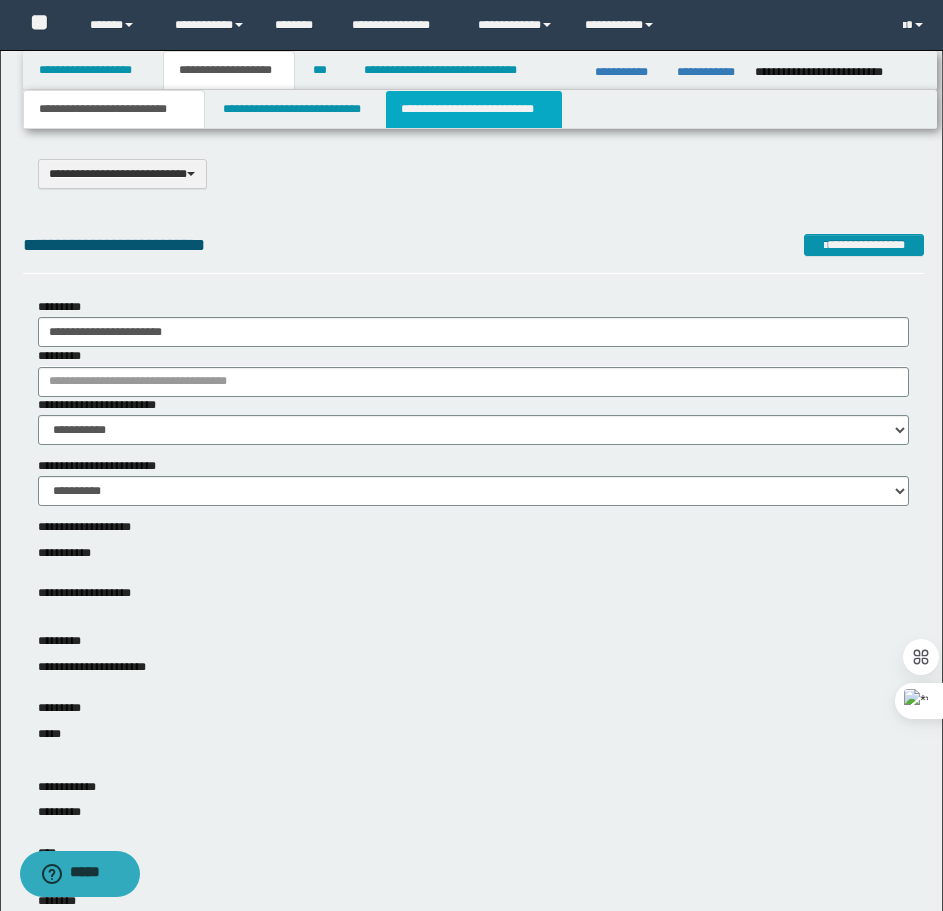 click on "**********" at bounding box center (474, 109) 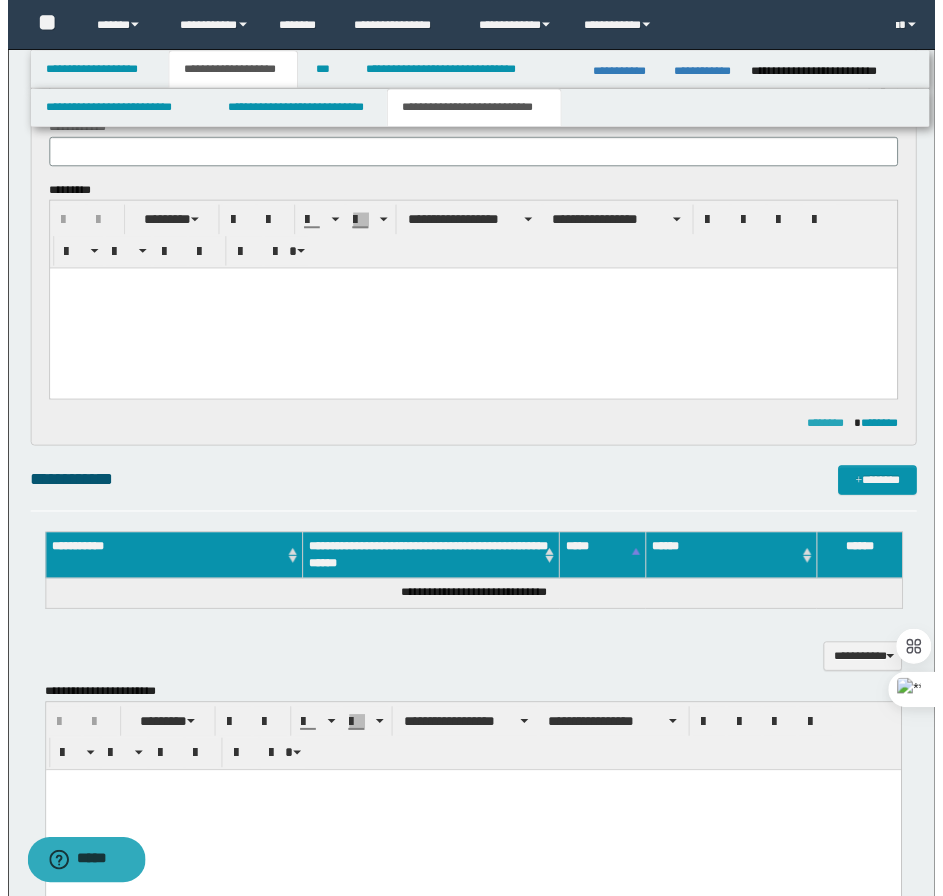 scroll, scrollTop: 200, scrollLeft: 0, axis: vertical 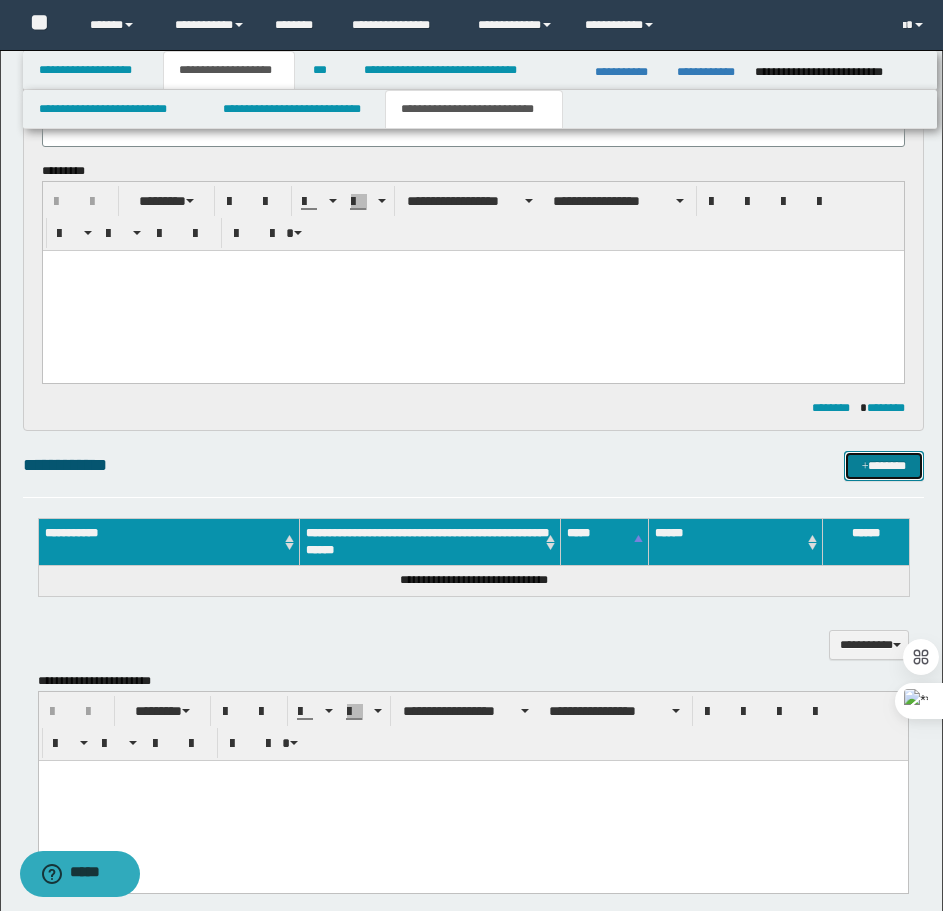 click at bounding box center [865, 467] 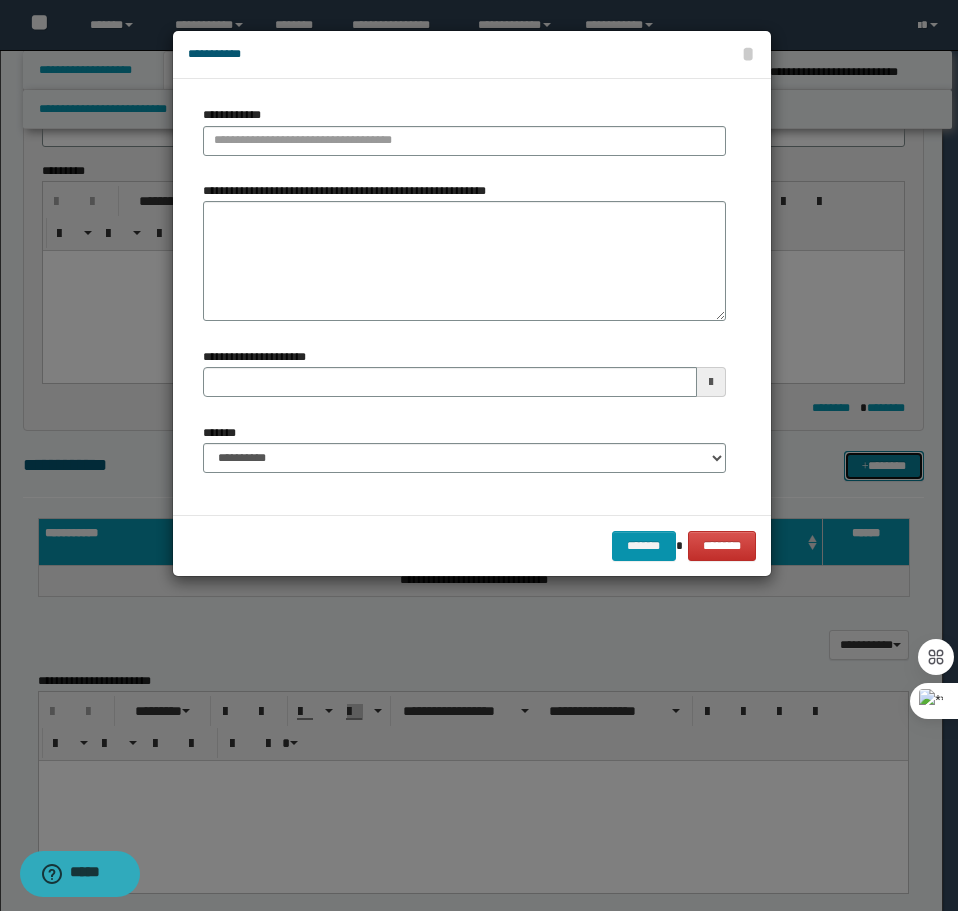 type 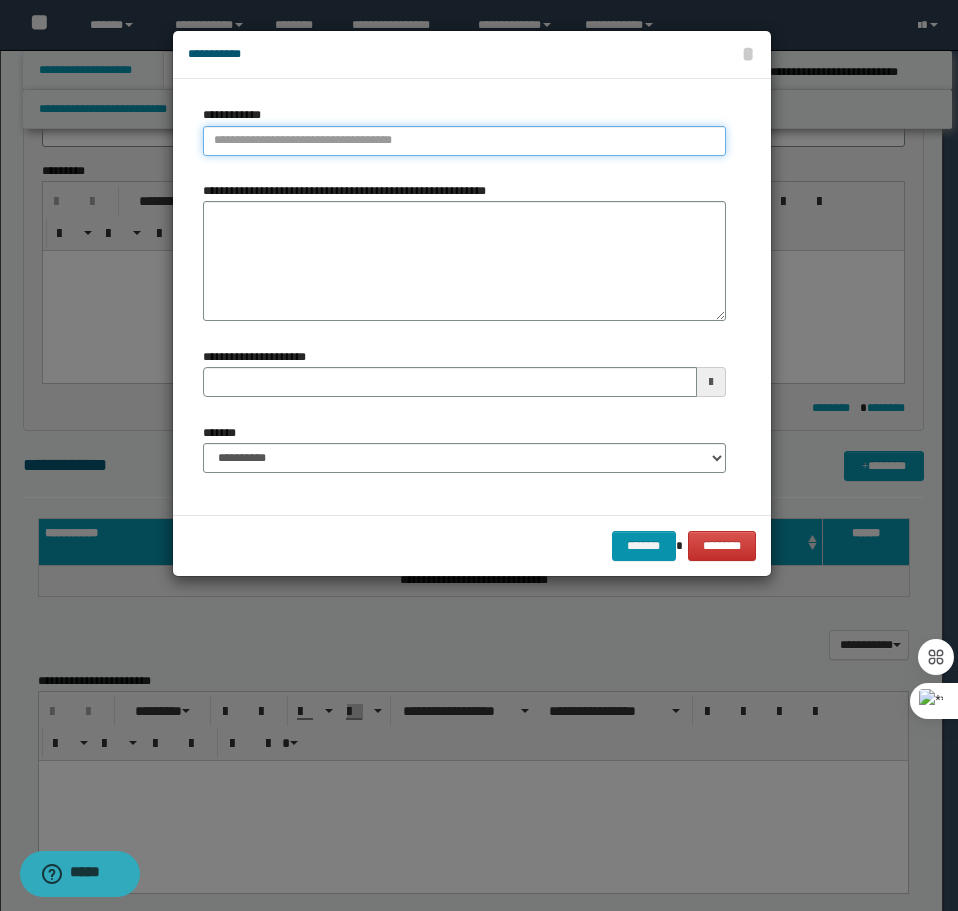 click on "**********" at bounding box center [464, 141] 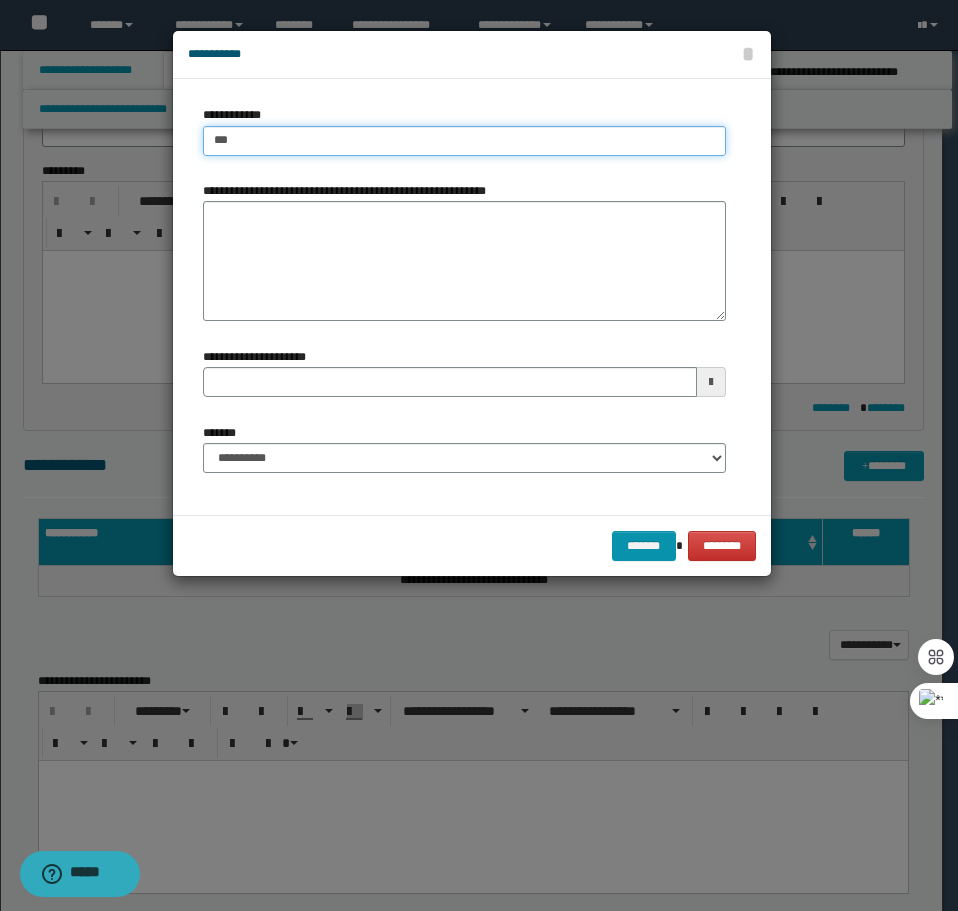 type on "****" 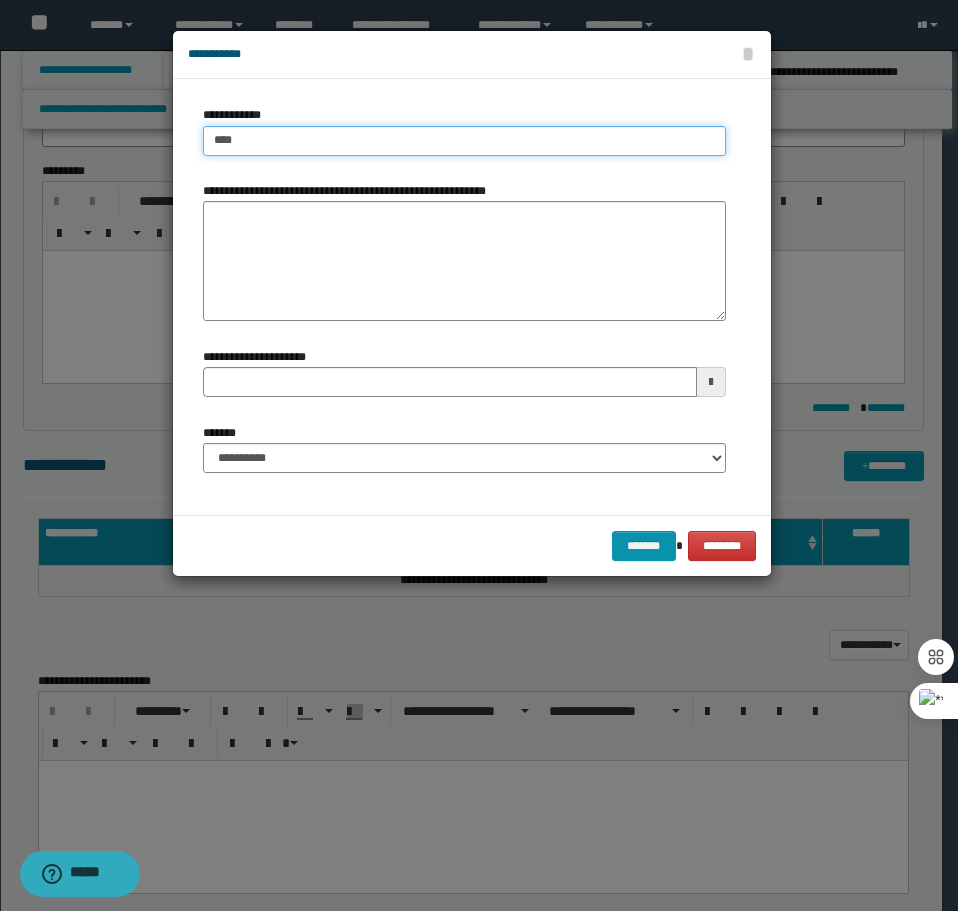 type on "****" 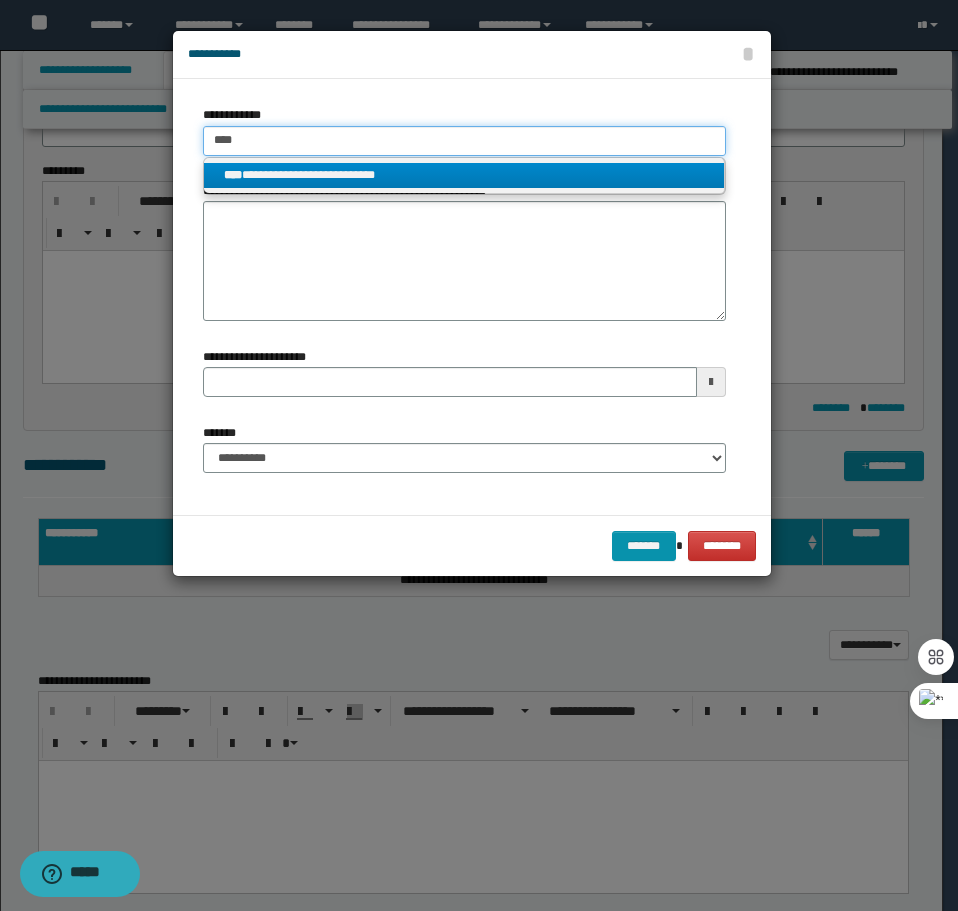 type on "****" 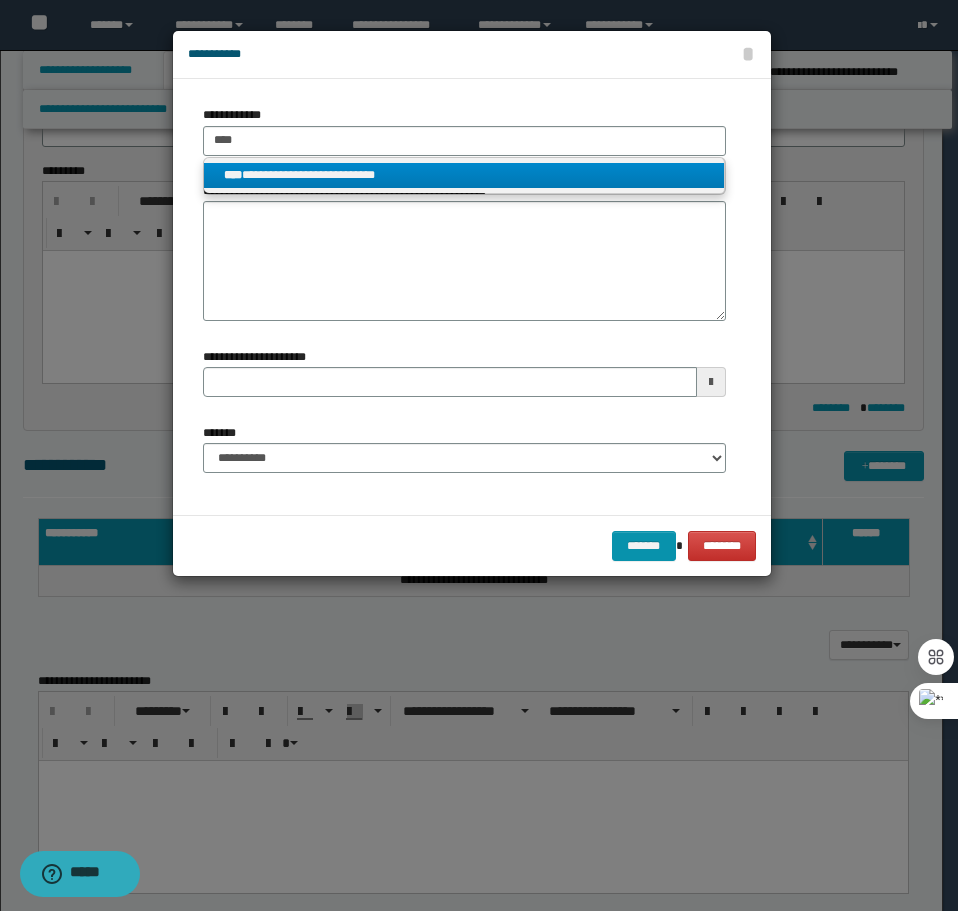 click on "**********" at bounding box center (464, 175) 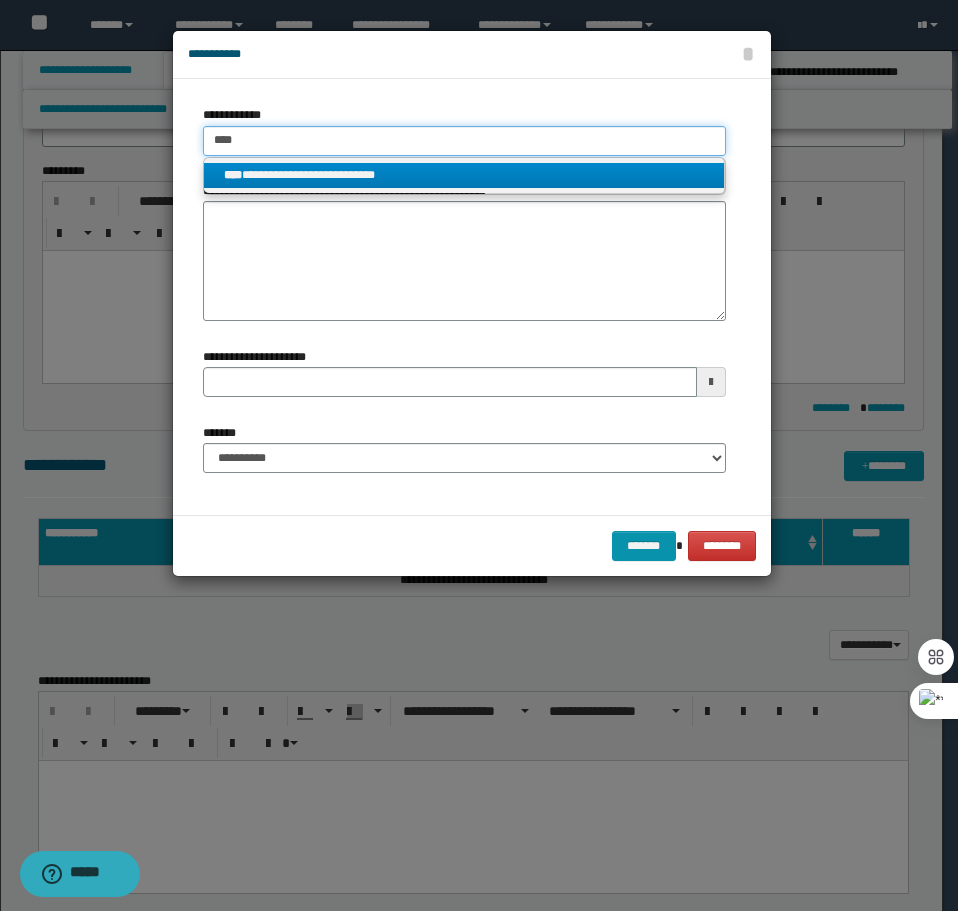 type 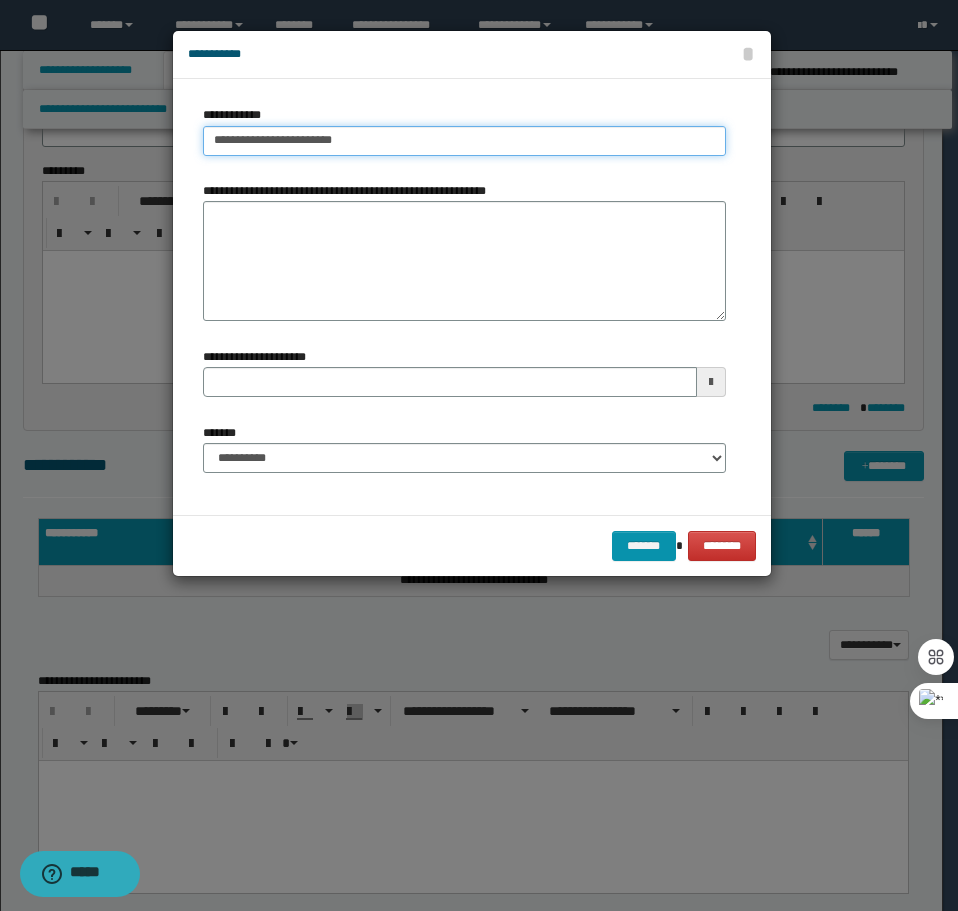 type on "**********" 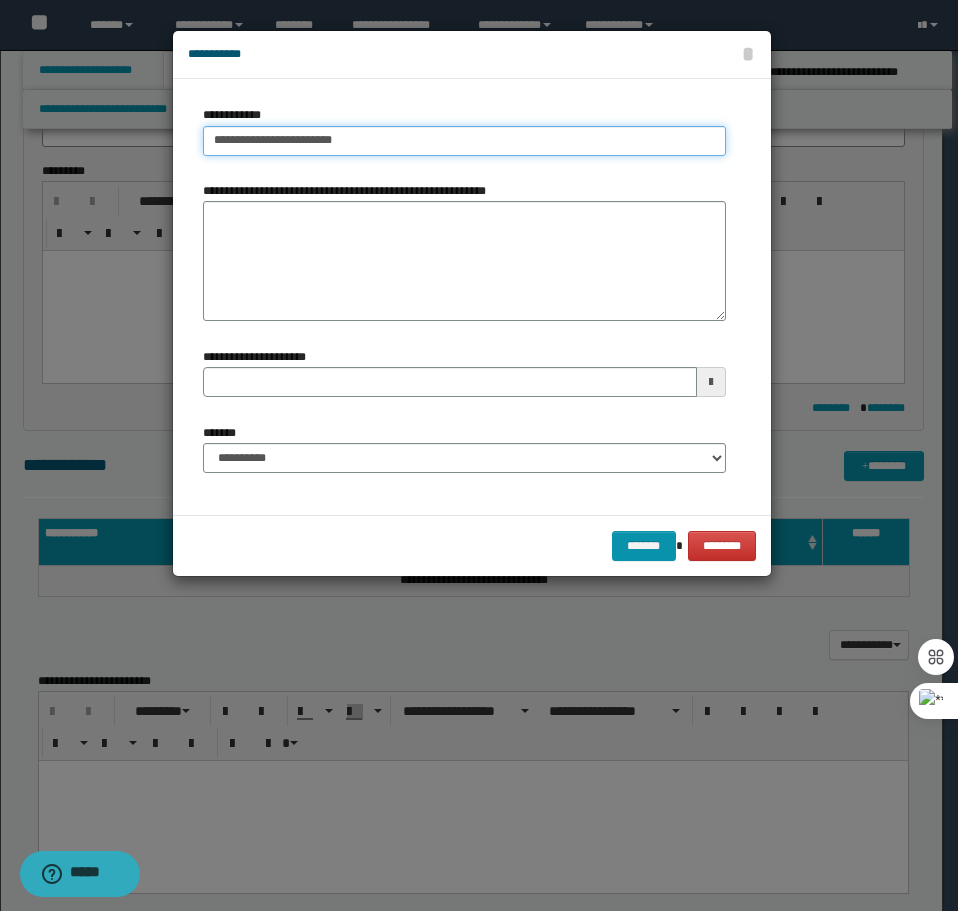 click on "**********" at bounding box center (464, 141) 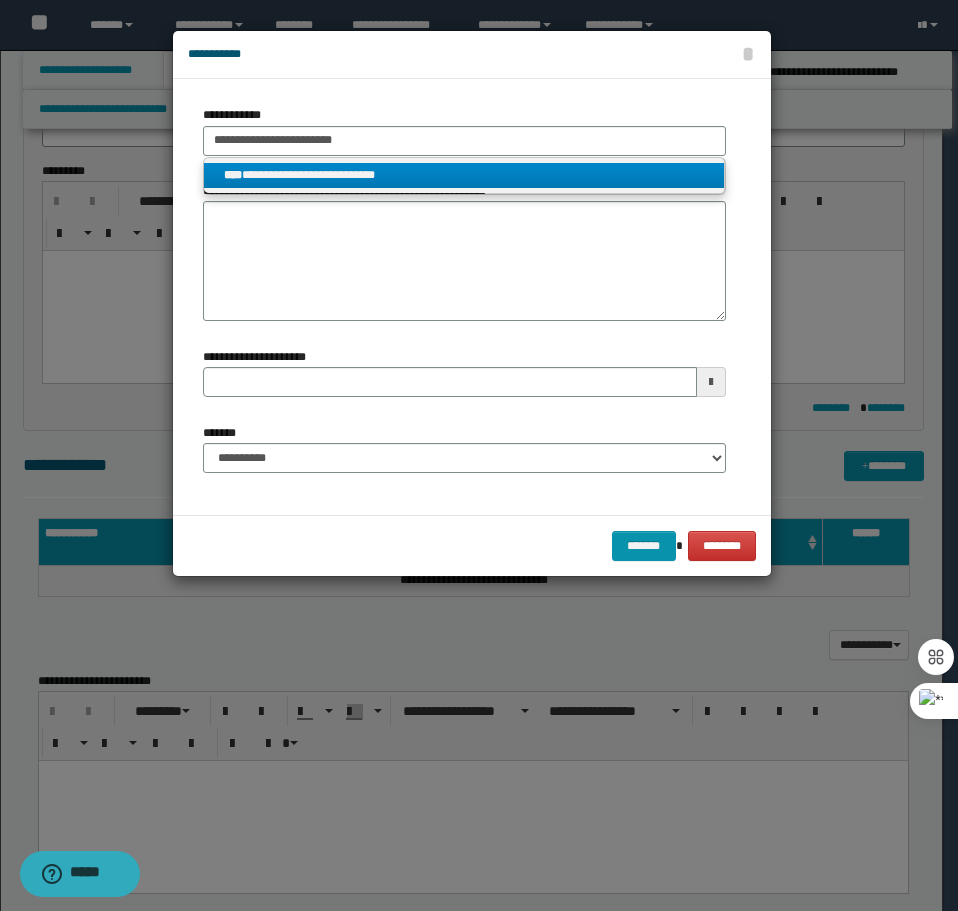 click on "**********" at bounding box center [464, 175] 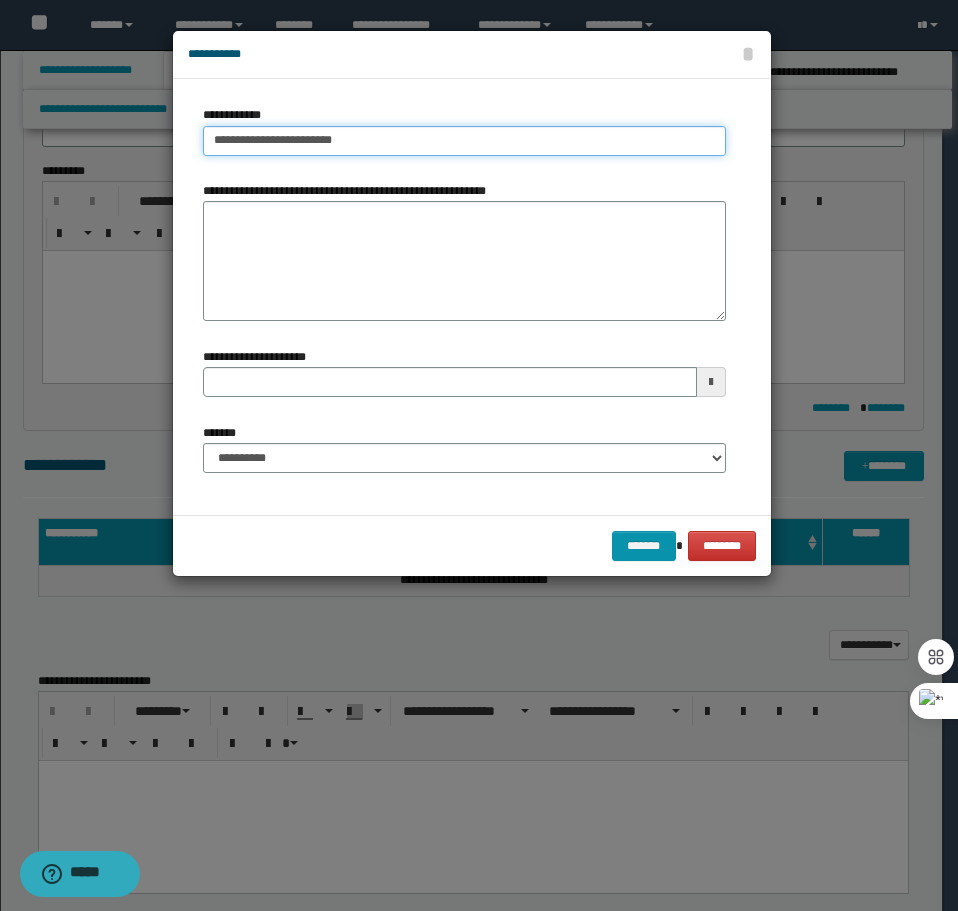 click on "**********" at bounding box center (464, 141) 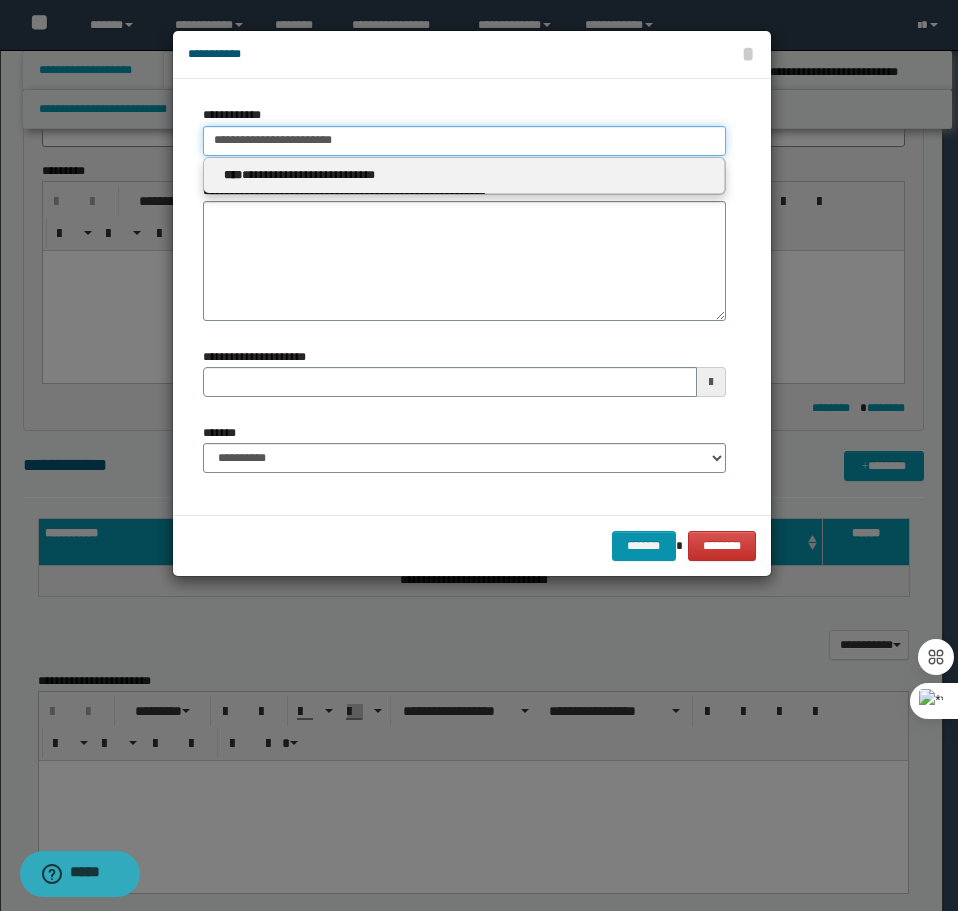 type on "**********" 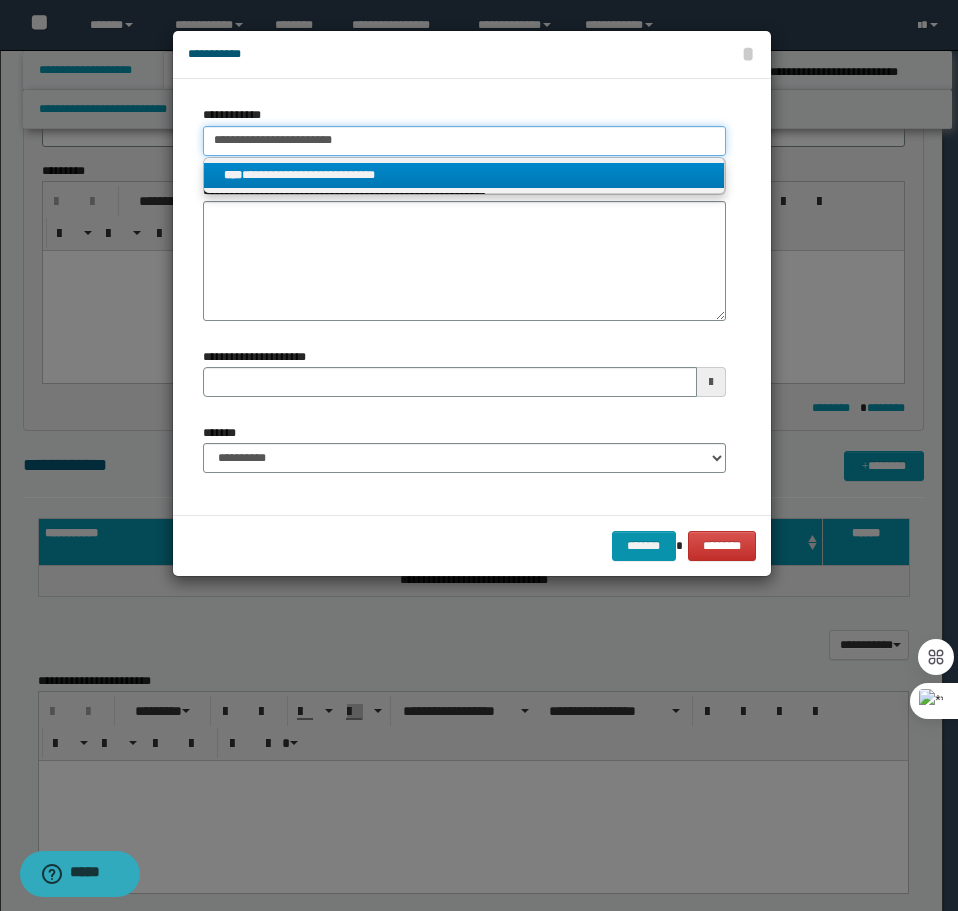 type 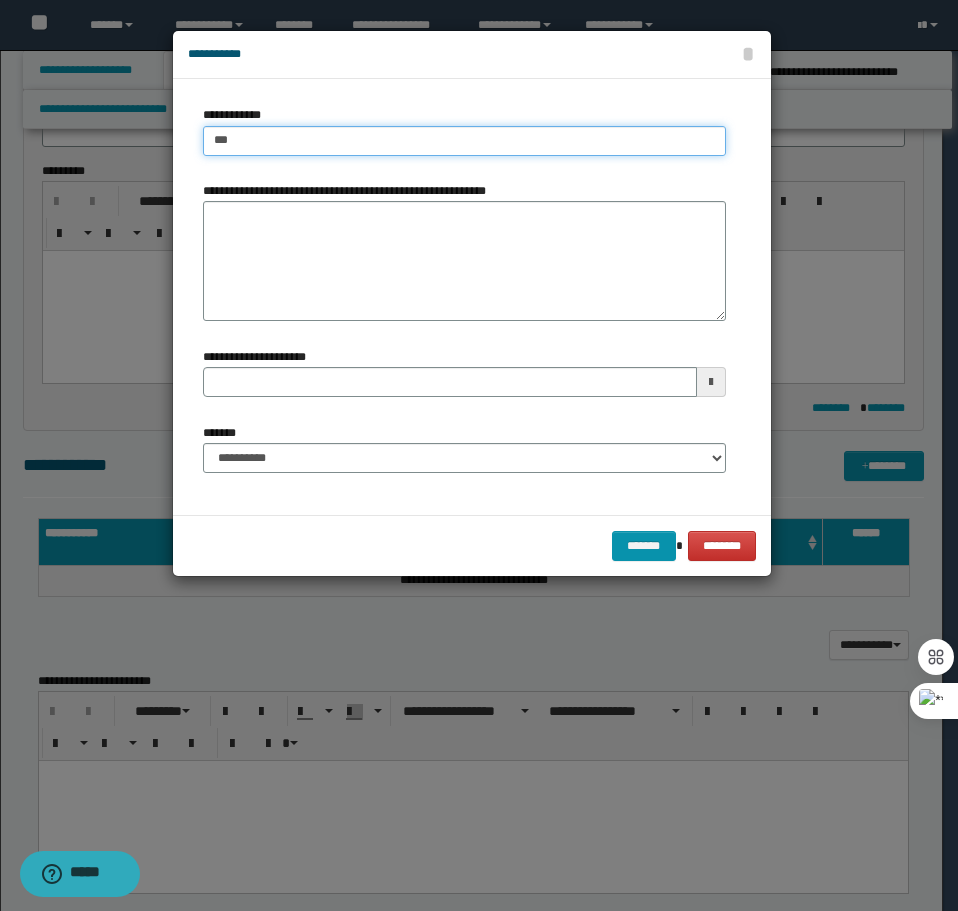 type on "****" 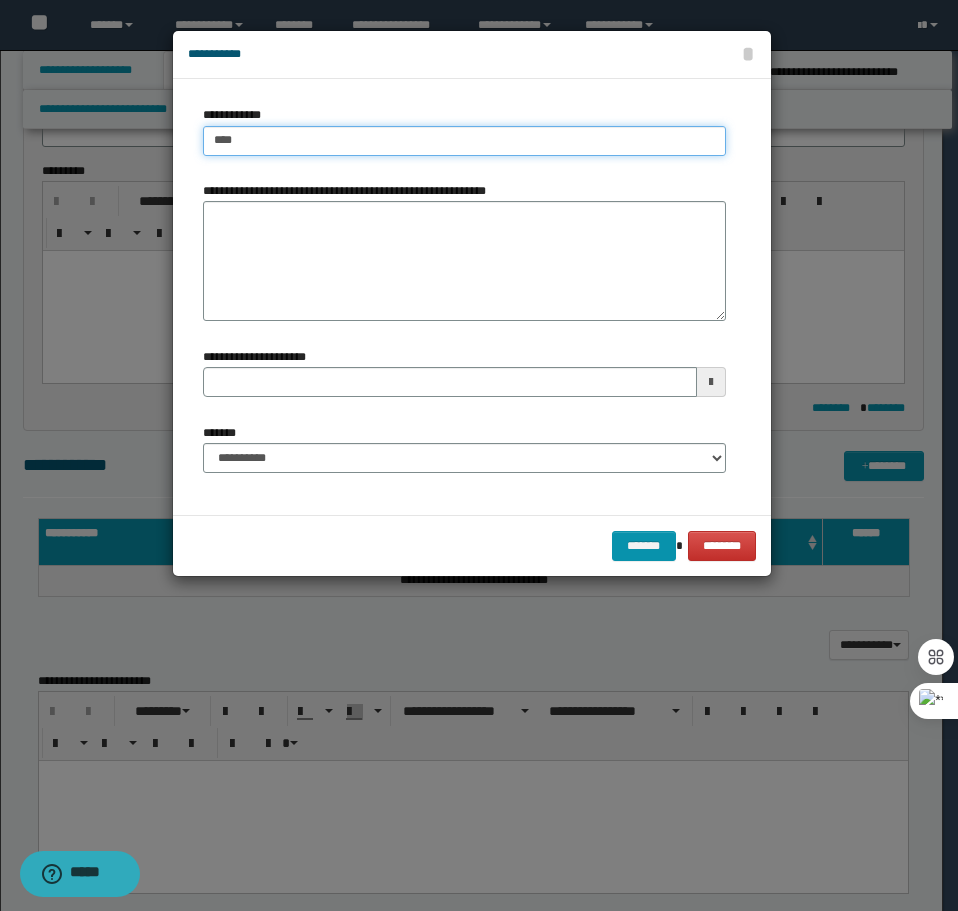 type on "****" 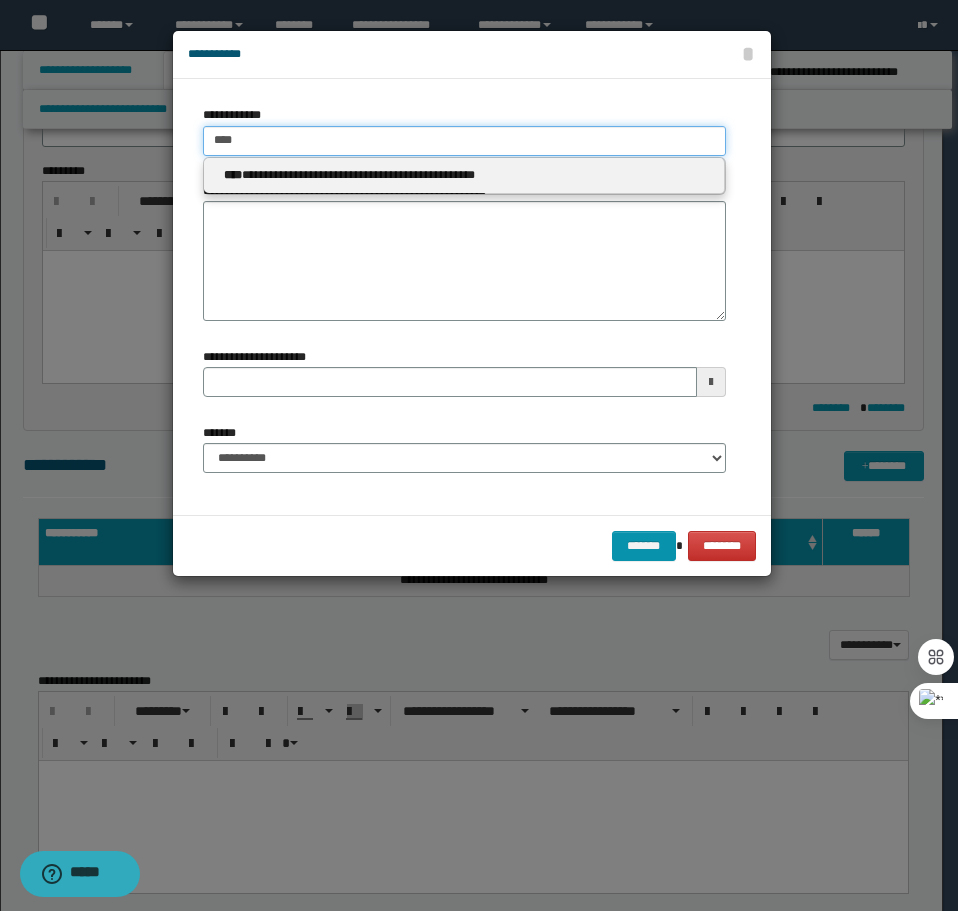 type on "****" 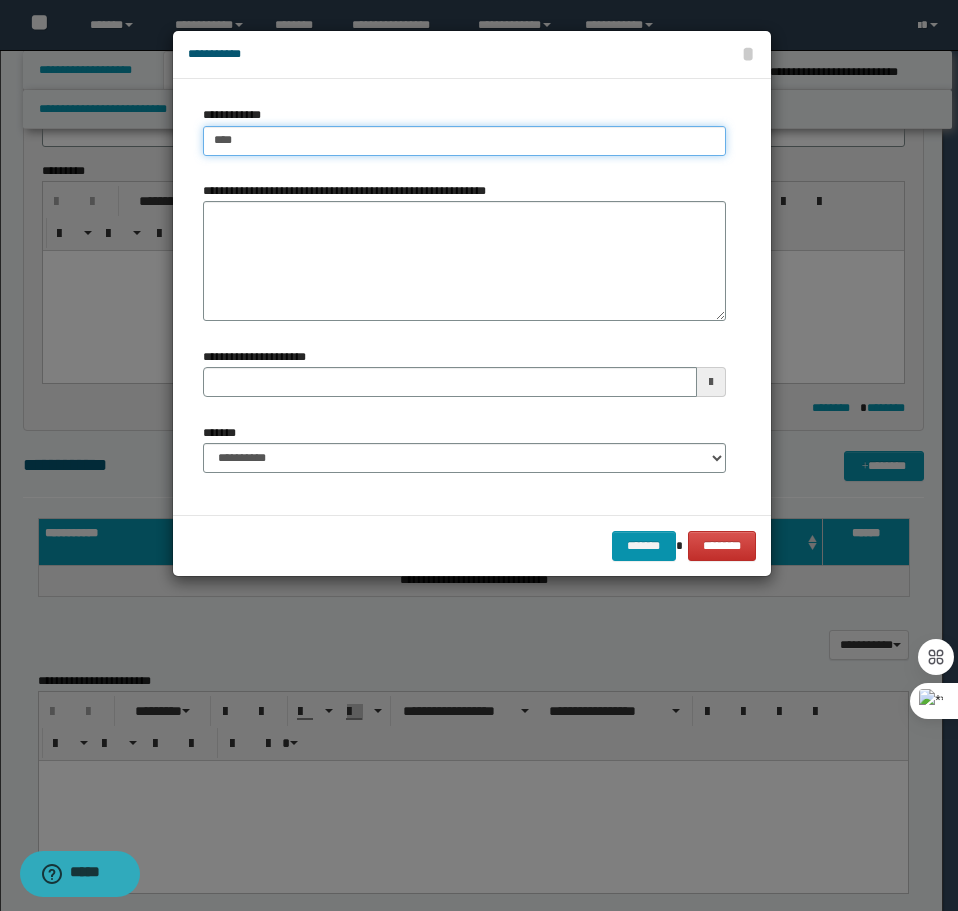 type on "****" 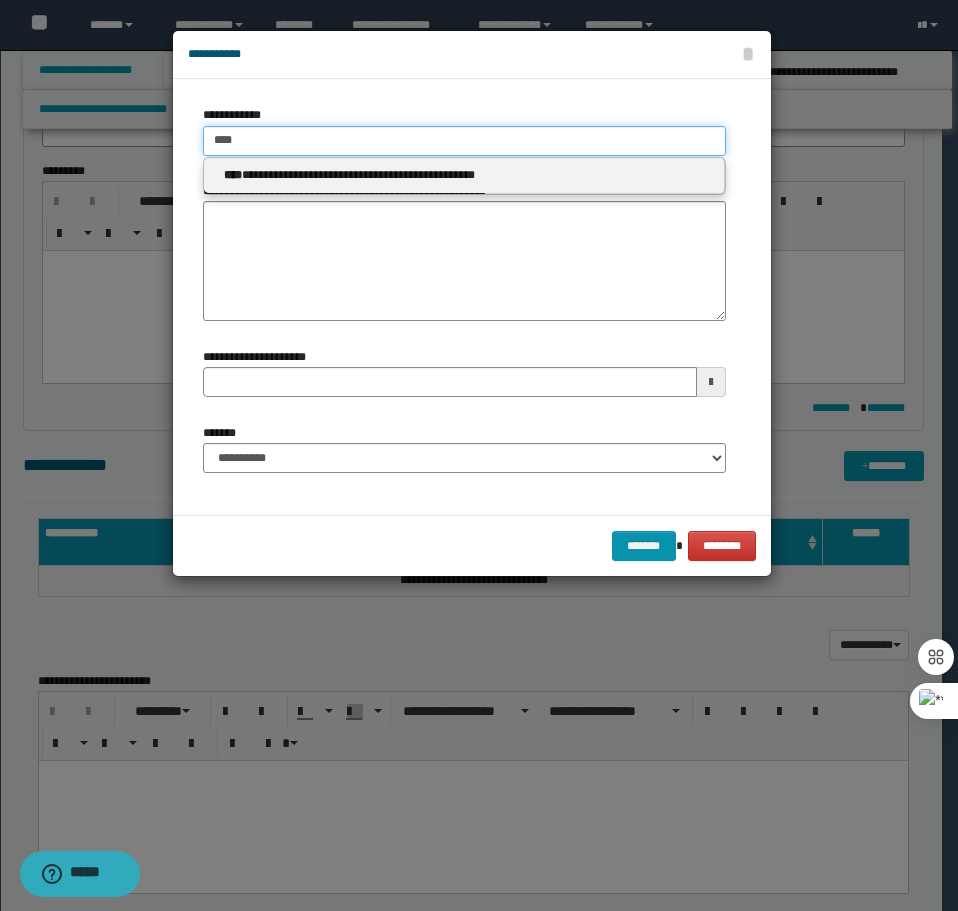 click on "****" at bounding box center (464, 141) 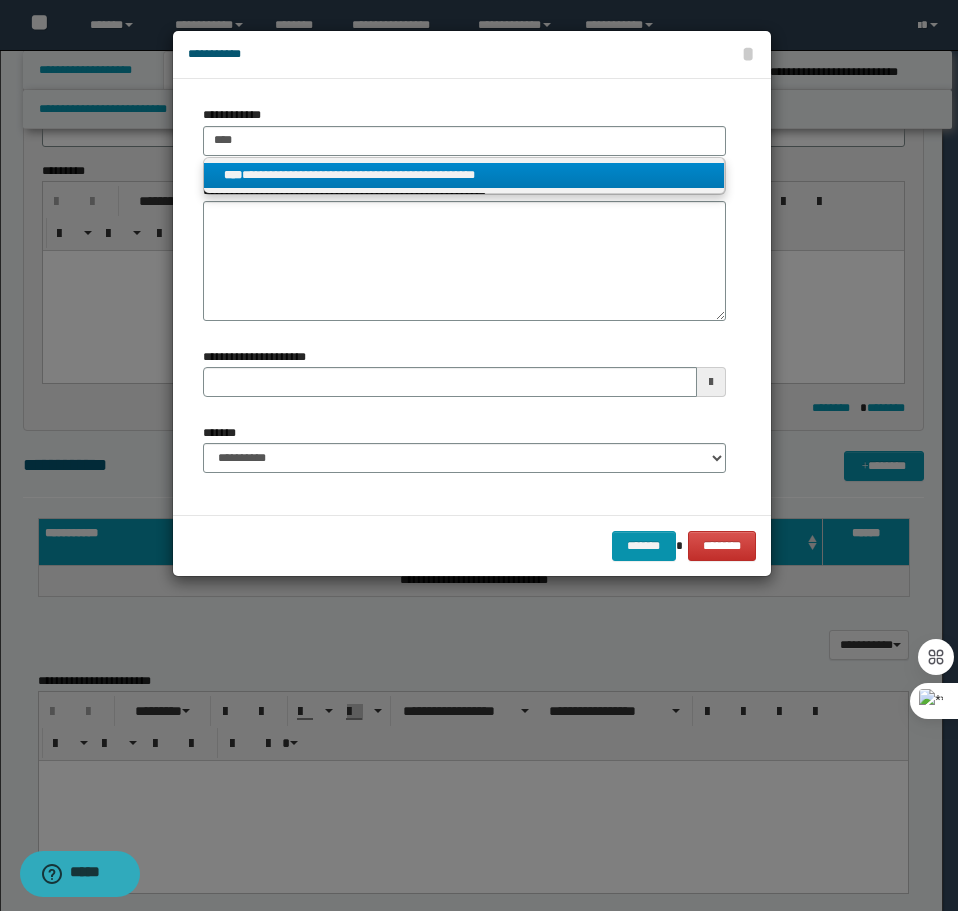 click on "**********" at bounding box center (464, 175) 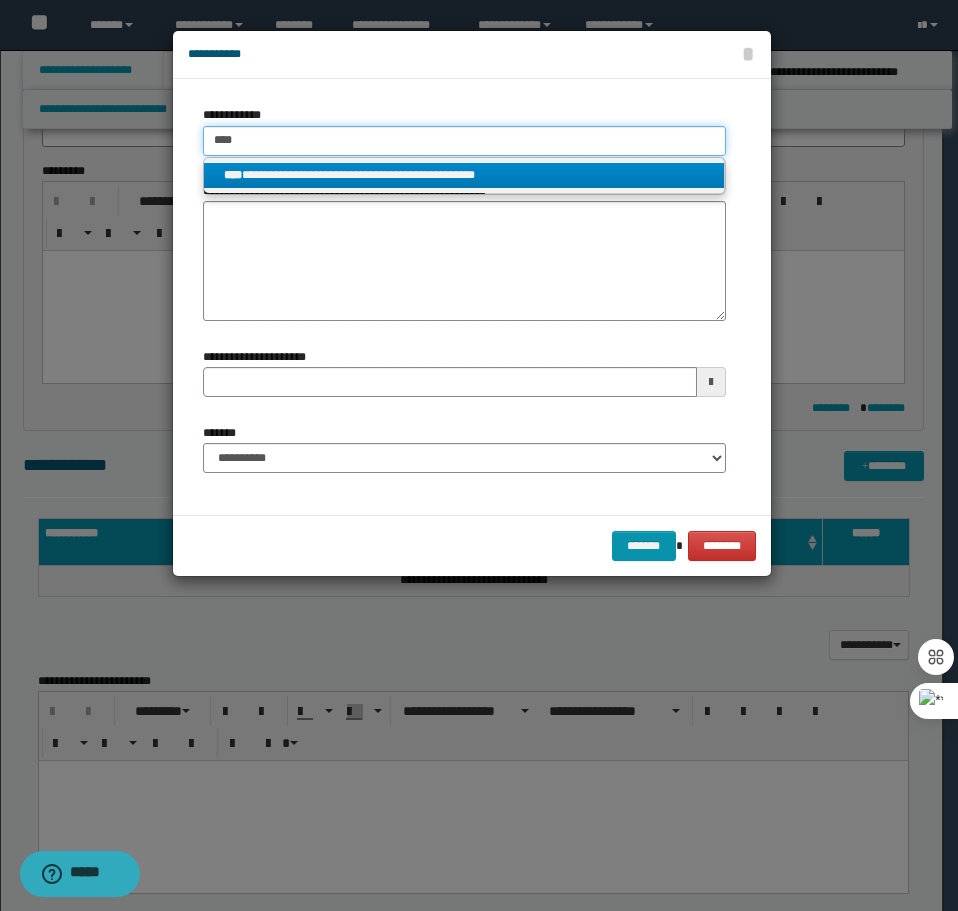 type 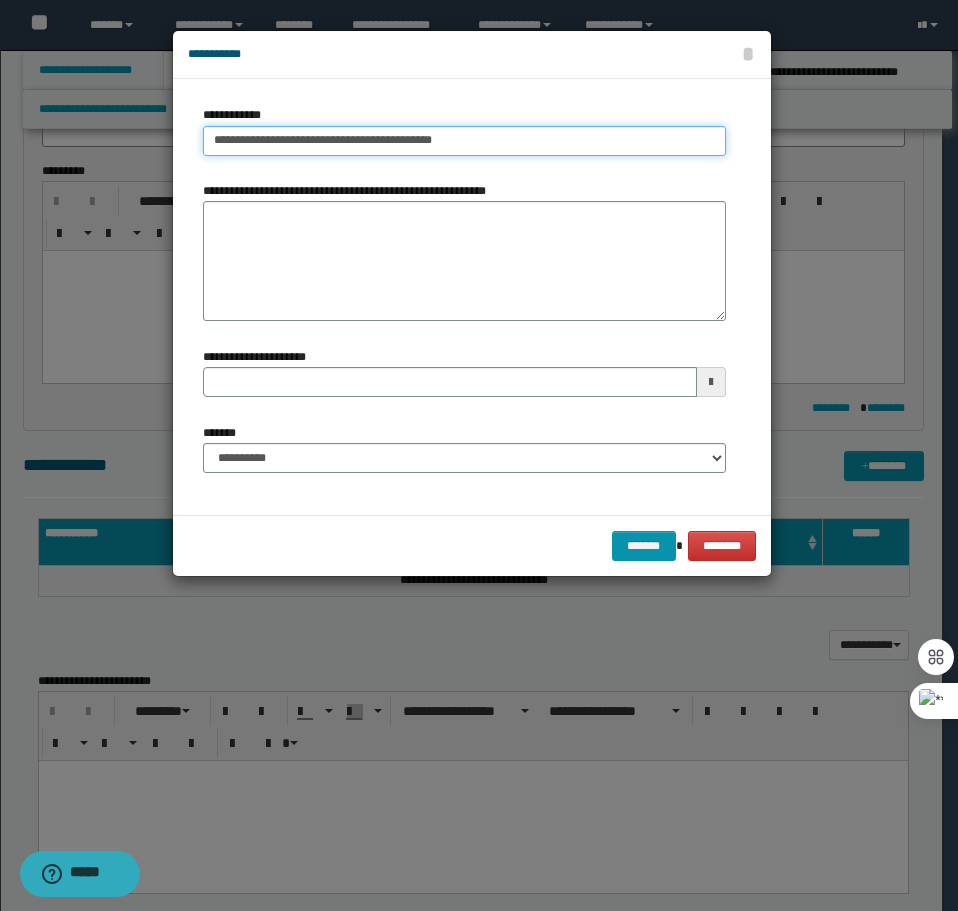 click on "**********" at bounding box center (464, 141) 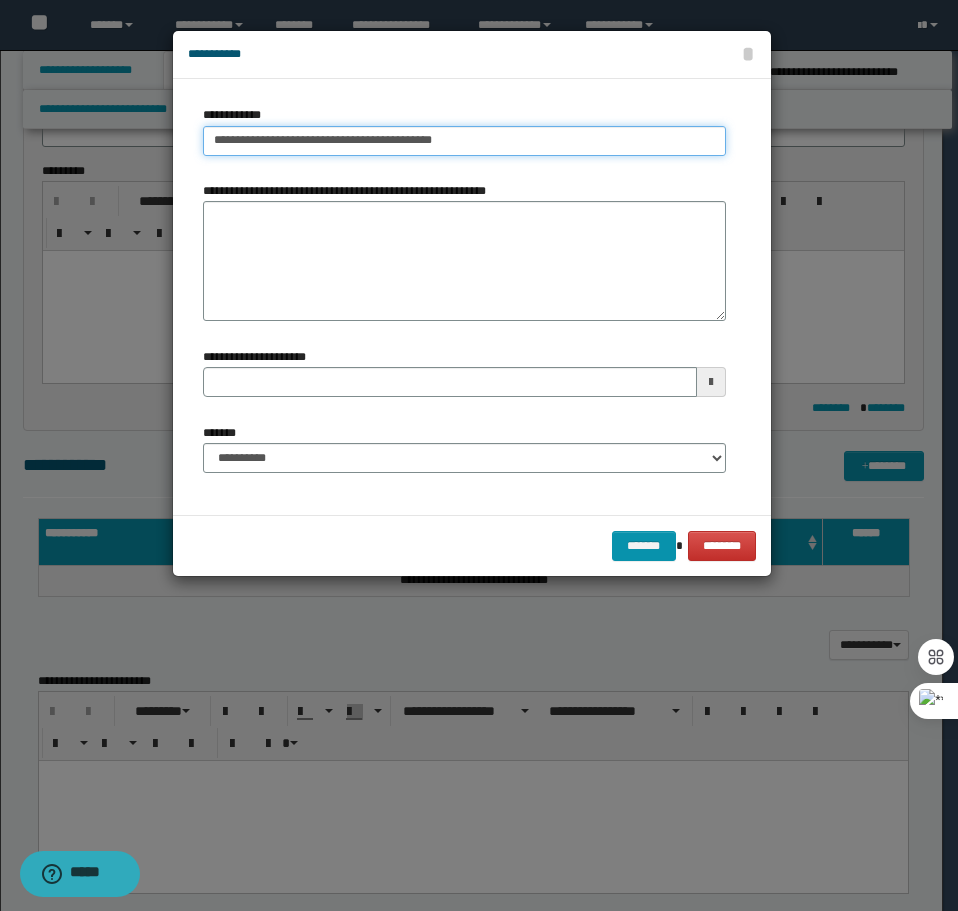 type on "**********" 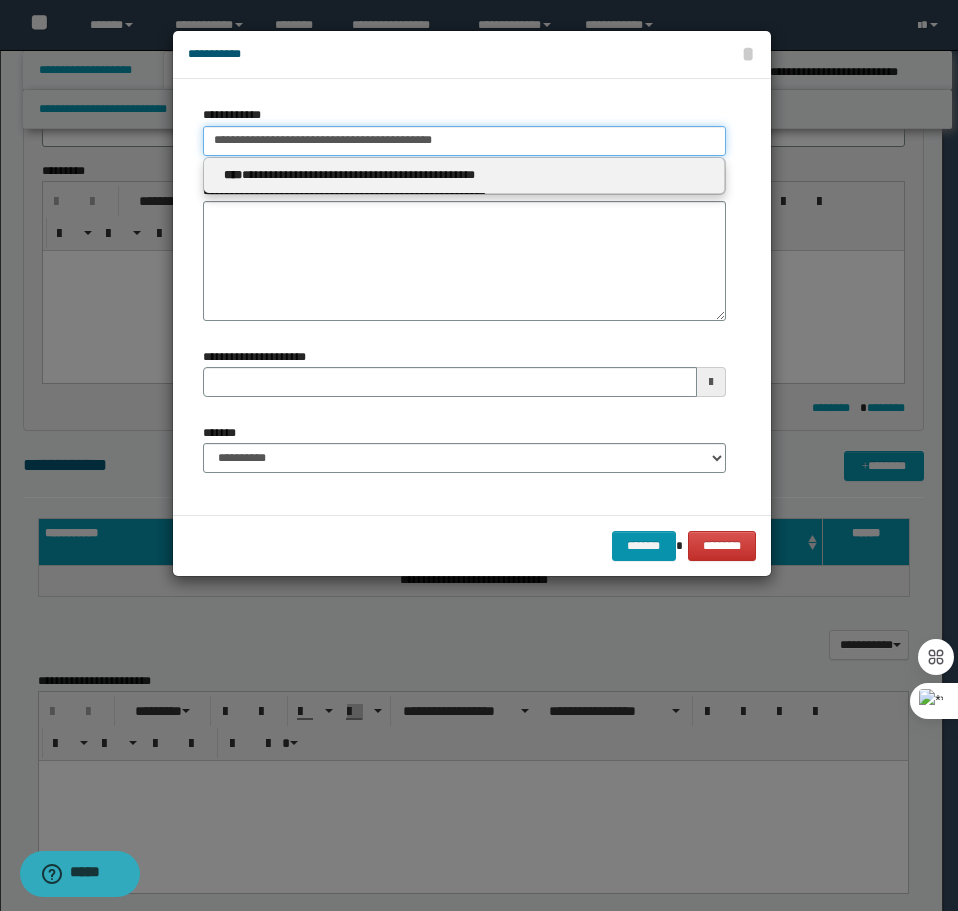 type on "**********" 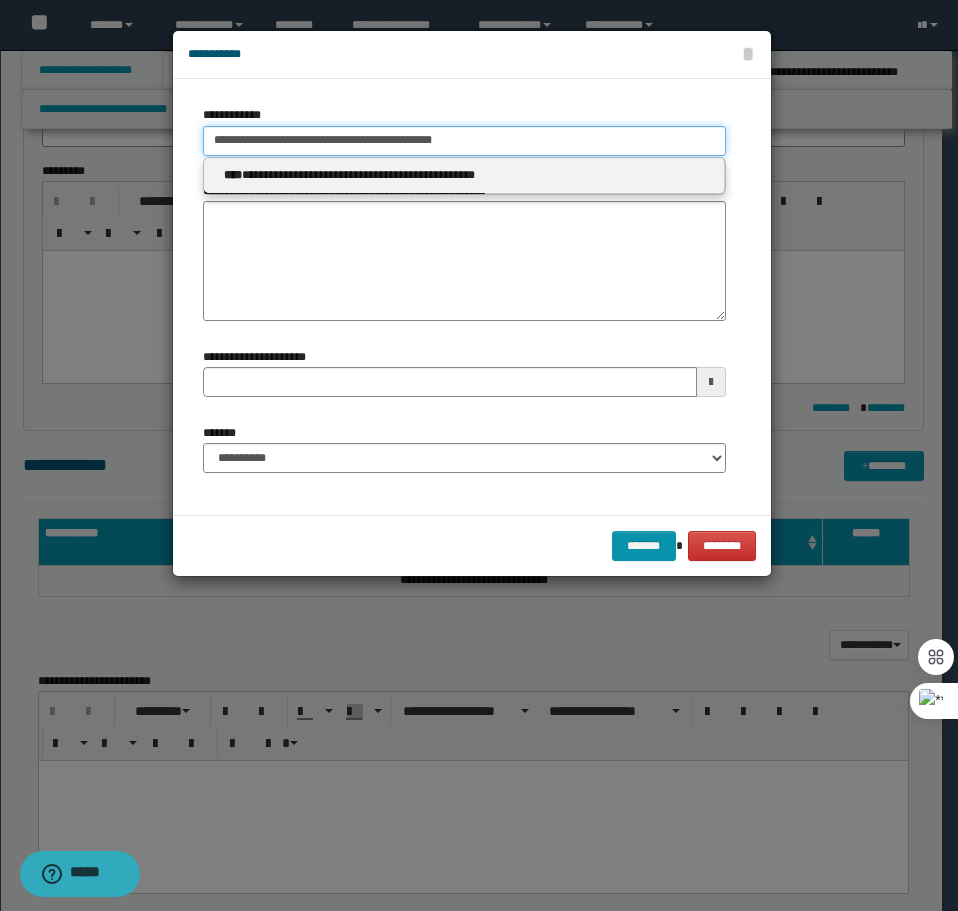 type 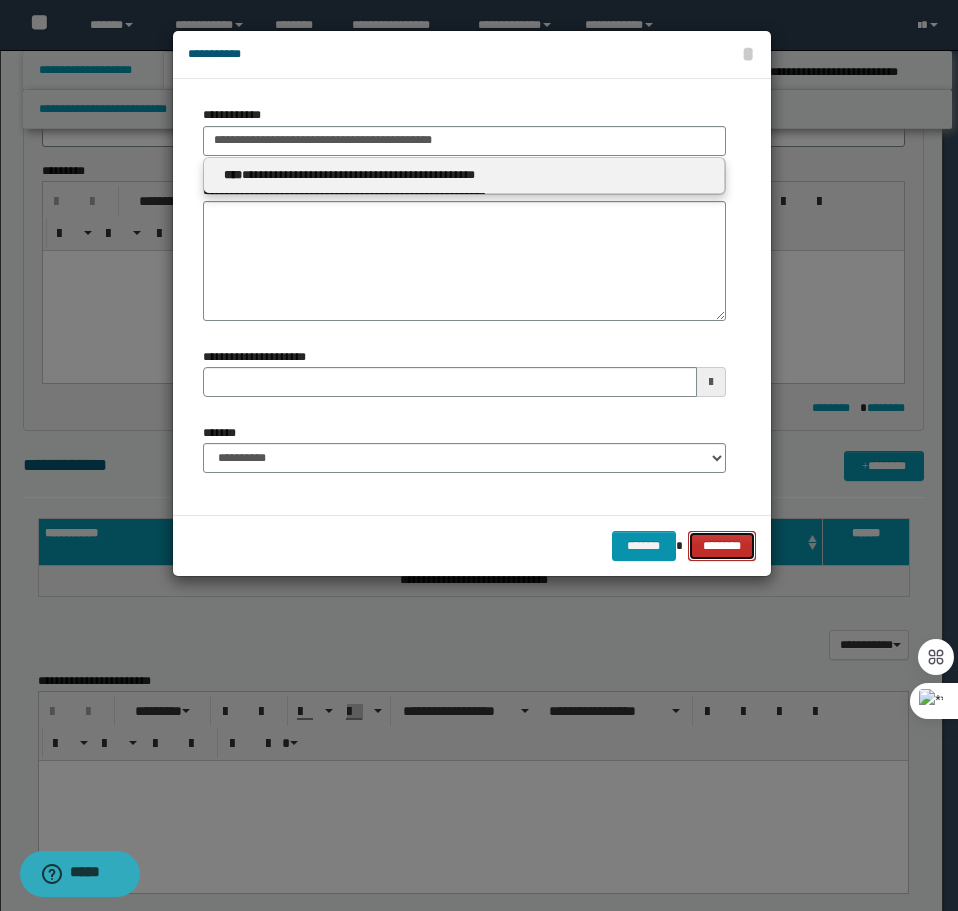 type 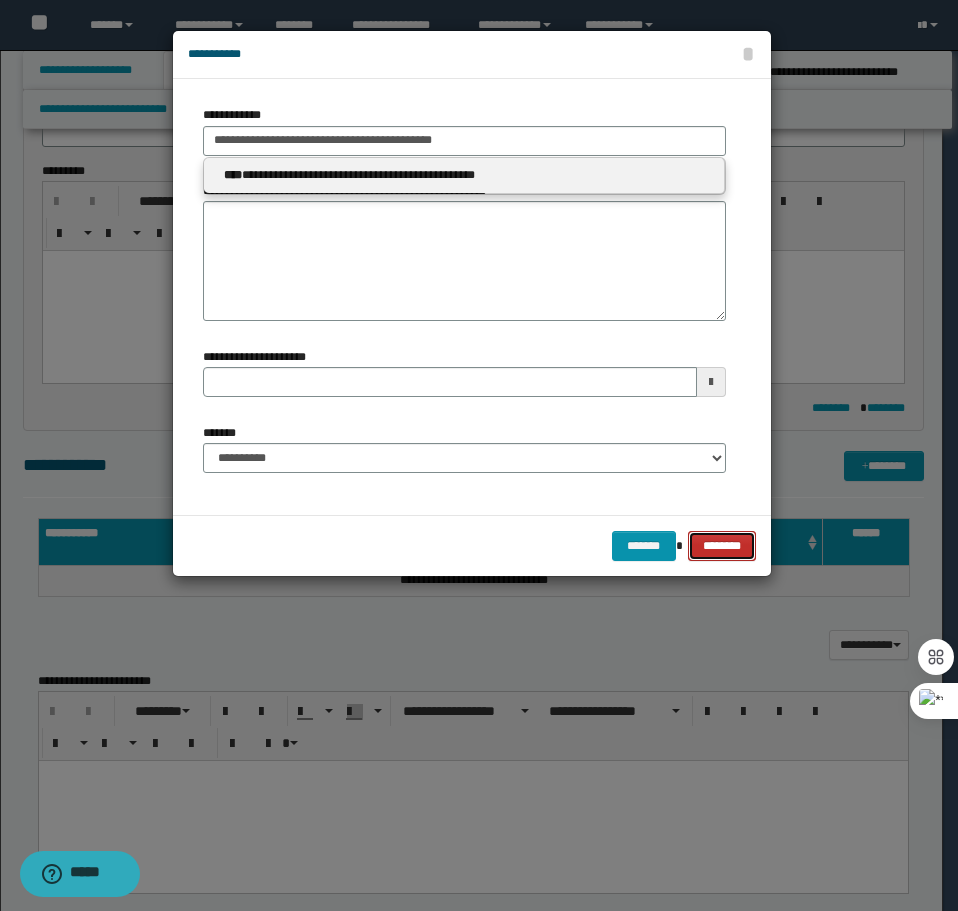 click on "********" at bounding box center [721, 546] 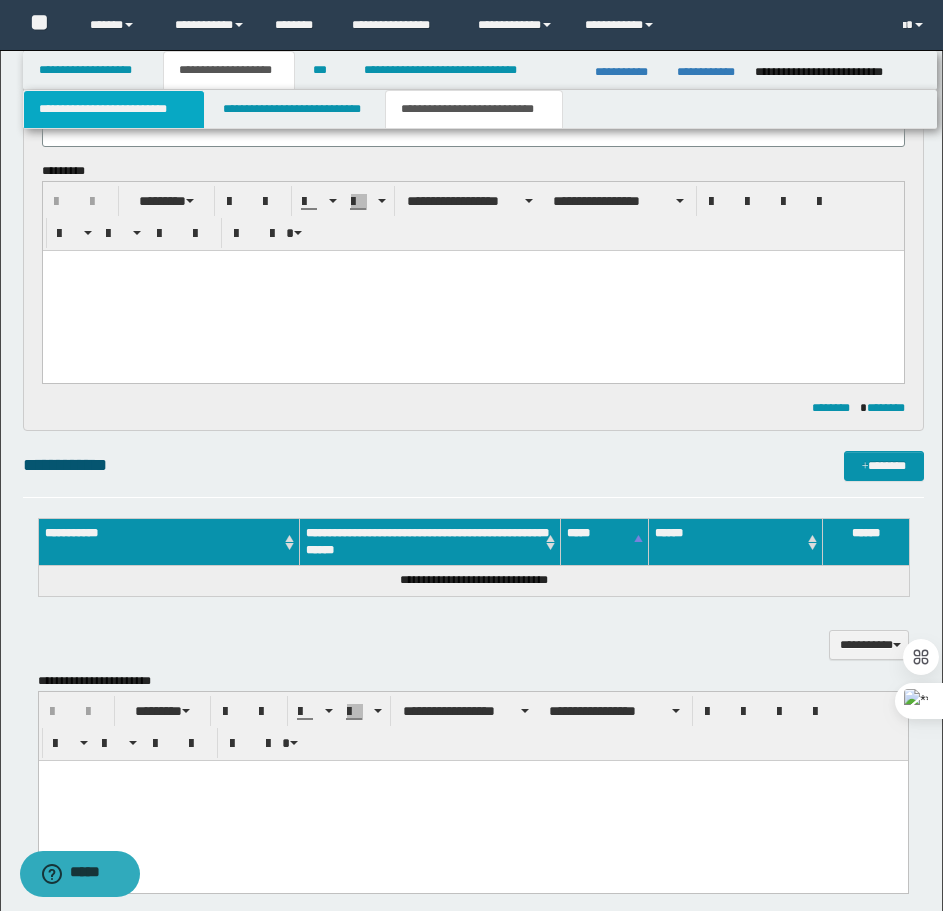 click on "**********" at bounding box center (114, 109) 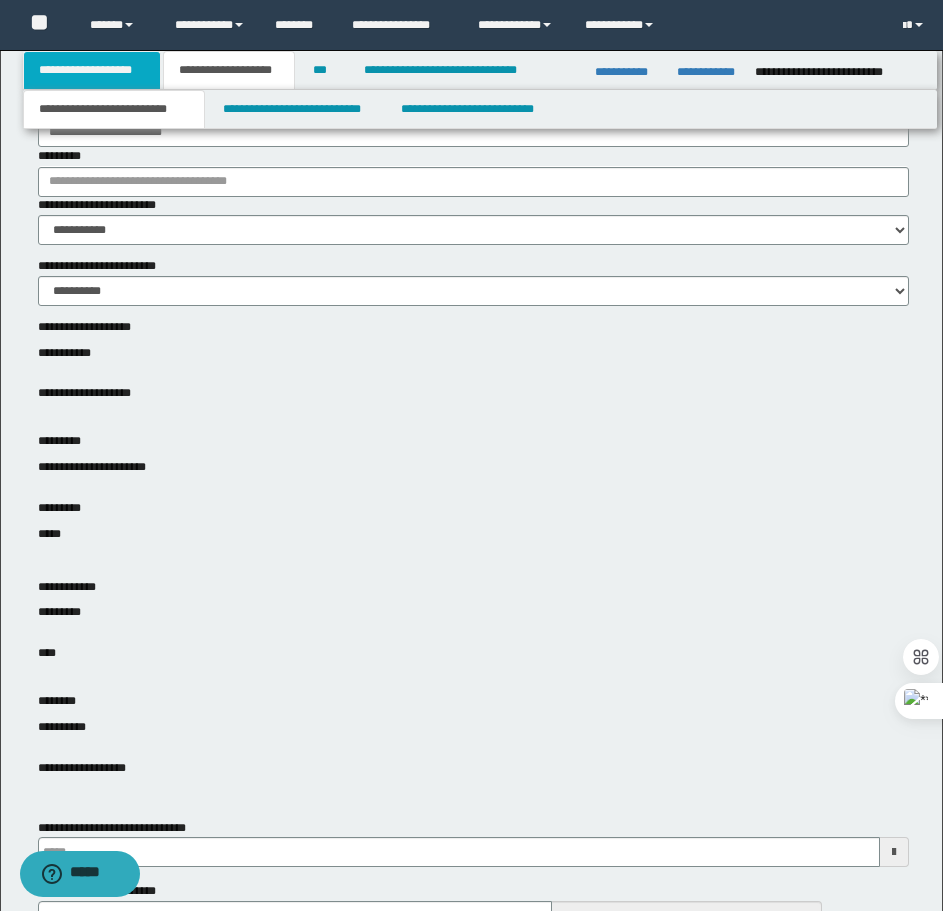 click on "**********" at bounding box center (92, 70) 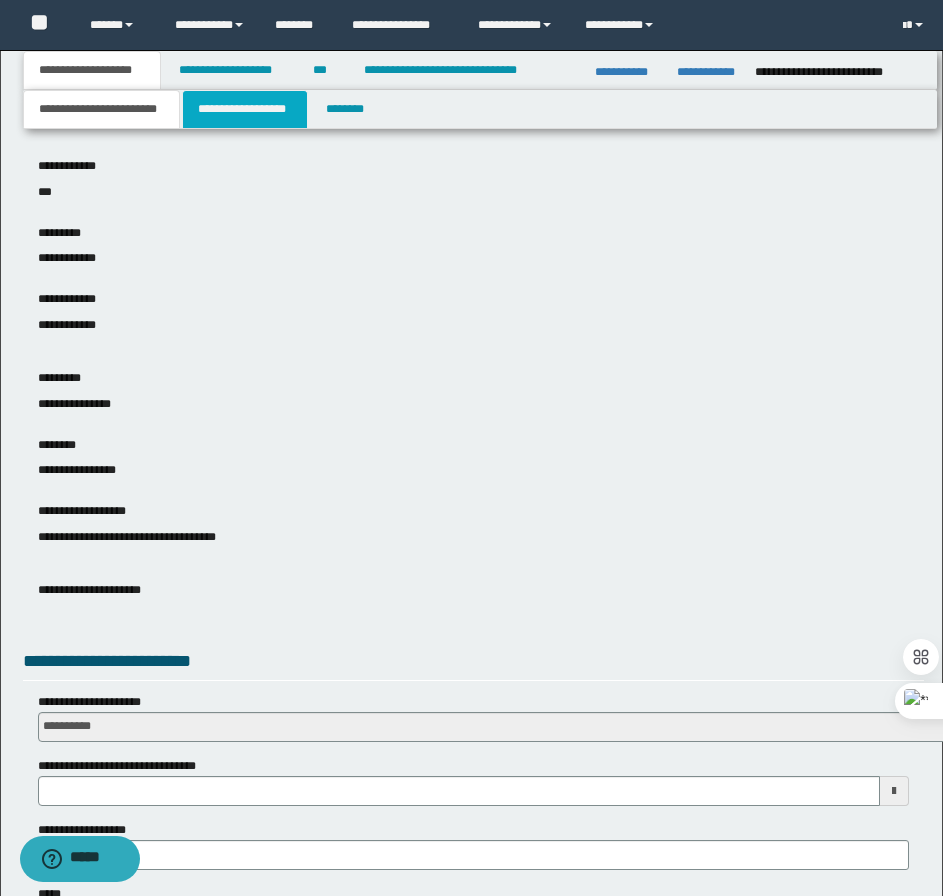 drag, startPoint x: 251, startPoint y: 118, endPoint x: 253, endPoint y: 130, distance: 12.165525 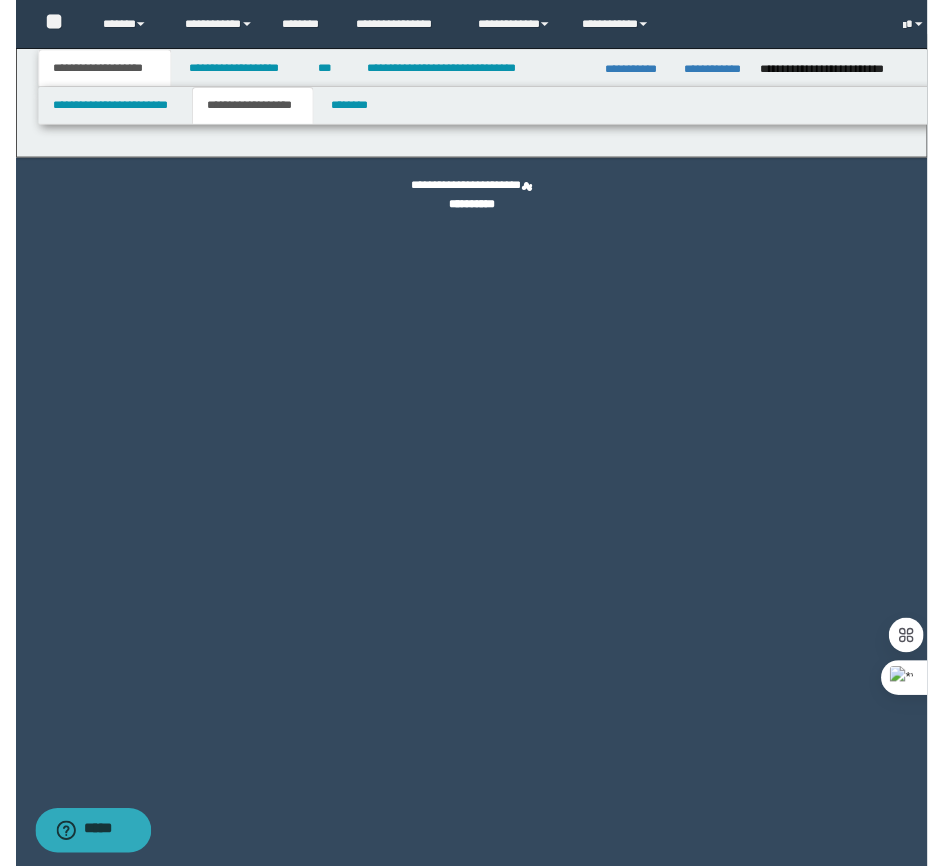 scroll, scrollTop: 0, scrollLeft: 0, axis: both 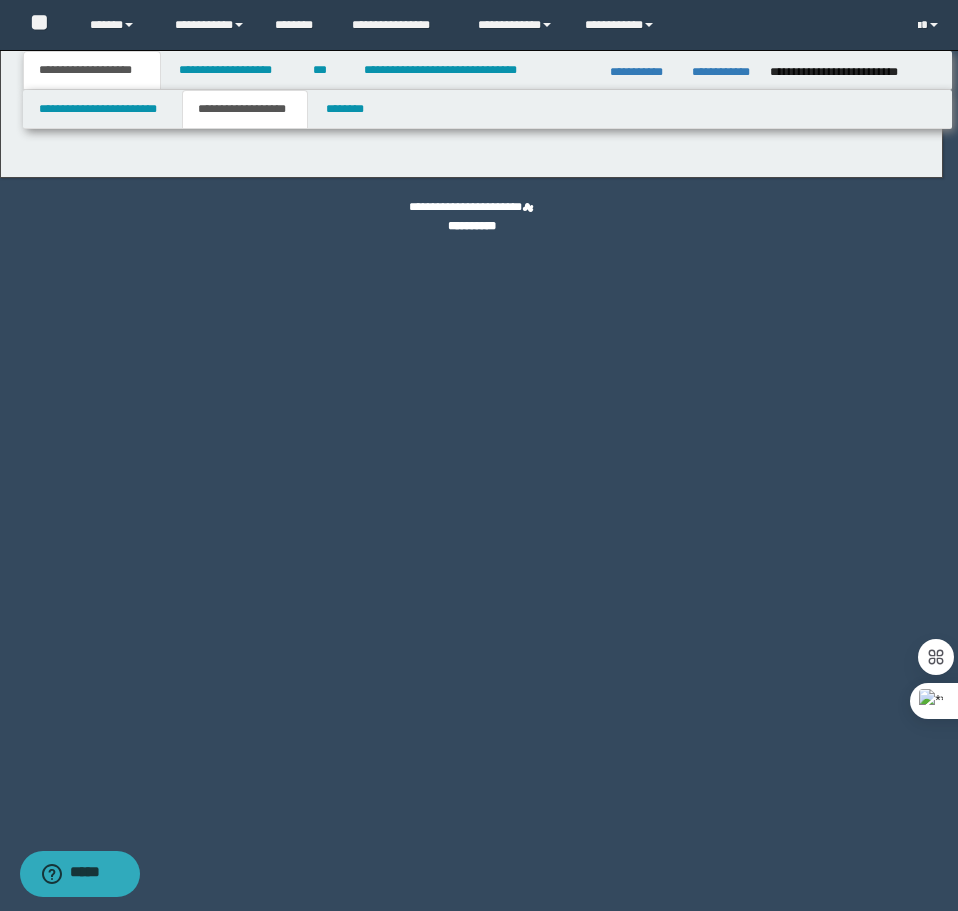 type on "********" 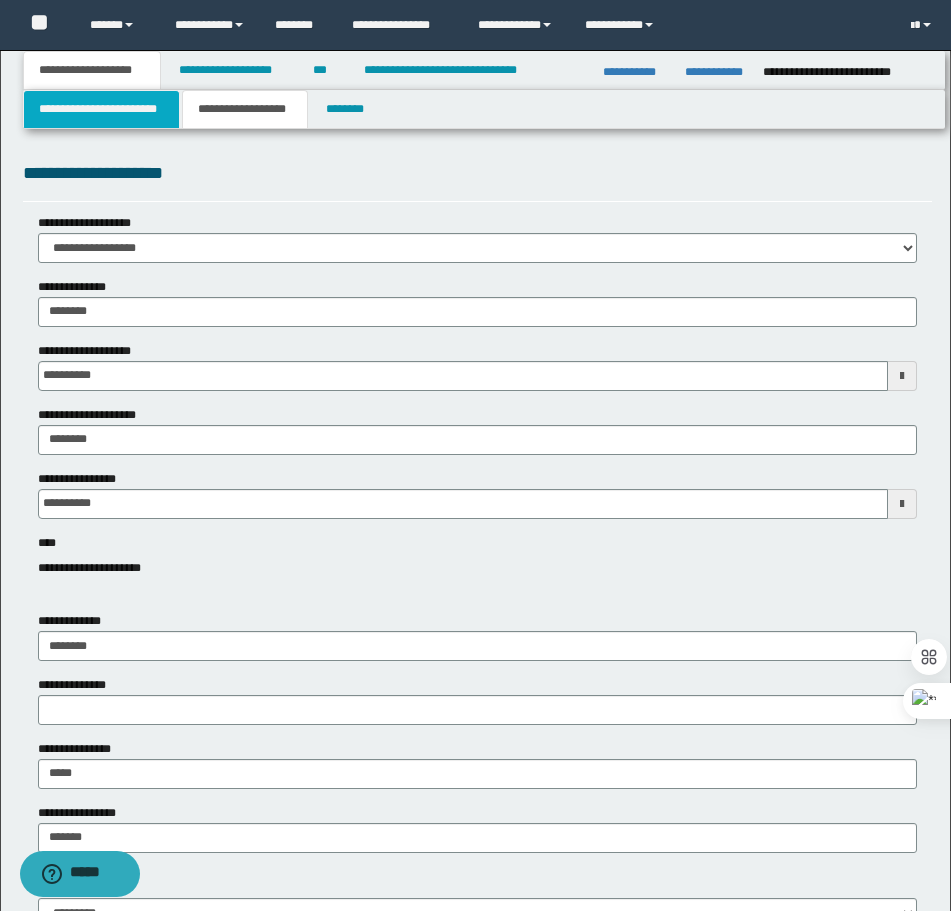 click on "**********" at bounding box center [101, 109] 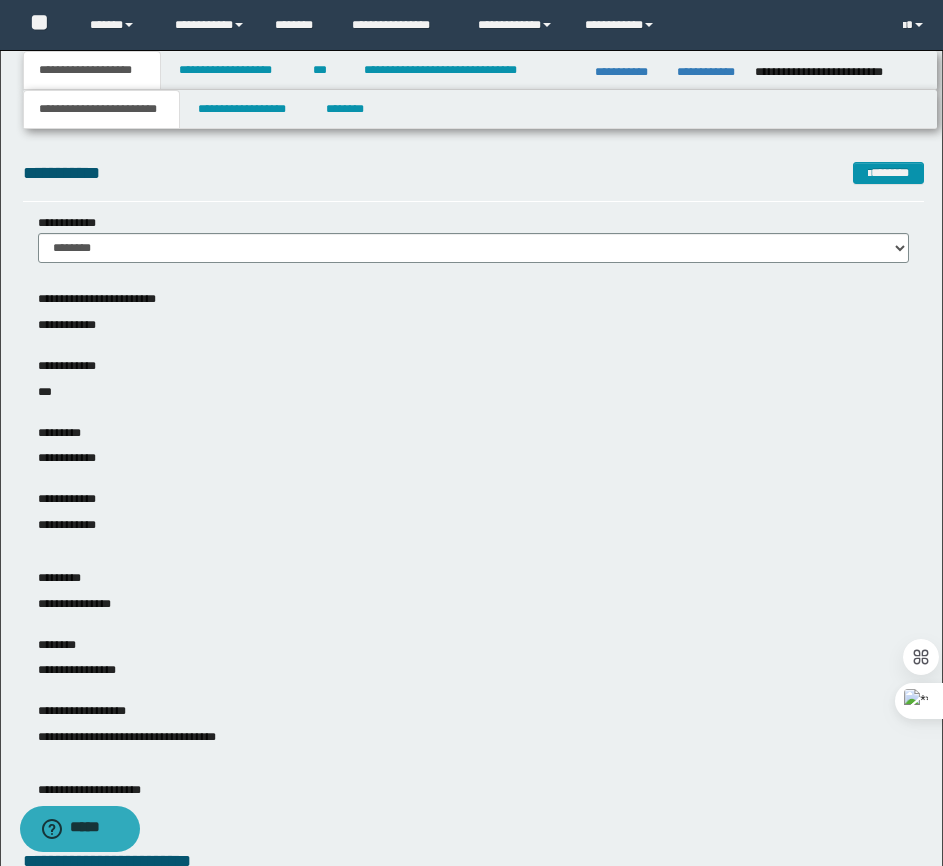 scroll, scrollTop: 500, scrollLeft: 0, axis: vertical 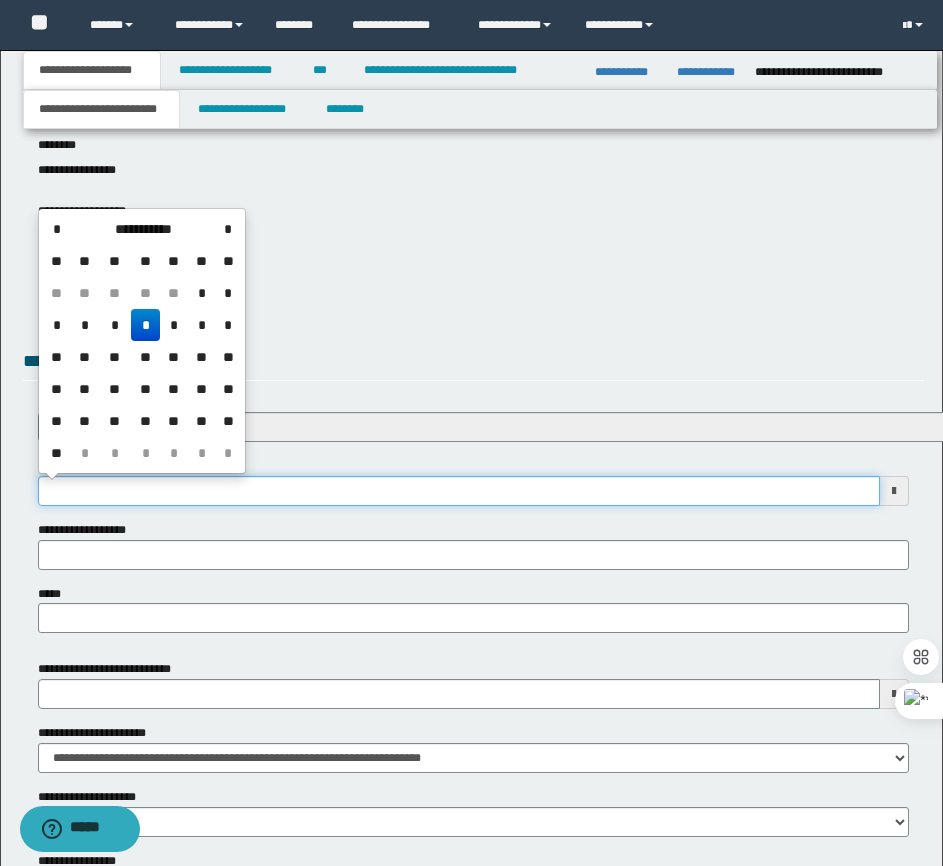 click on "**********" at bounding box center (459, 491) 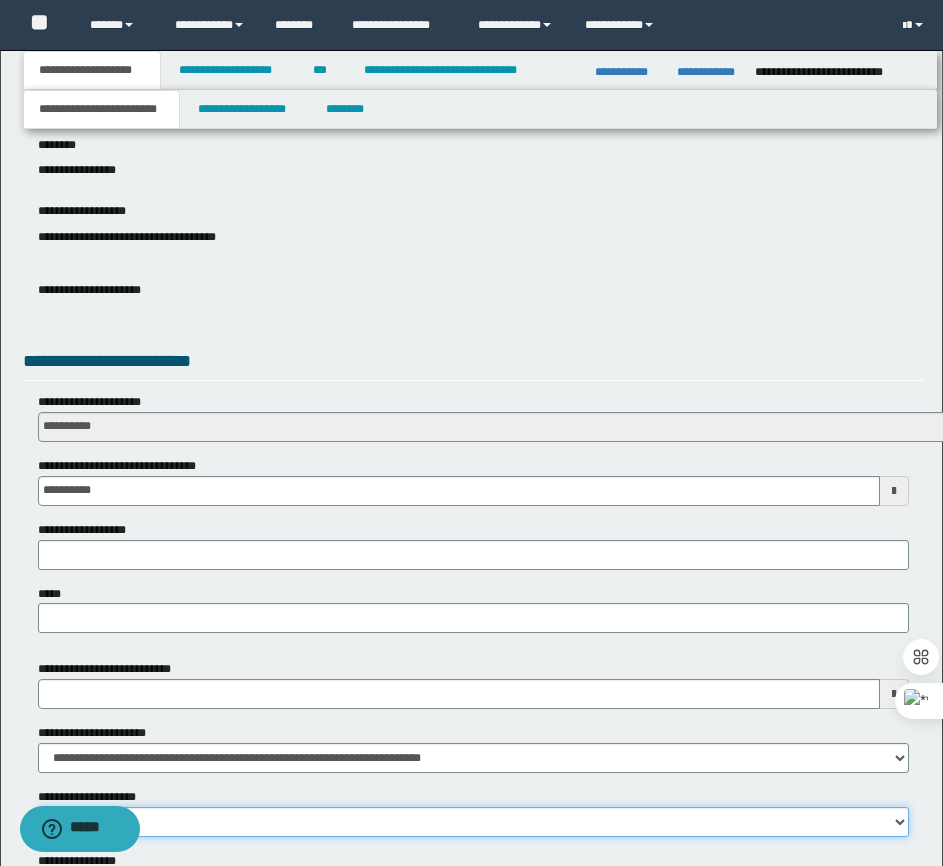 click on "**********" at bounding box center [473, 822] 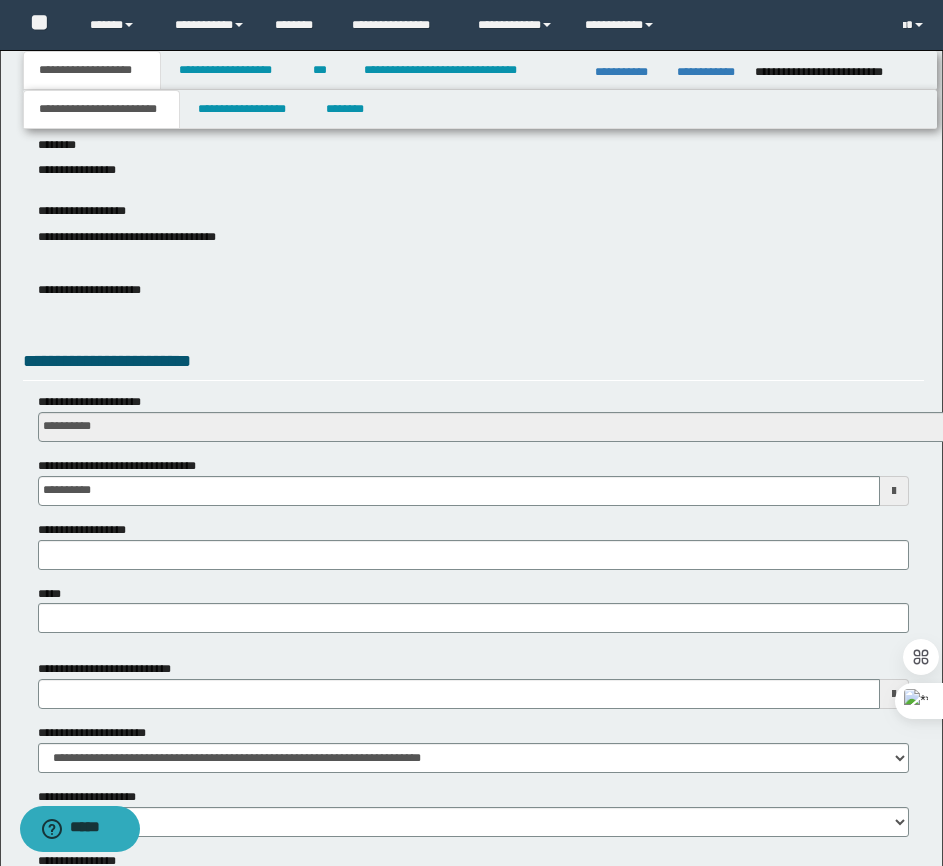 click on "**********" at bounding box center [473, 237] 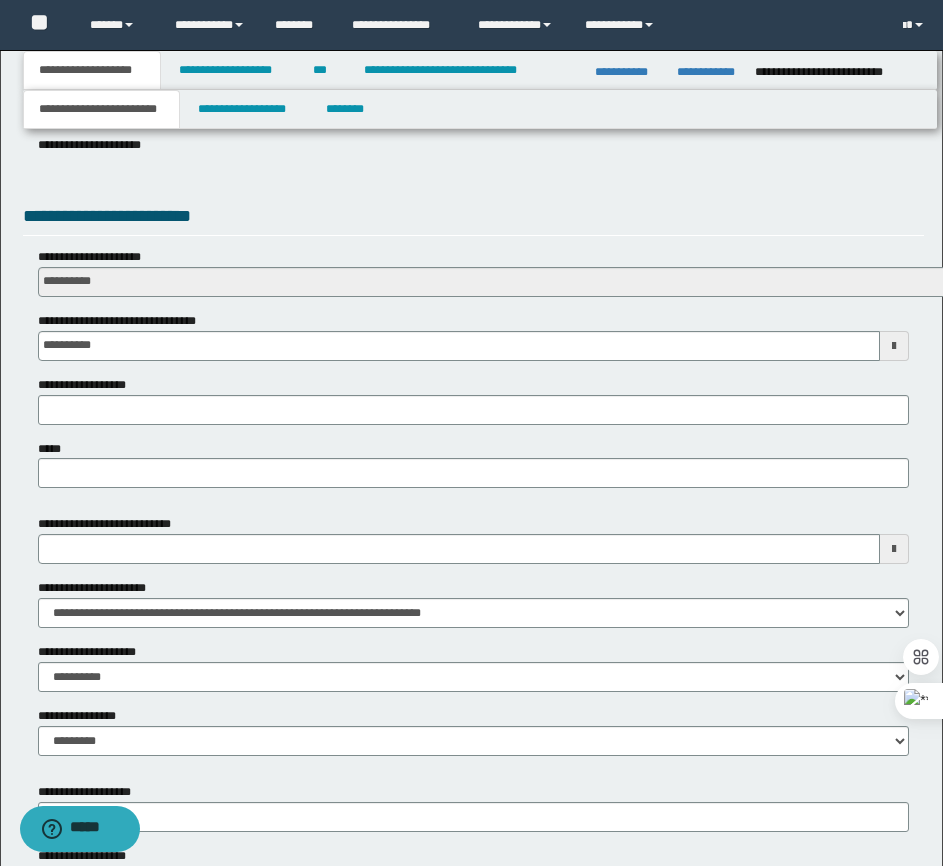 scroll, scrollTop: 798, scrollLeft: 0, axis: vertical 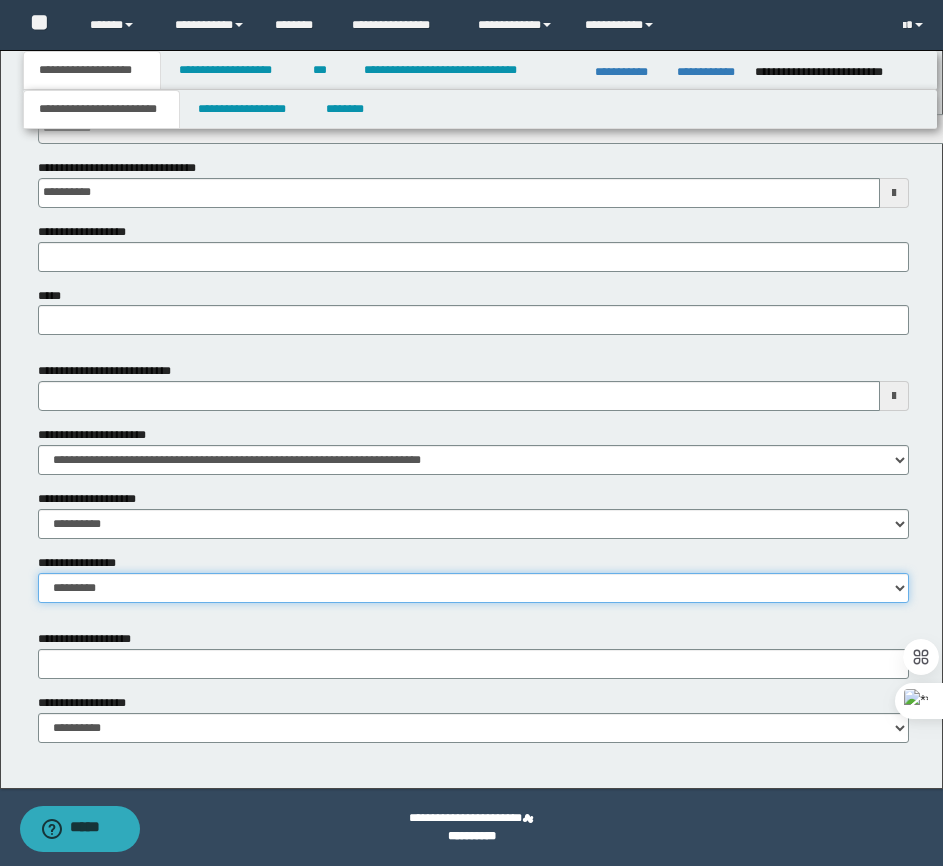 click on "**********" at bounding box center [473, 588] 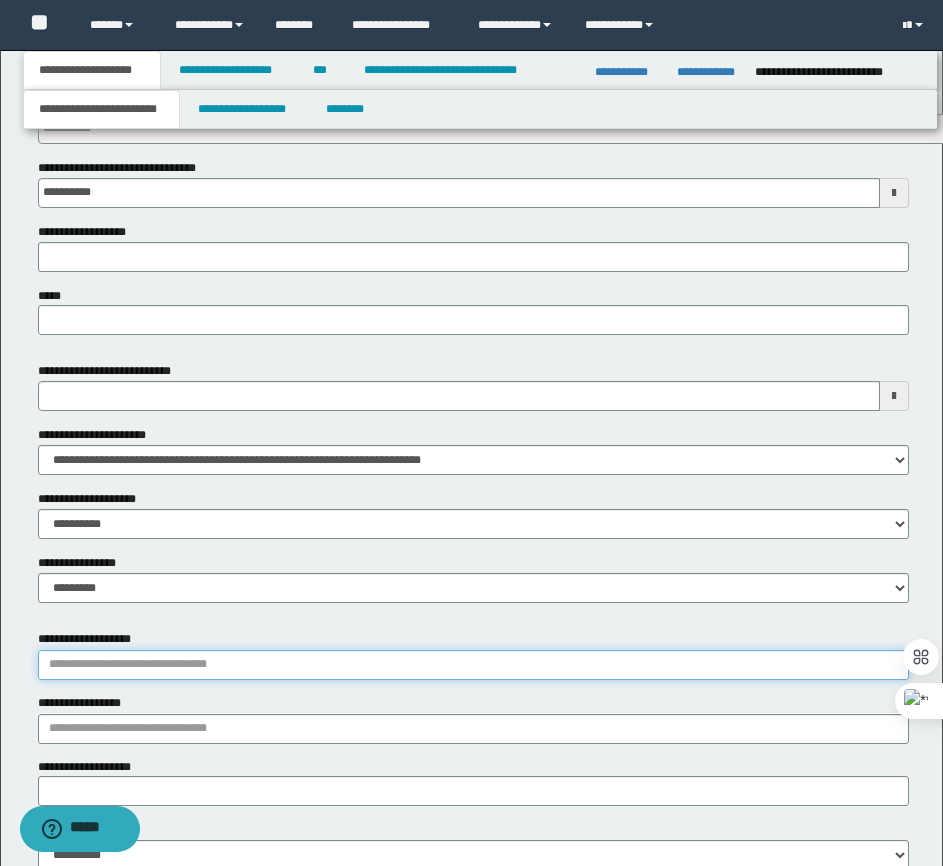 click on "**********" at bounding box center (473, 665) 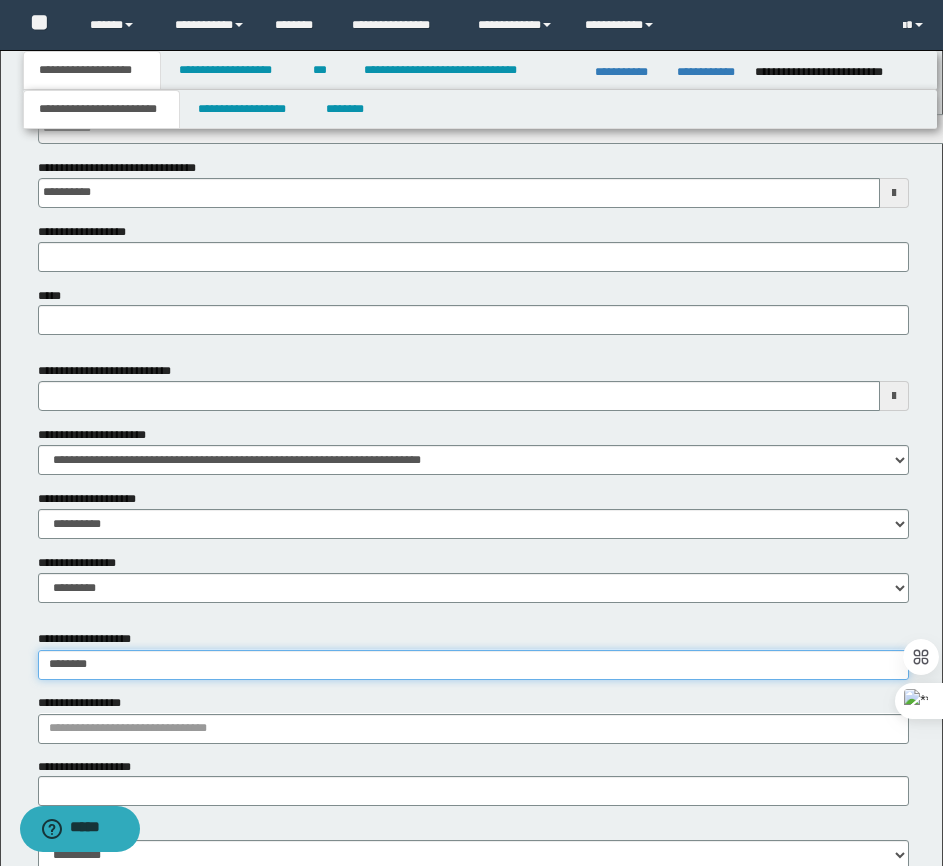 type on "*********" 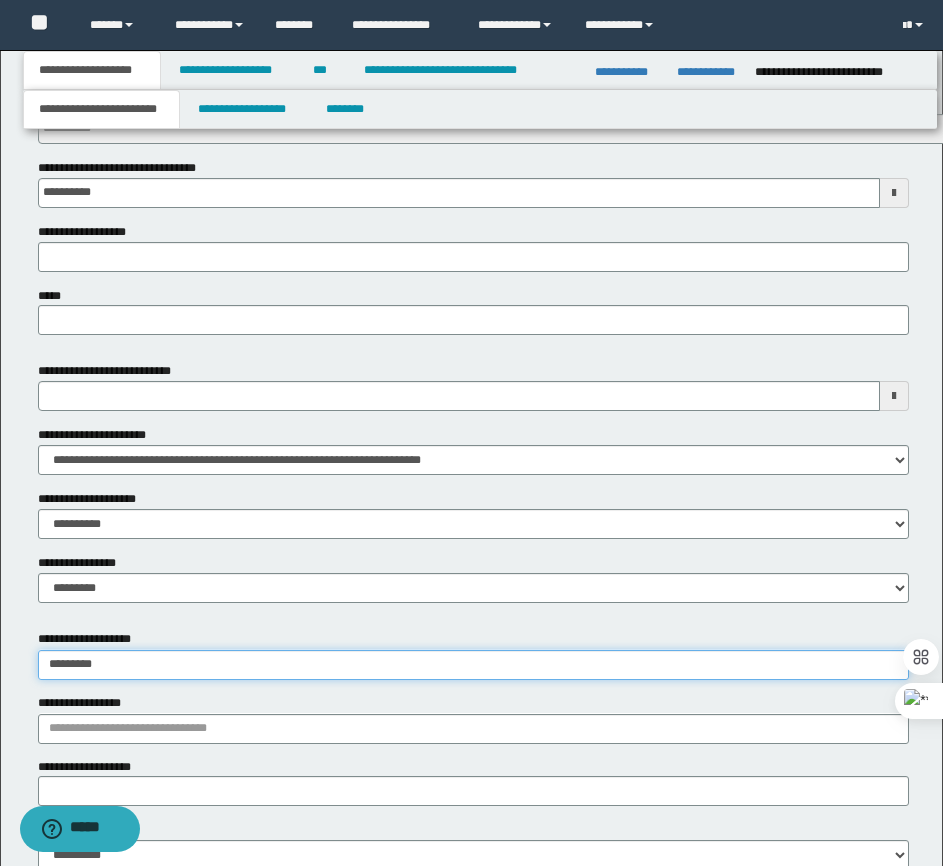 type on "**********" 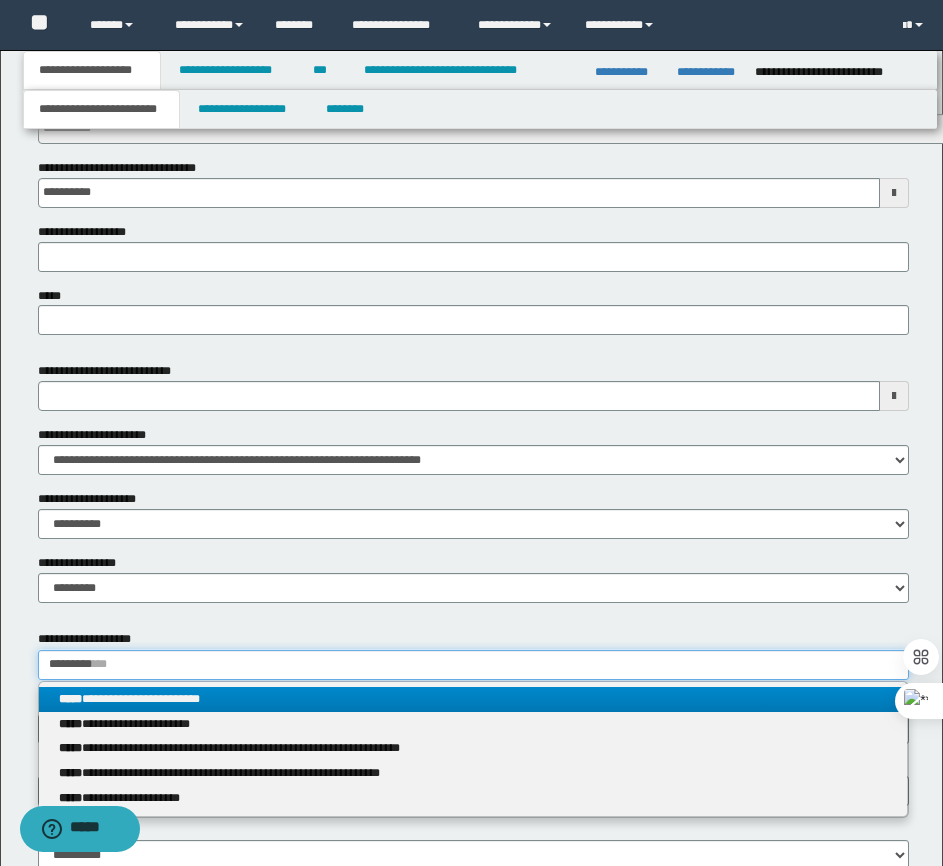 type on "*********" 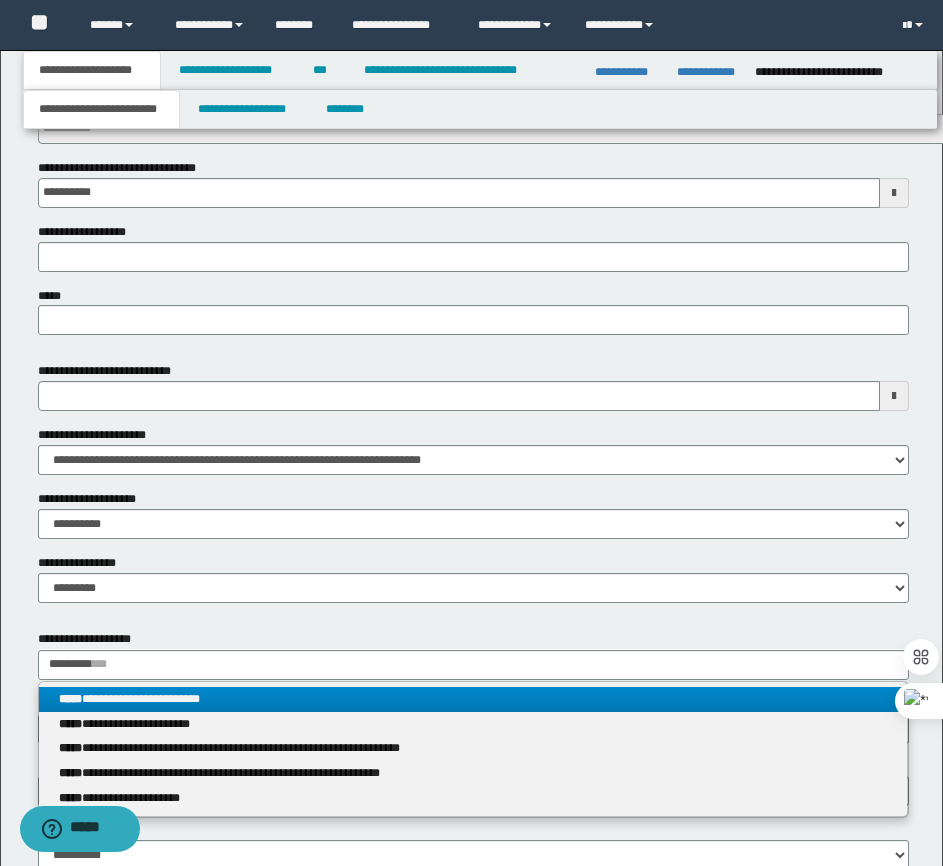 click on "**********" at bounding box center (473, 699) 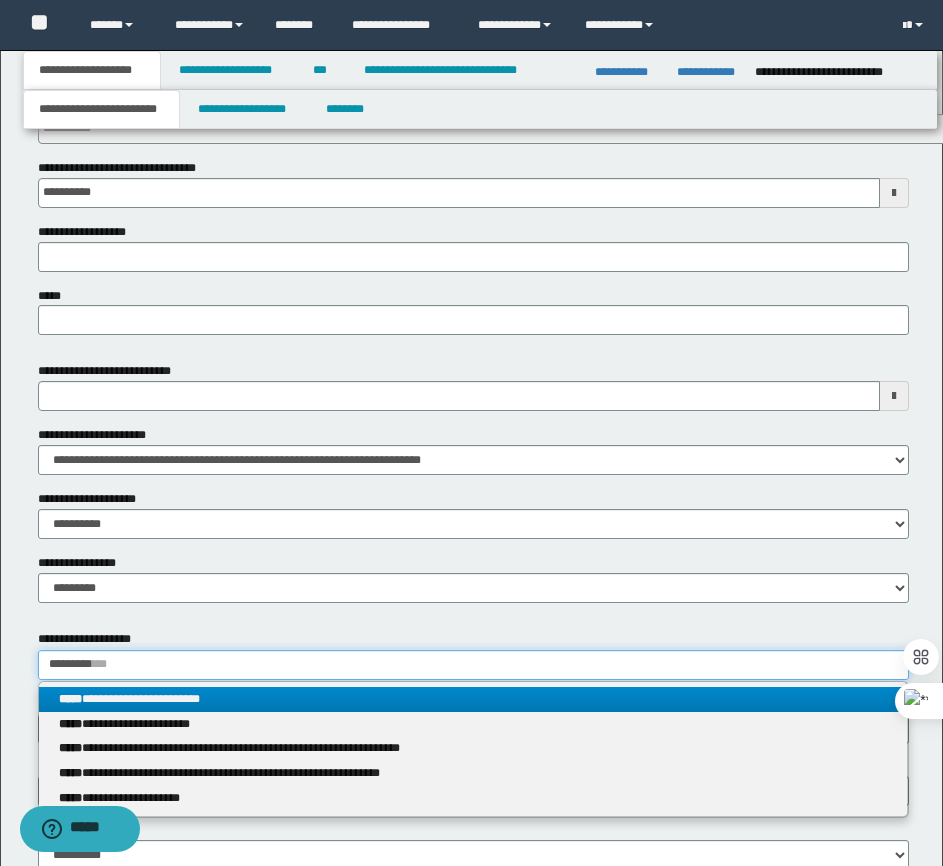 type 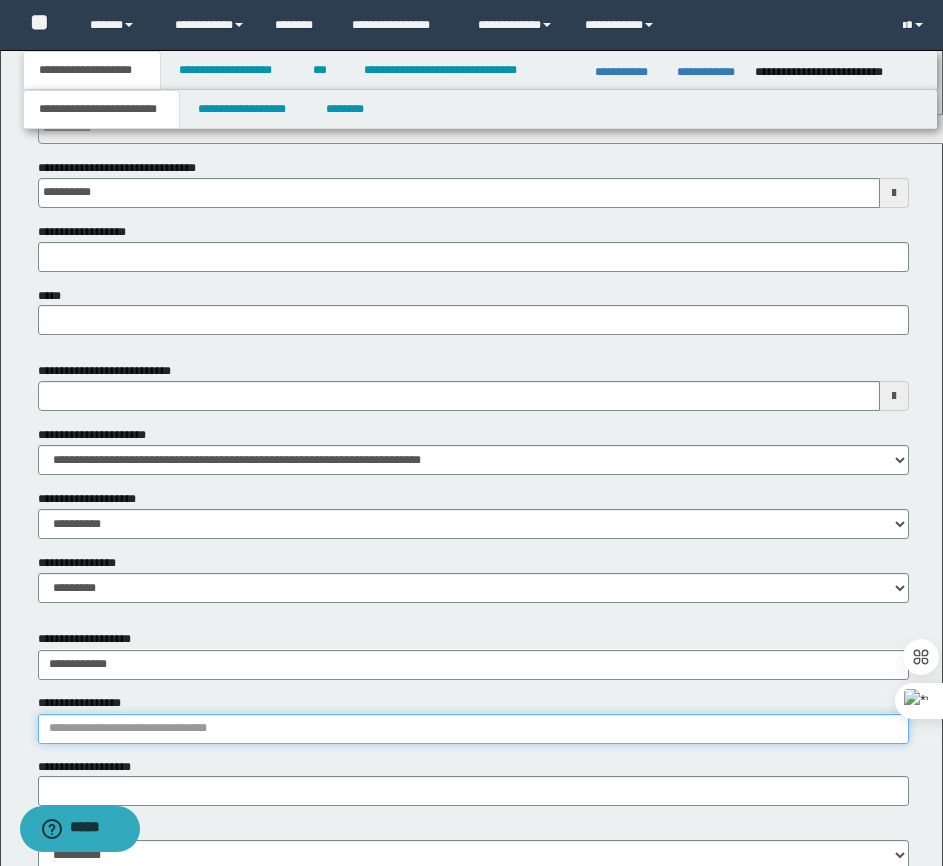 click on "**********" at bounding box center (473, 729) 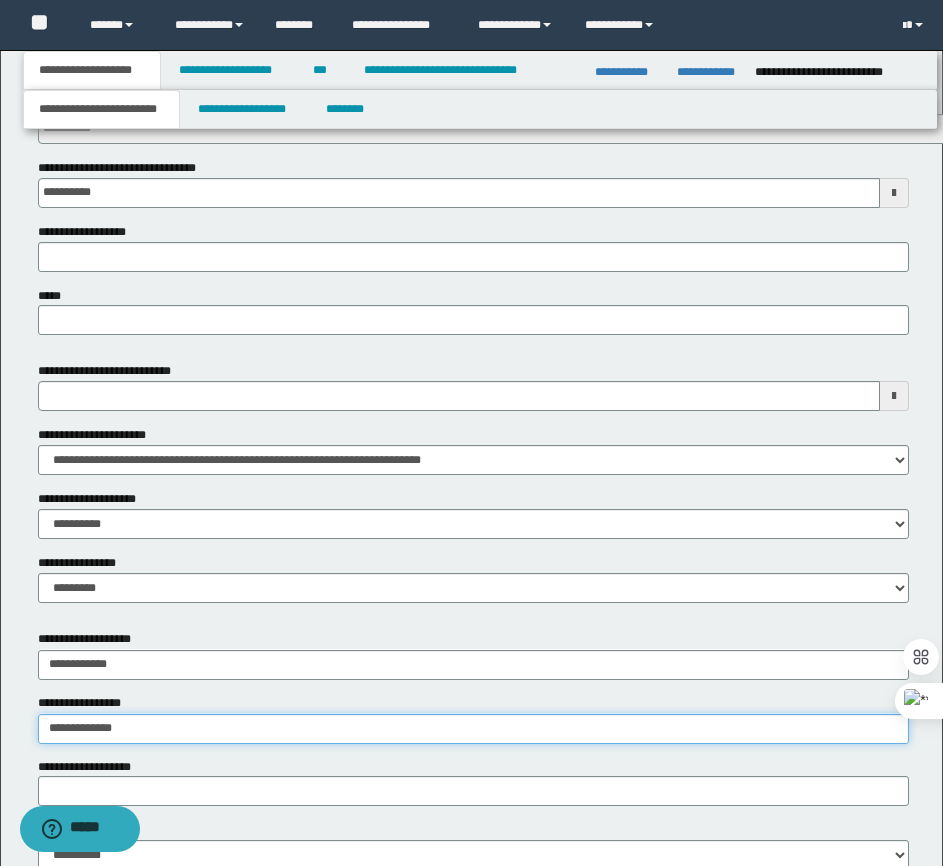 type on "**********" 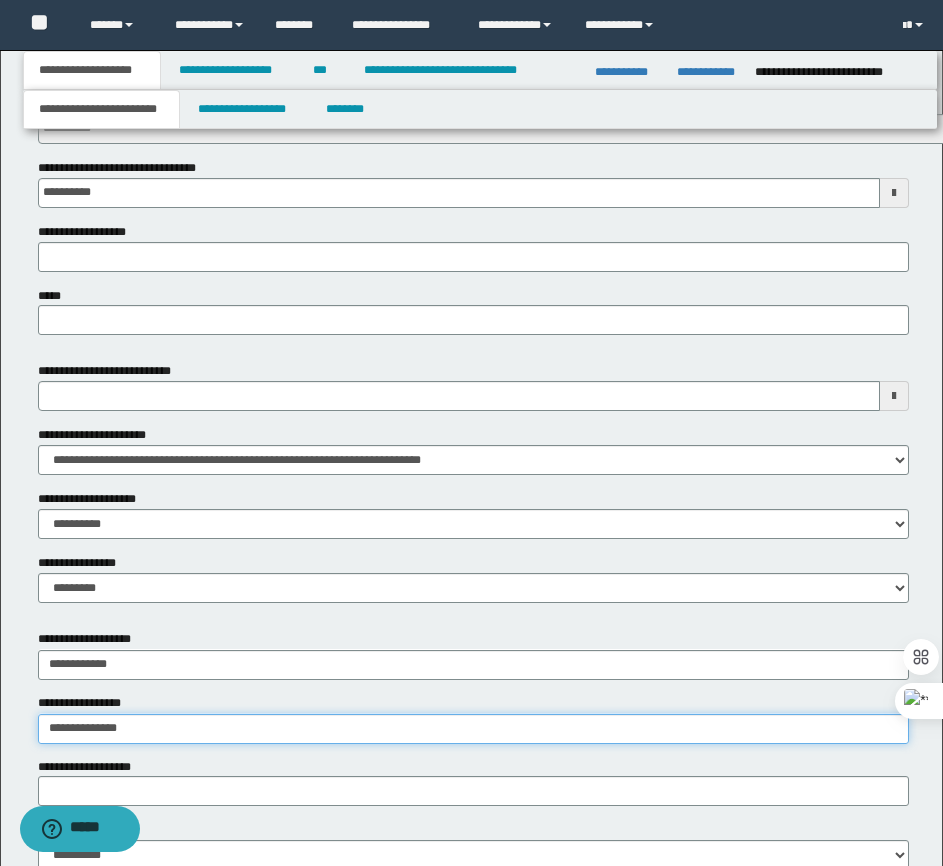 type on "**********" 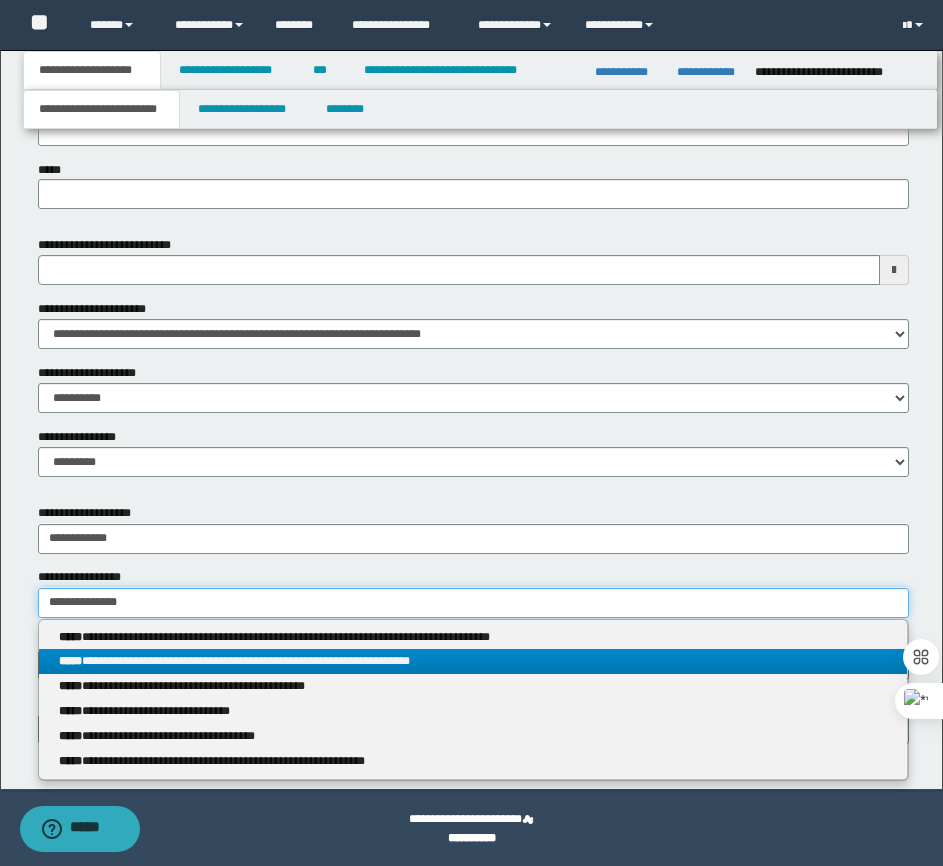 scroll, scrollTop: 926, scrollLeft: 0, axis: vertical 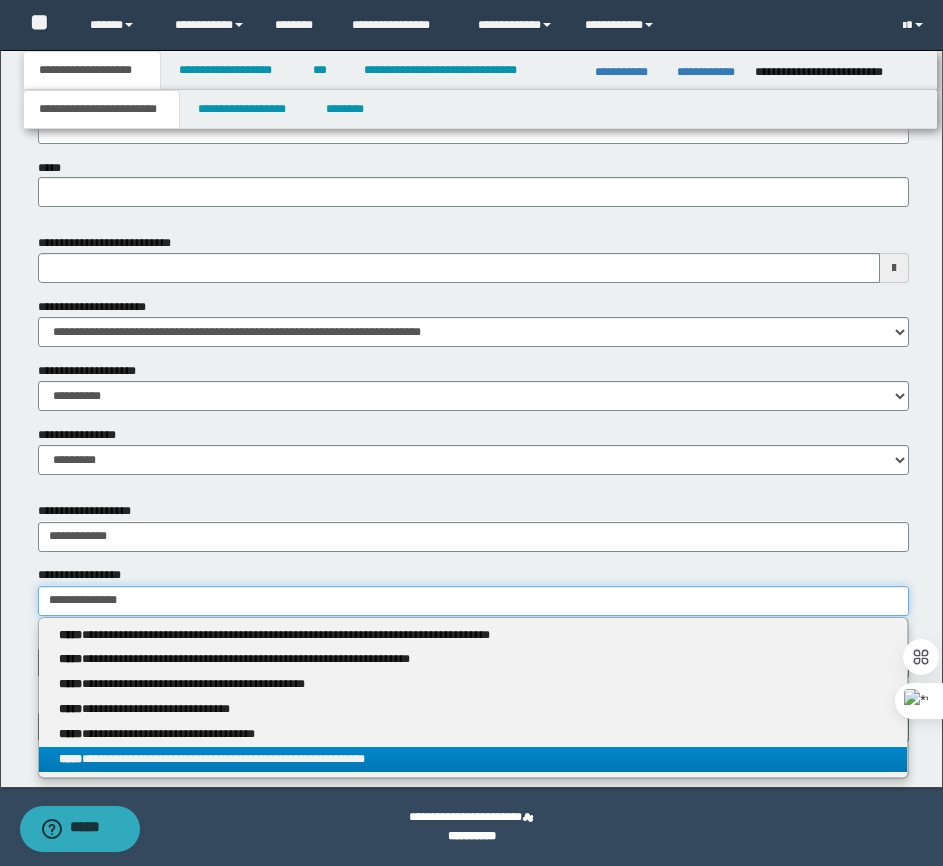 type on "**********" 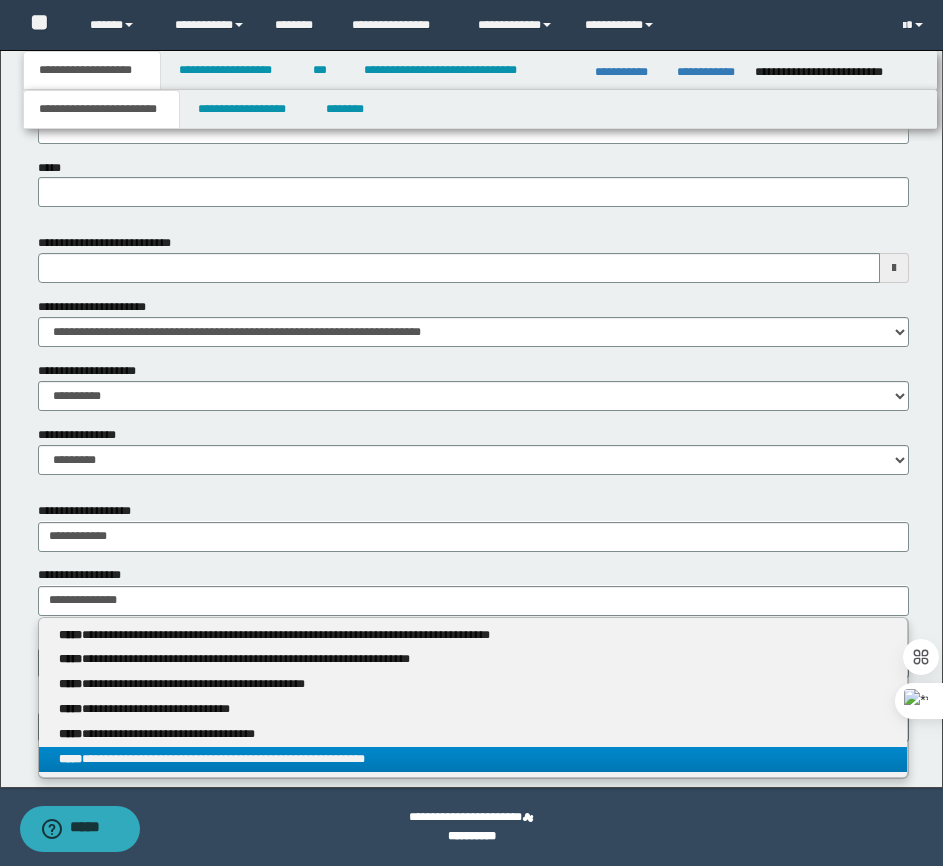 click on "**********" at bounding box center (473, 759) 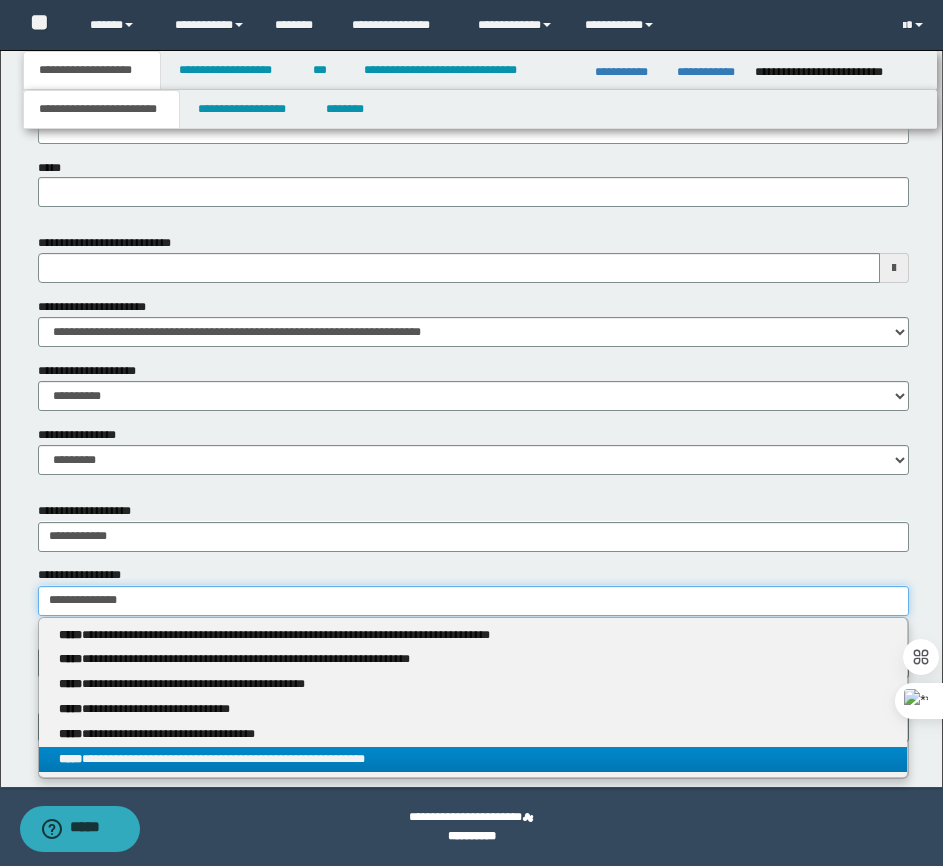 type 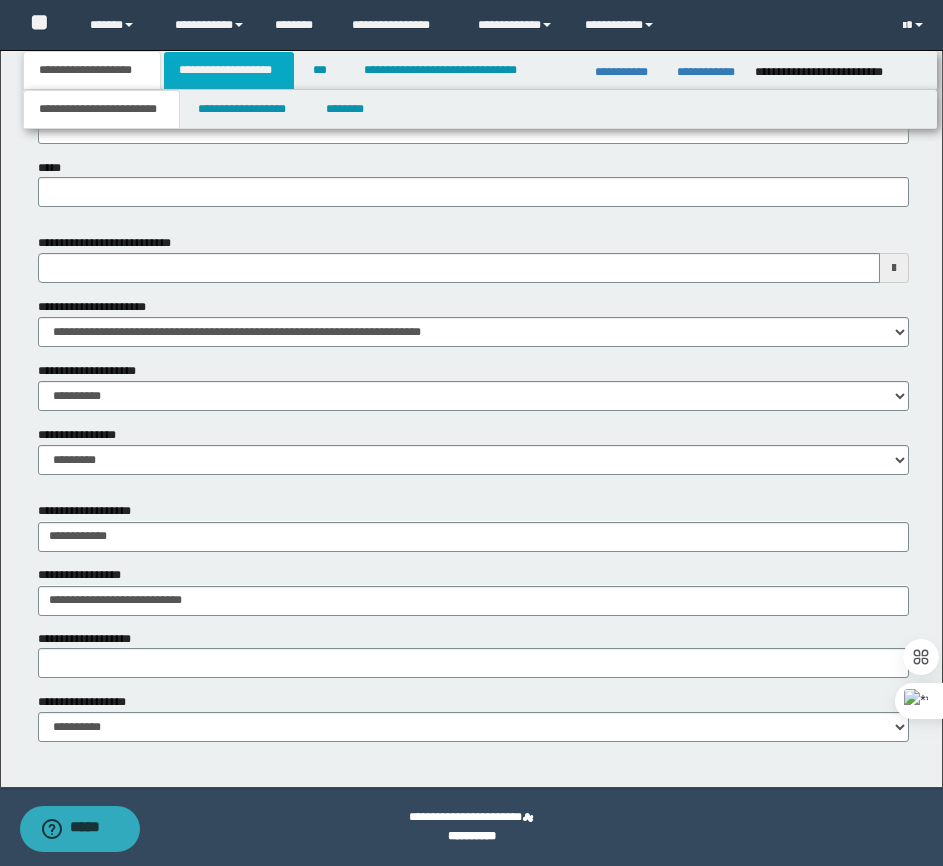 click on "**********" at bounding box center (229, 70) 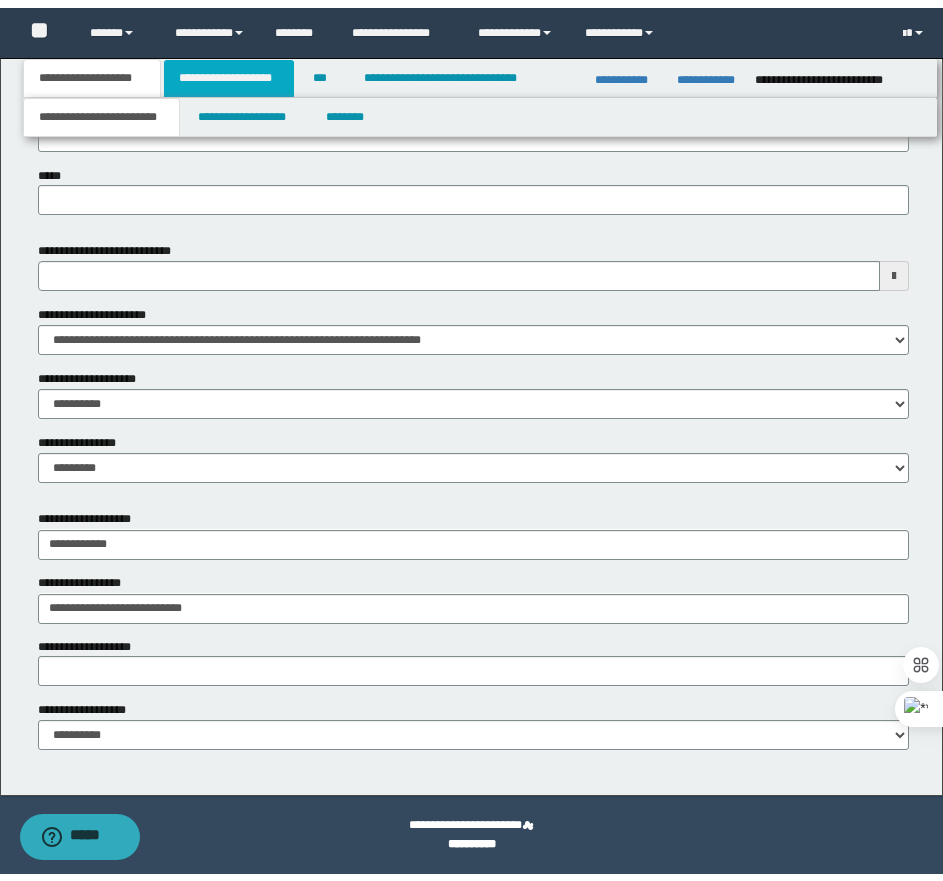 scroll, scrollTop: 911, scrollLeft: 0, axis: vertical 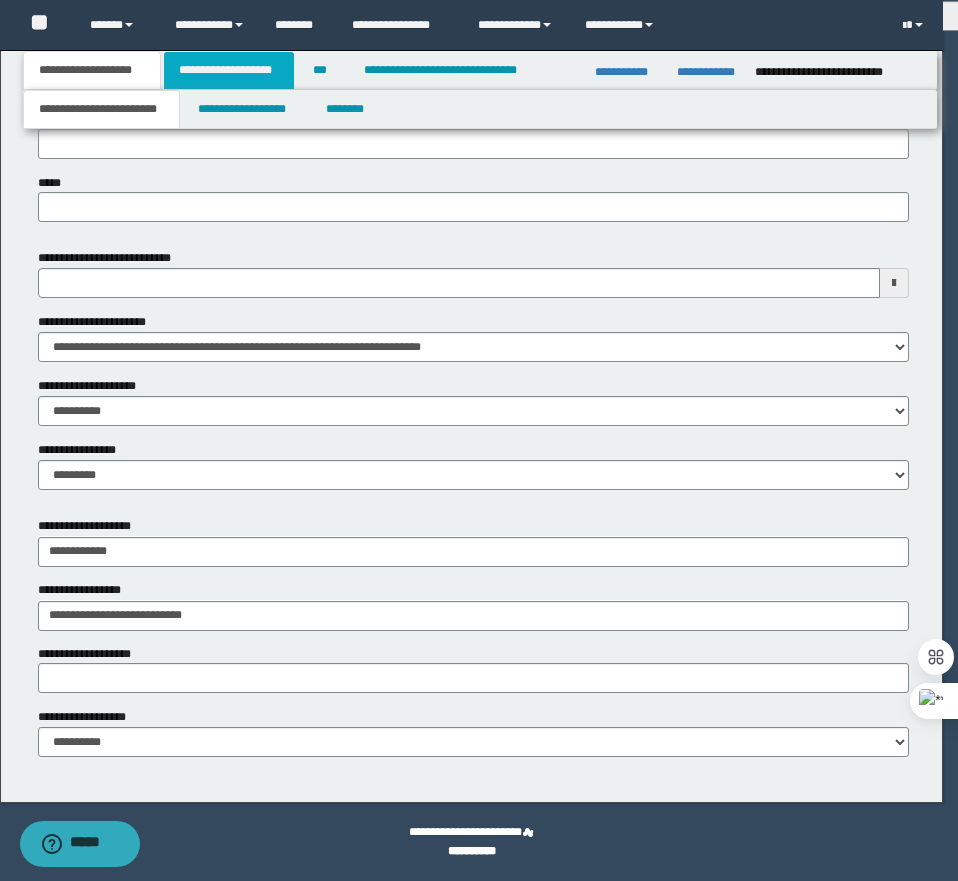 type 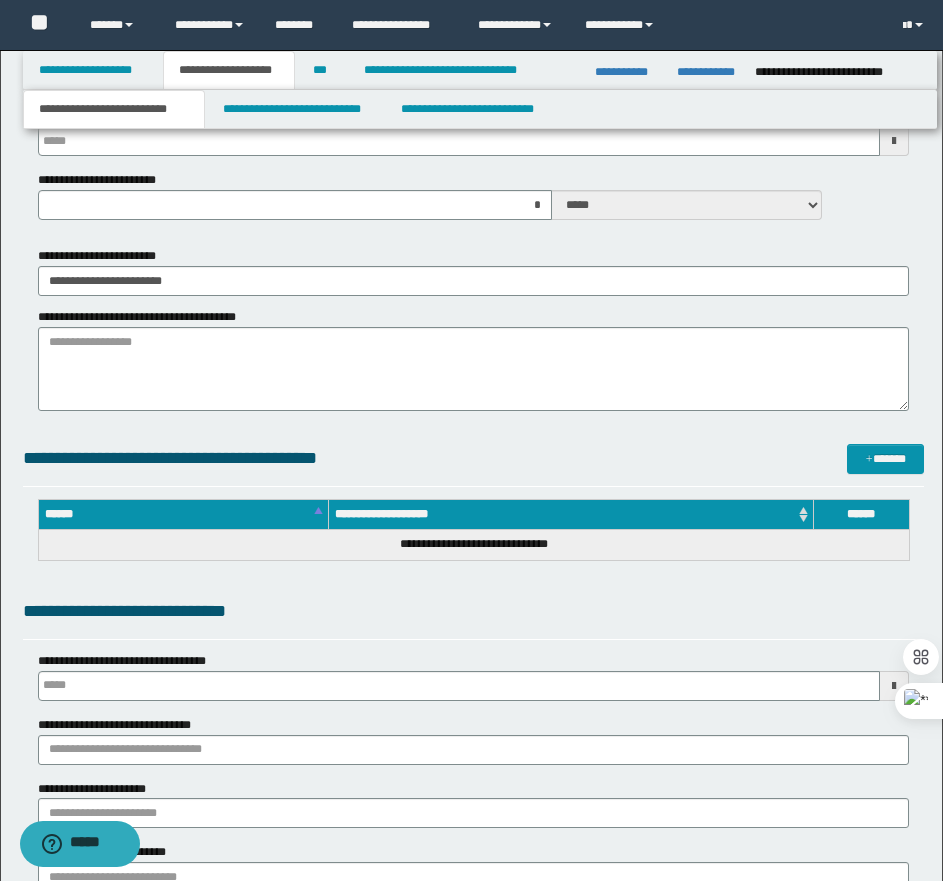 scroll, scrollTop: 811, scrollLeft: 0, axis: vertical 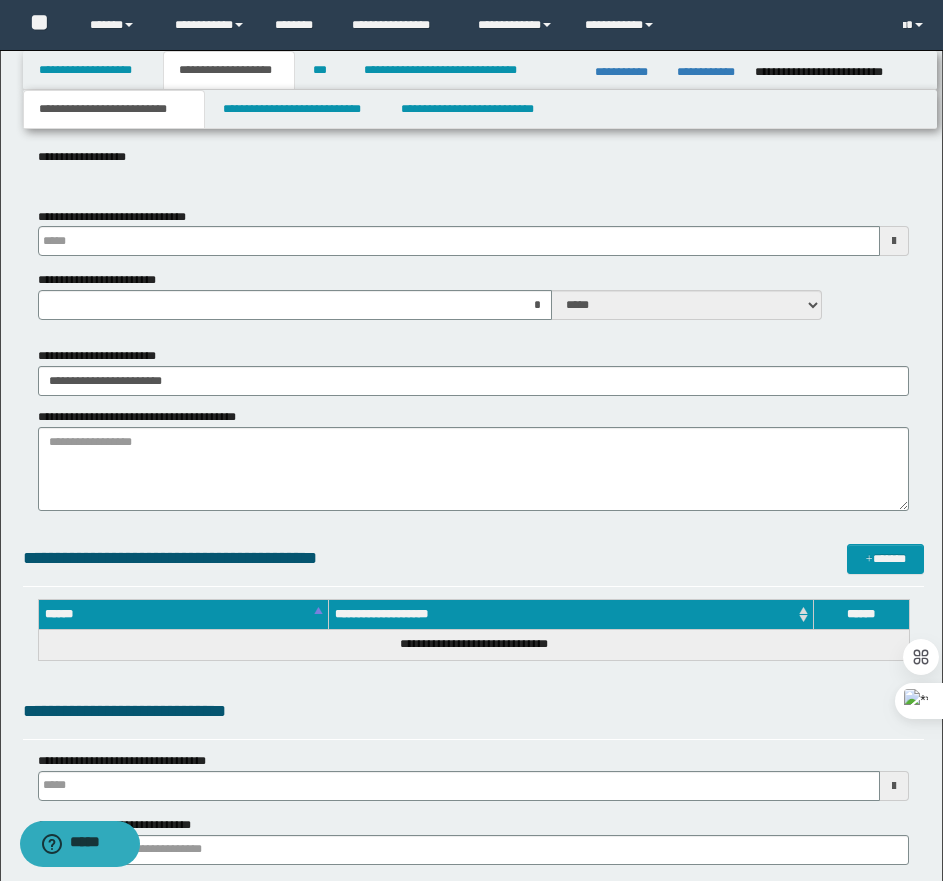 type 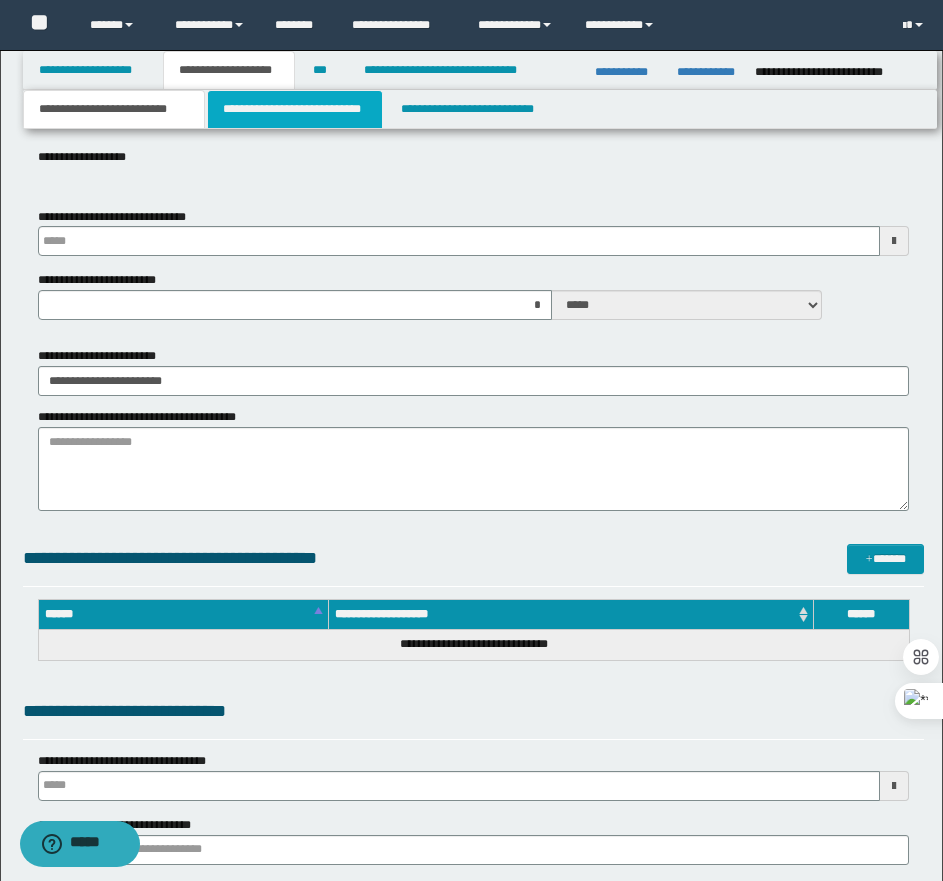 click on "**********" at bounding box center (295, 109) 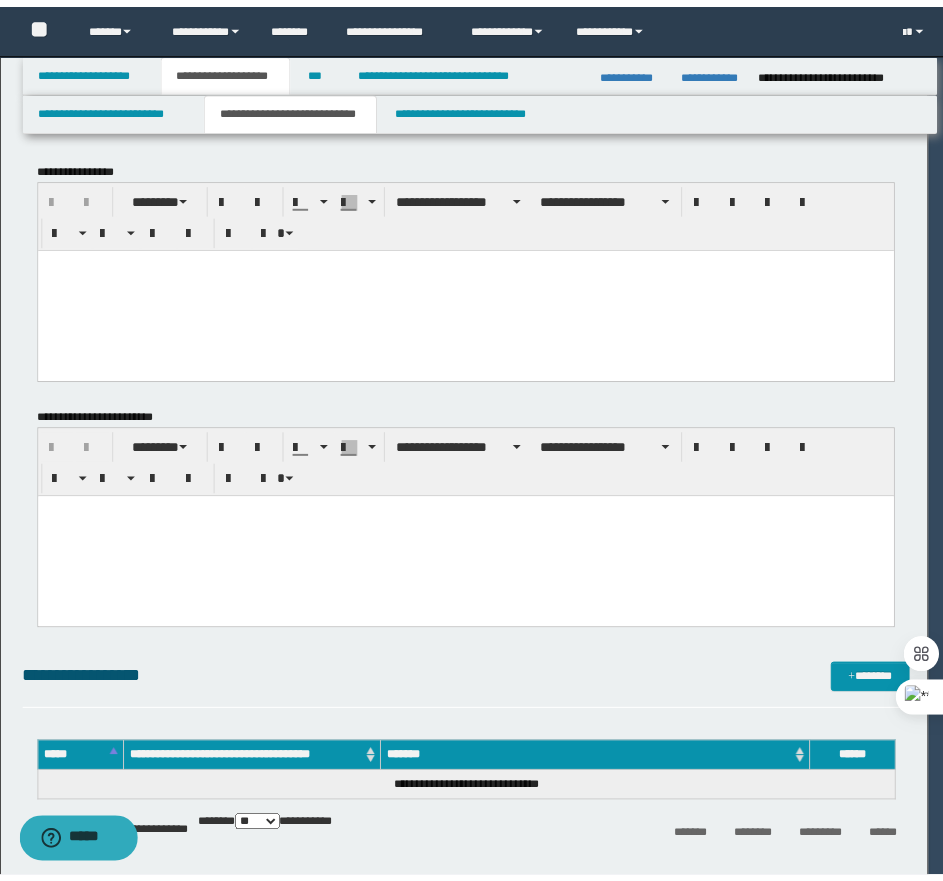 scroll, scrollTop: 0, scrollLeft: 0, axis: both 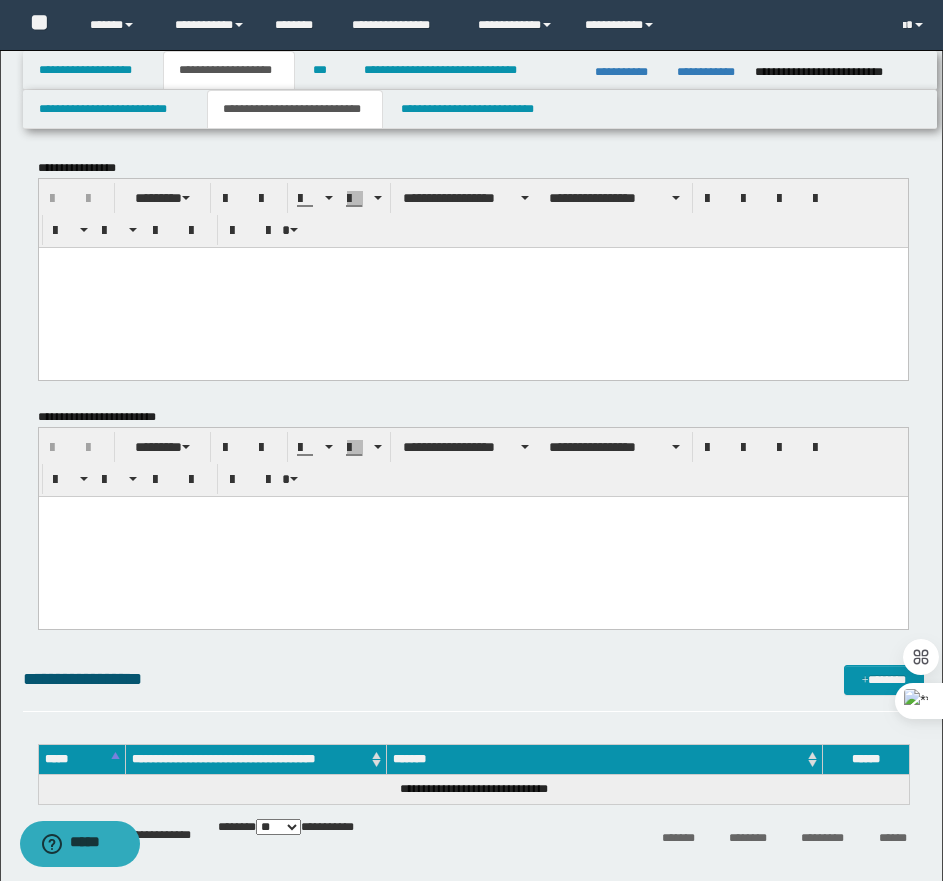 click at bounding box center (472, 287) 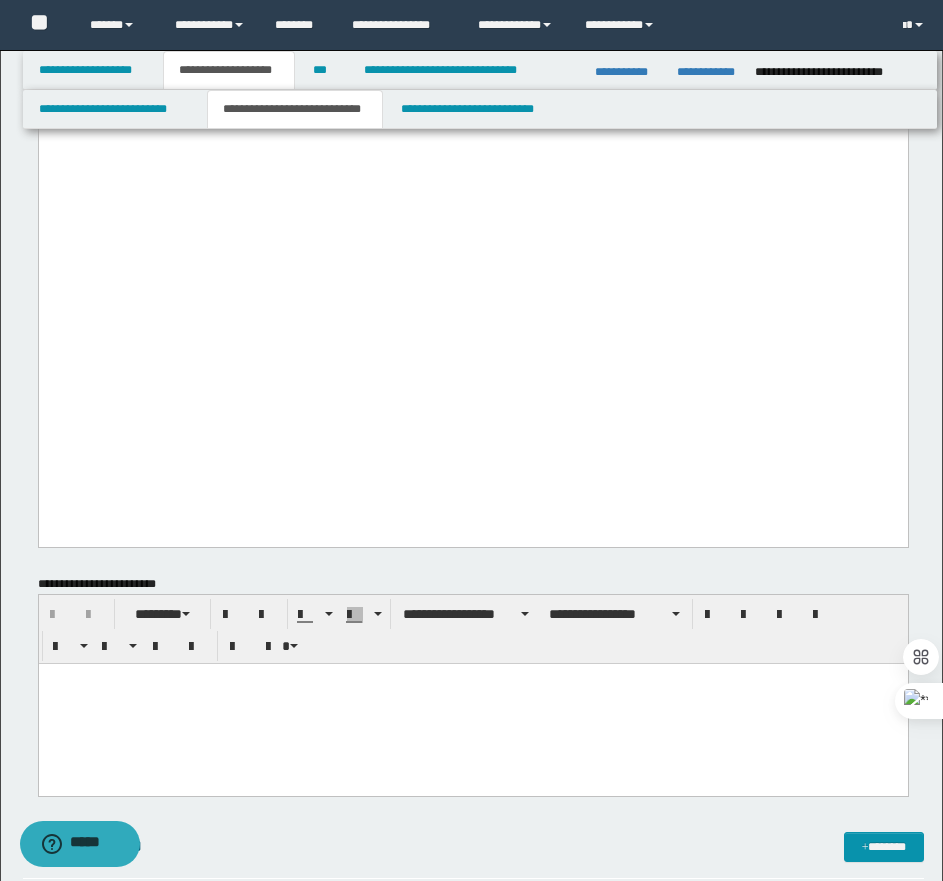 scroll, scrollTop: 2400, scrollLeft: 0, axis: vertical 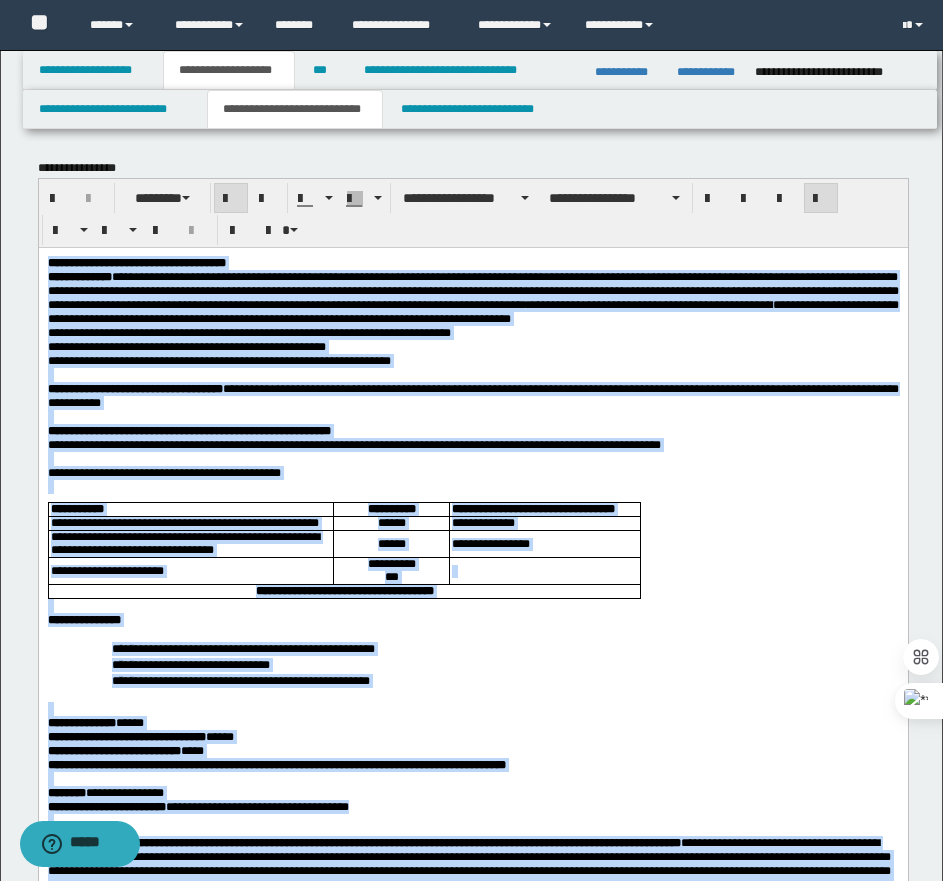 drag, startPoint x: 293, startPoint y: 2961, endPoint x: 29, endPoint y: 264, distance: 2709.8901 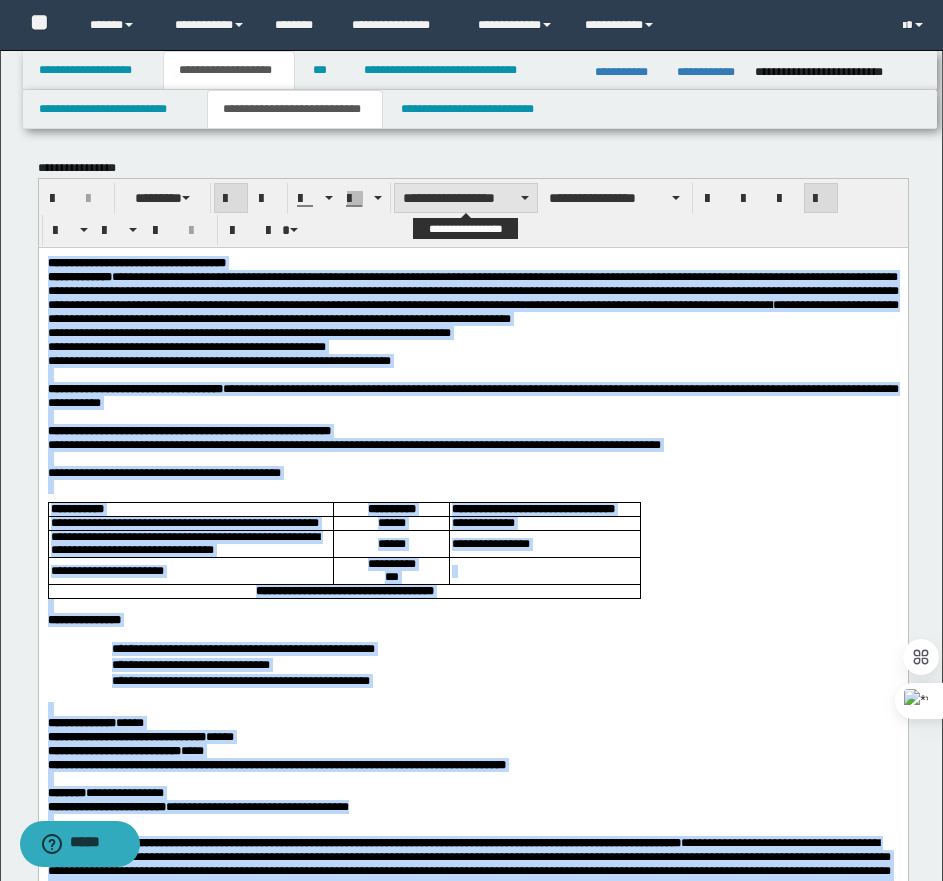 click on "**********" at bounding box center [466, 198] 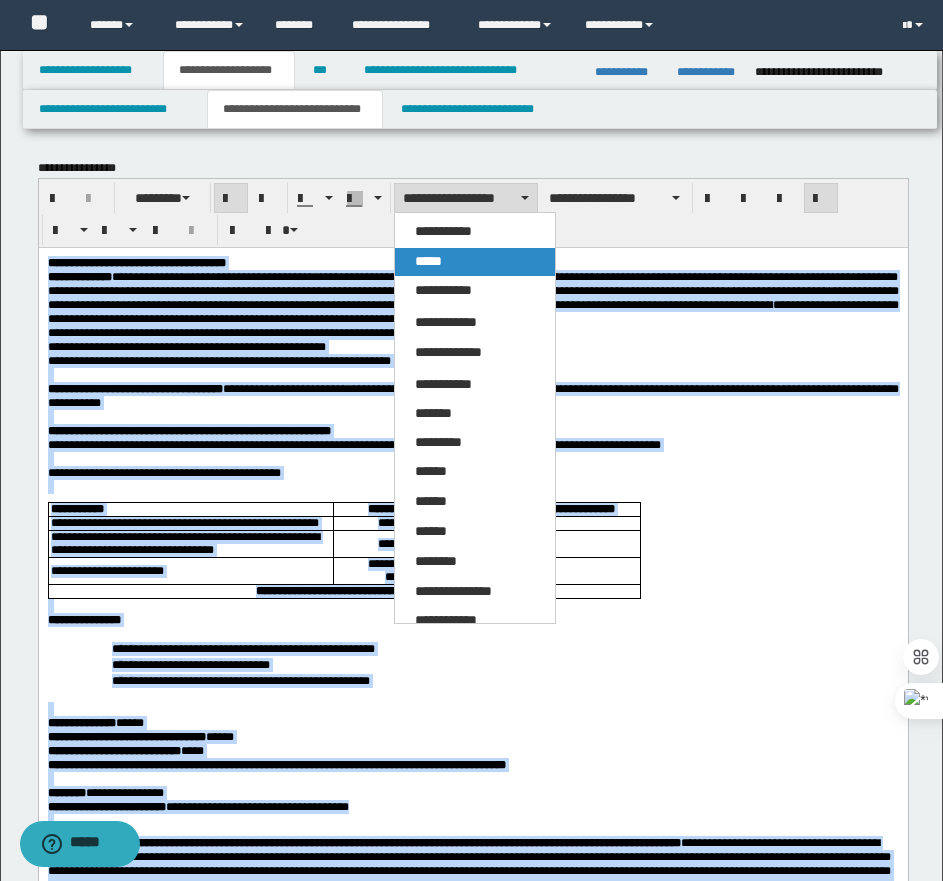 drag, startPoint x: 435, startPoint y: 257, endPoint x: 494, endPoint y: 240, distance: 61.400326 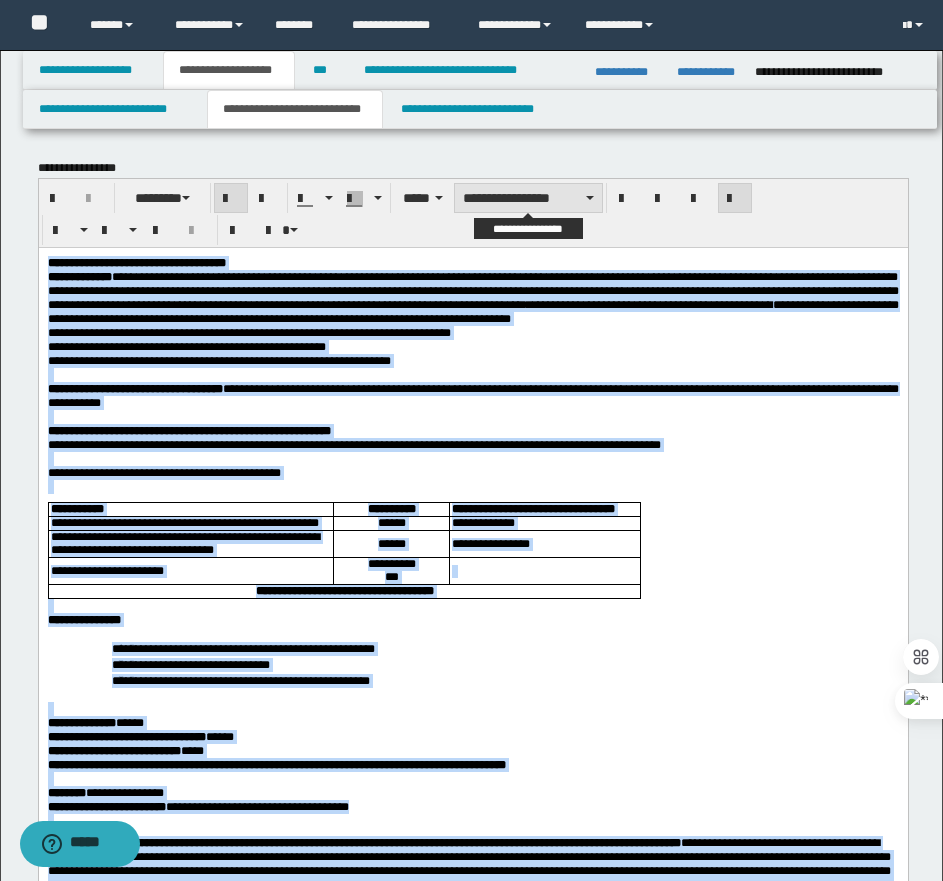 click on "**********" at bounding box center [528, 198] 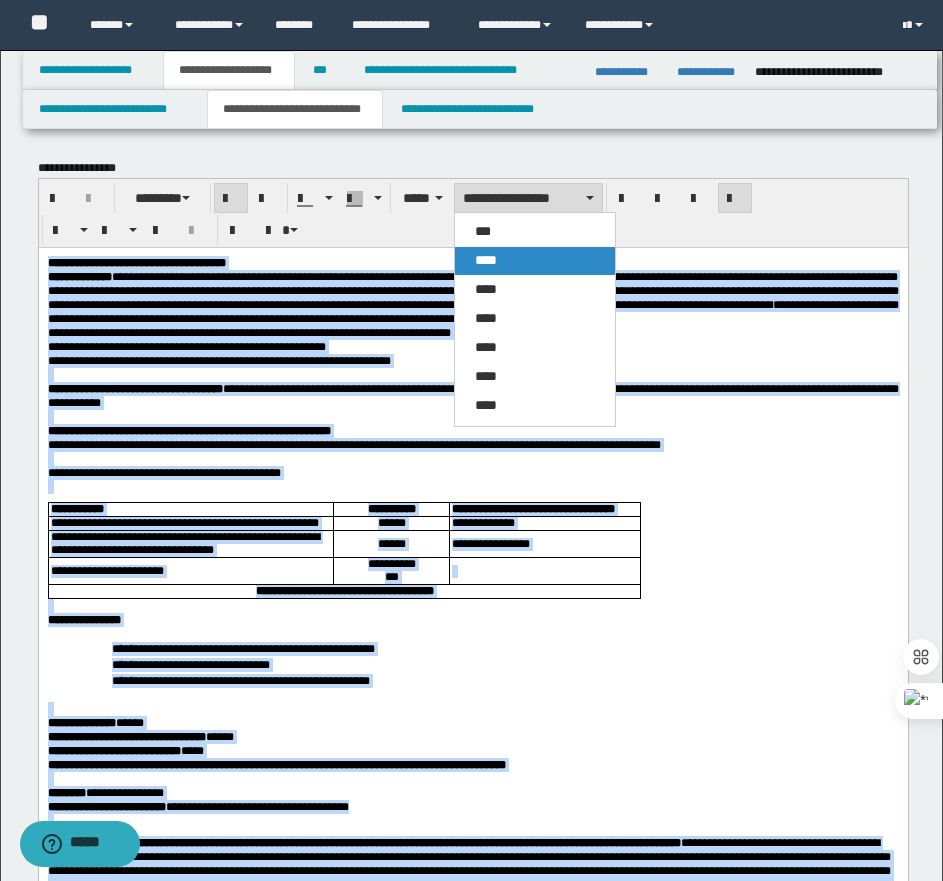 click on "****" at bounding box center (486, 260) 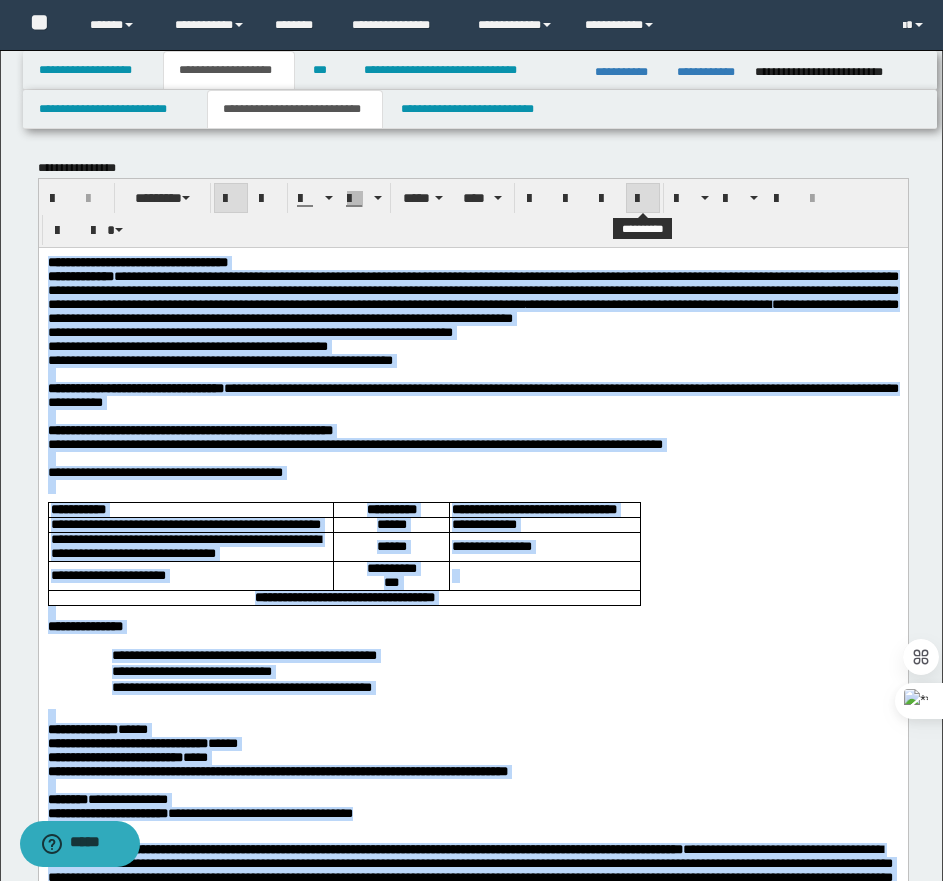 click at bounding box center [643, 199] 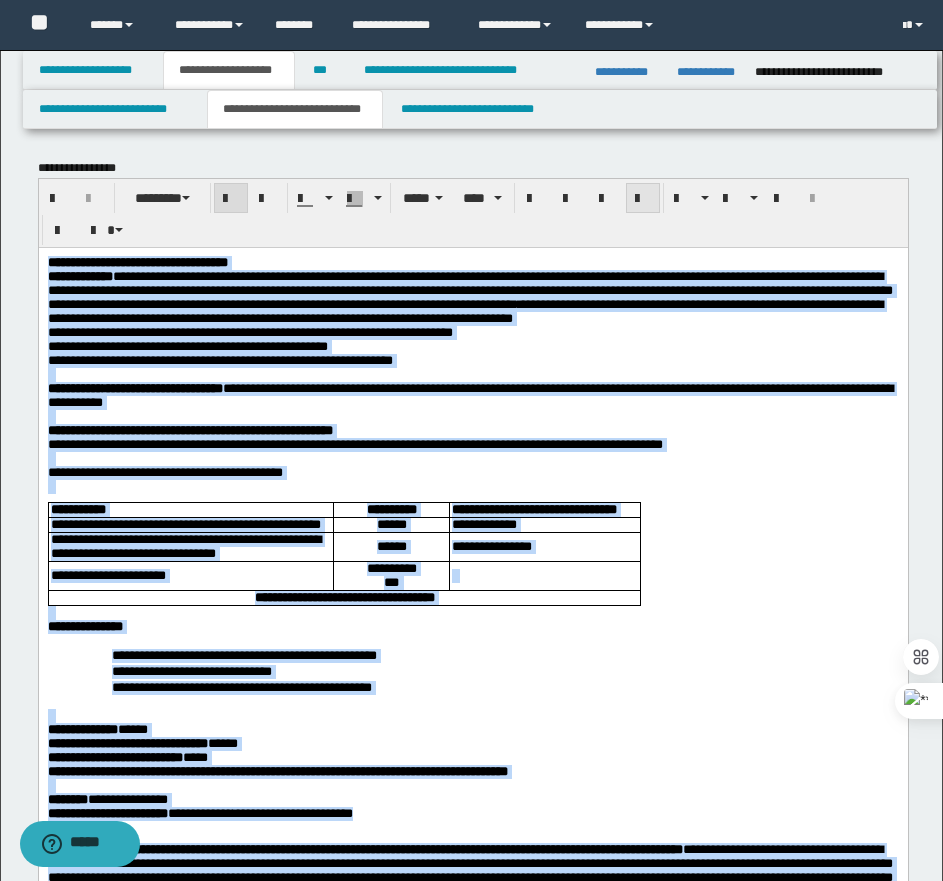 drag, startPoint x: 640, startPoint y: 203, endPoint x: 598, endPoint y: 38, distance: 170.26157 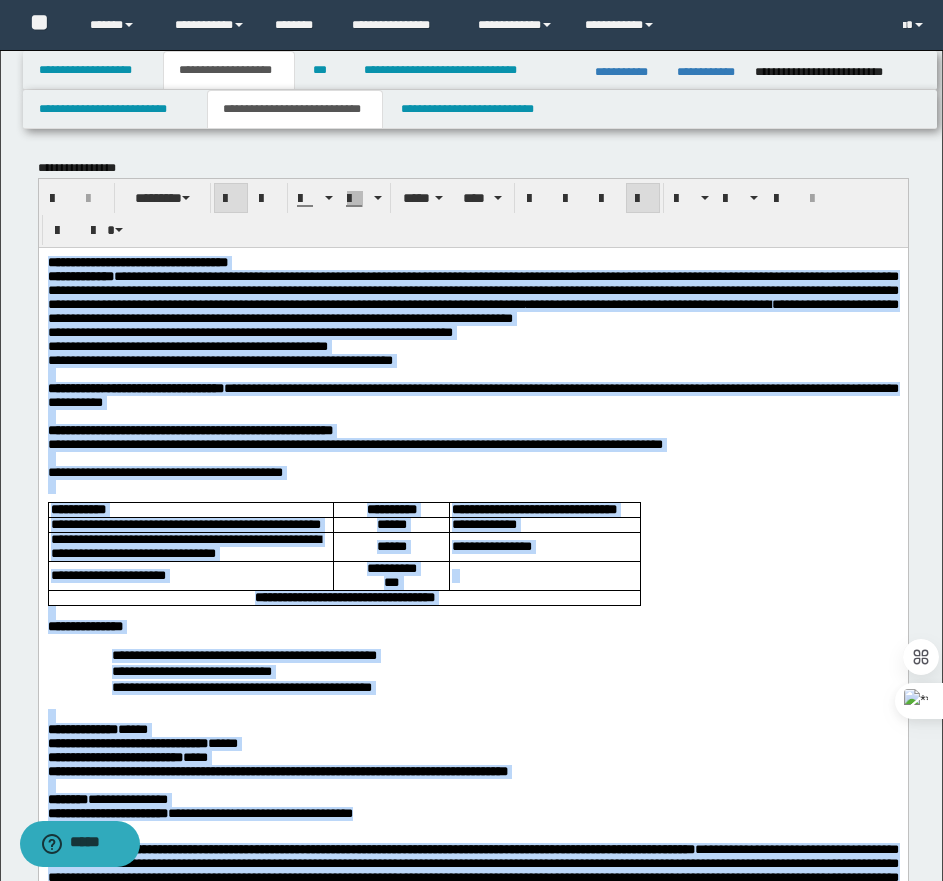 click on "**********" at bounding box center (472, 332) 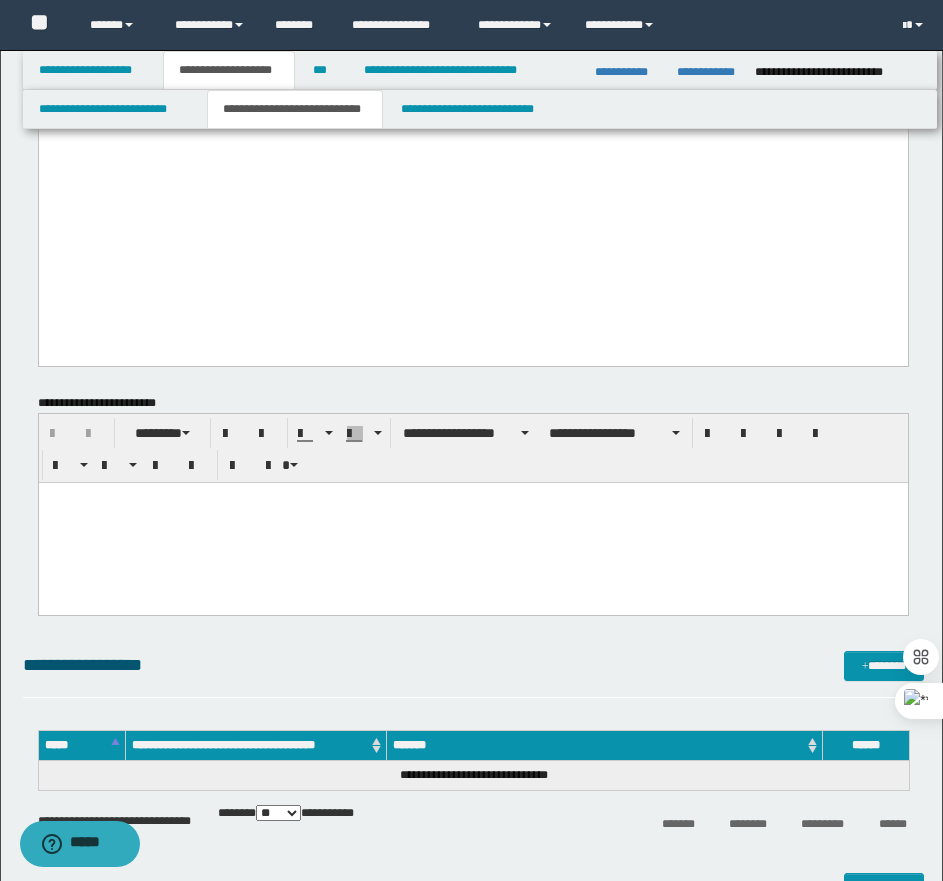 scroll, scrollTop: 3200, scrollLeft: 0, axis: vertical 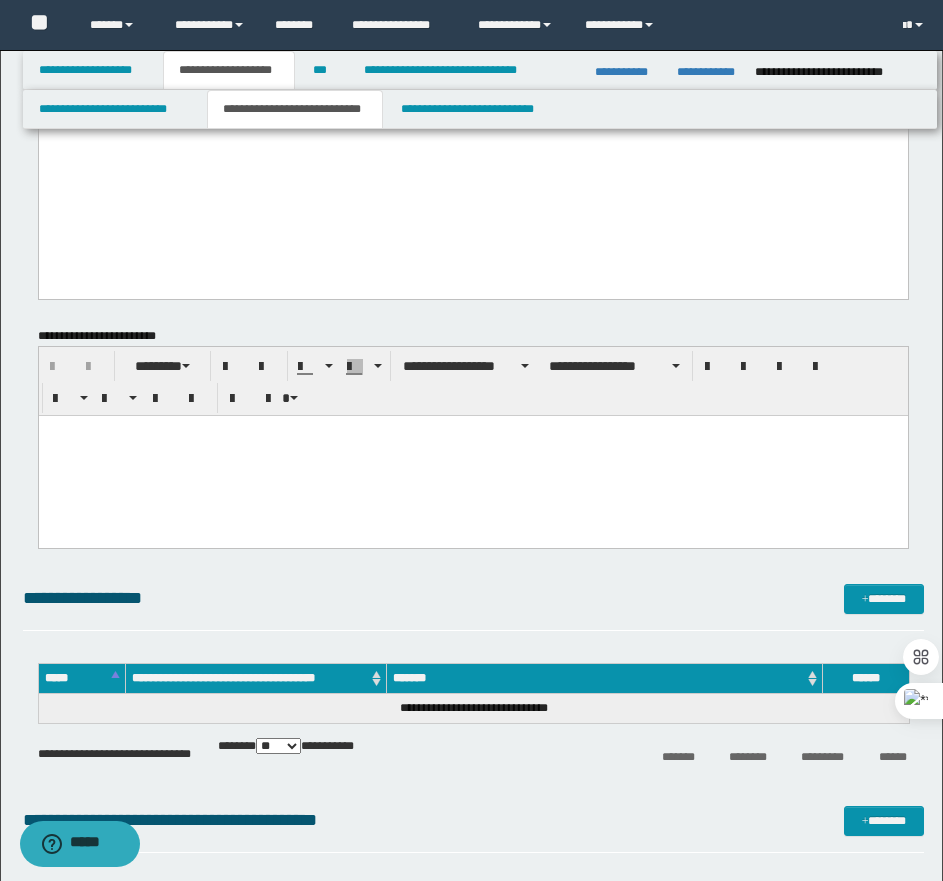 click at bounding box center [472, 455] 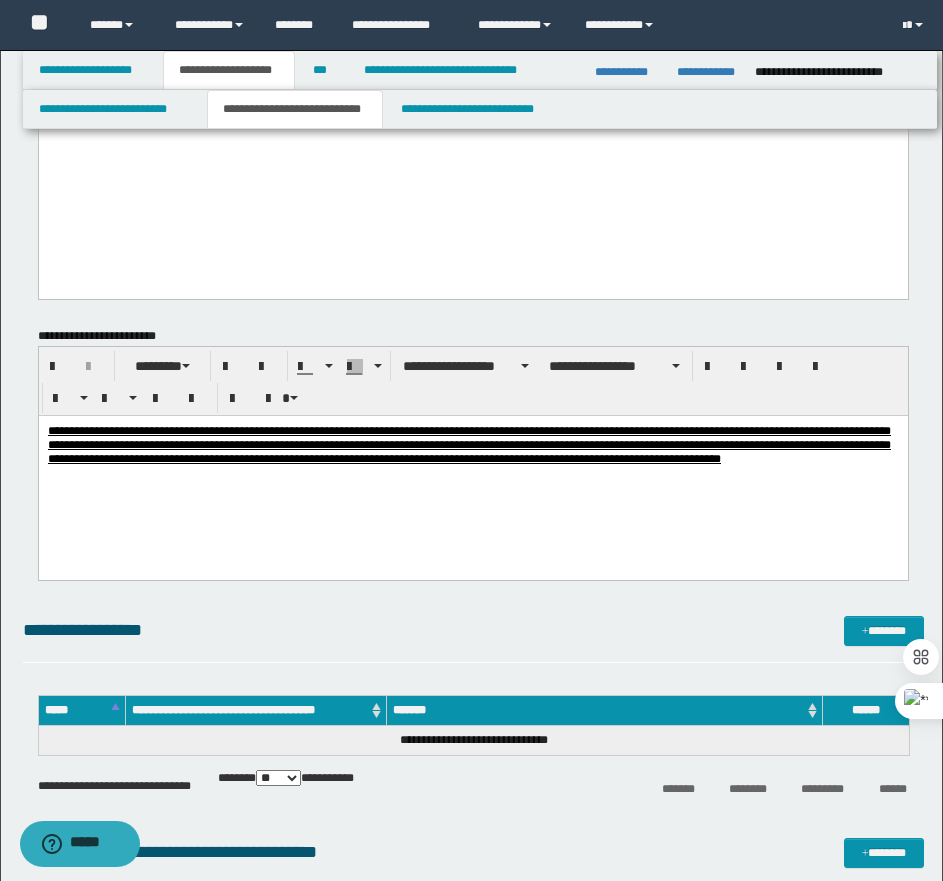 click on "**********" at bounding box center (468, 444) 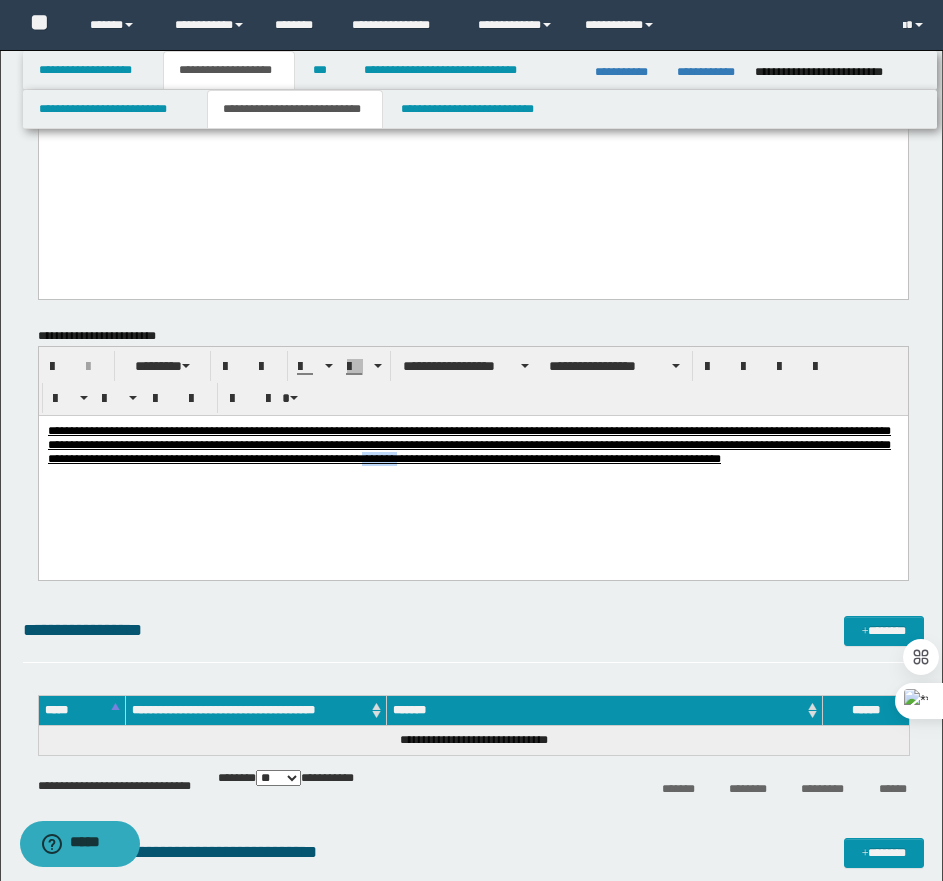 click on "**********" at bounding box center [468, 444] 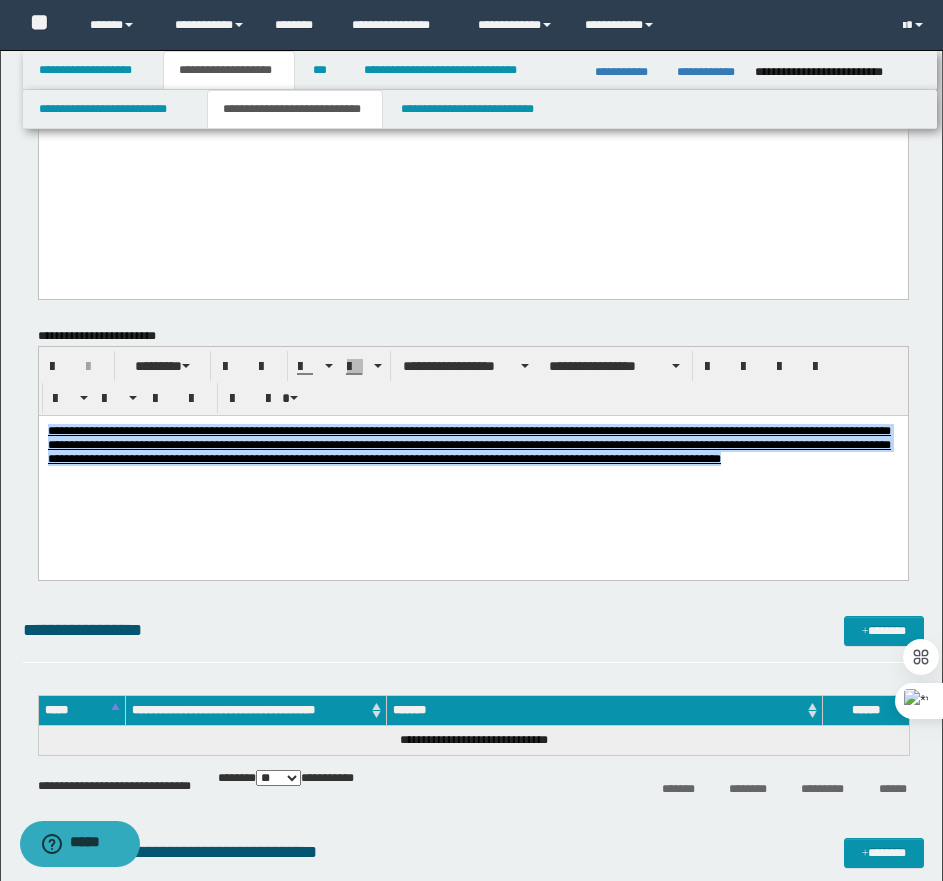 click on "**********" at bounding box center [468, 444] 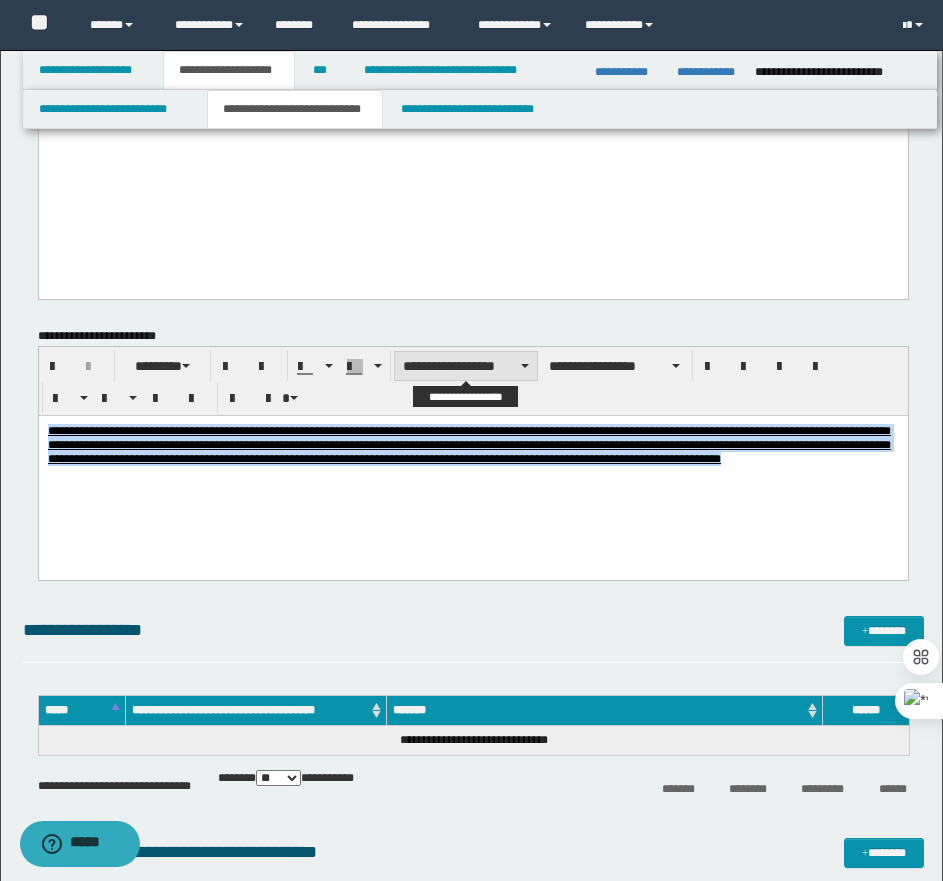 click on "**********" at bounding box center [466, 366] 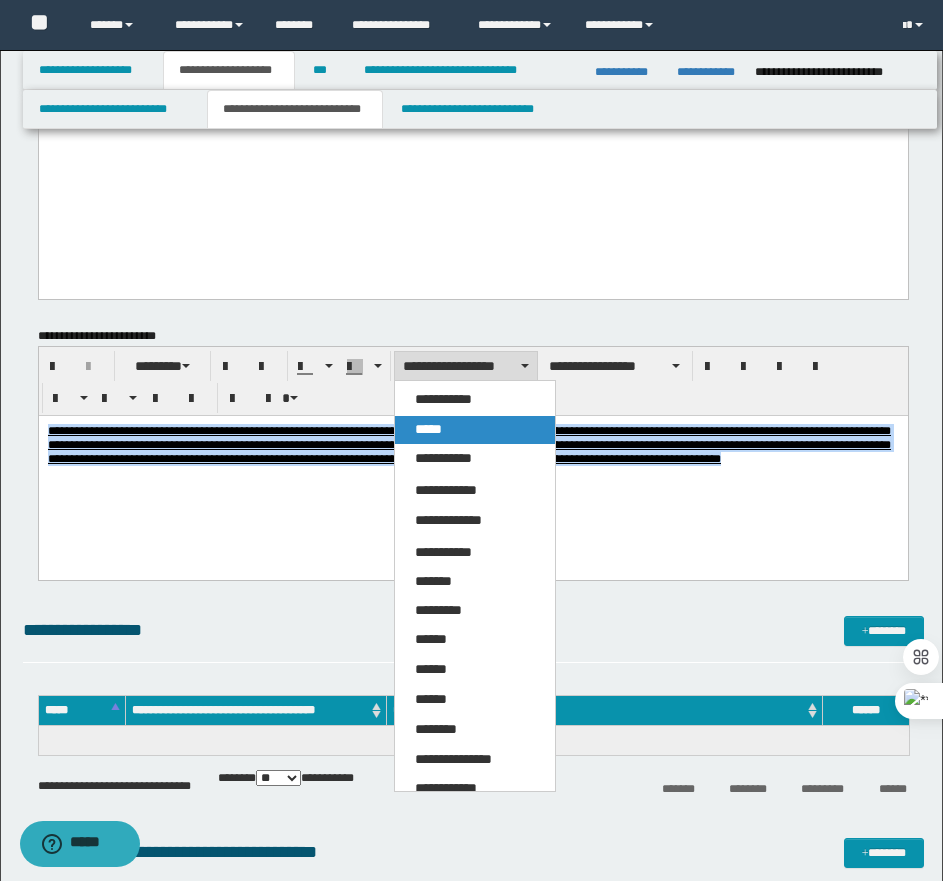 click on "*****" at bounding box center [475, 430] 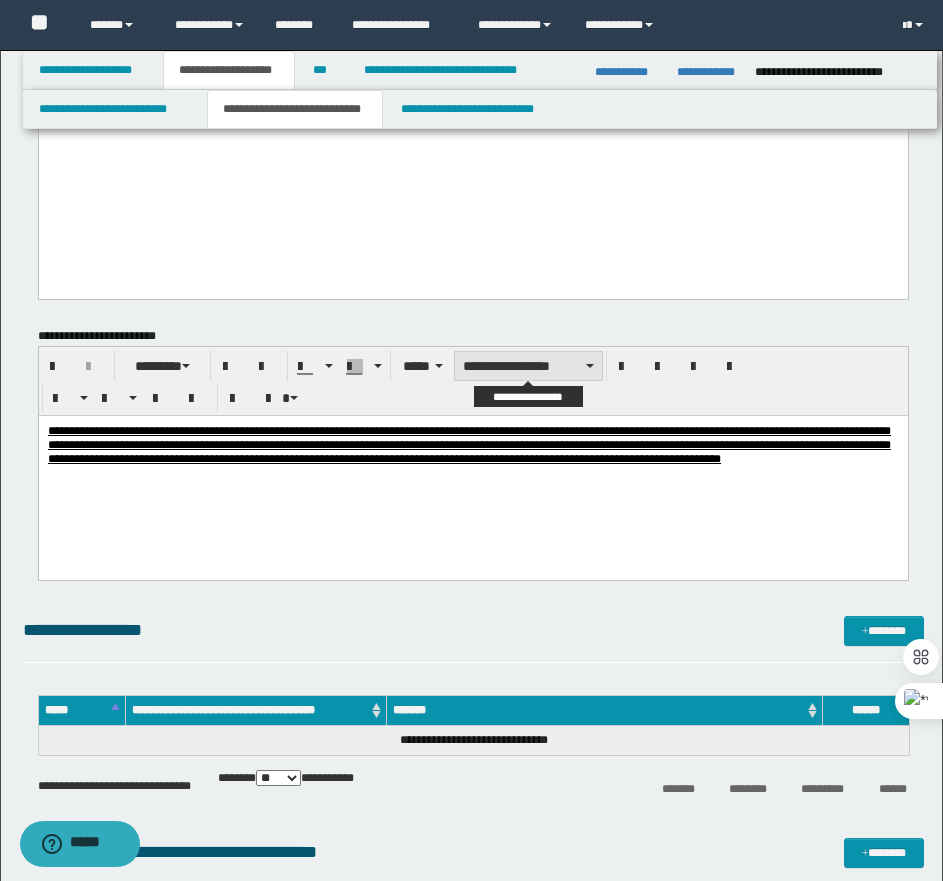 click on "**********" at bounding box center (528, 366) 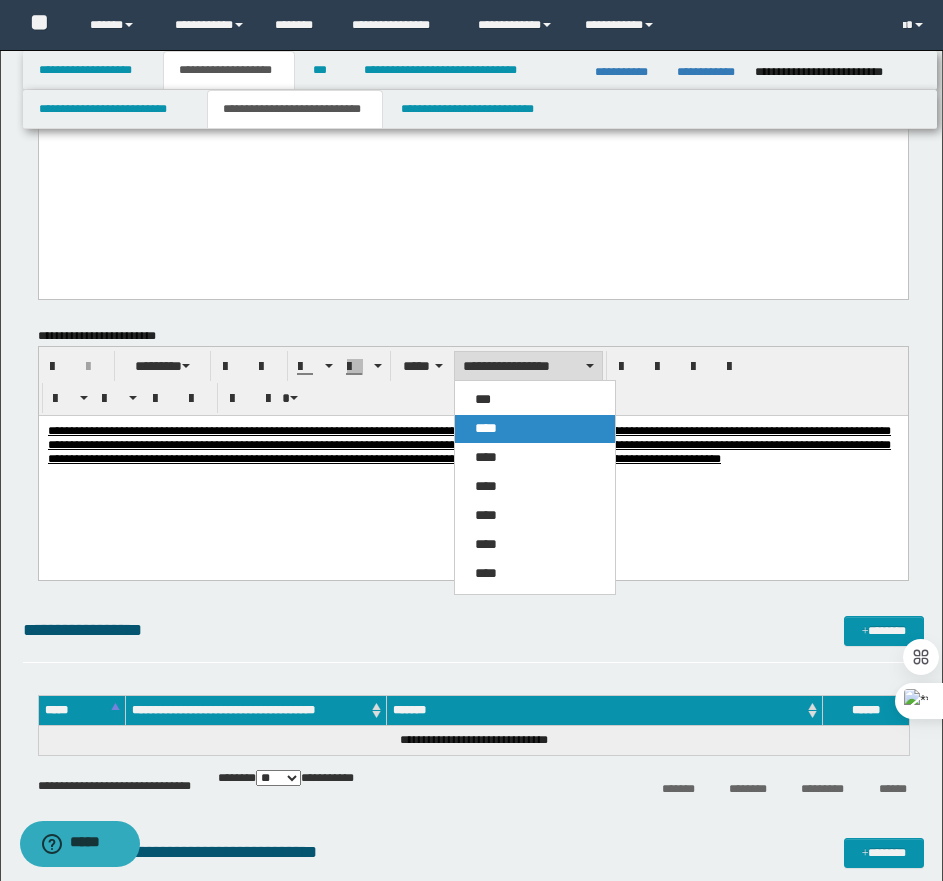 drag, startPoint x: 499, startPoint y: 424, endPoint x: 478, endPoint y: 3, distance: 421.52344 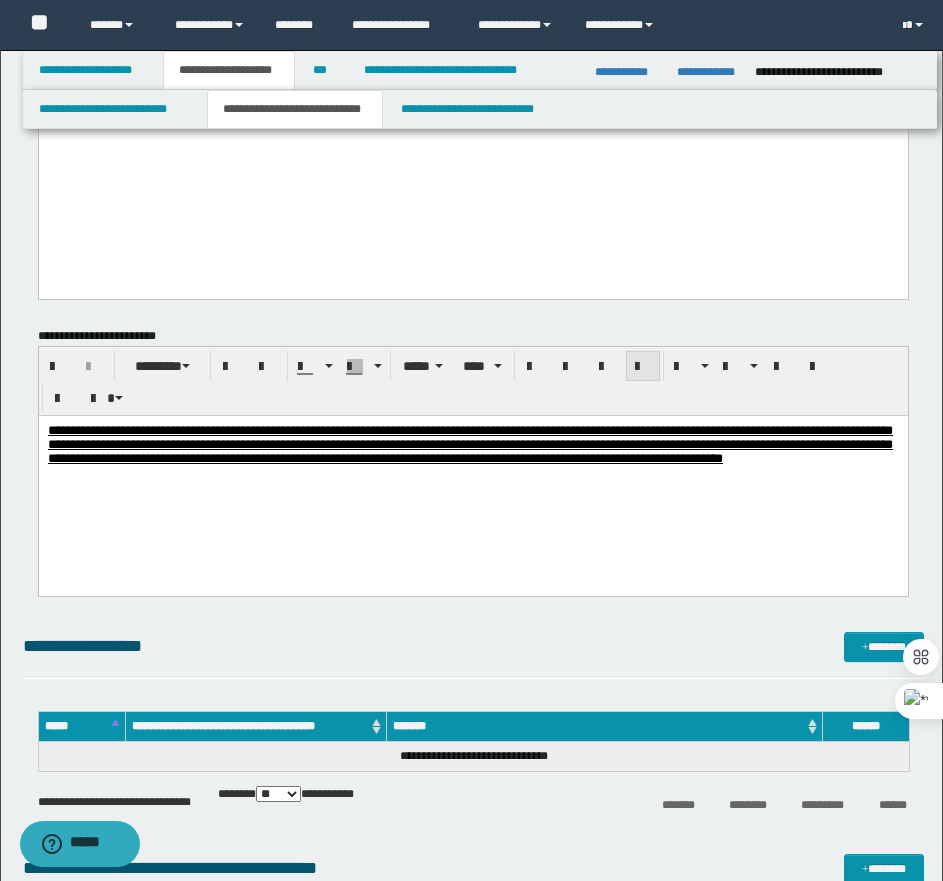 click at bounding box center [643, 367] 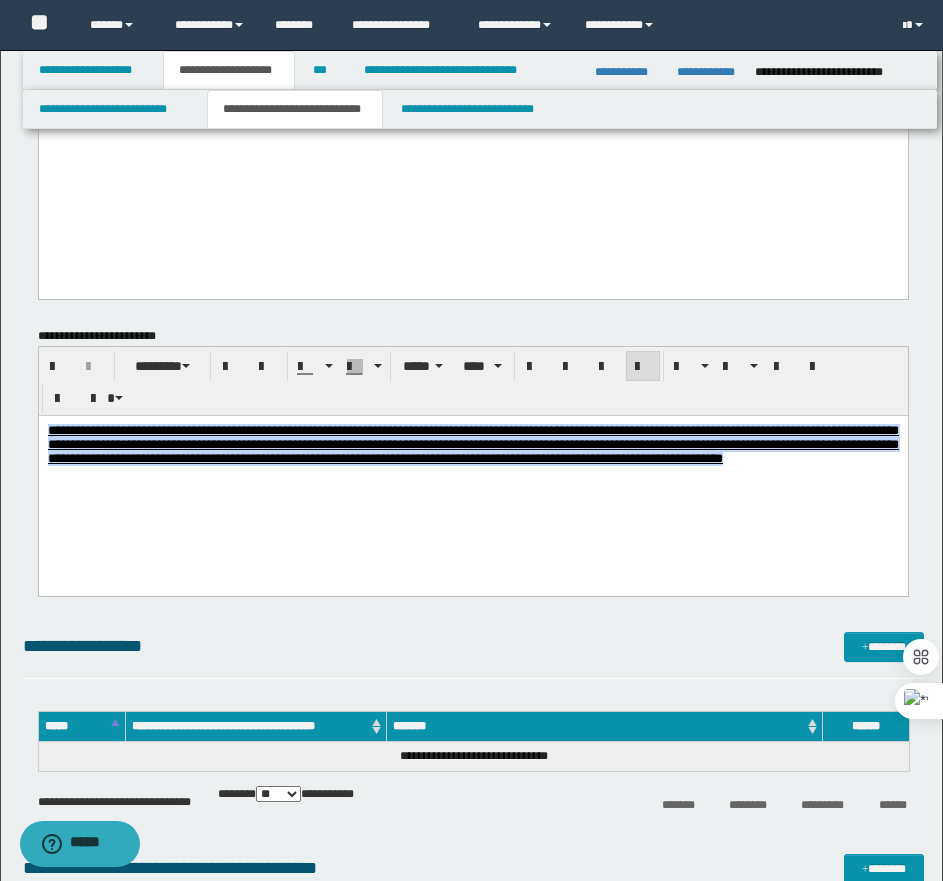 click on "**********" at bounding box center (472, 469) 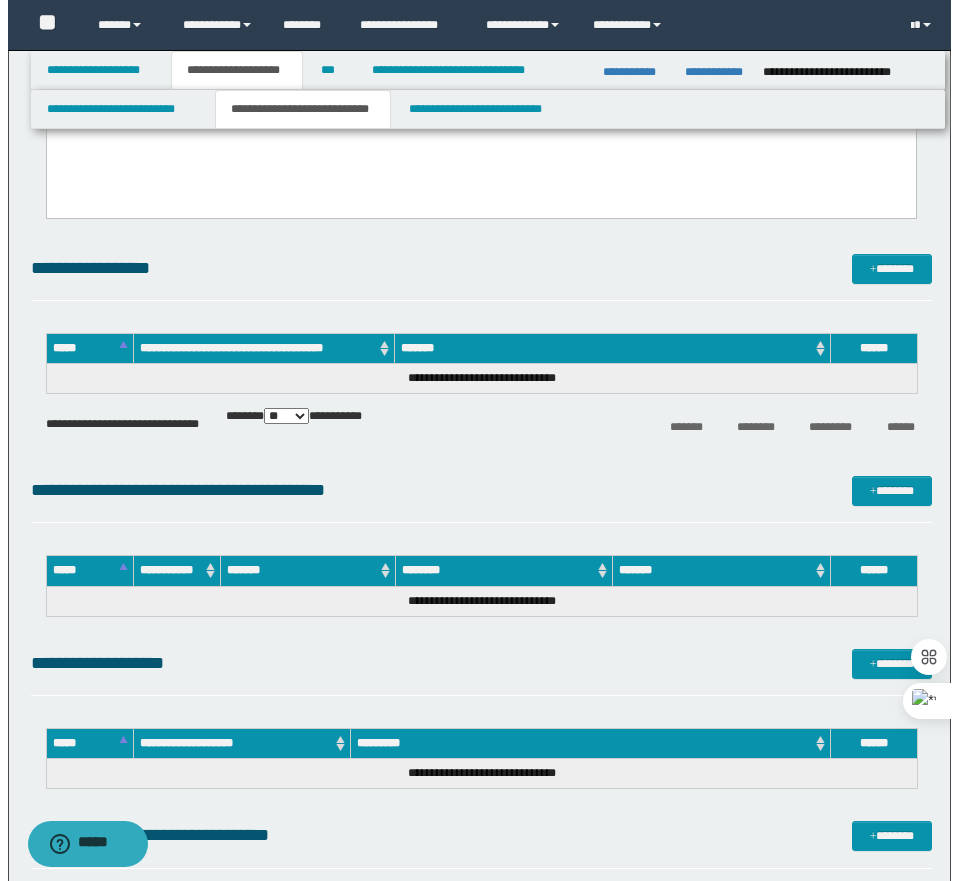 scroll, scrollTop: 3600, scrollLeft: 0, axis: vertical 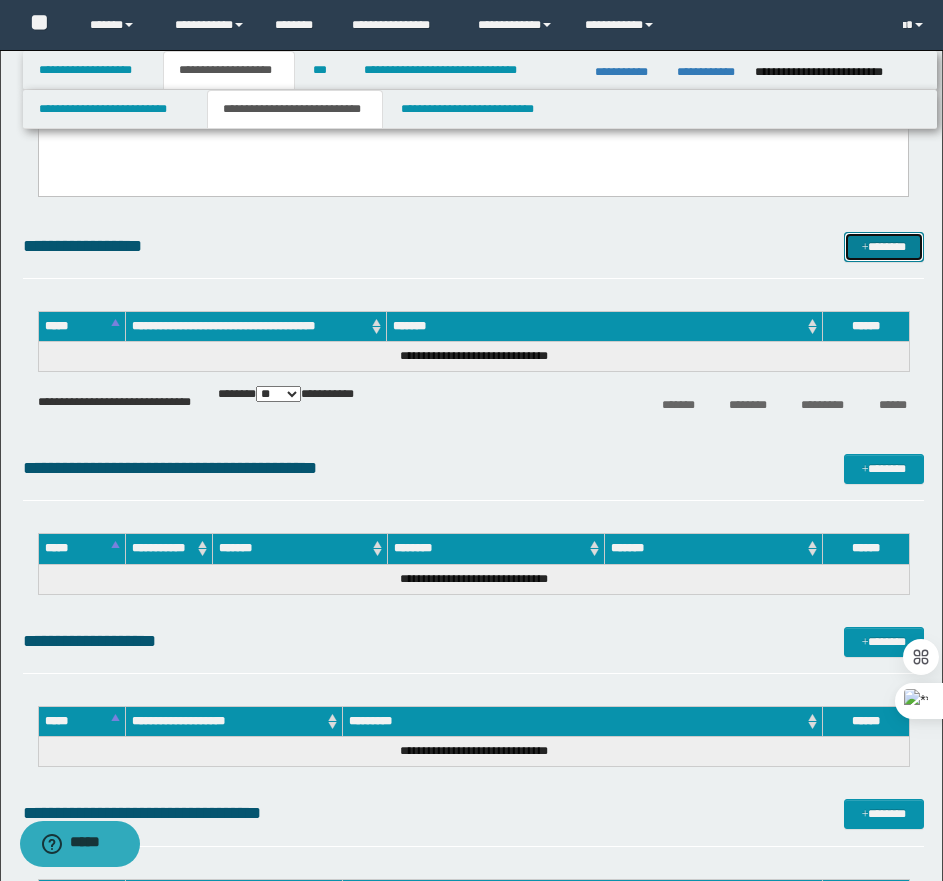drag, startPoint x: 885, startPoint y: 250, endPoint x: 873, endPoint y: 250, distance: 12 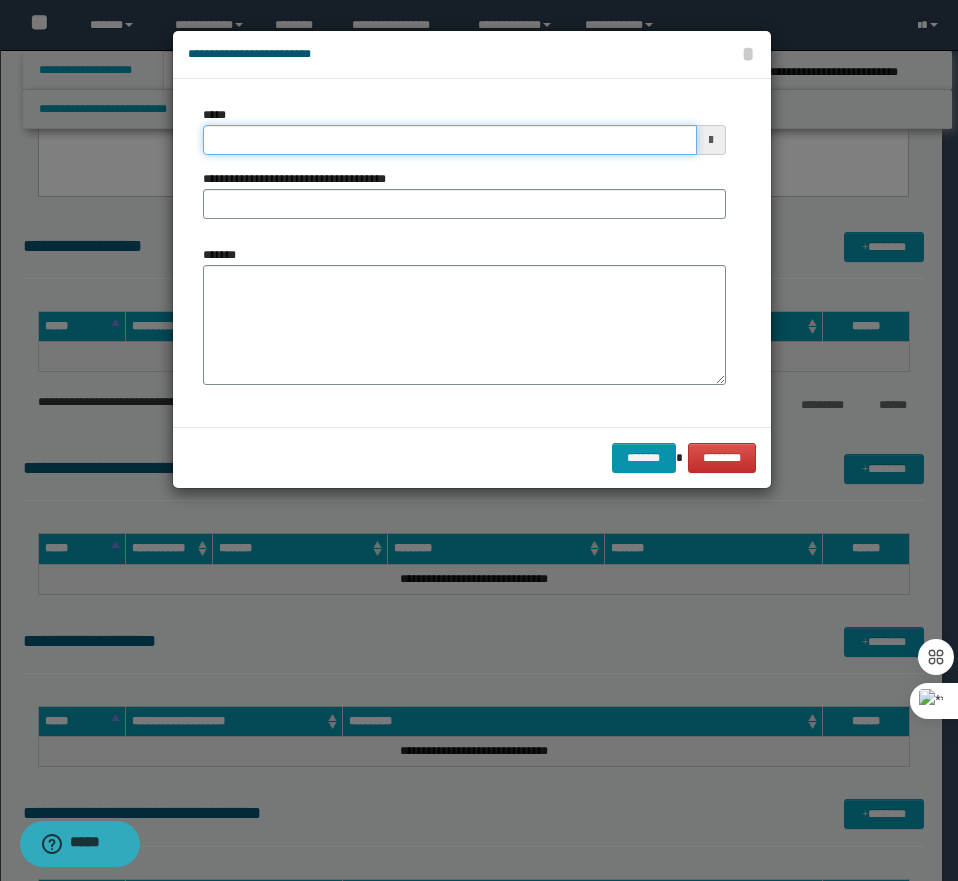 click on "*****" at bounding box center [450, 140] 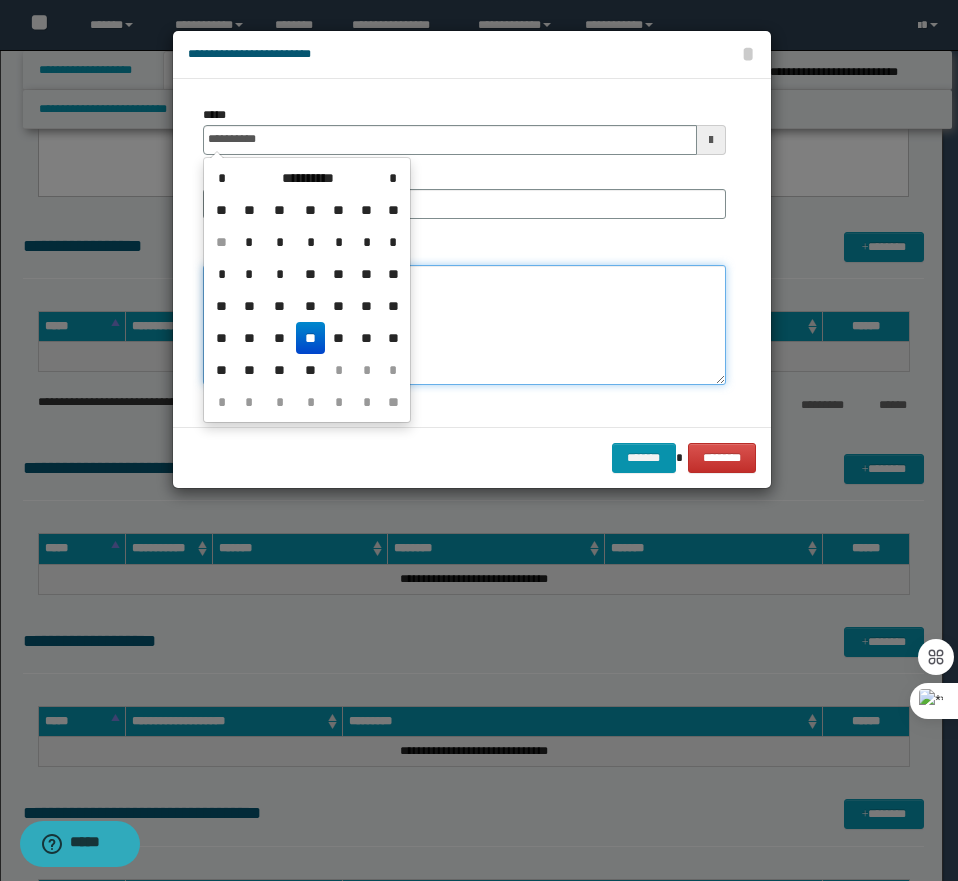 type on "**********" 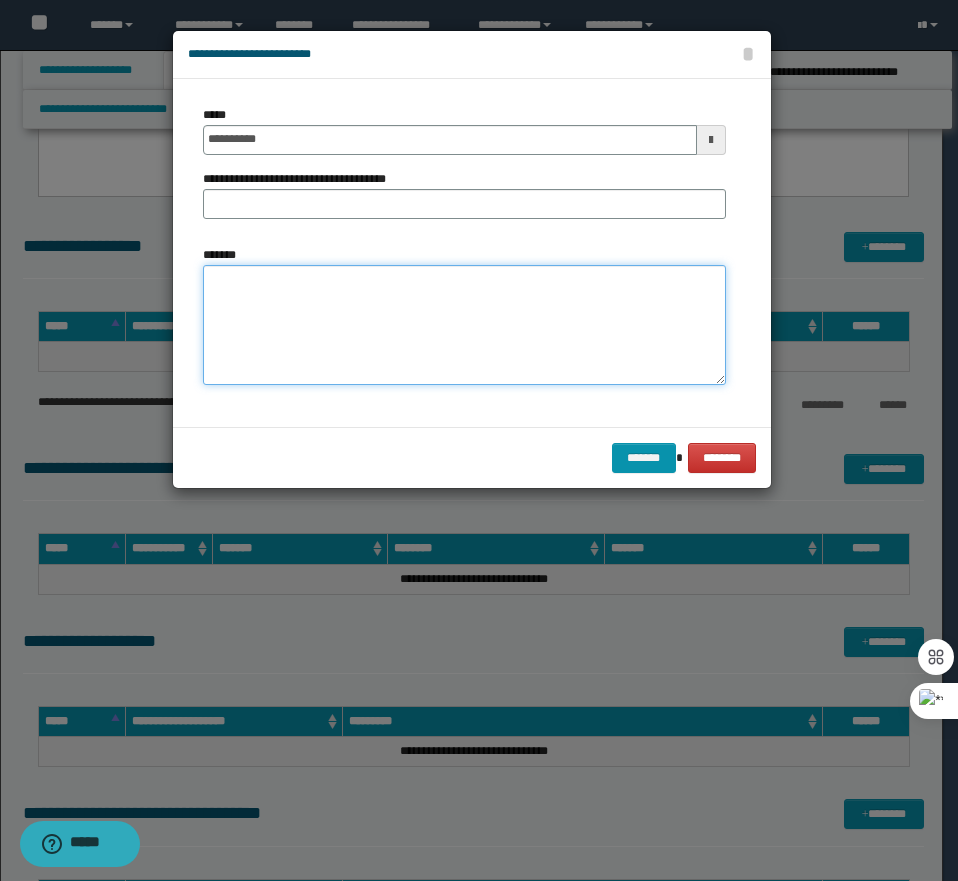 paste on "**********" 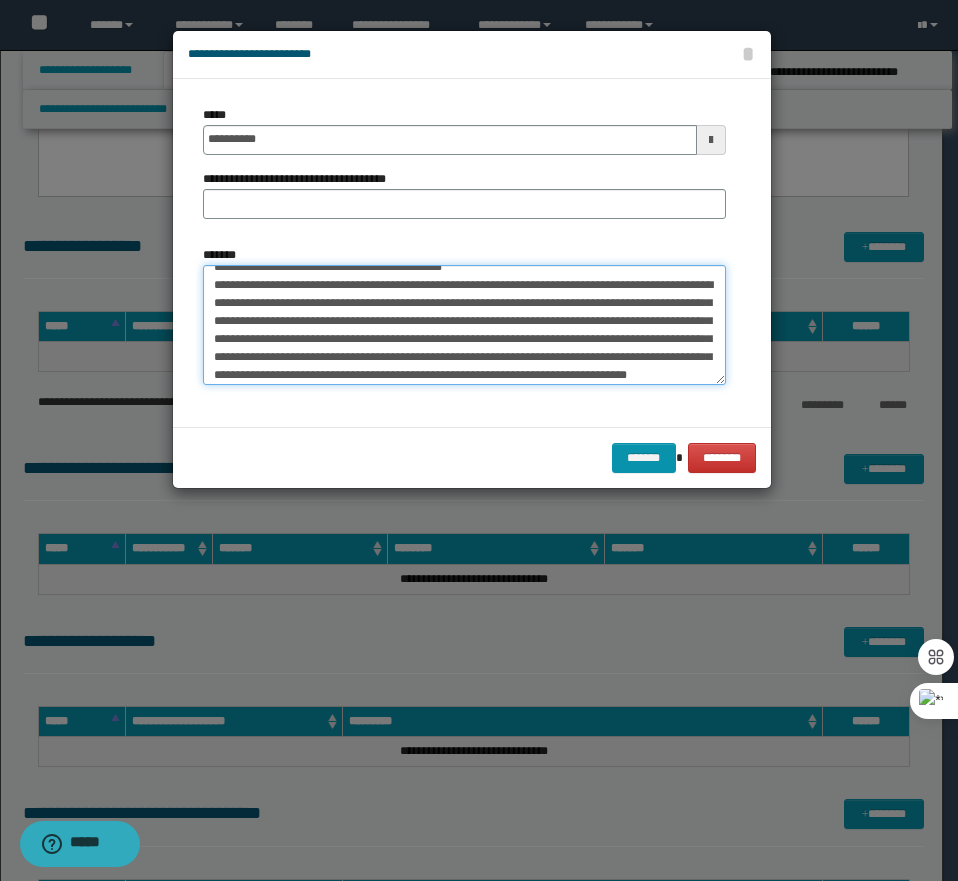 scroll, scrollTop: 0, scrollLeft: 0, axis: both 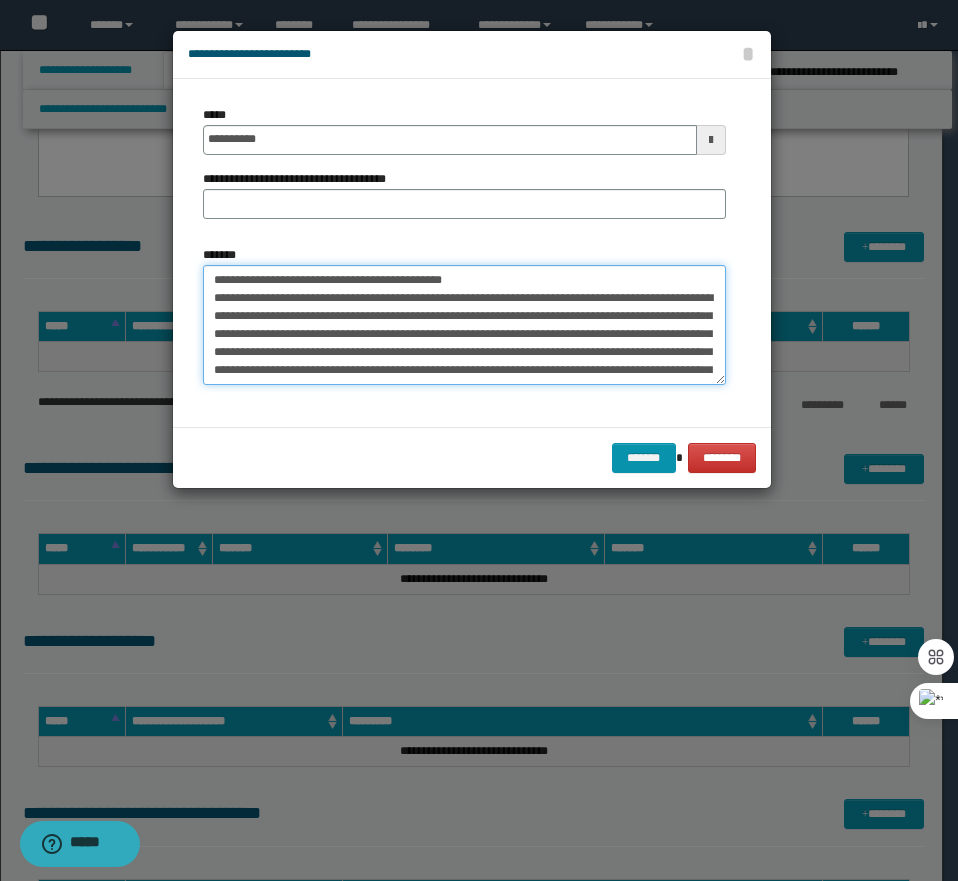 drag, startPoint x: 484, startPoint y: 277, endPoint x: 280, endPoint y: 276, distance: 204.00246 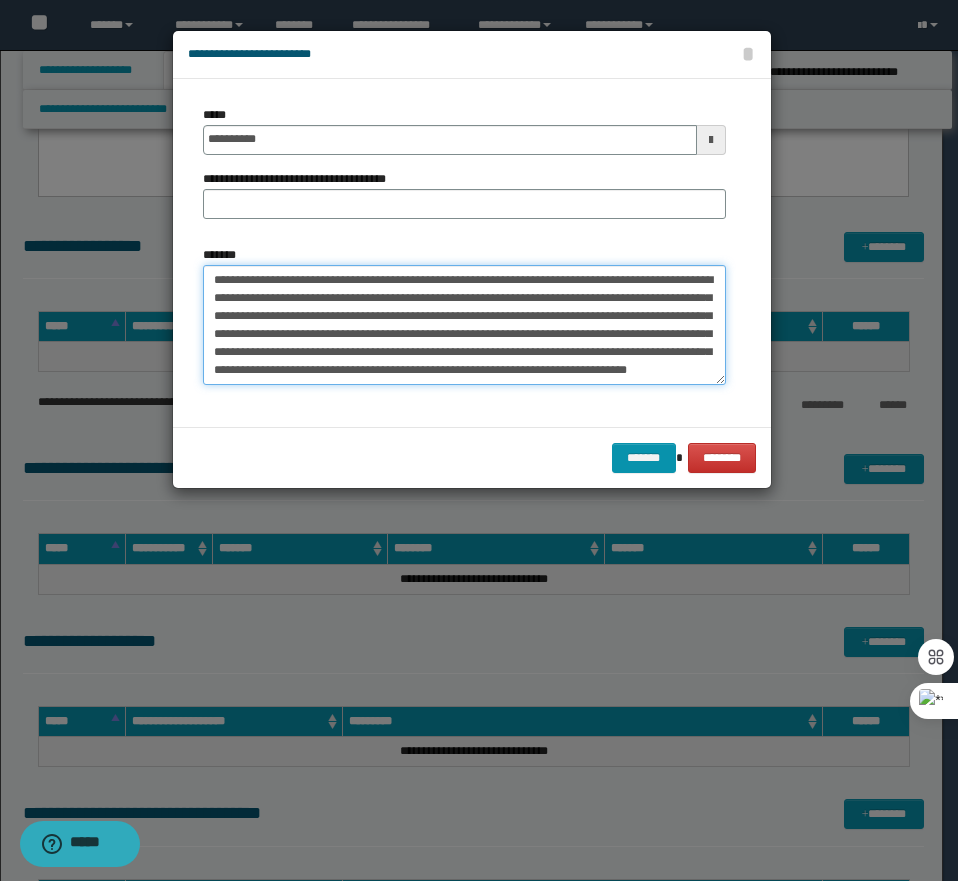 type on "**********" 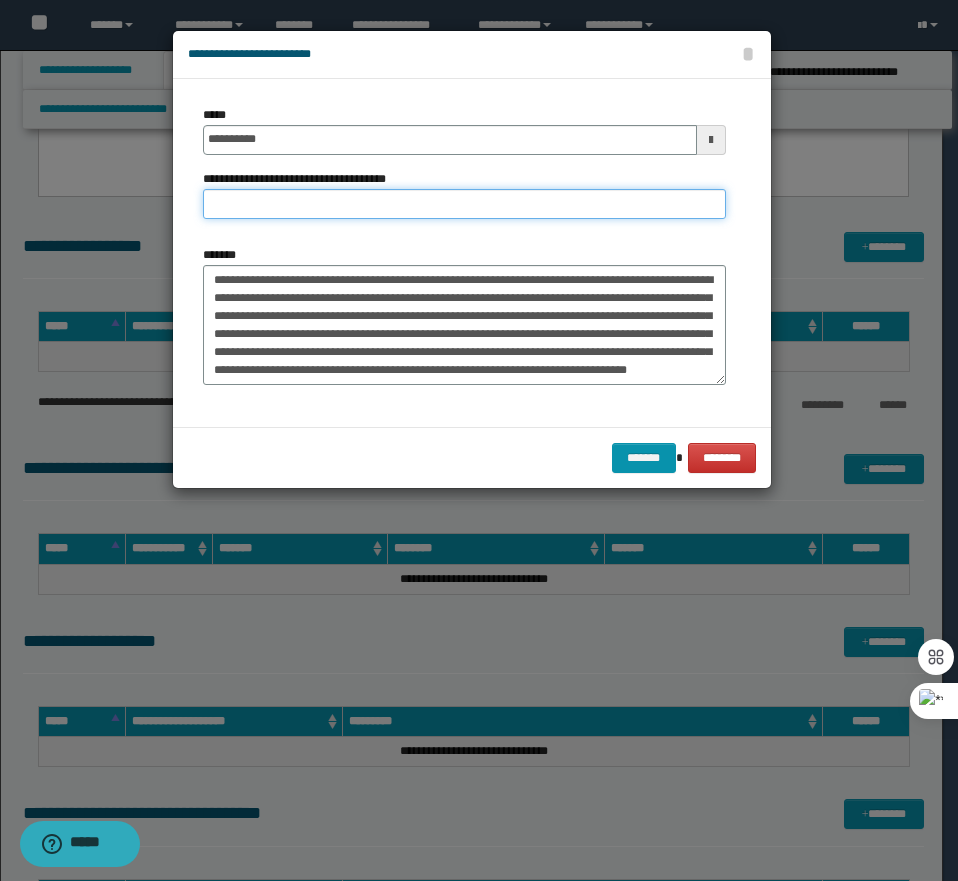 click on "**********" at bounding box center (464, 204) 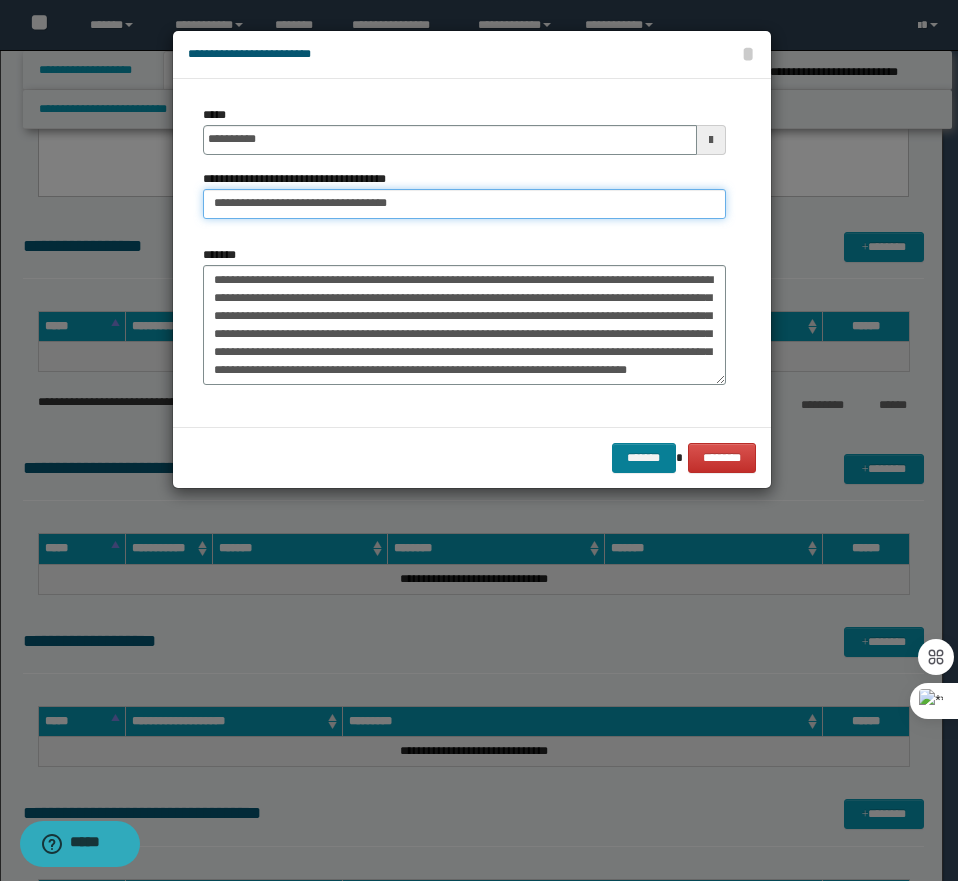 type on "**********" 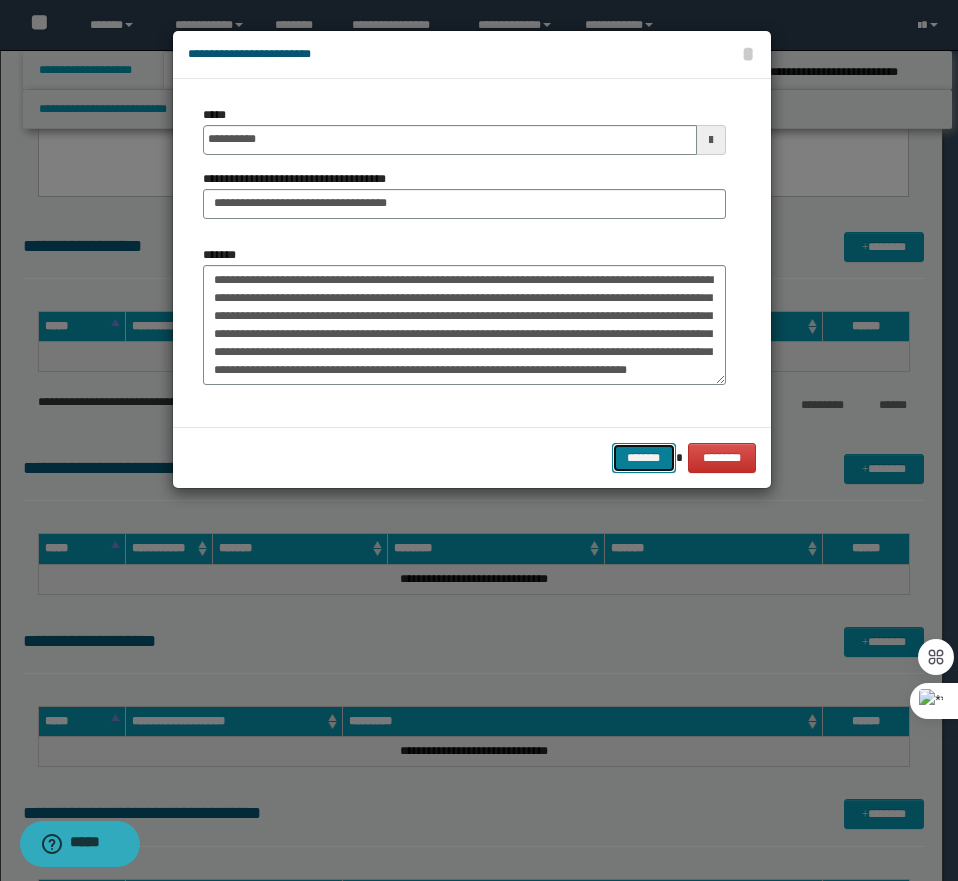 click on "*******" at bounding box center (644, 458) 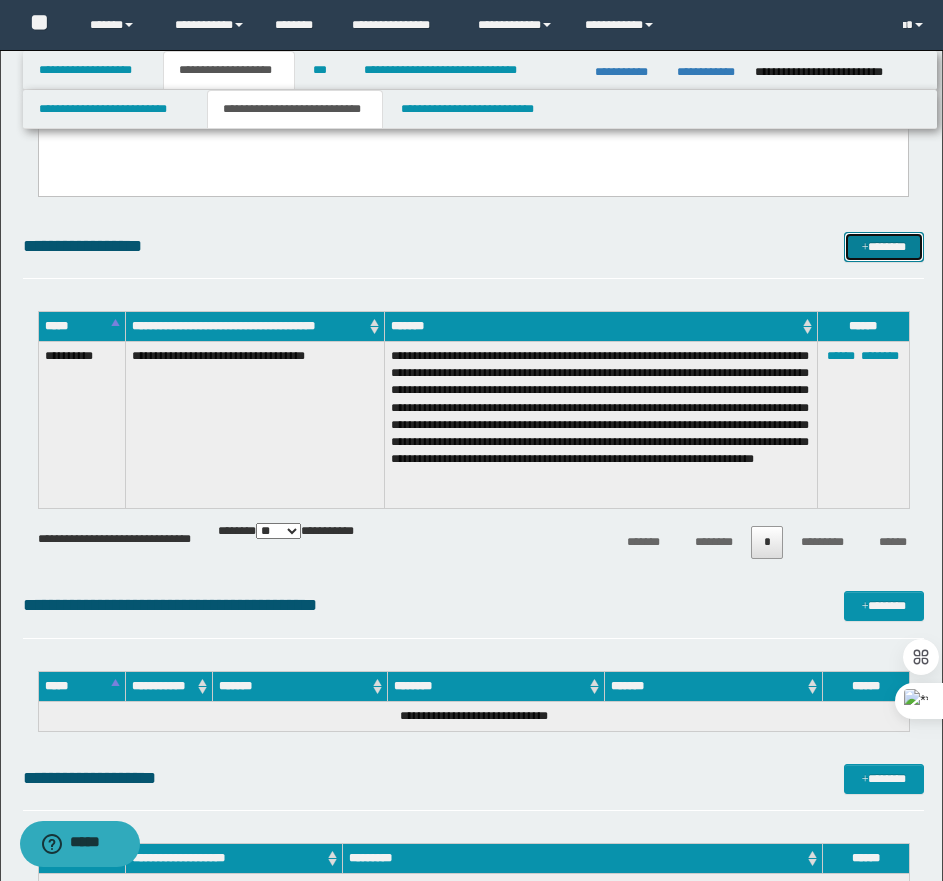drag, startPoint x: 881, startPoint y: 250, endPoint x: 869, endPoint y: 253, distance: 12.369317 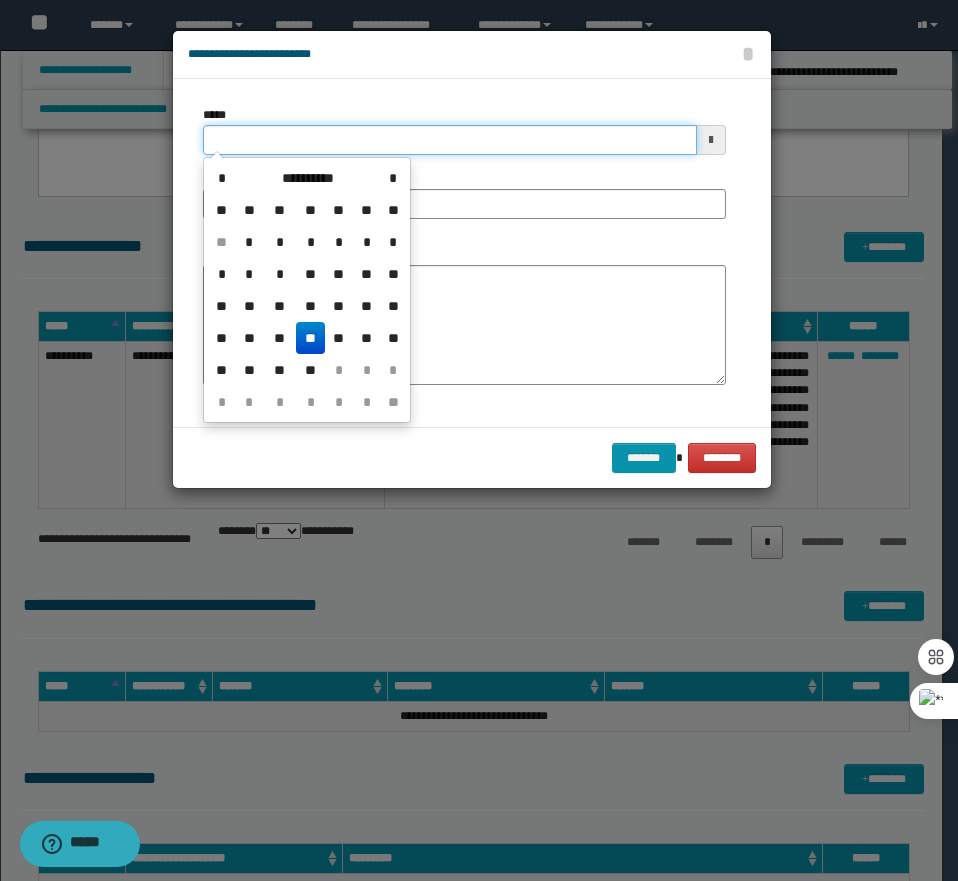 click on "*****" at bounding box center (450, 140) 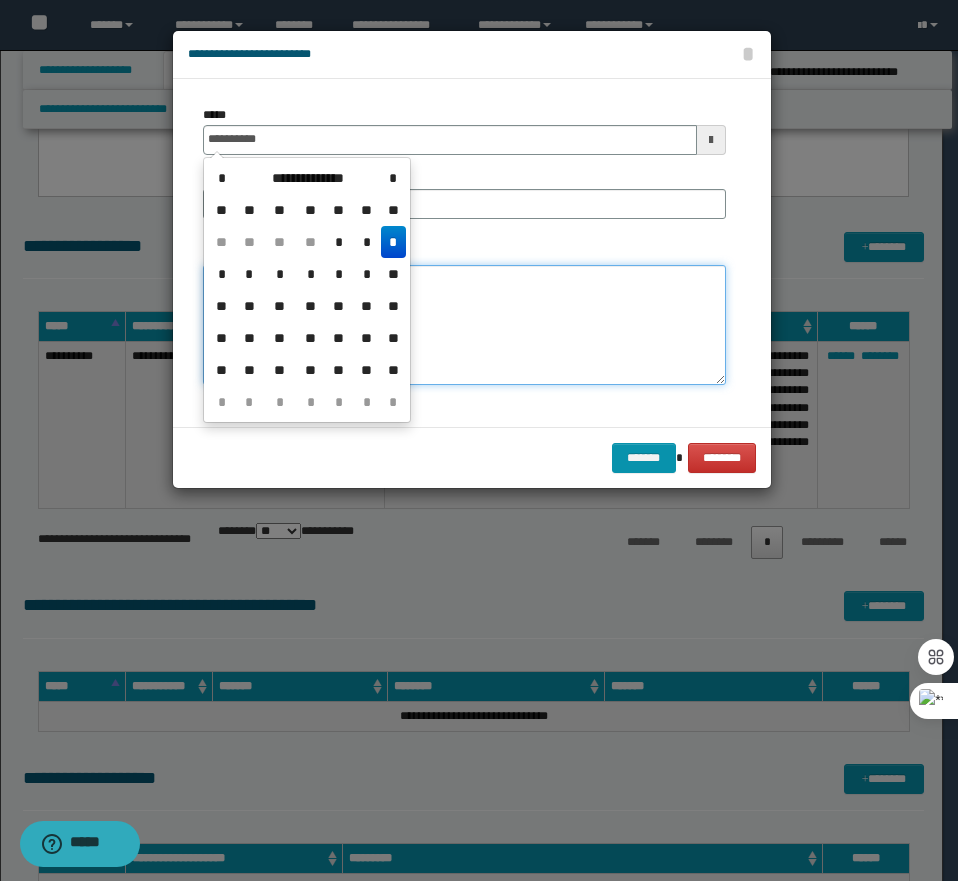 type on "**********" 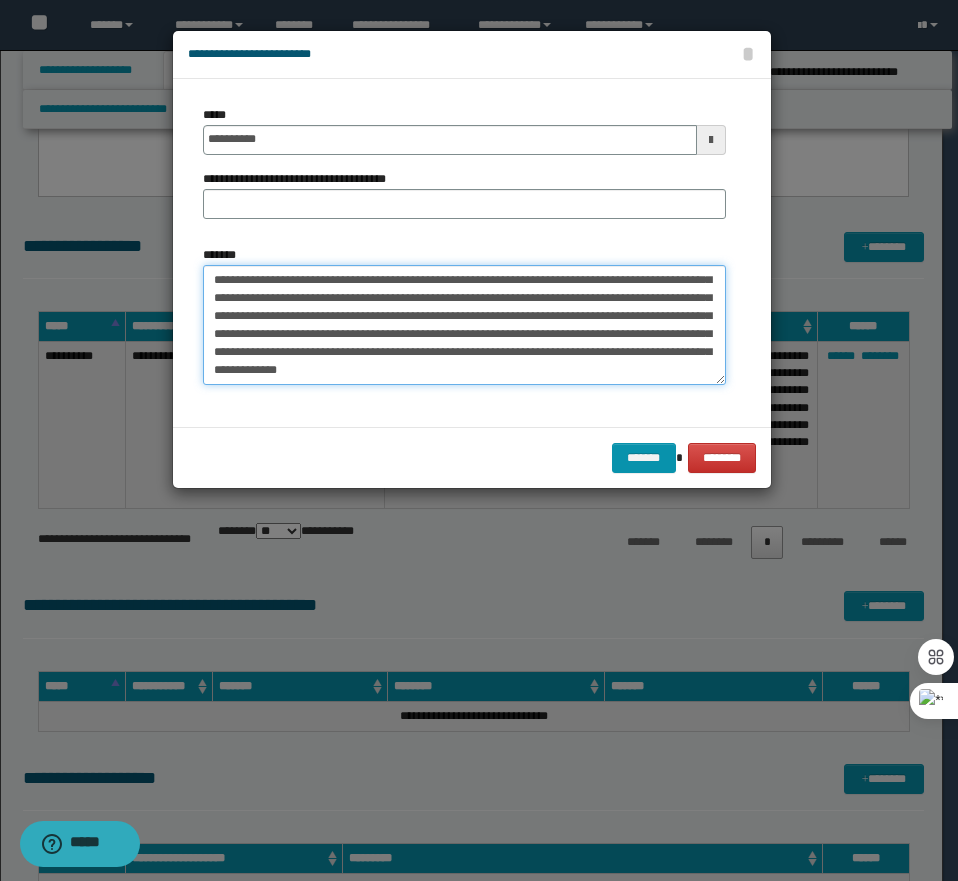 scroll, scrollTop: 0, scrollLeft: 0, axis: both 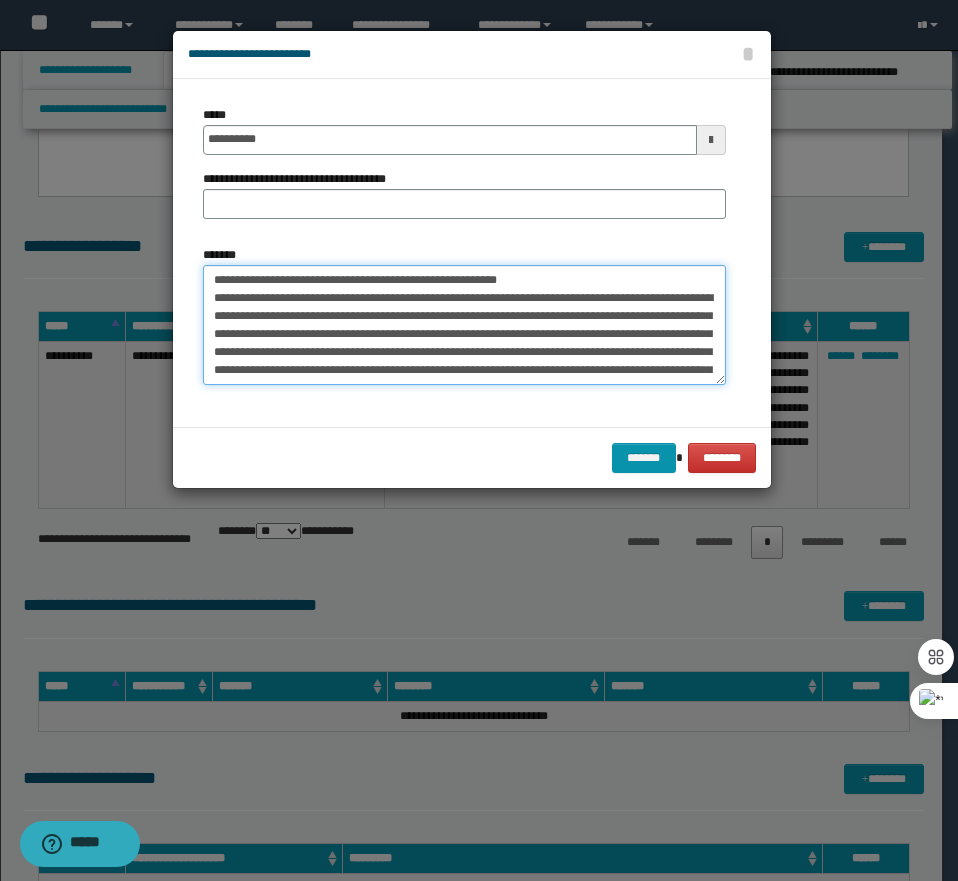 drag, startPoint x: 541, startPoint y: 275, endPoint x: 280, endPoint y: 284, distance: 261.15512 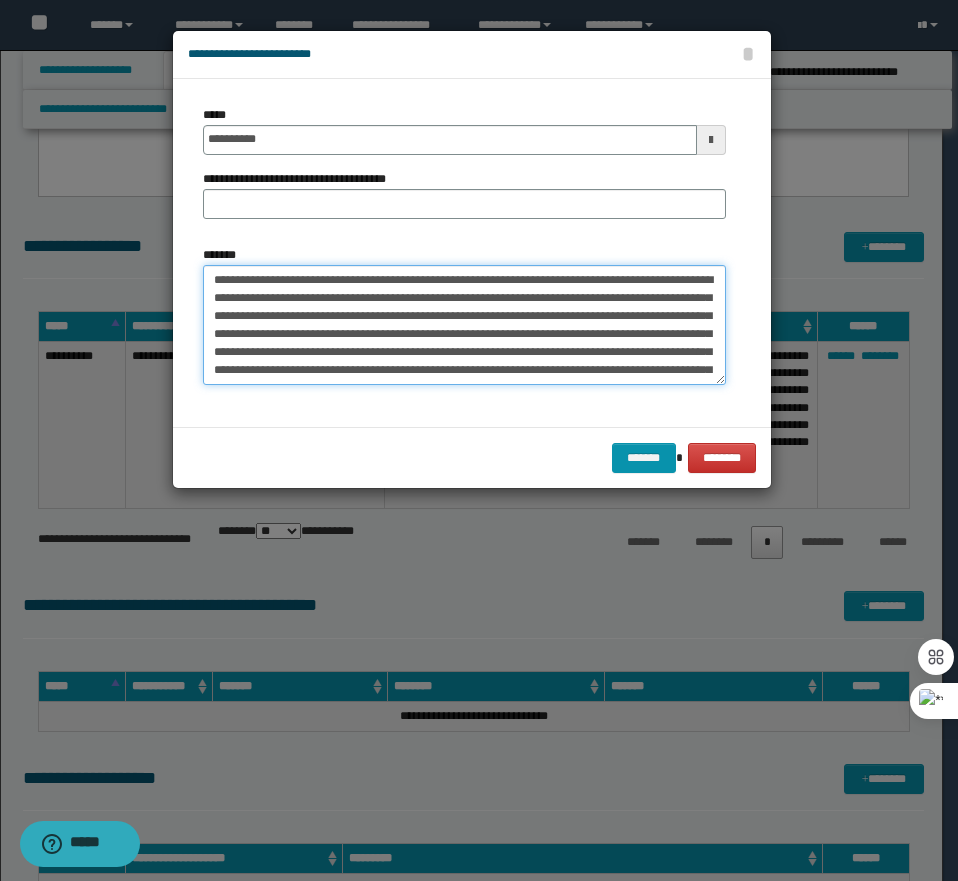 type on "**********" 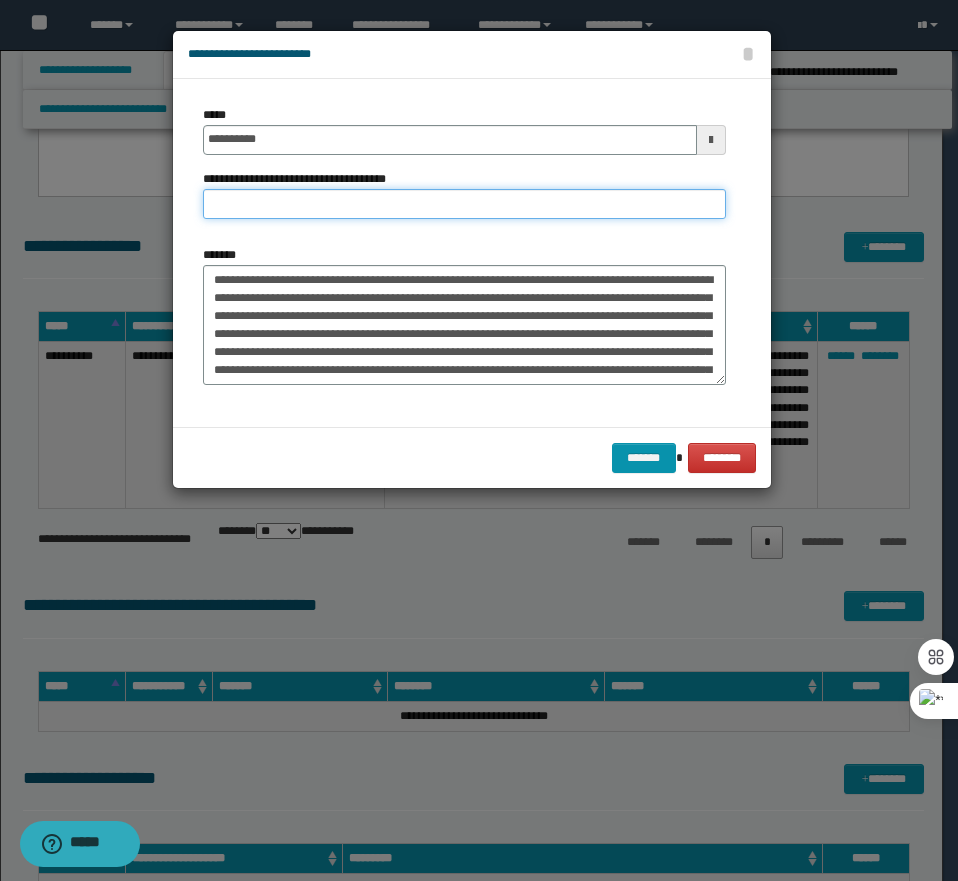 click on "**********" at bounding box center (464, 204) 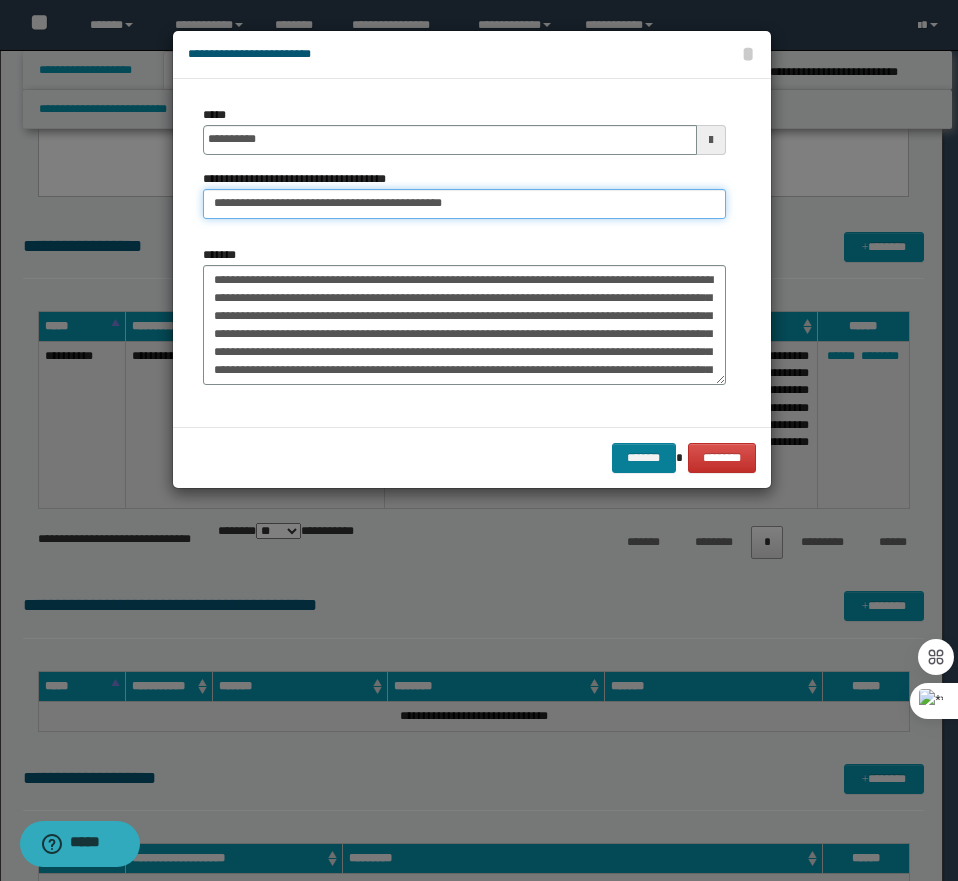 type on "**********" 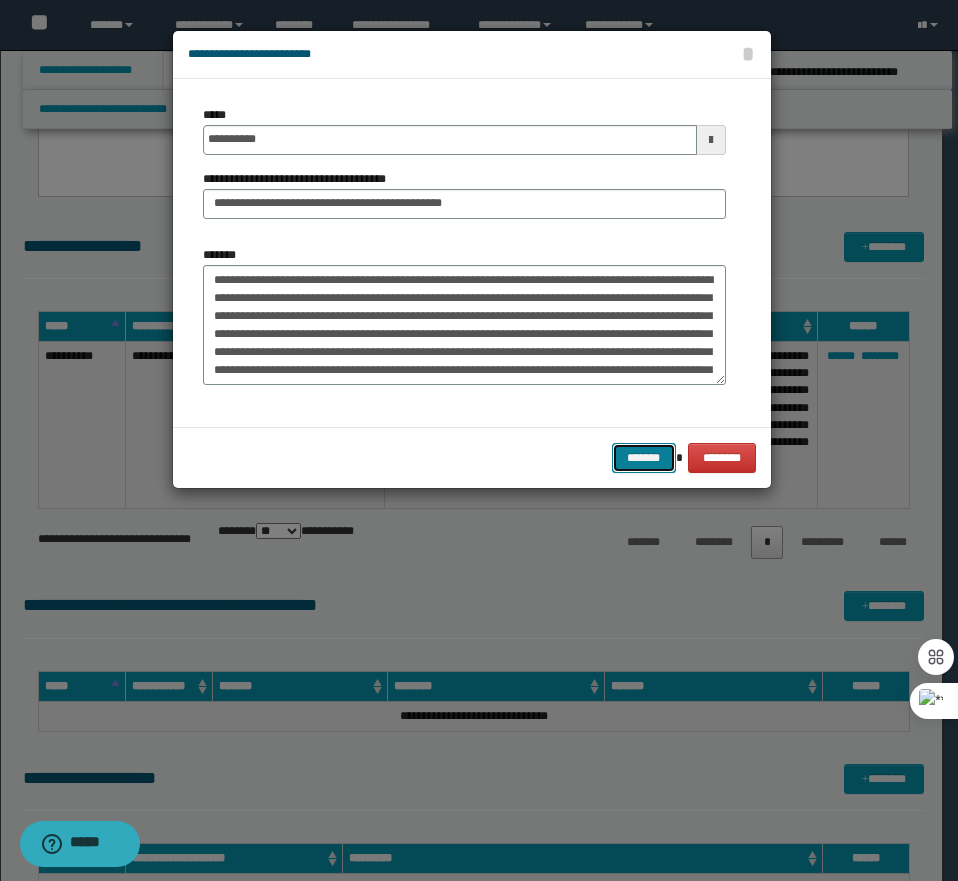 click on "*******" at bounding box center (644, 458) 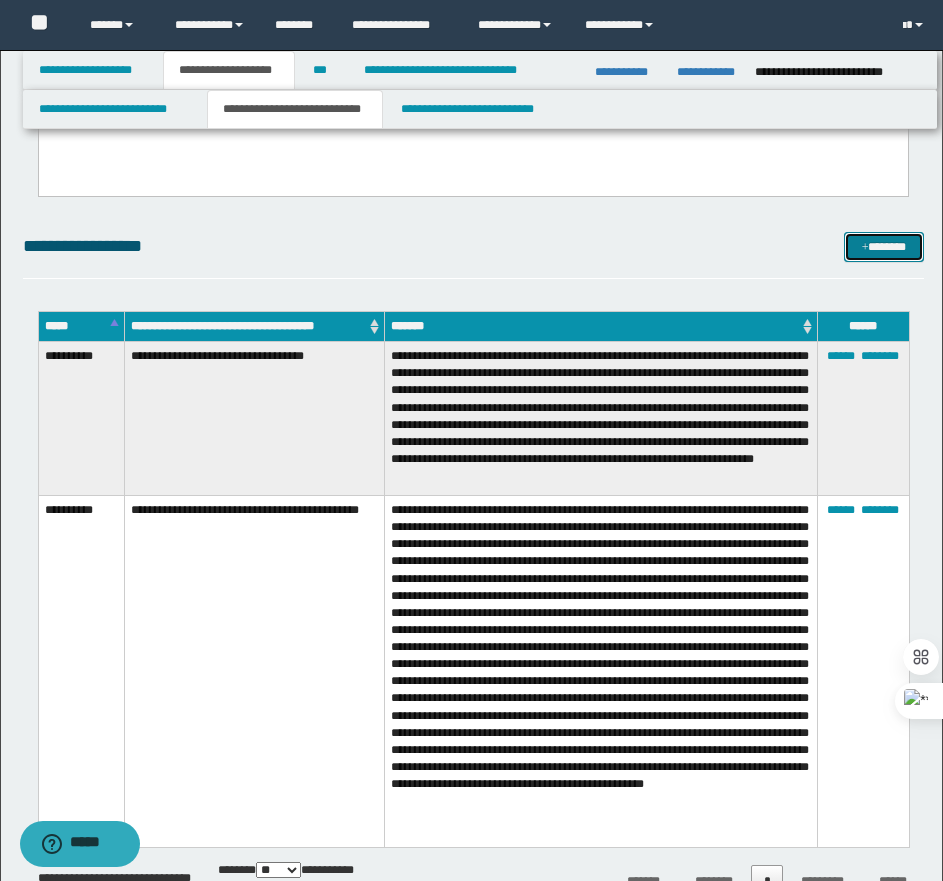 click at bounding box center (865, 248) 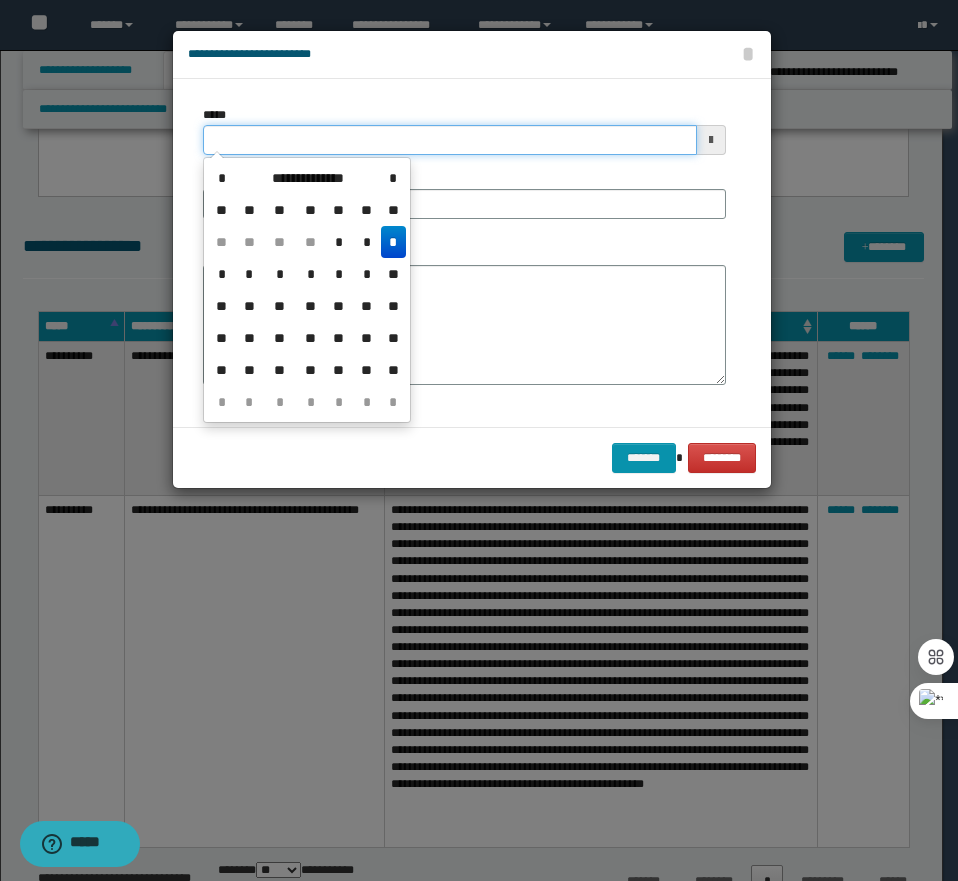 click on "*****" at bounding box center (450, 140) 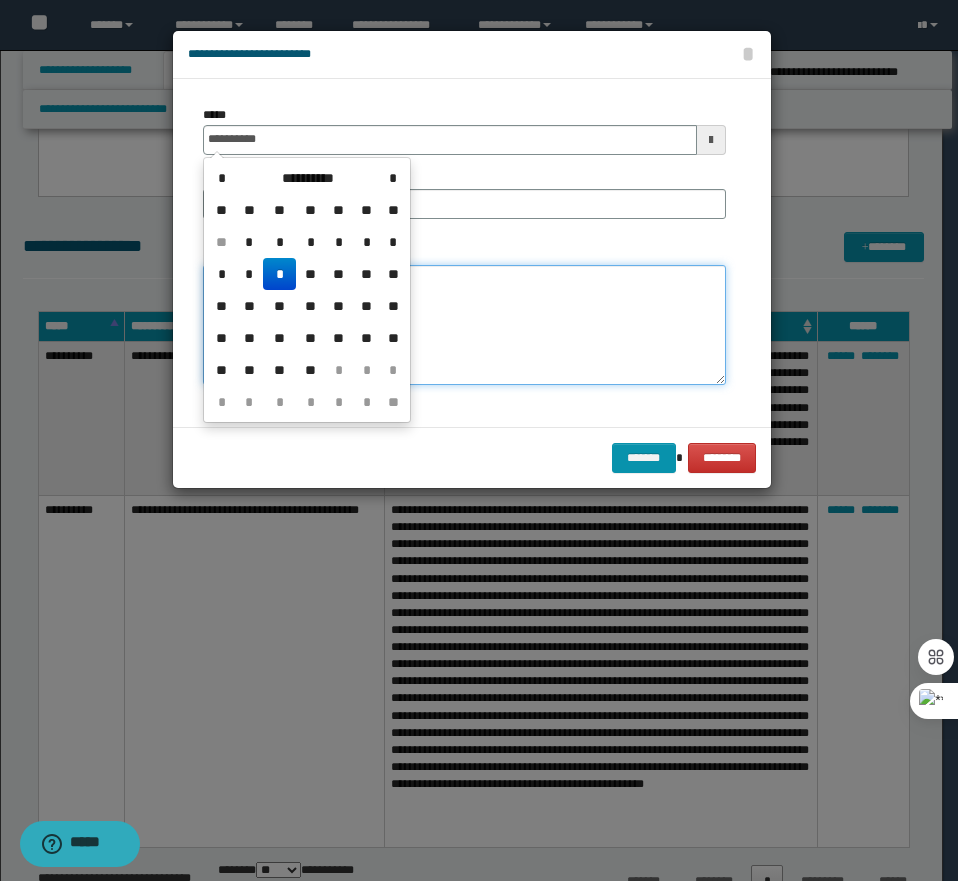 type on "**********" 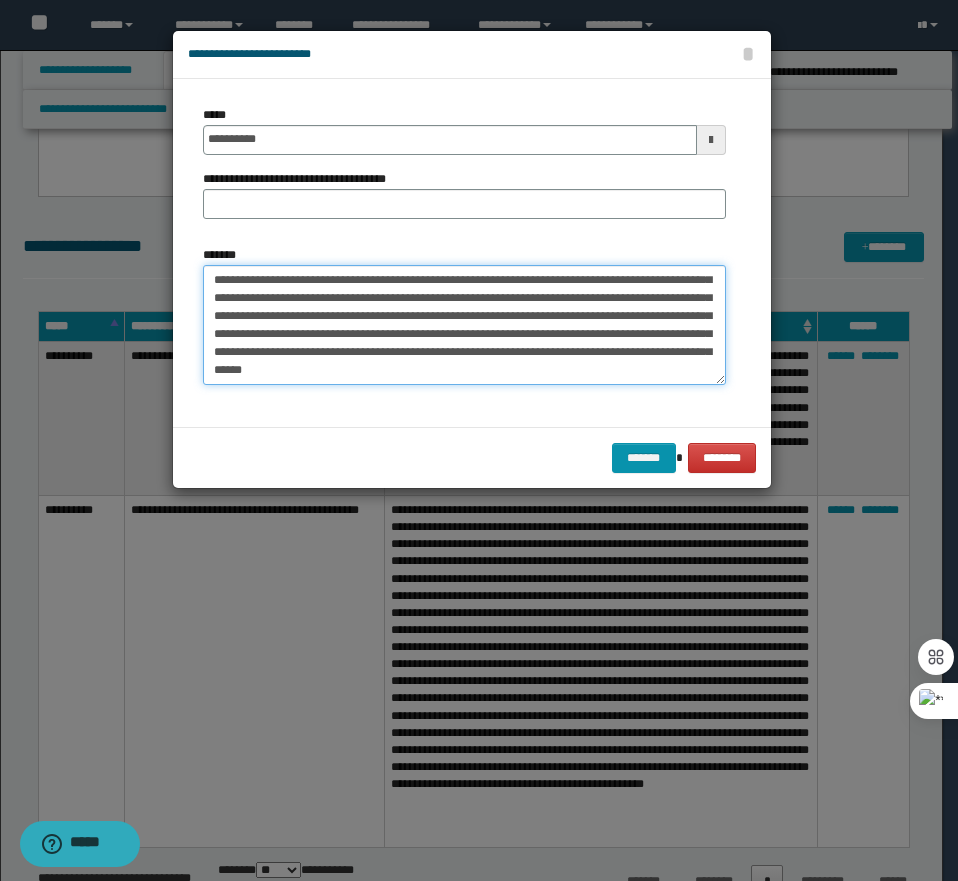 scroll, scrollTop: 0, scrollLeft: 0, axis: both 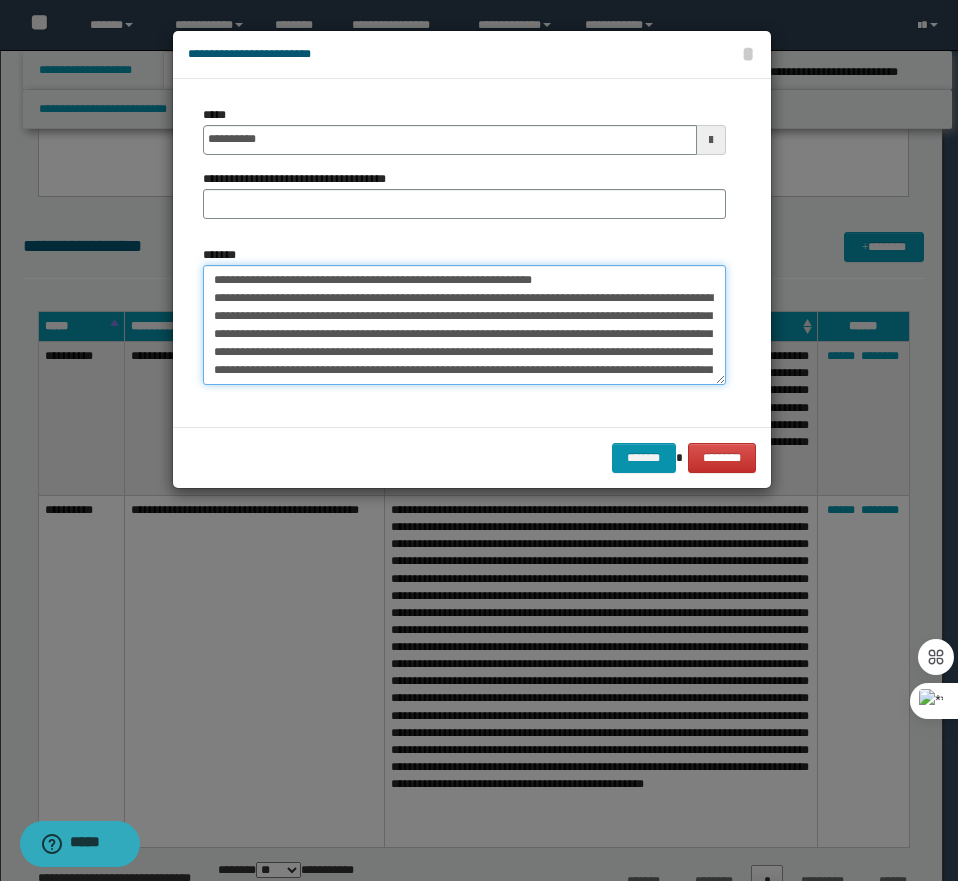 drag, startPoint x: 322, startPoint y: 275, endPoint x: 281, endPoint y: 273, distance: 41.04875 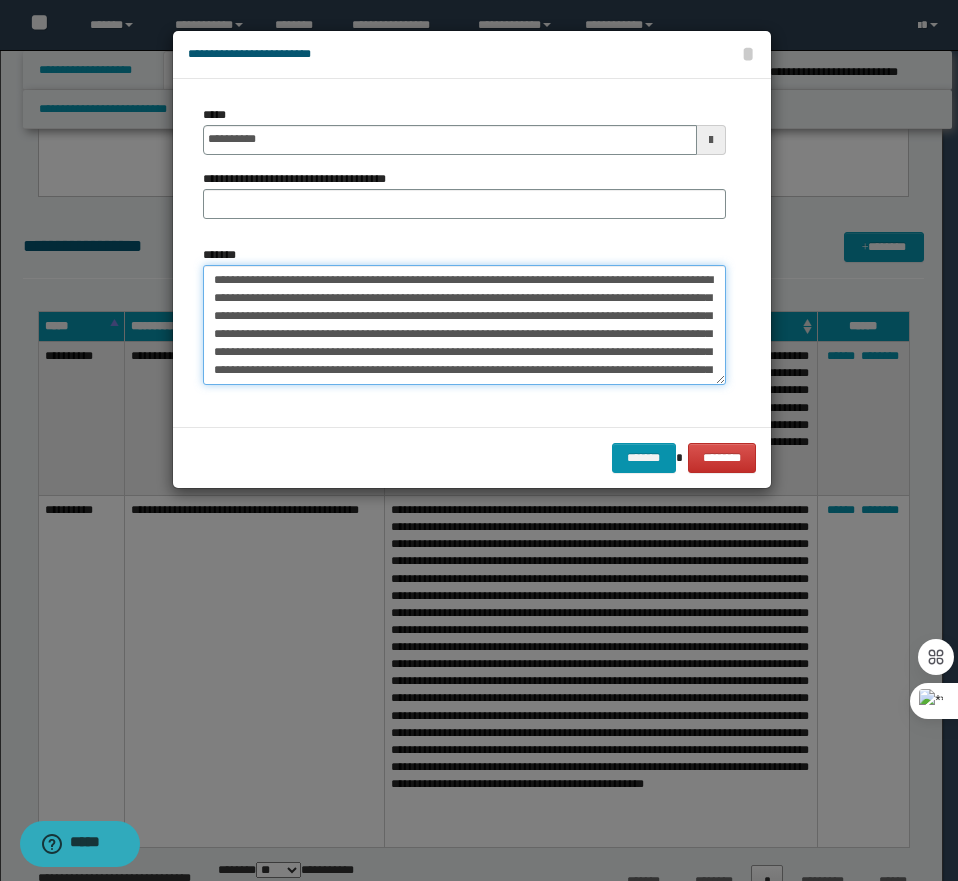 type on "**********" 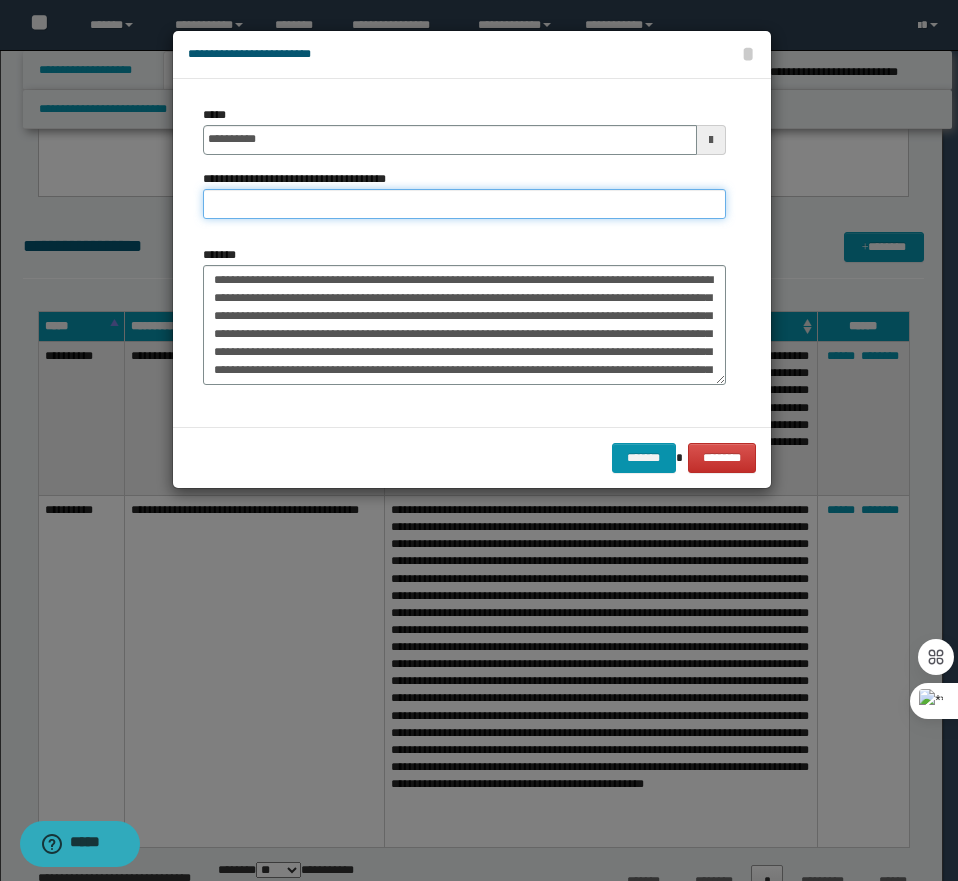 click on "**********" at bounding box center [464, 204] 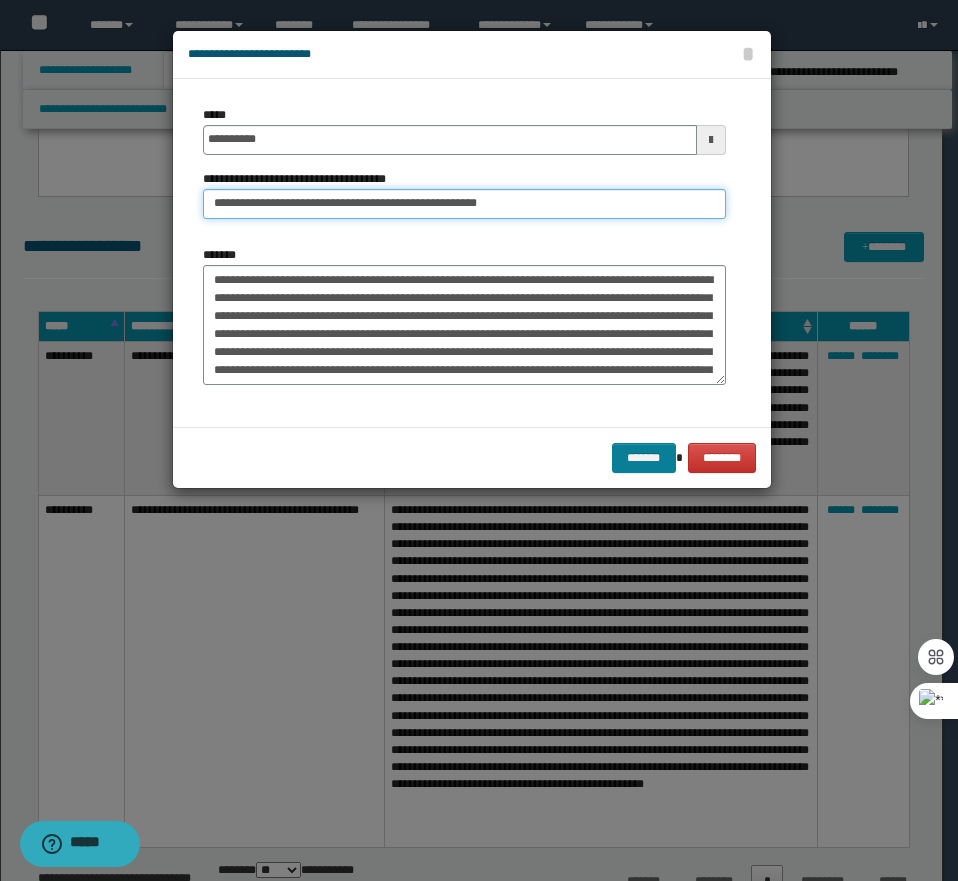 type on "**********" 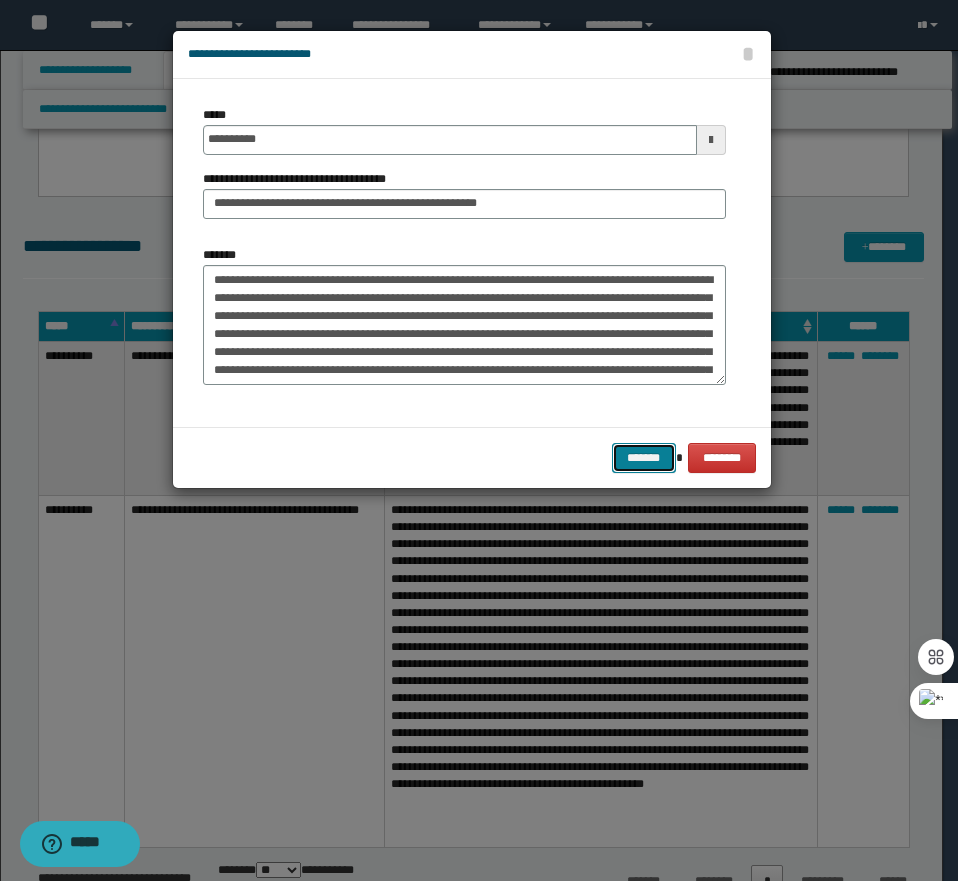 click on "*******" at bounding box center [644, 458] 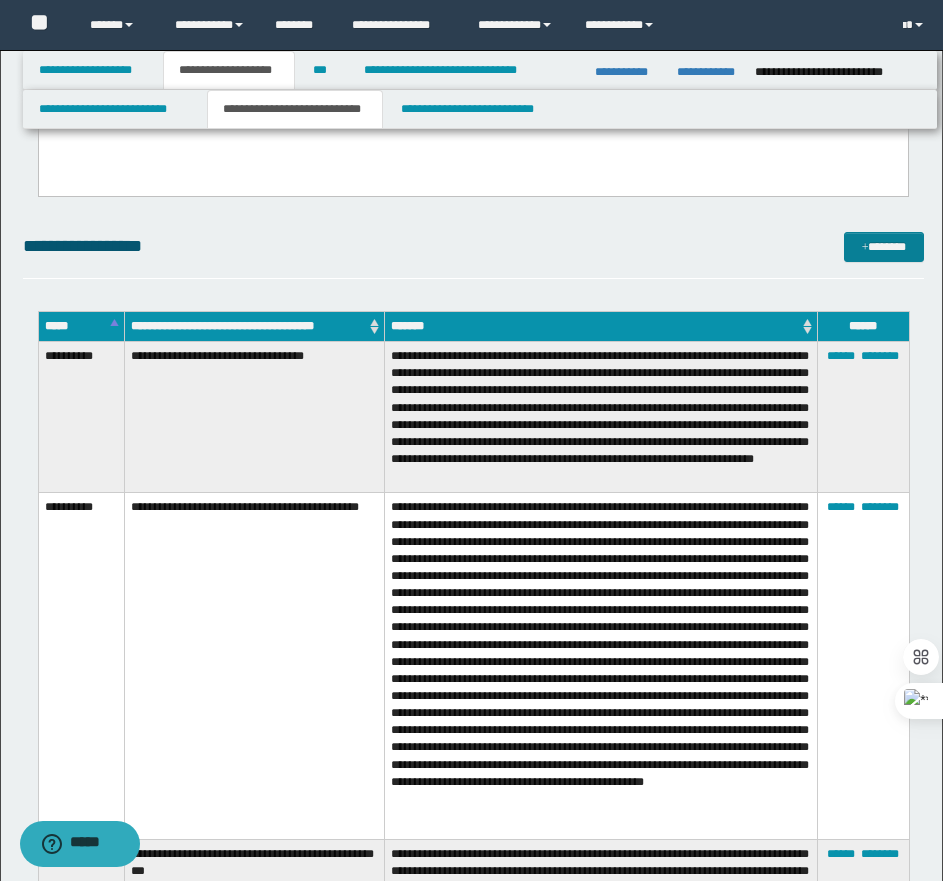 drag, startPoint x: 843, startPoint y: 256, endPoint x: 859, endPoint y: 251, distance: 16.763054 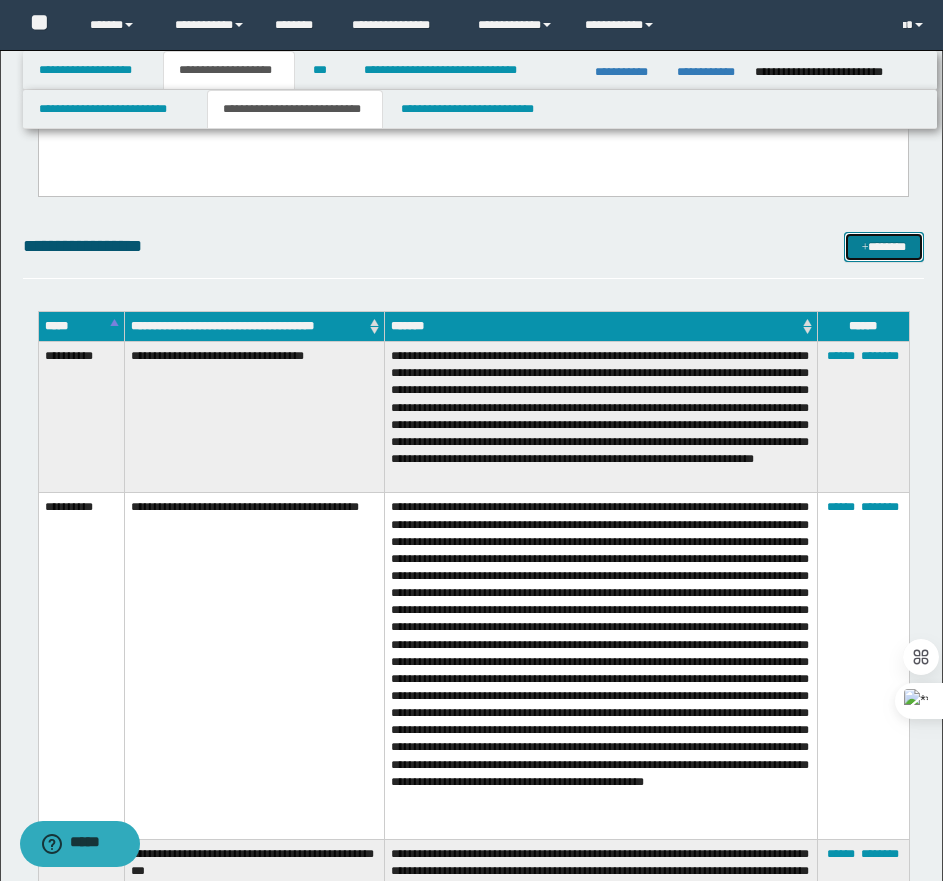 click at bounding box center [865, 248] 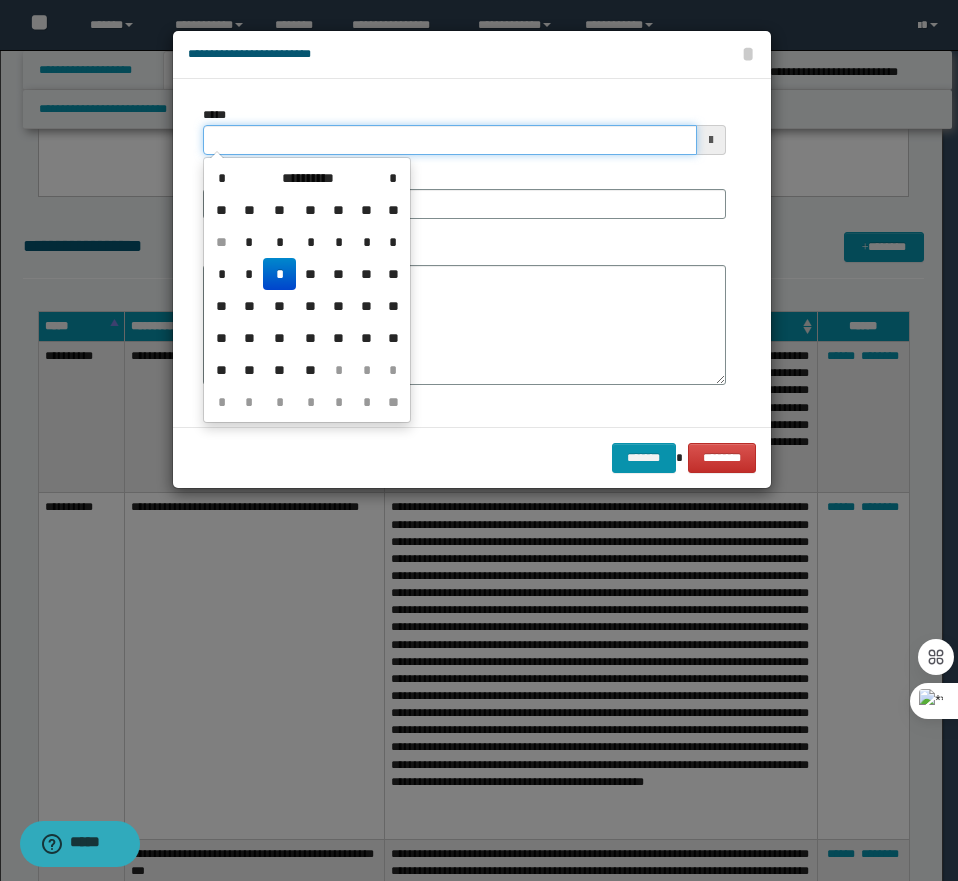 click on "*****" at bounding box center (450, 140) 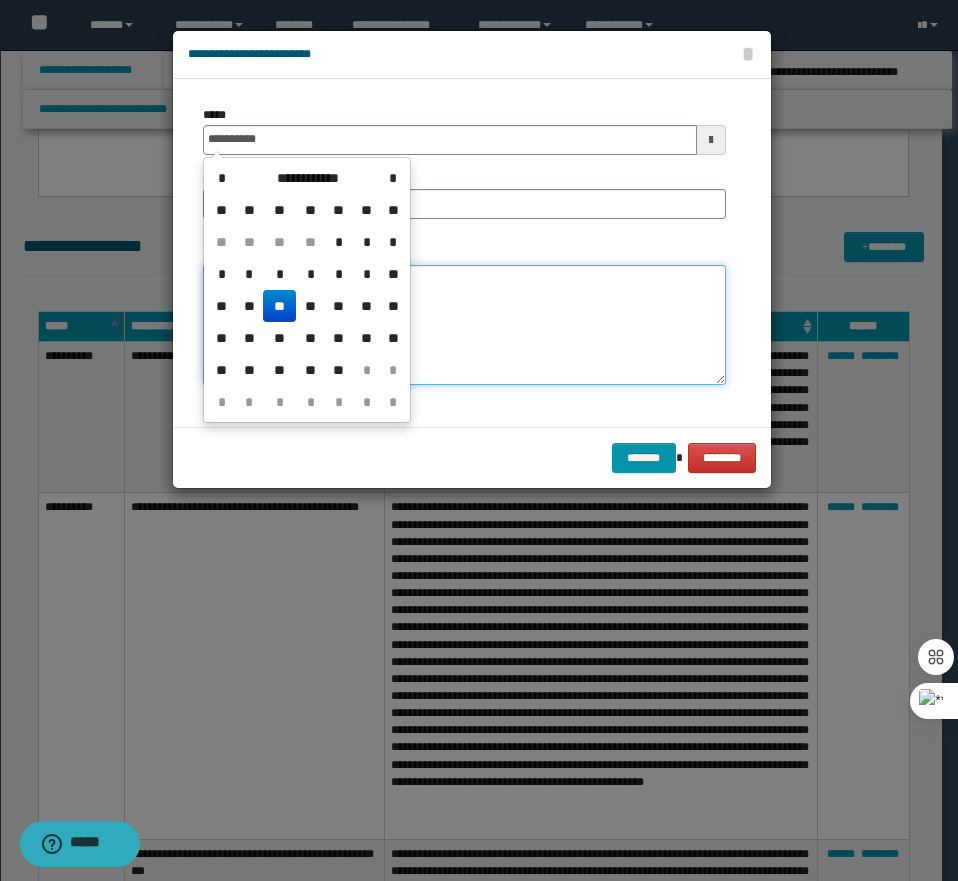 type on "**********" 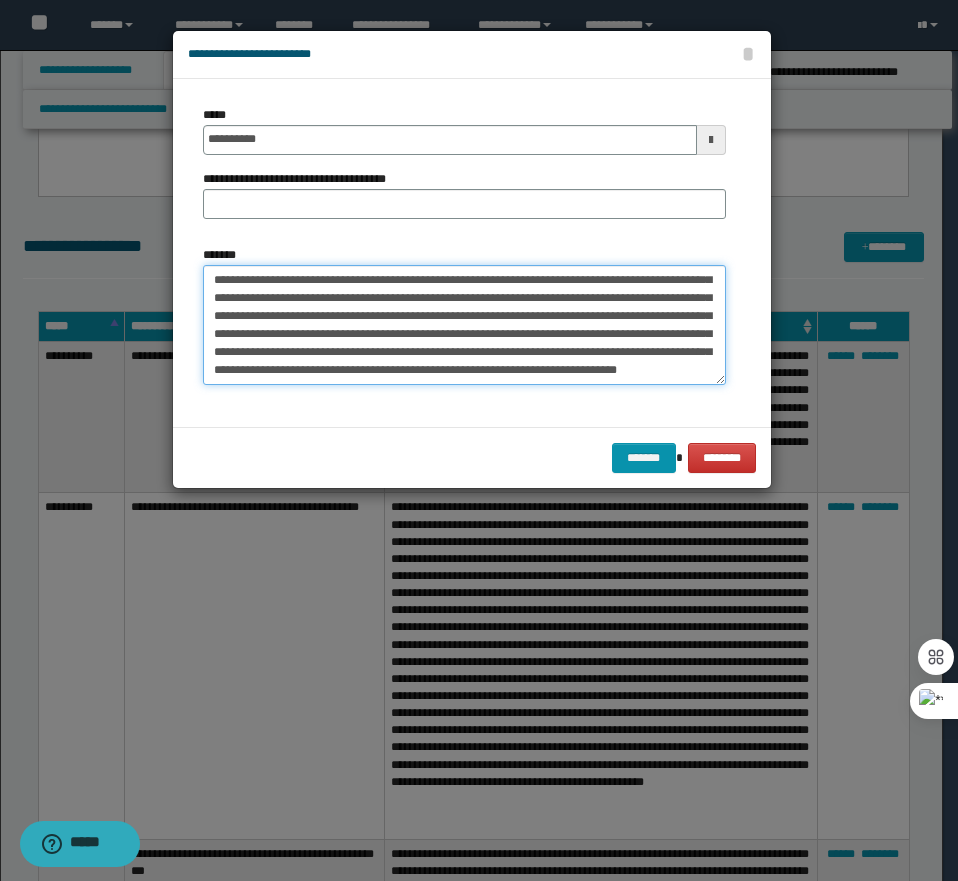 scroll, scrollTop: 0, scrollLeft: 0, axis: both 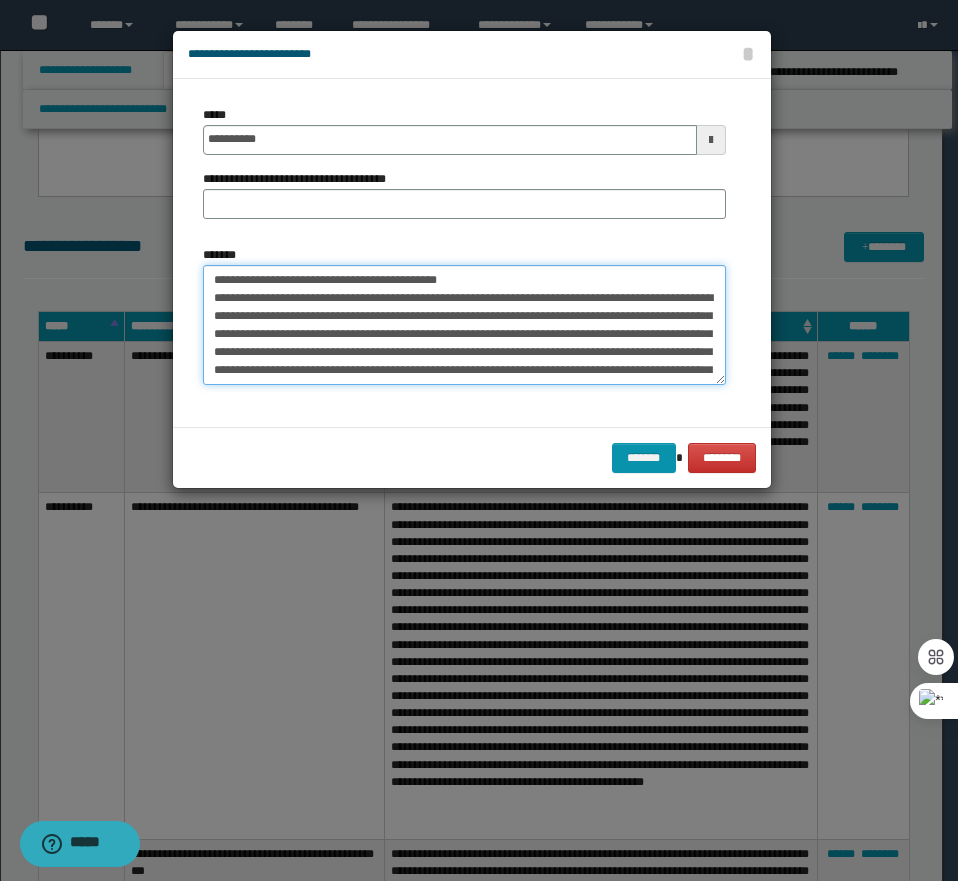 drag, startPoint x: 493, startPoint y: 281, endPoint x: 278, endPoint y: 279, distance: 215.00931 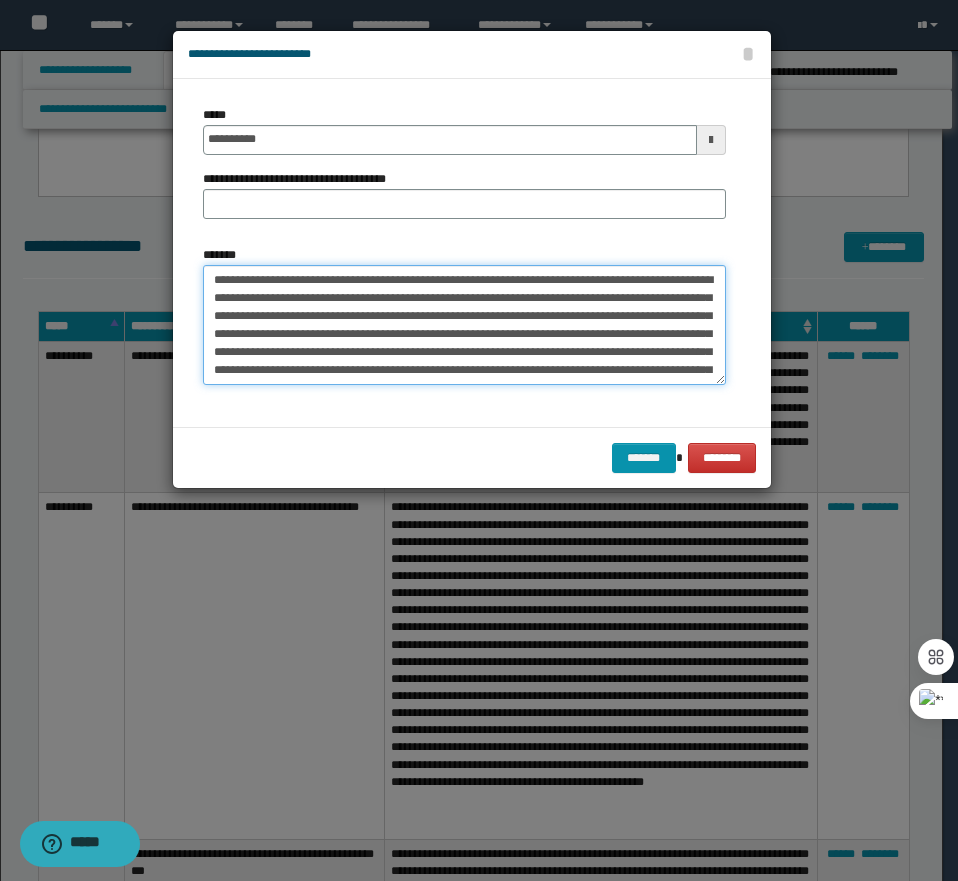type on "**********" 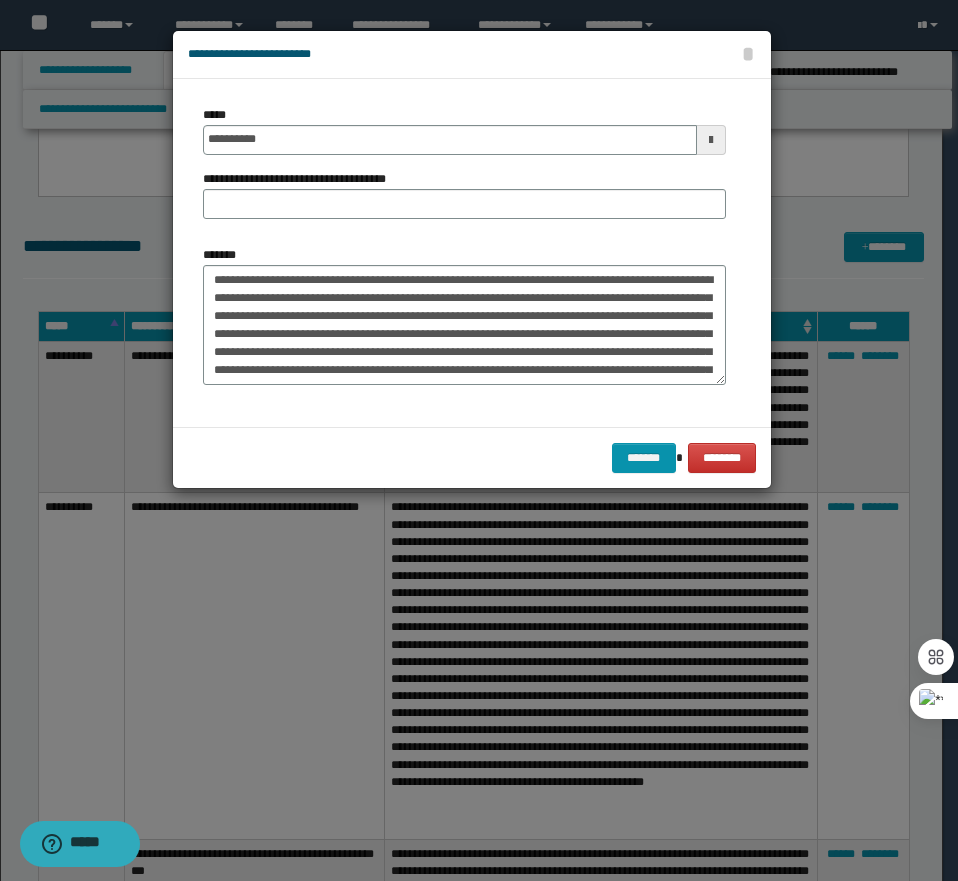 click on "**********" at bounding box center [302, 179] 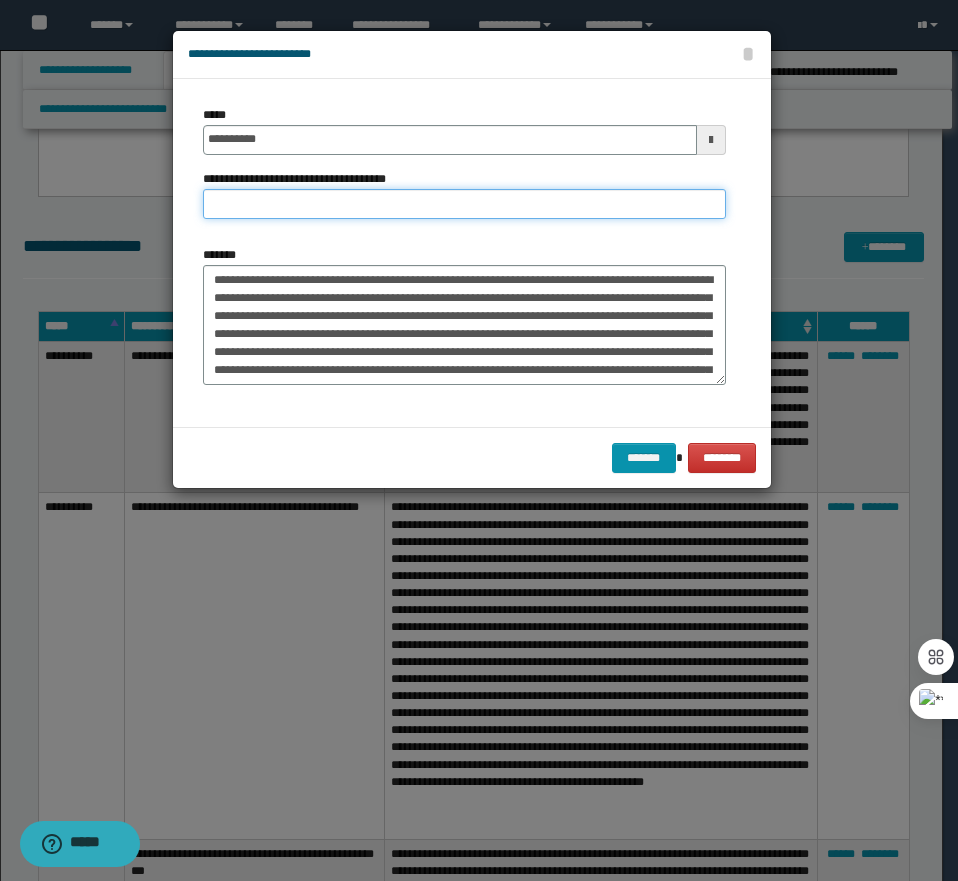 click on "**********" at bounding box center (464, 204) 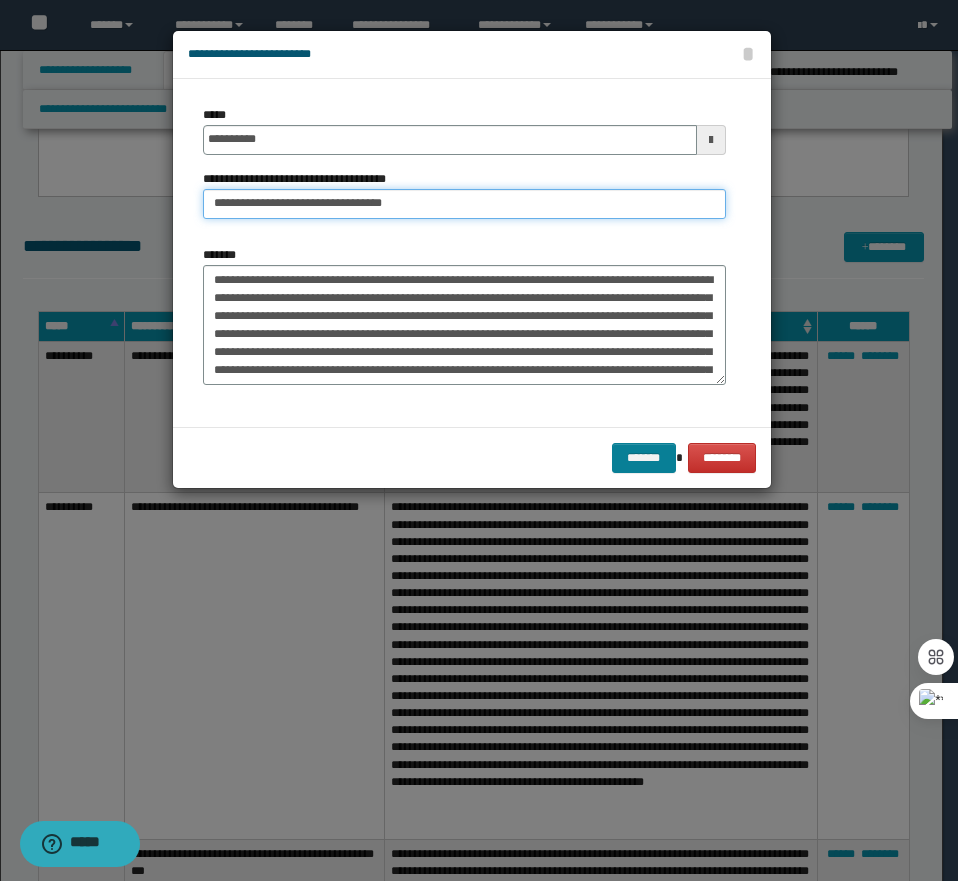 type on "**********" 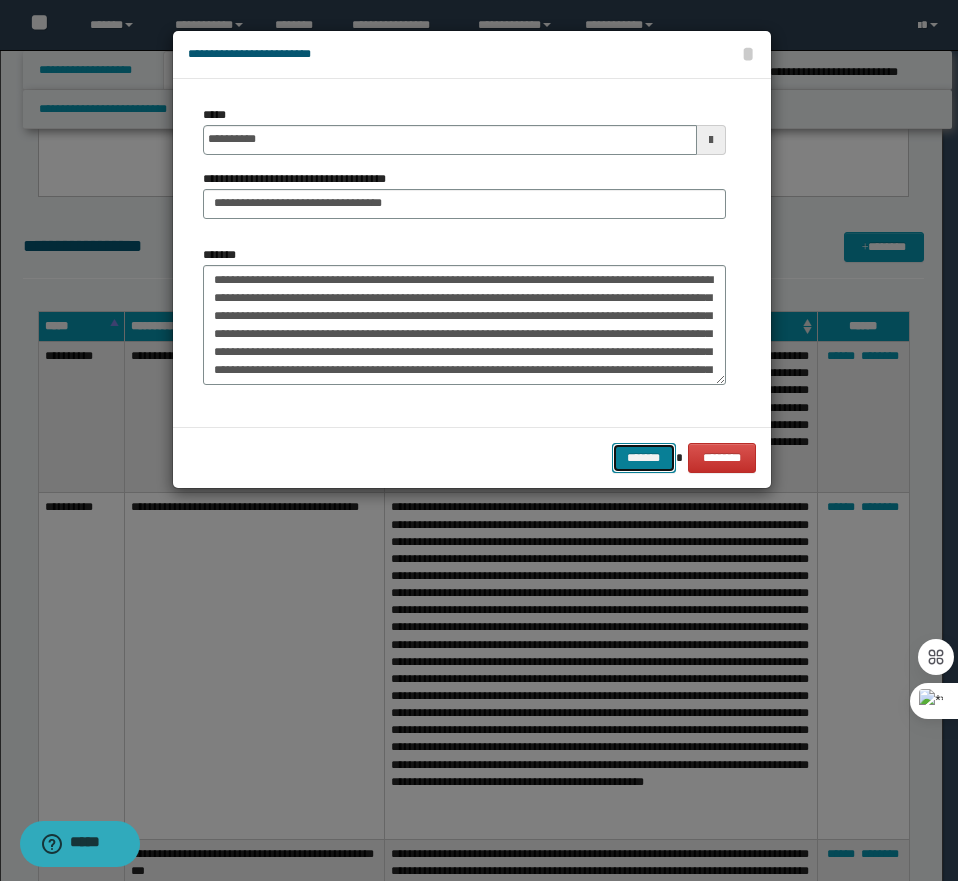 click on "*******" at bounding box center (644, 458) 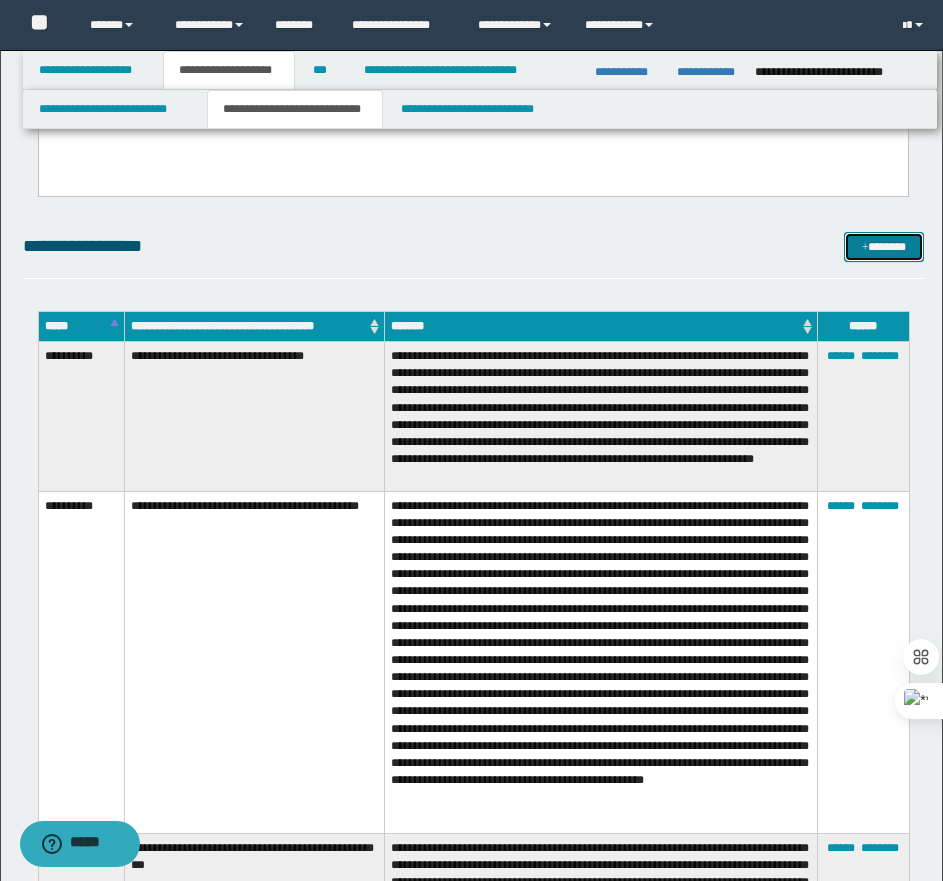 click on "*******" at bounding box center [884, 247] 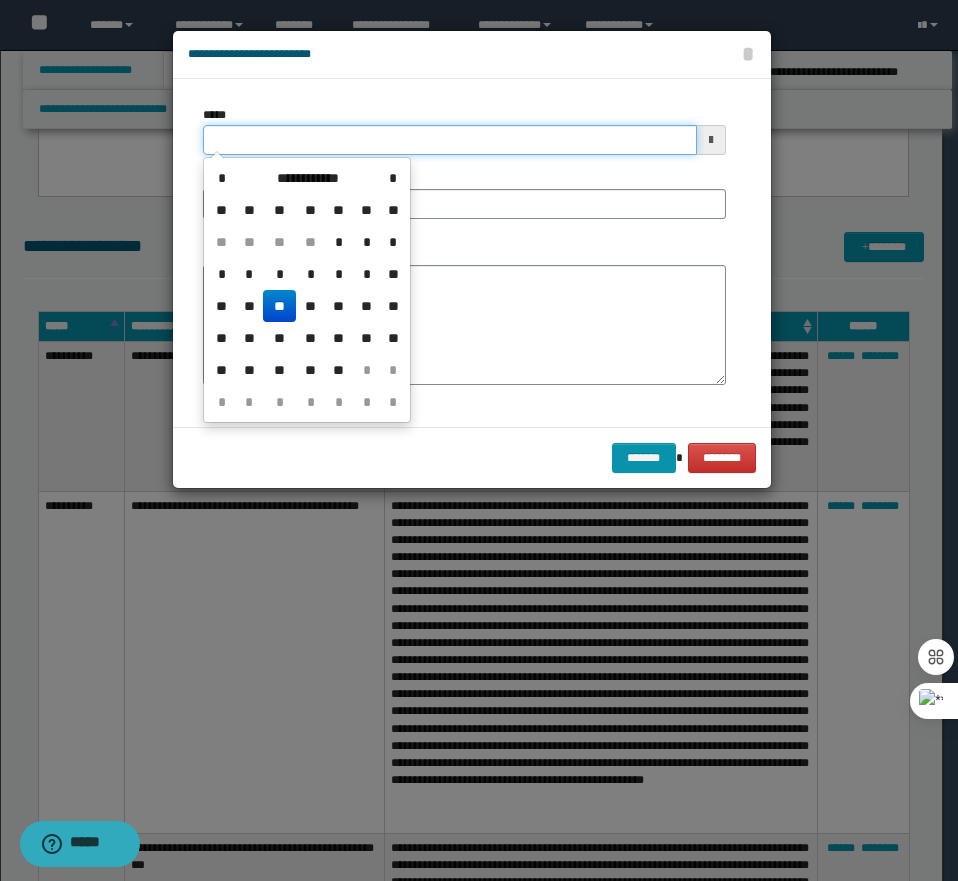 click on "*****" at bounding box center [450, 140] 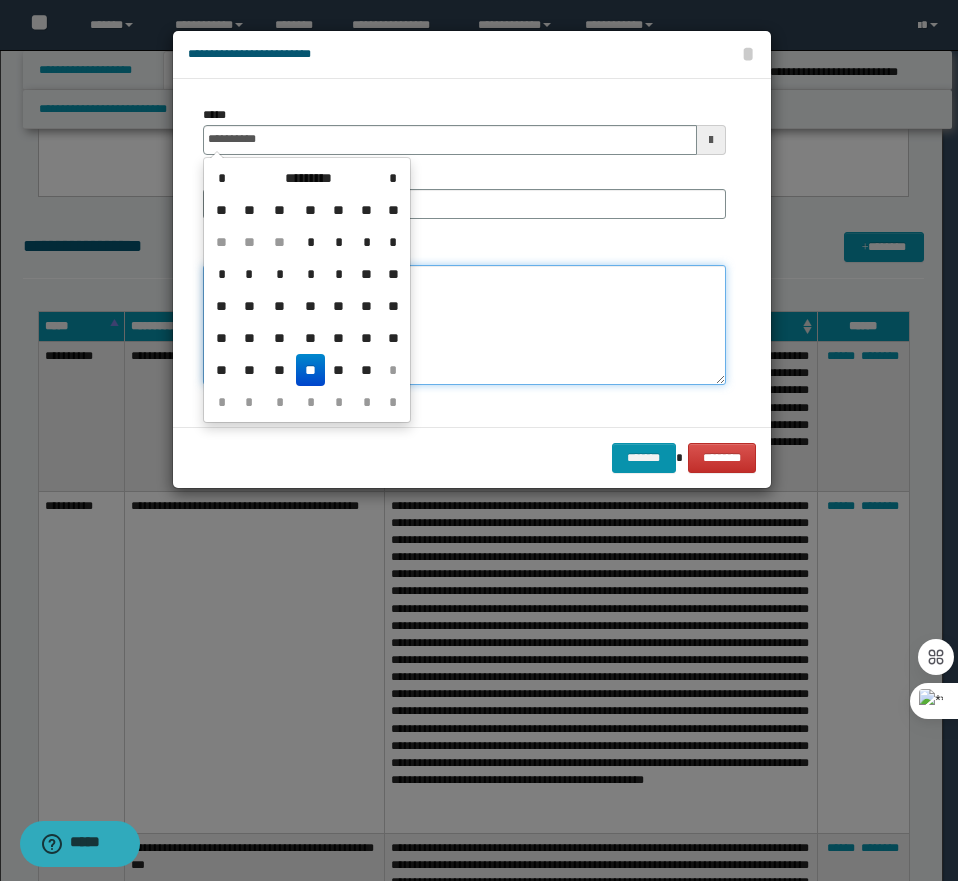 type on "**********" 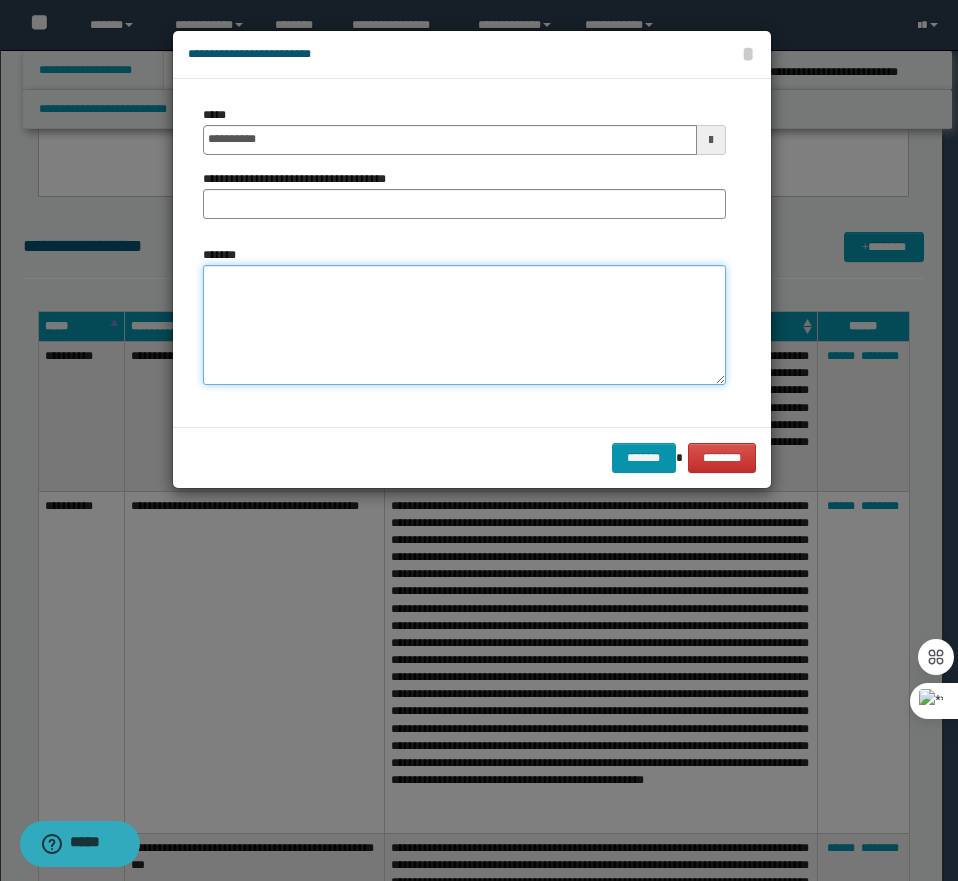 click on "*******" at bounding box center (464, 325) 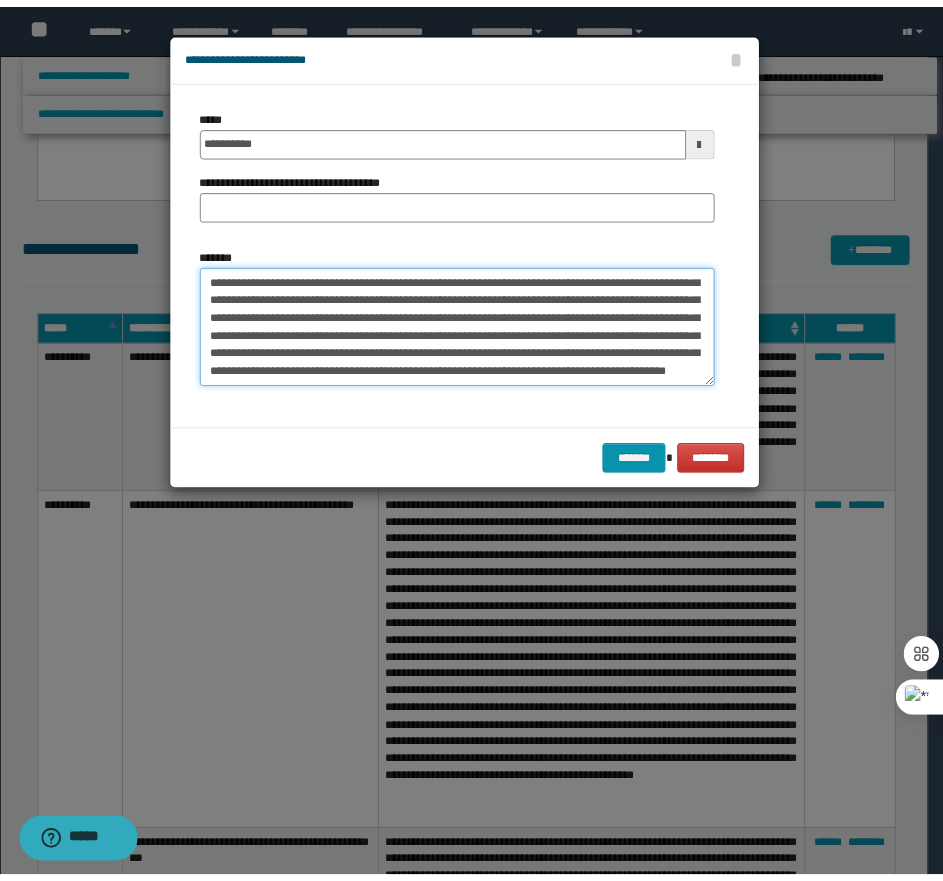 scroll, scrollTop: 0, scrollLeft: 0, axis: both 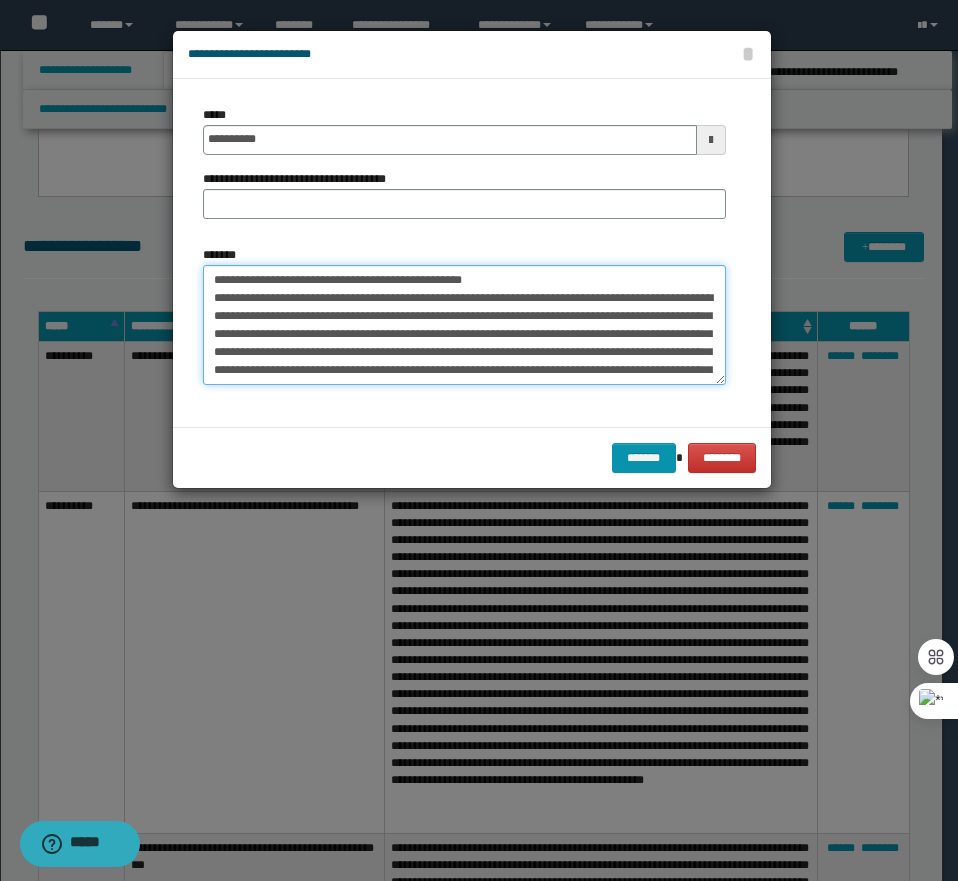 drag, startPoint x: 526, startPoint y: 279, endPoint x: 281, endPoint y: 284, distance: 245.05101 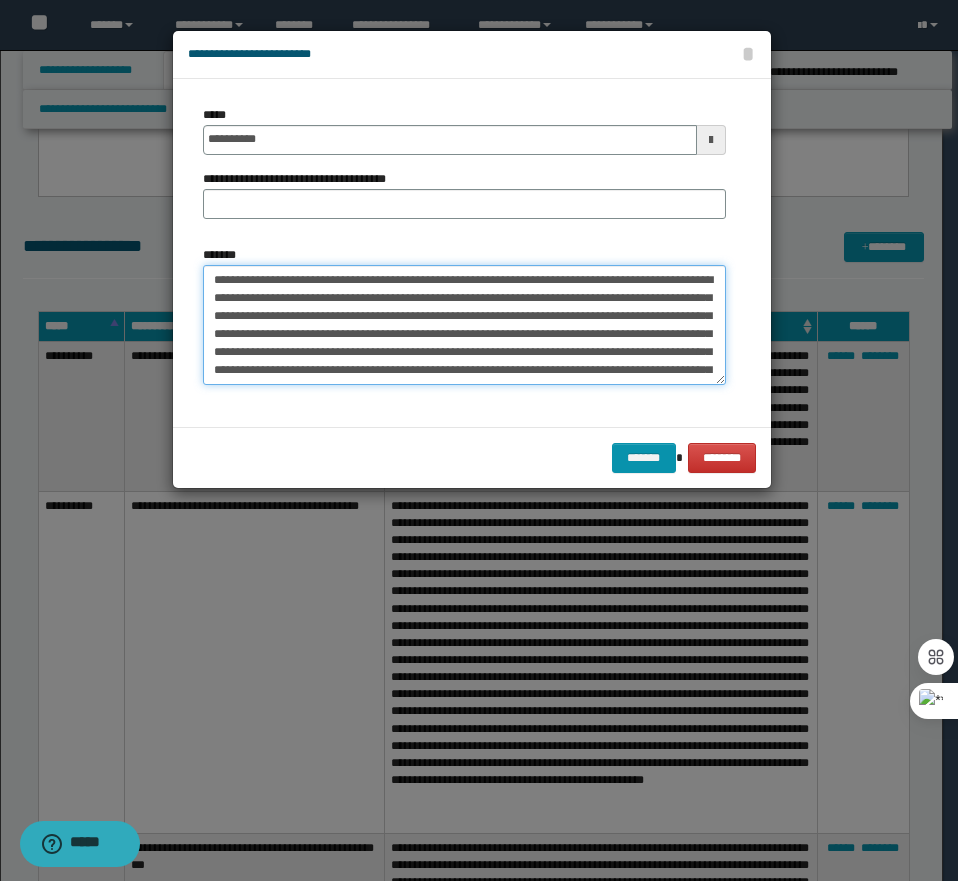 type on "**********" 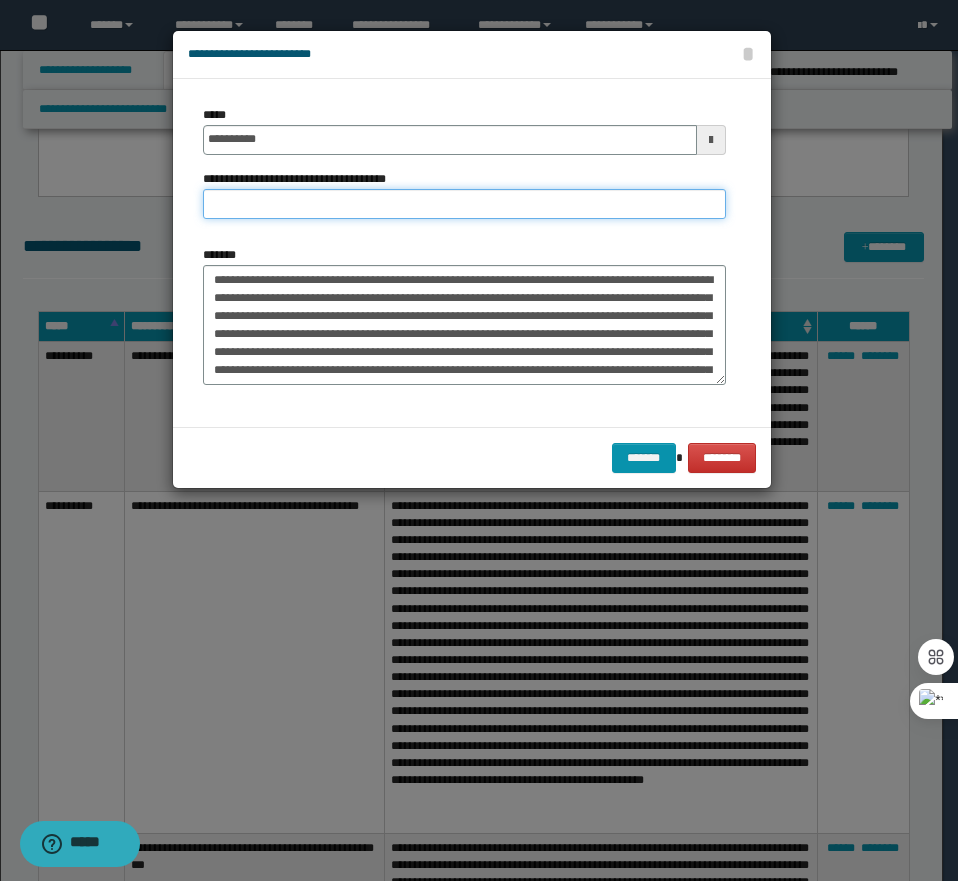 click on "**********" at bounding box center [464, 204] 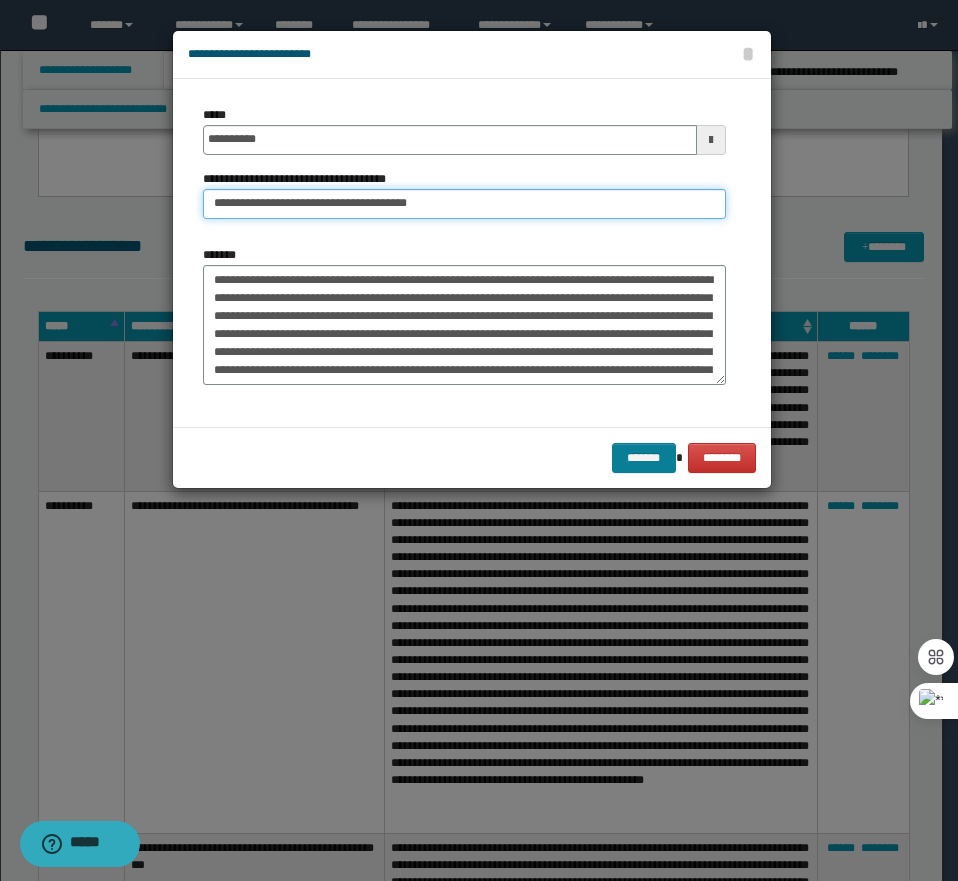 type on "**********" 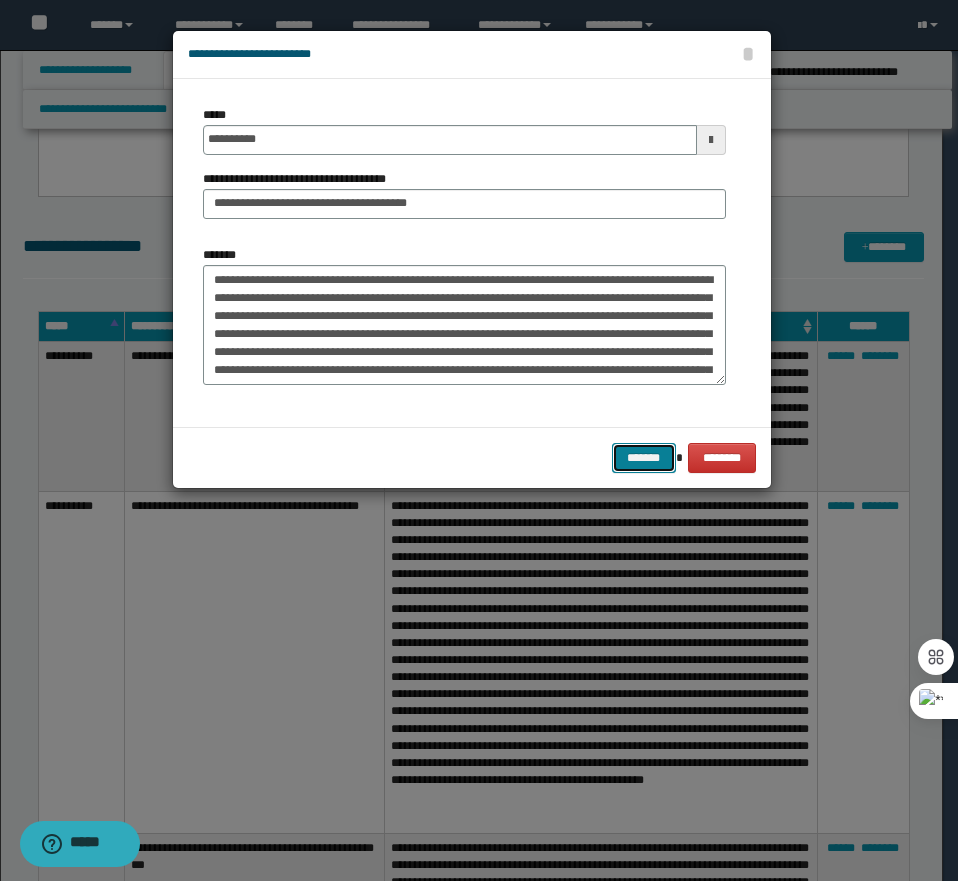 click on "*******" at bounding box center (644, 458) 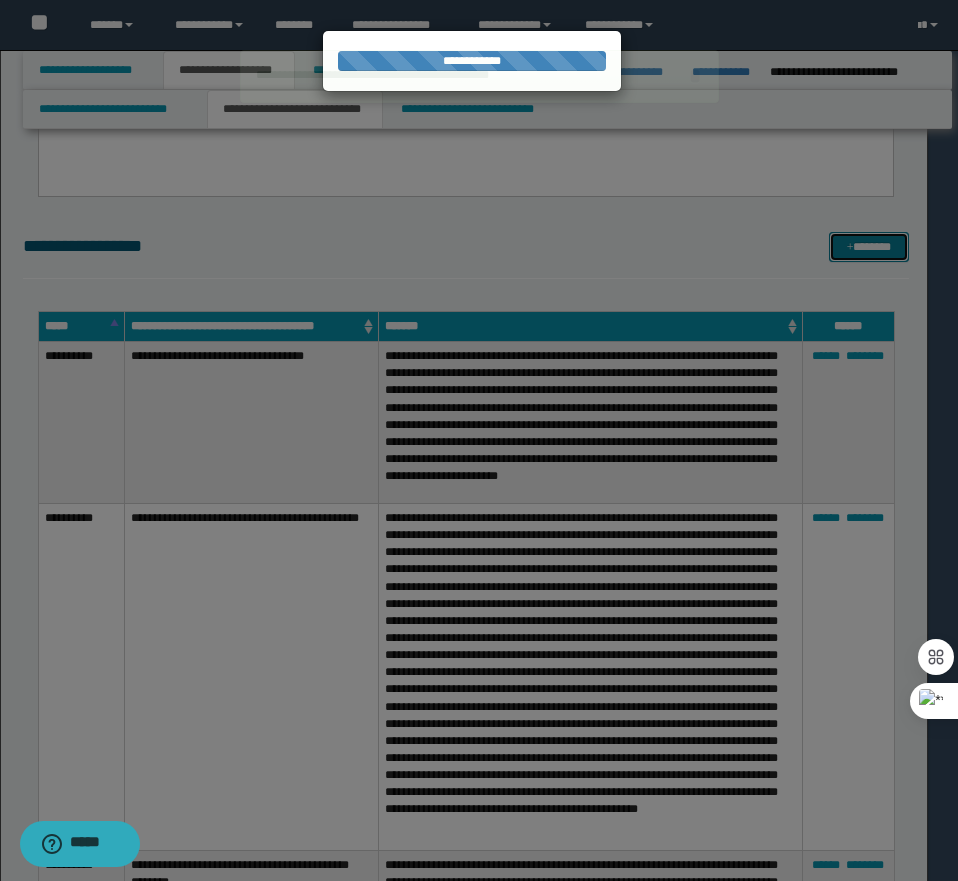 type 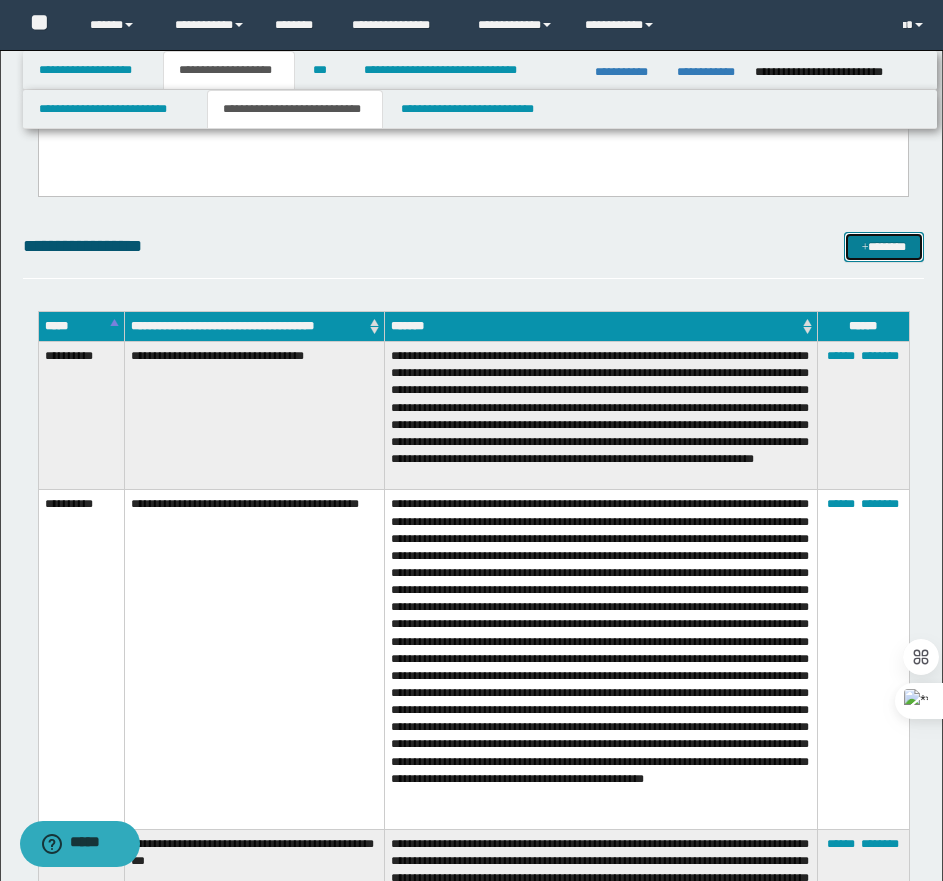 click at bounding box center (865, 248) 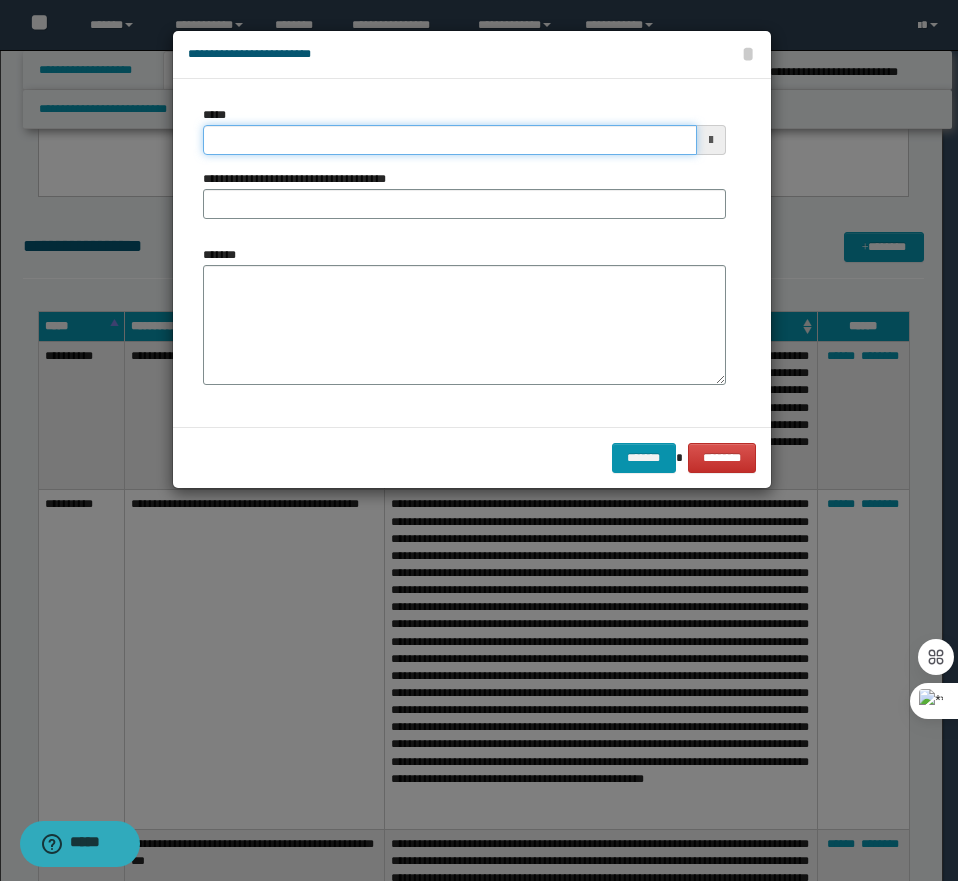 click on "*****" at bounding box center (450, 140) 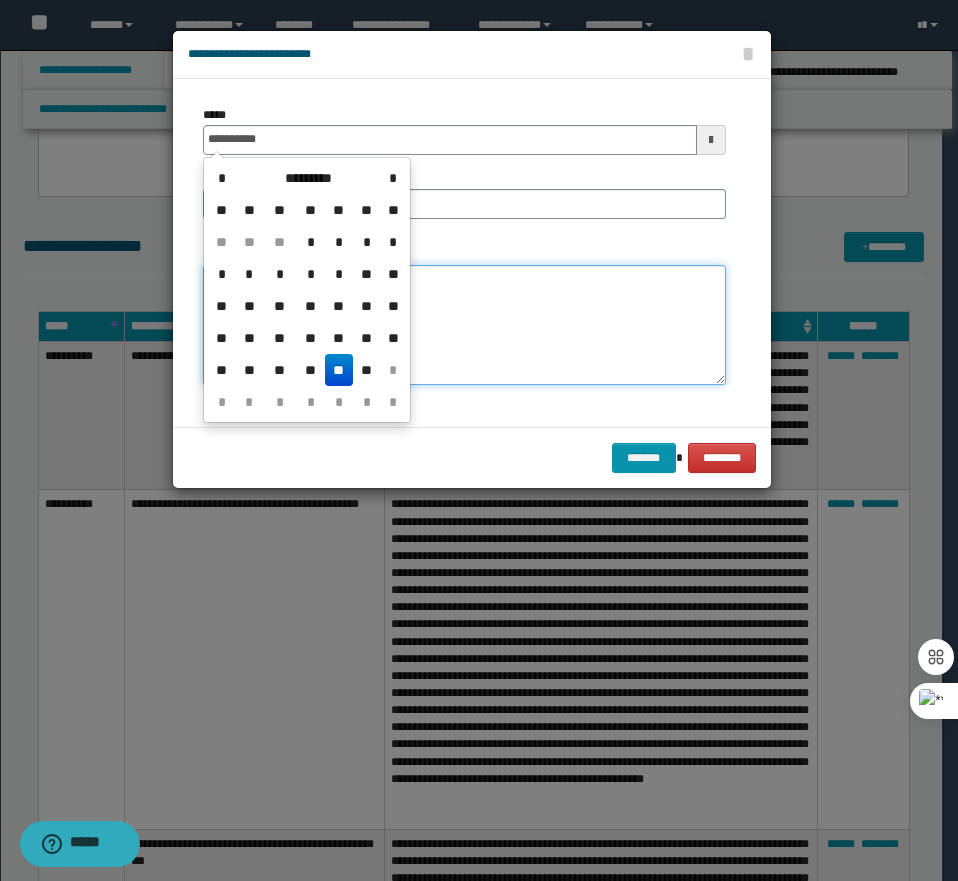 type on "**********" 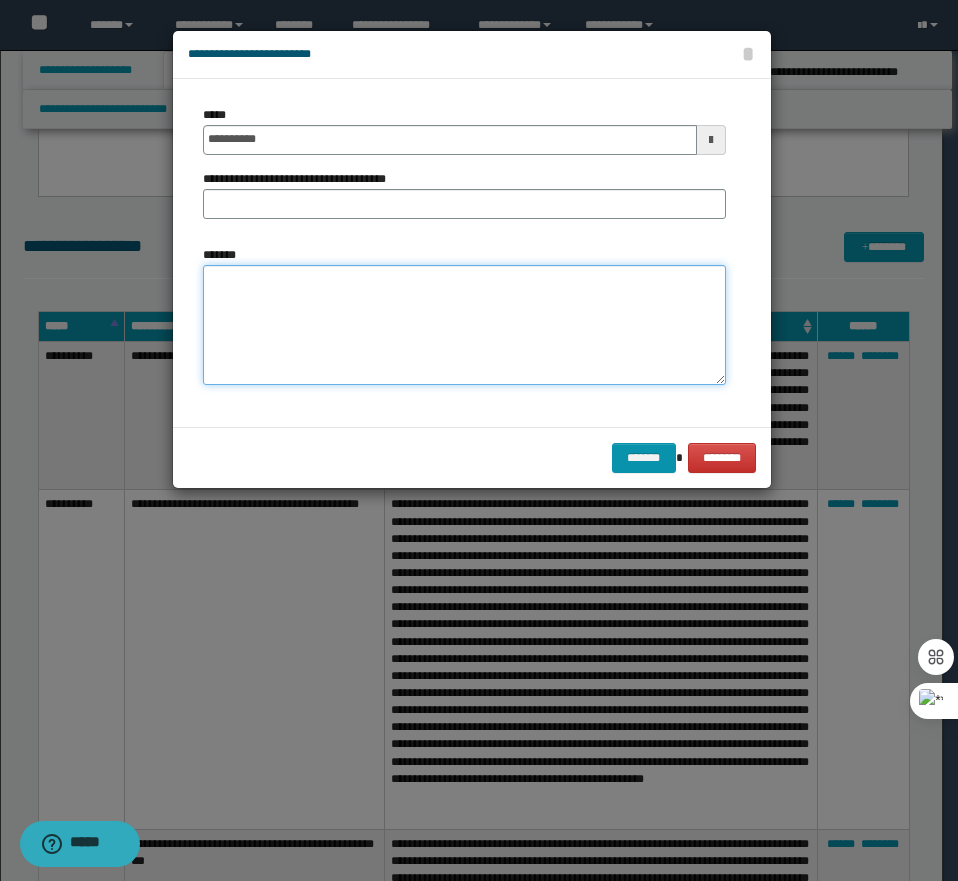 paste on "**********" 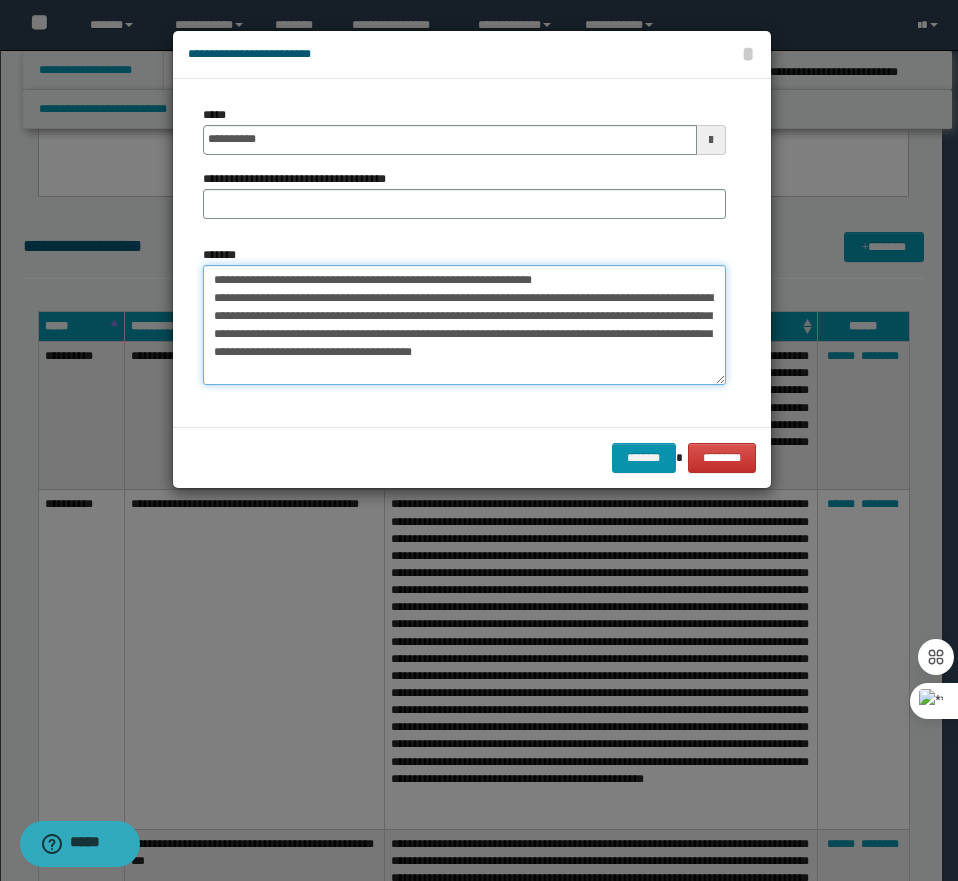 drag, startPoint x: 571, startPoint y: 283, endPoint x: 280, endPoint y: 275, distance: 291.10995 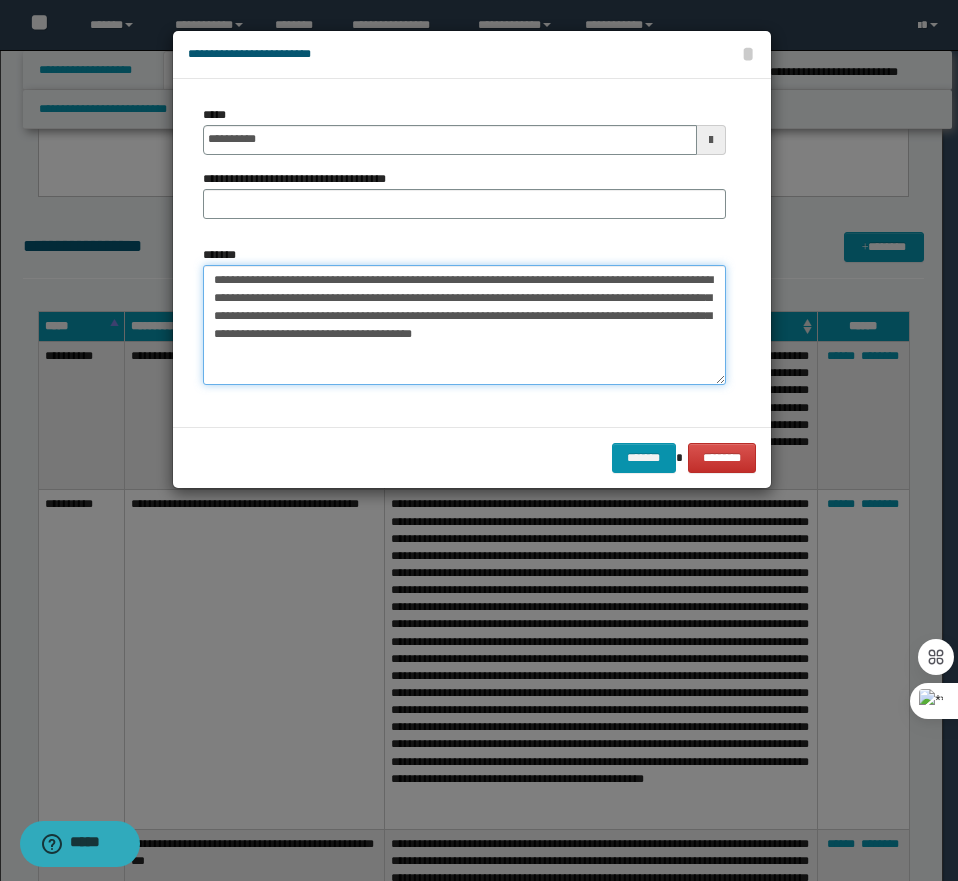 type on "**********" 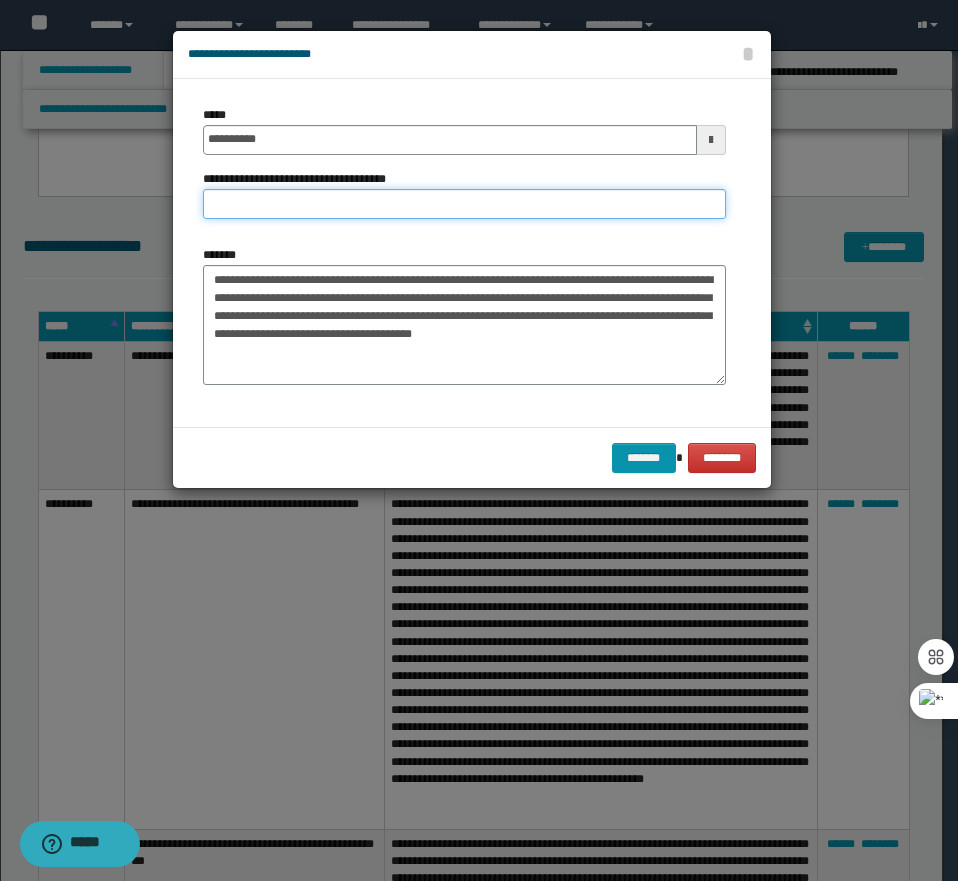 click on "**********" at bounding box center (464, 204) 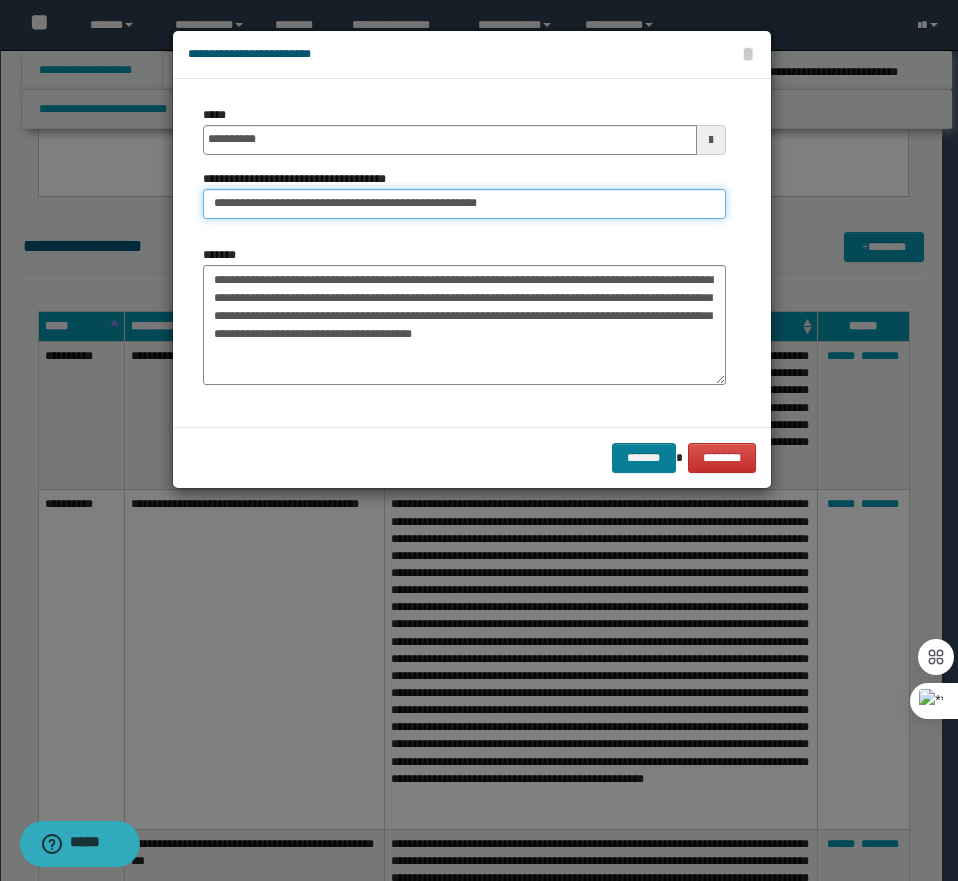 type on "**********" 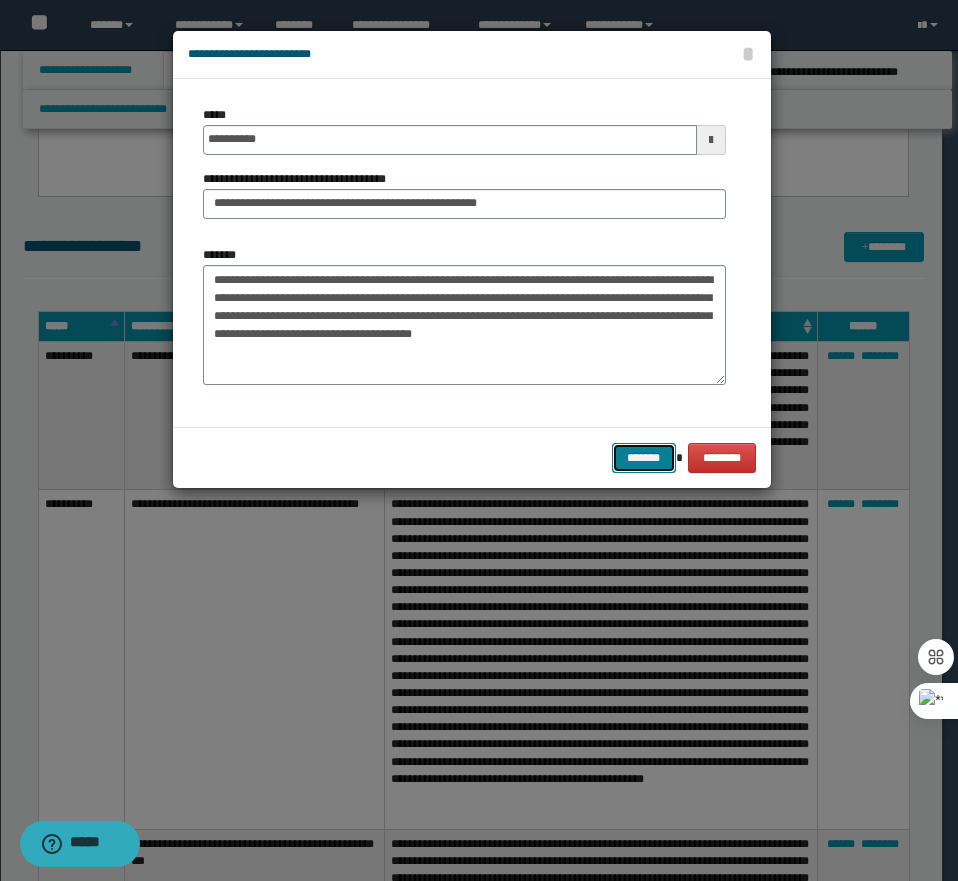 click on "*******" at bounding box center (644, 458) 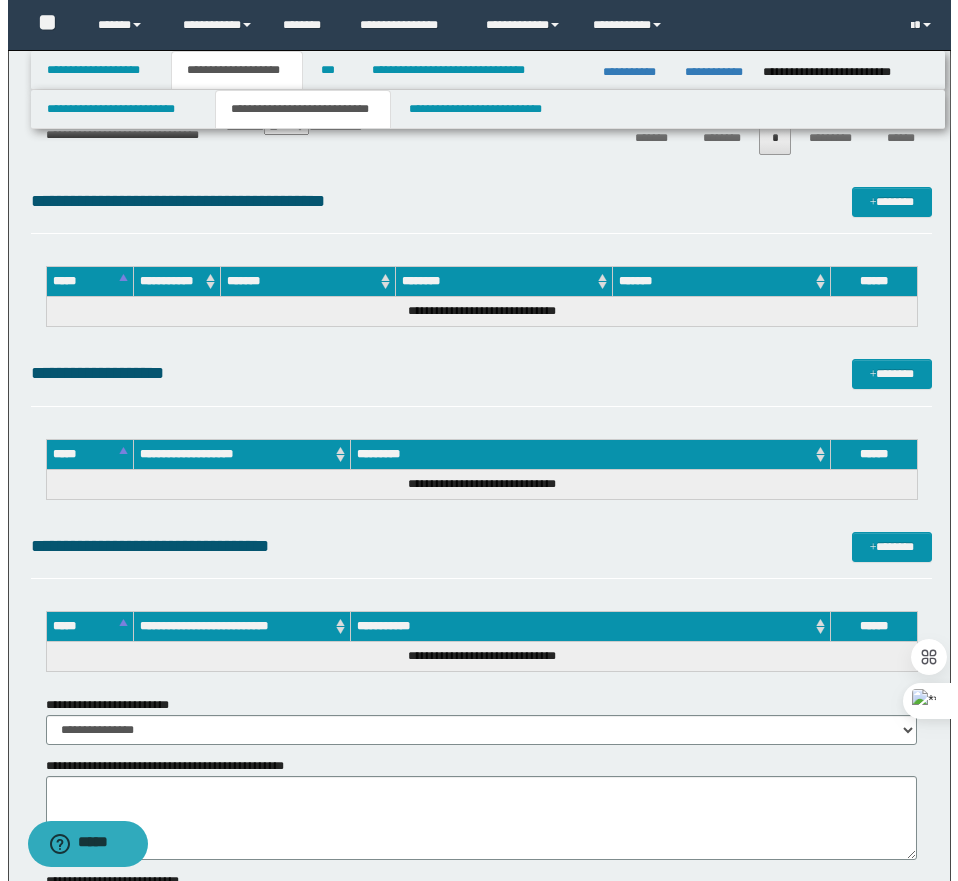 scroll, scrollTop: 5100, scrollLeft: 0, axis: vertical 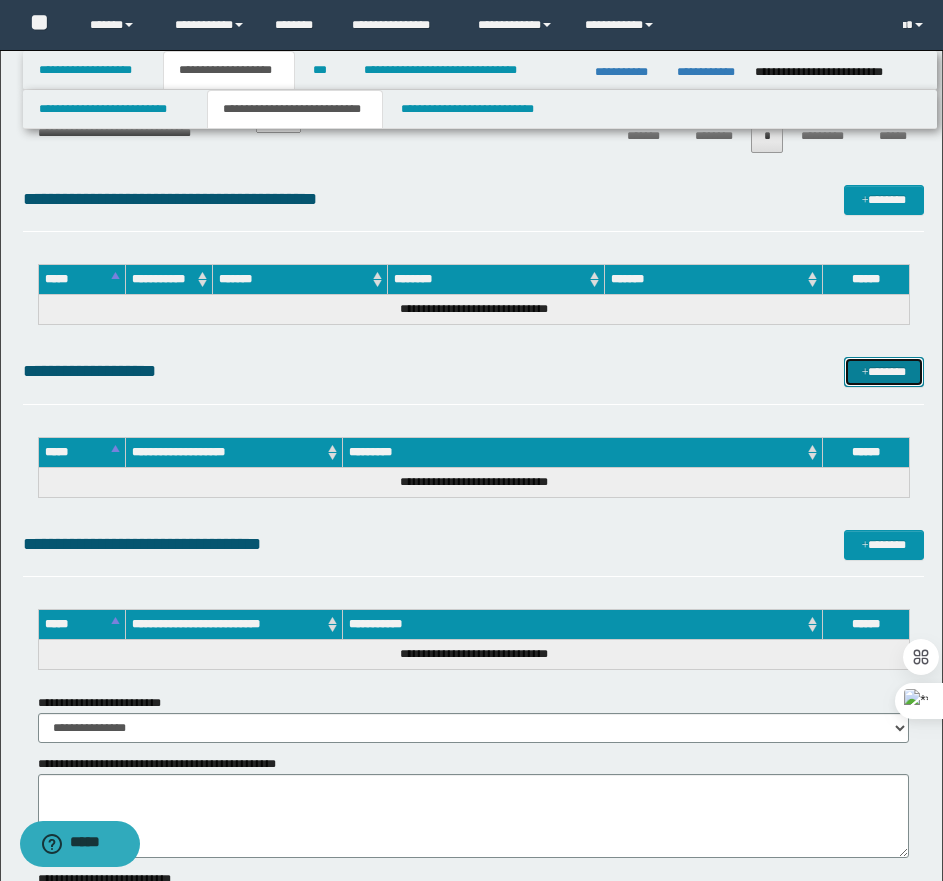 click on "*******" at bounding box center (884, 372) 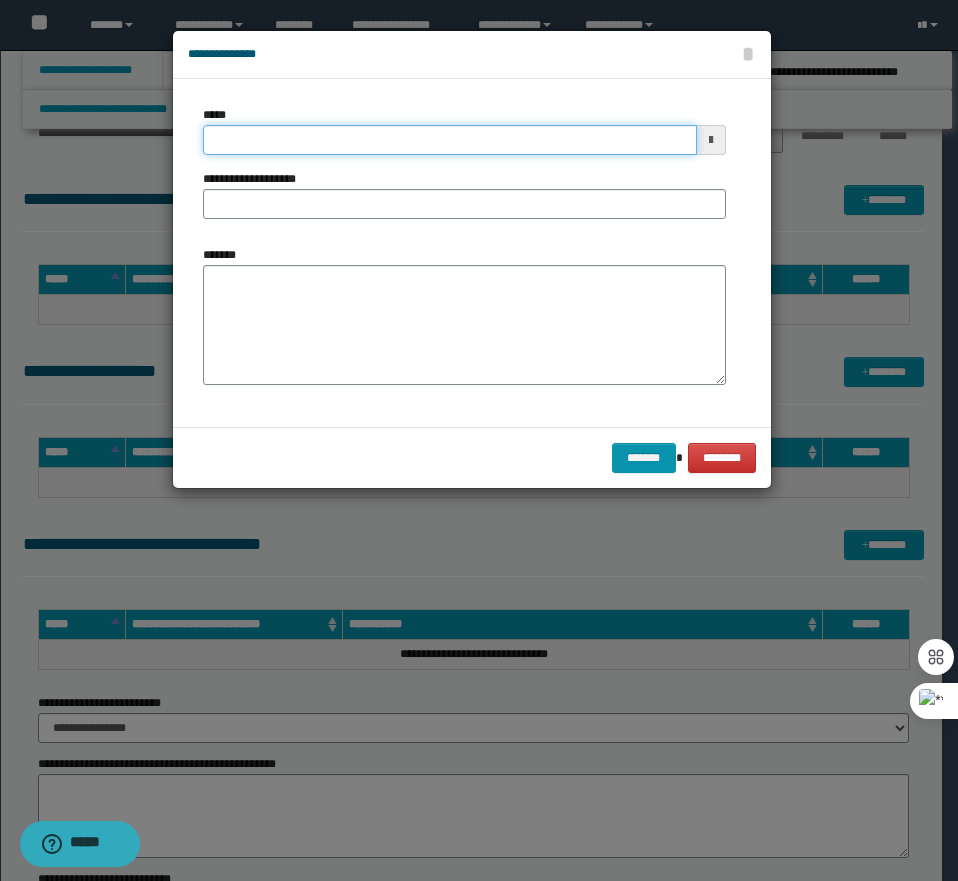 click on "*****" at bounding box center (450, 140) 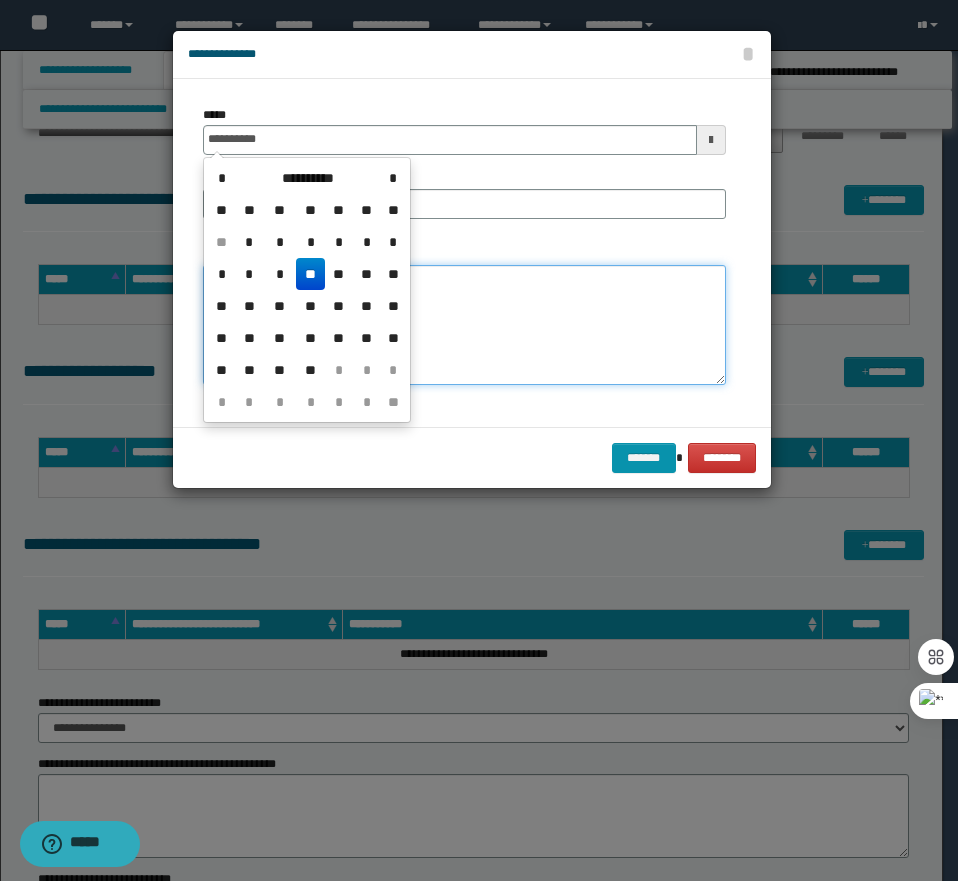 type on "**********" 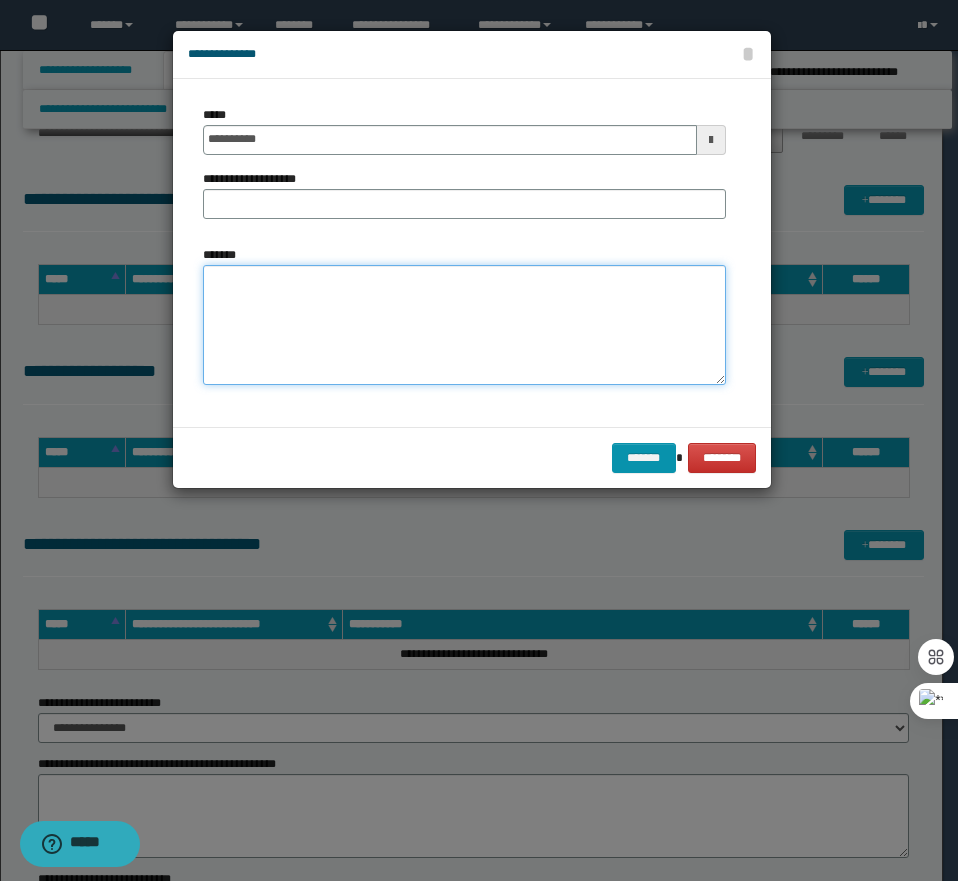 click on "*******" at bounding box center (464, 325) 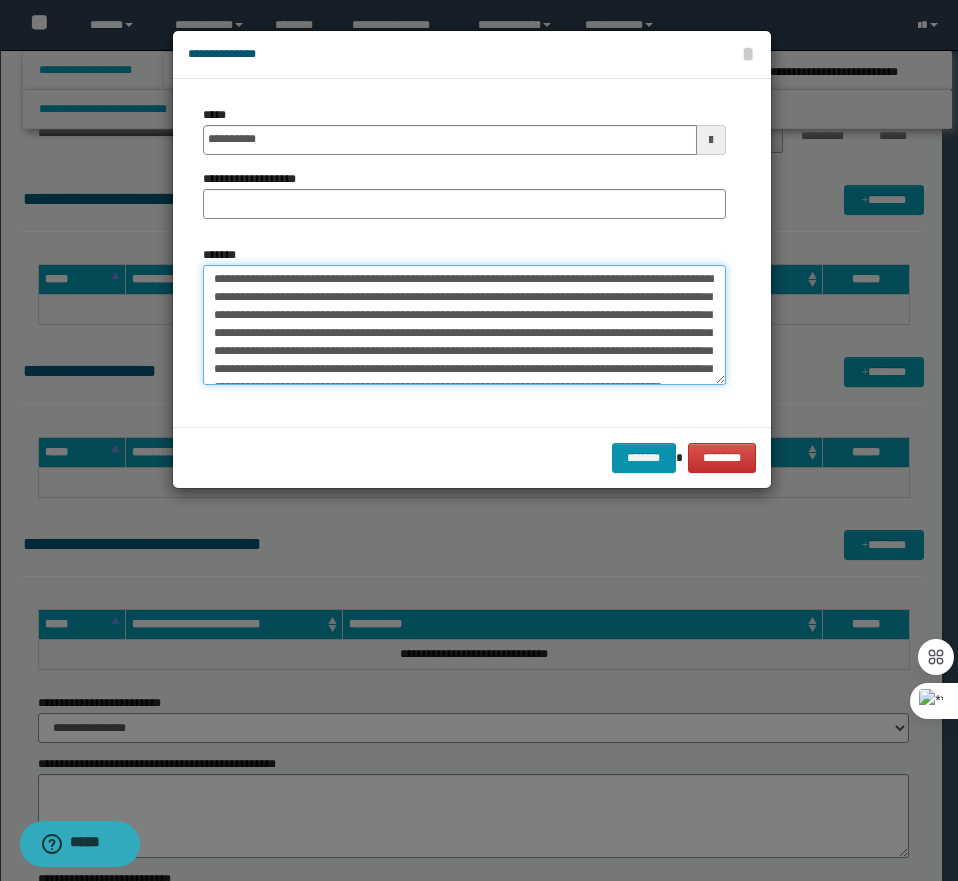 scroll, scrollTop: 0, scrollLeft: 0, axis: both 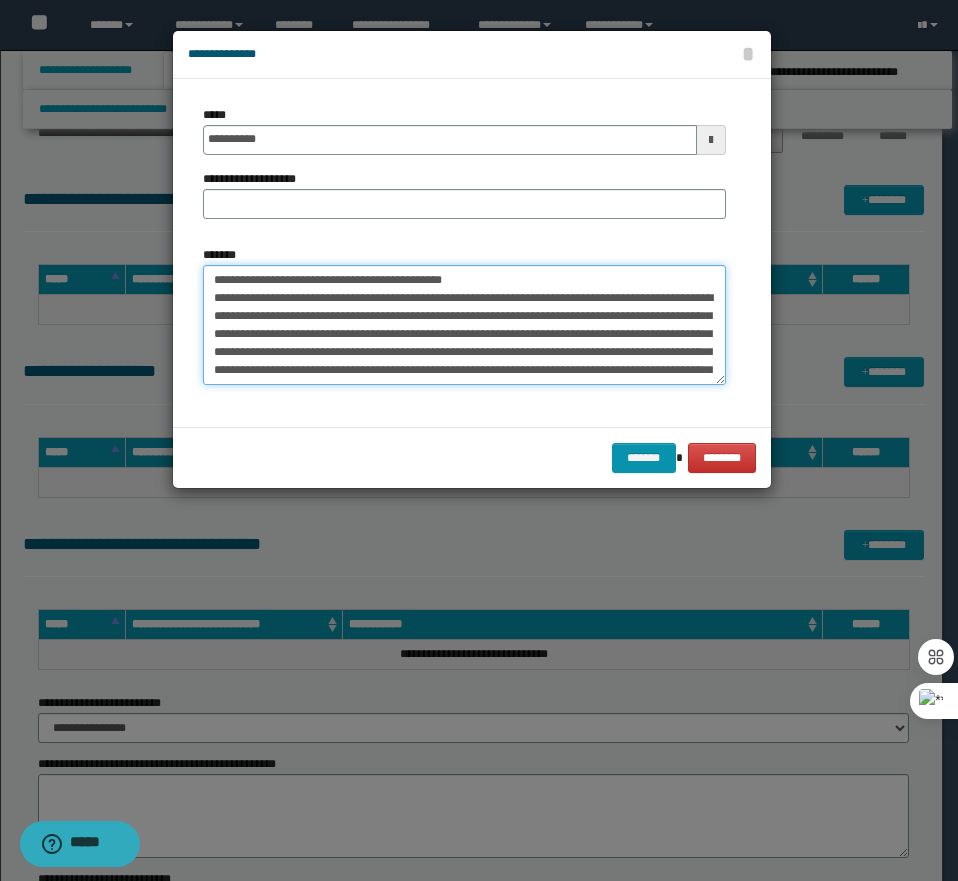 drag, startPoint x: 480, startPoint y: 276, endPoint x: 279, endPoint y: 280, distance: 201.0398 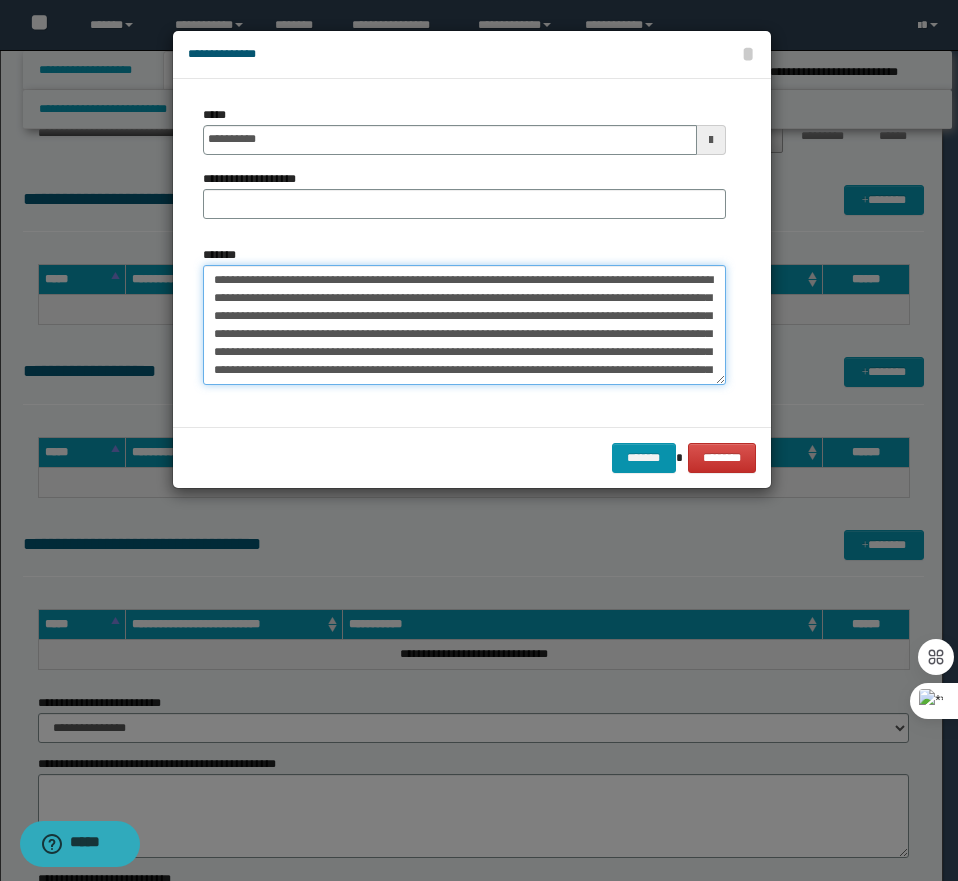 type on "**********" 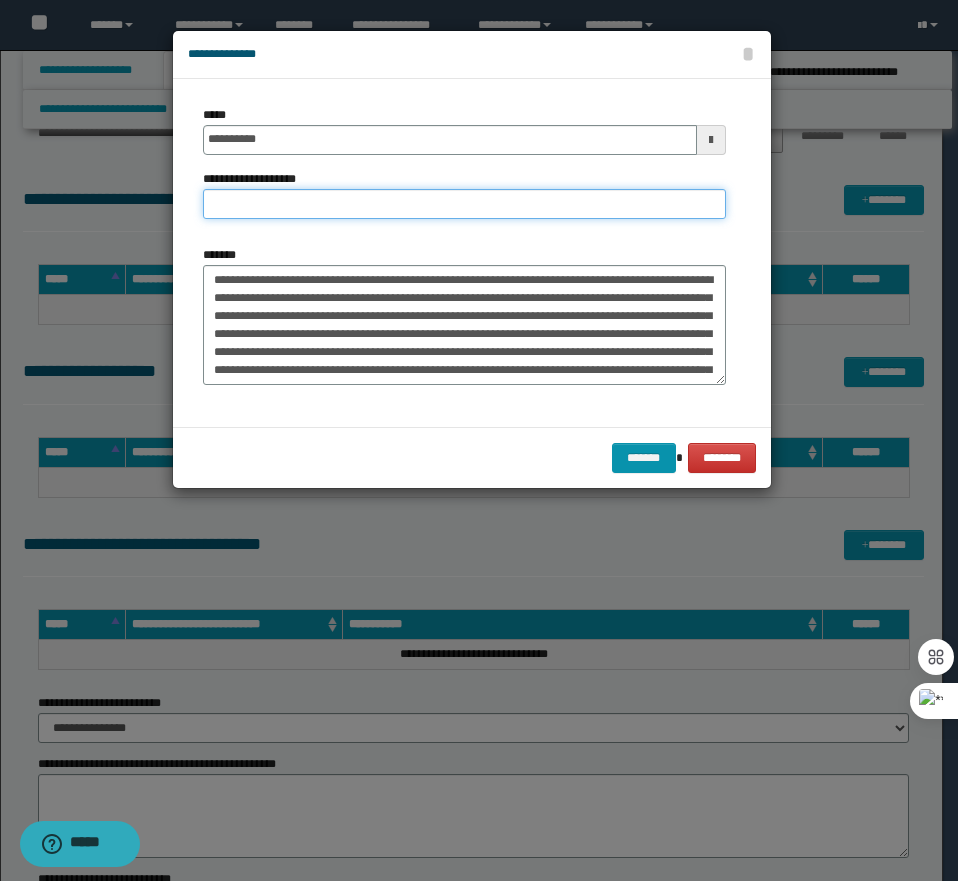 click on "**********" at bounding box center (464, 204) 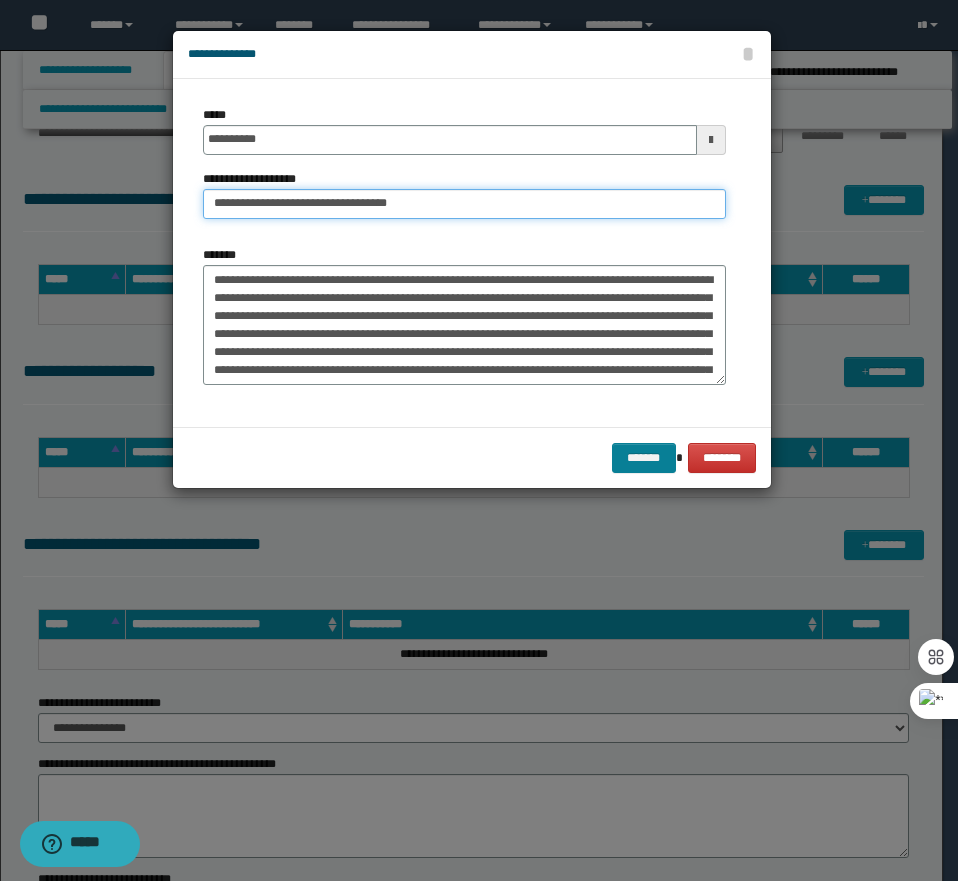 type on "**********" 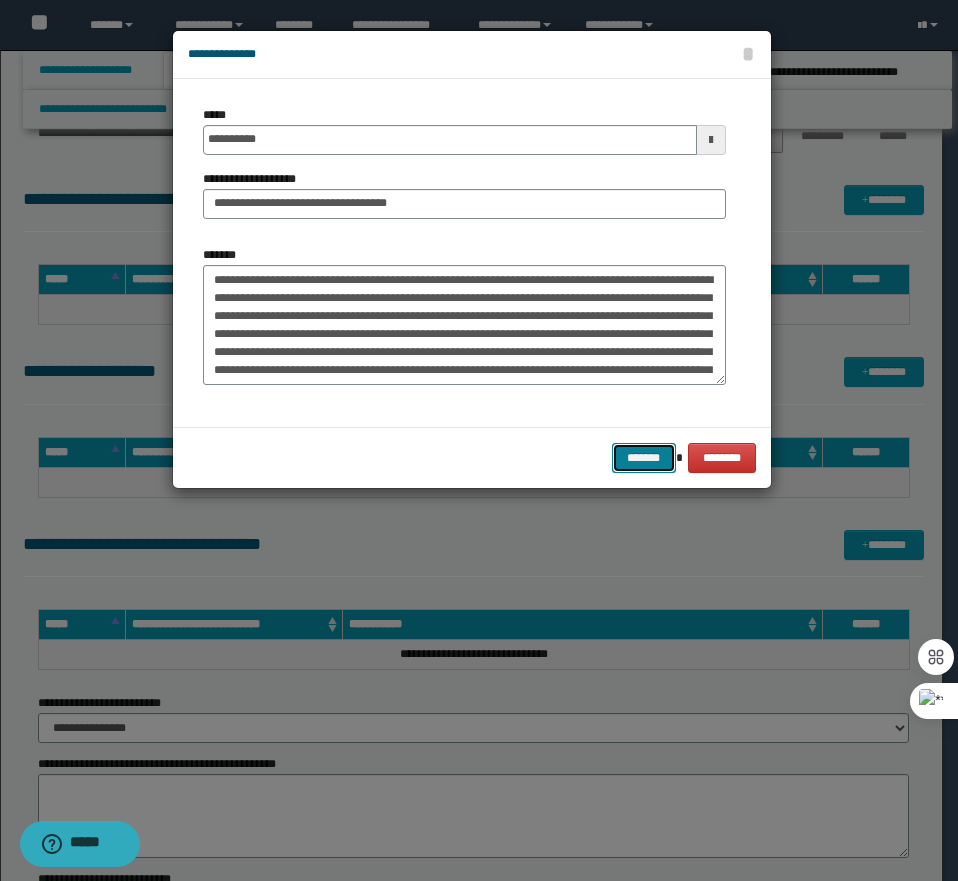 click on "*******" at bounding box center (644, 458) 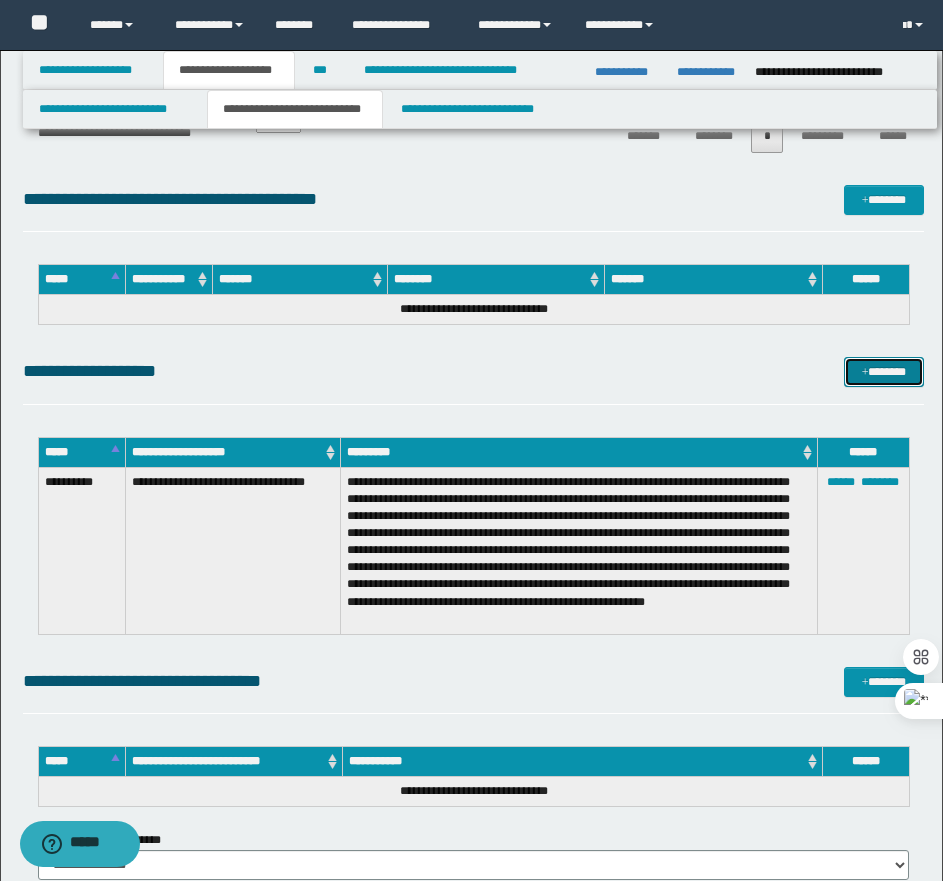click on "*******" at bounding box center (884, 372) 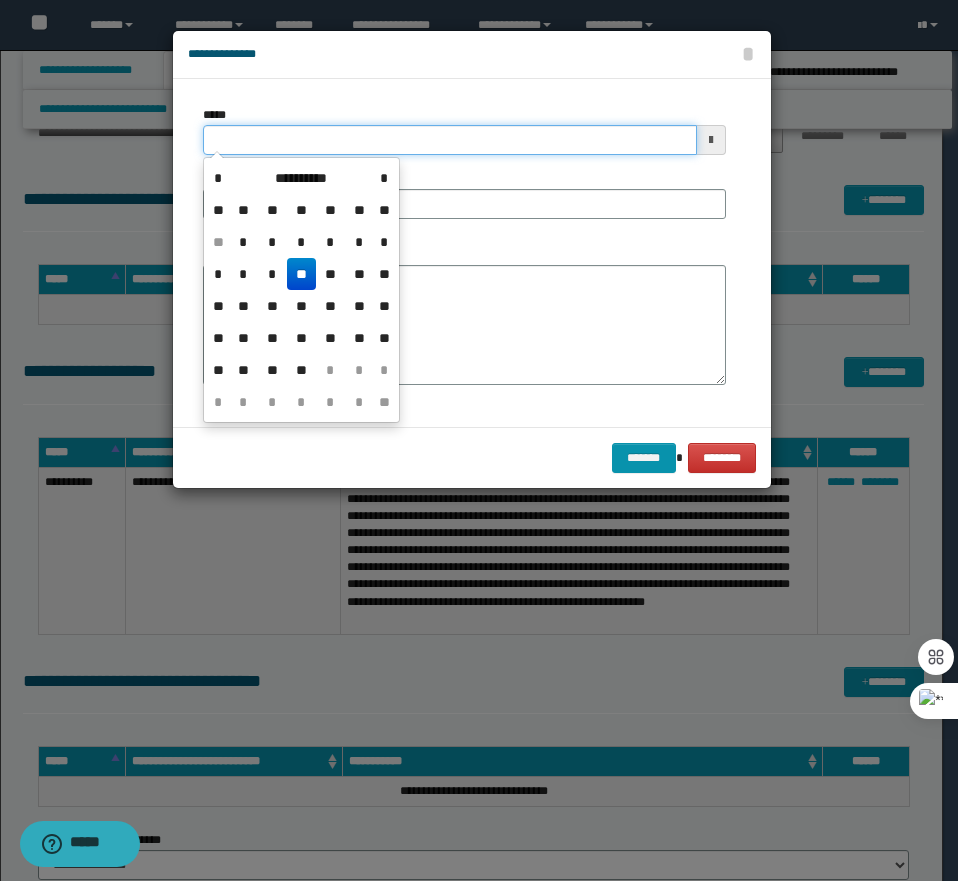 click on "*****" at bounding box center (450, 140) 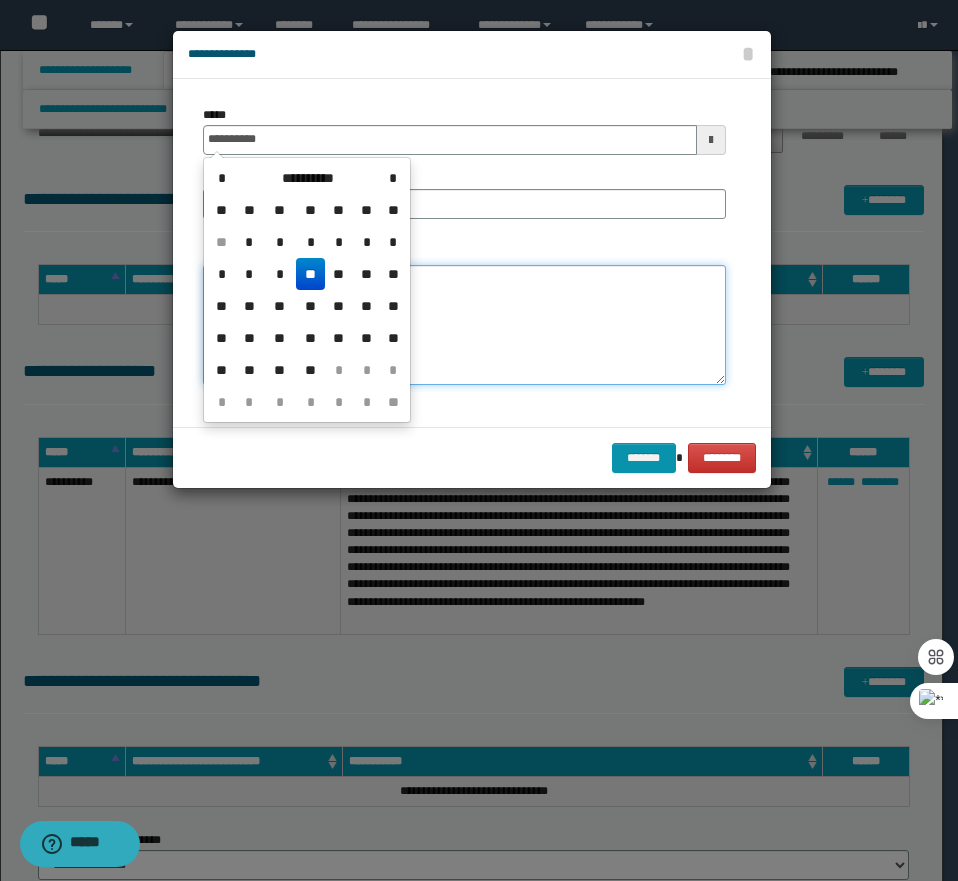 type on "**********" 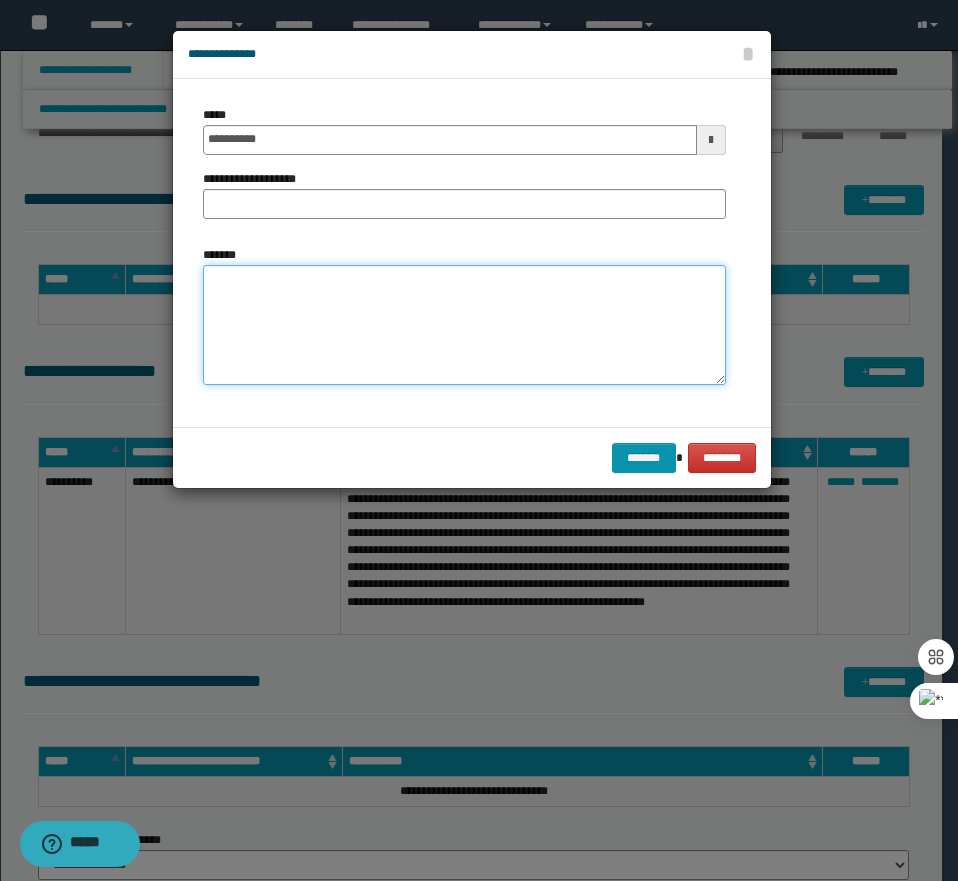 click on "*******" at bounding box center (464, 325) 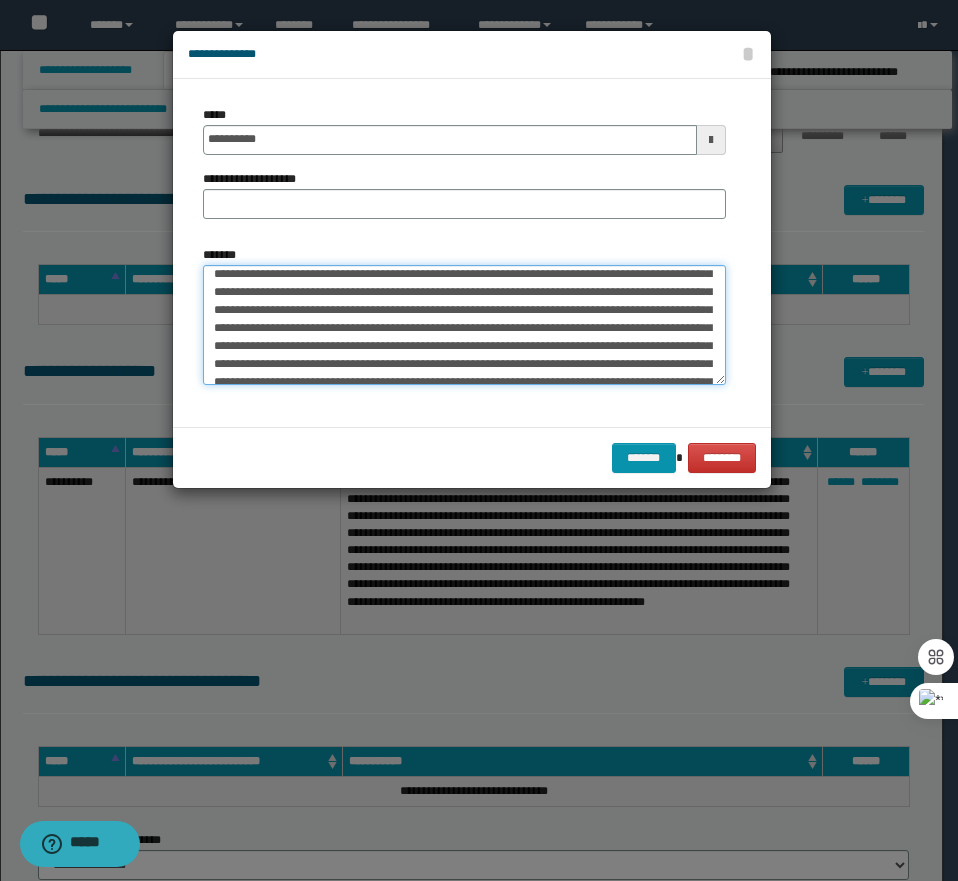 scroll, scrollTop: 0, scrollLeft: 0, axis: both 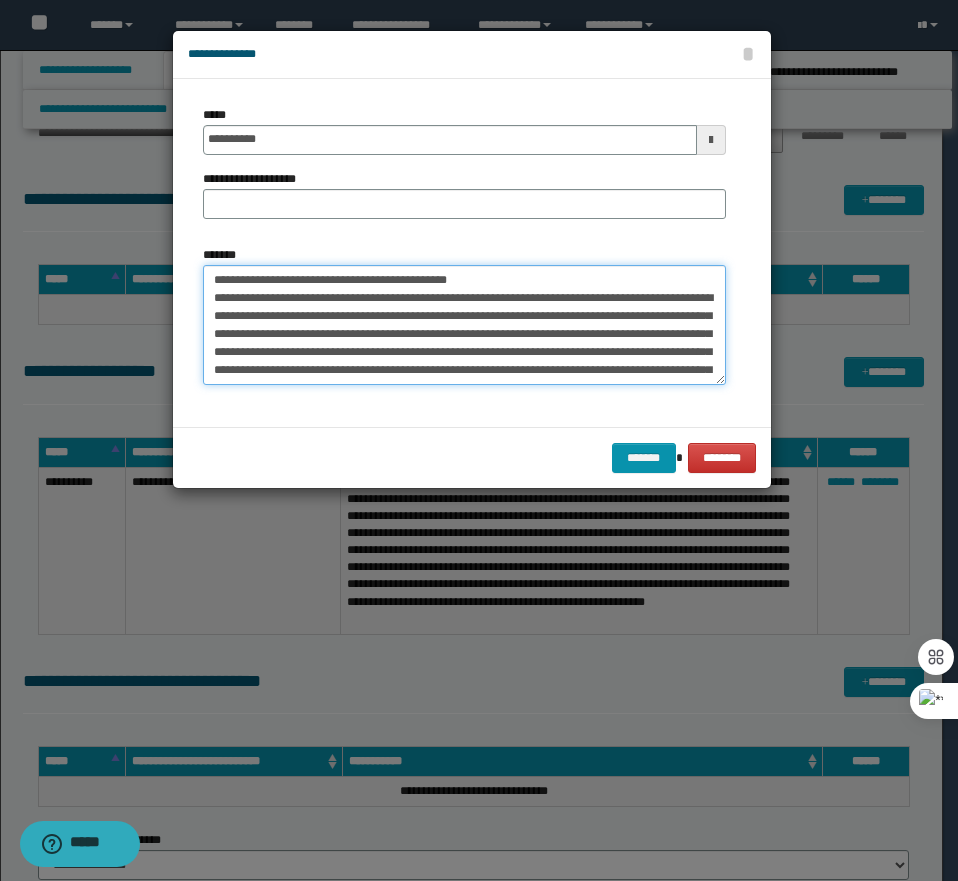 drag, startPoint x: 515, startPoint y: 277, endPoint x: 277, endPoint y: 279, distance: 238.0084 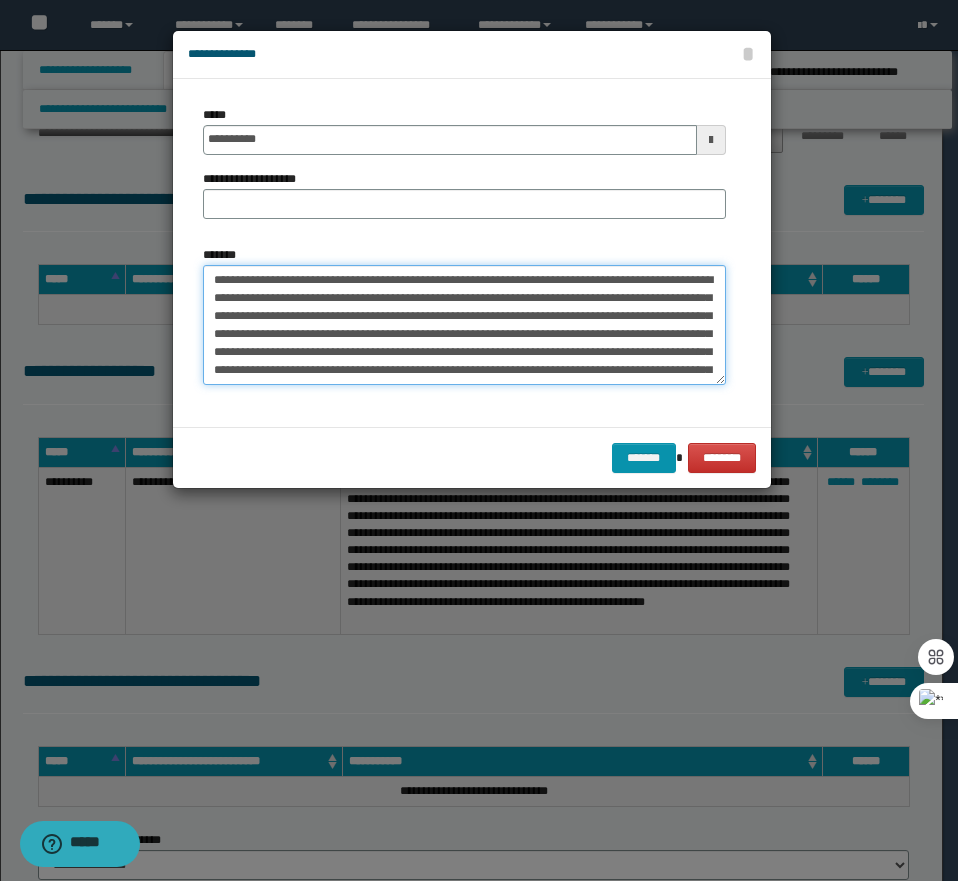 type on "**********" 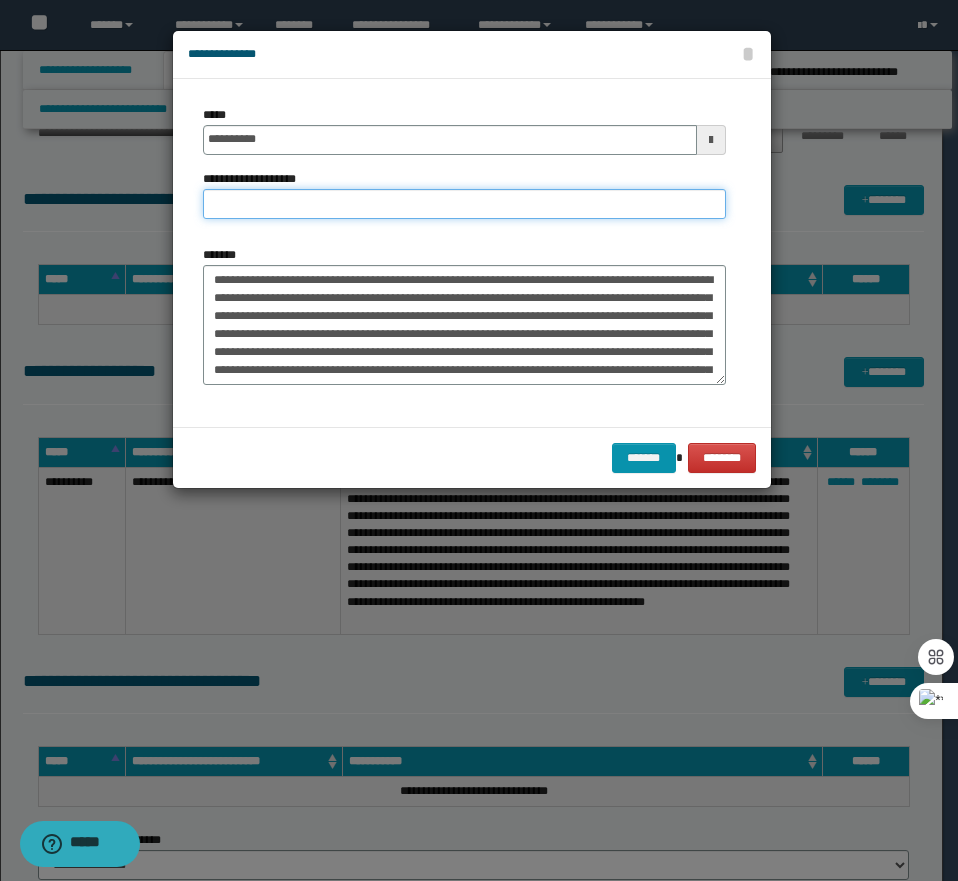 click on "**********" at bounding box center [464, 204] 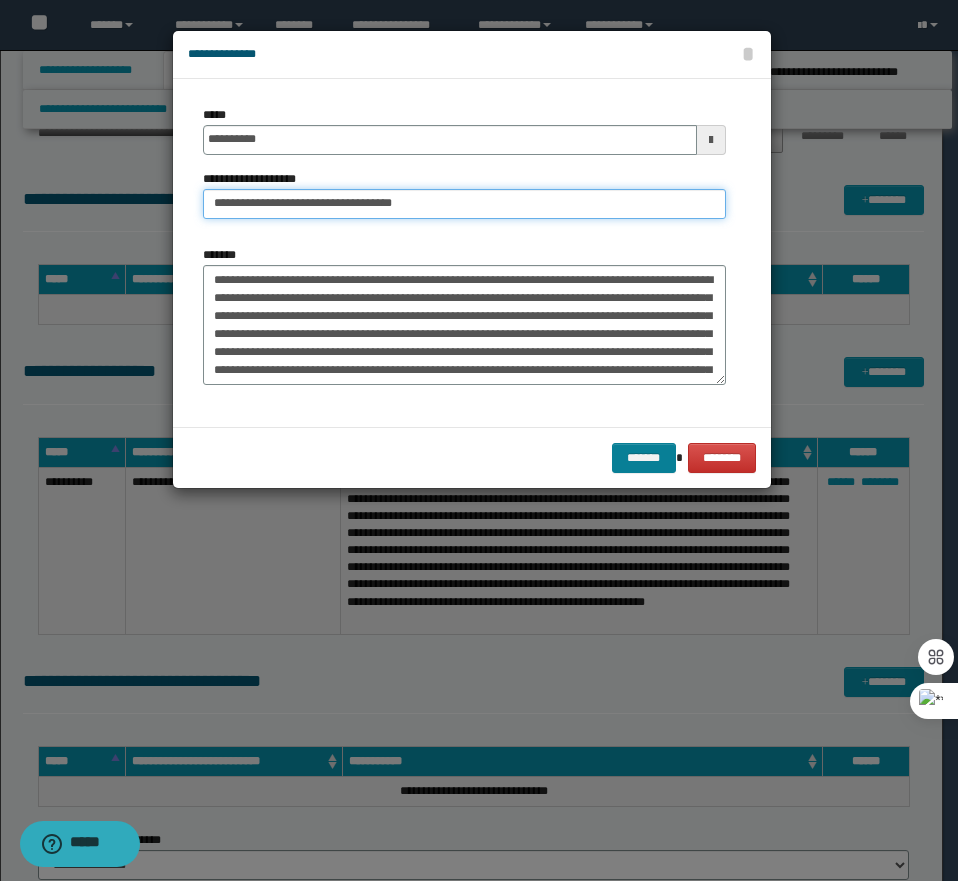type on "**********" 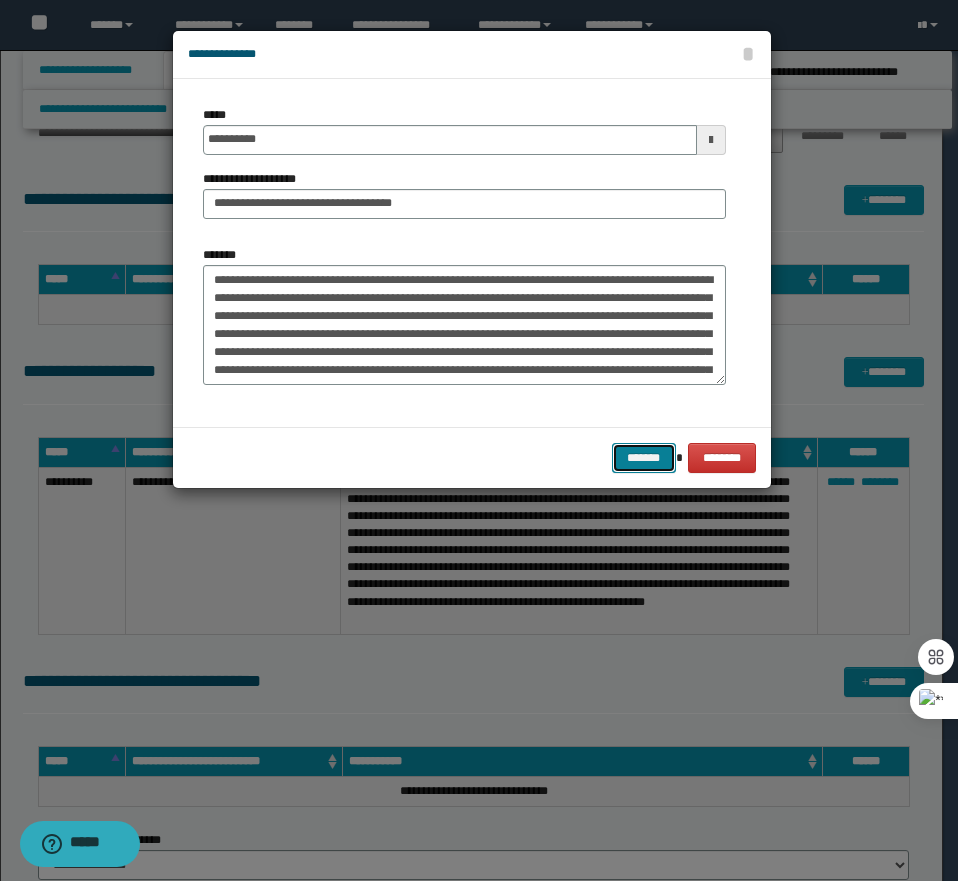 click on "*******" at bounding box center (644, 458) 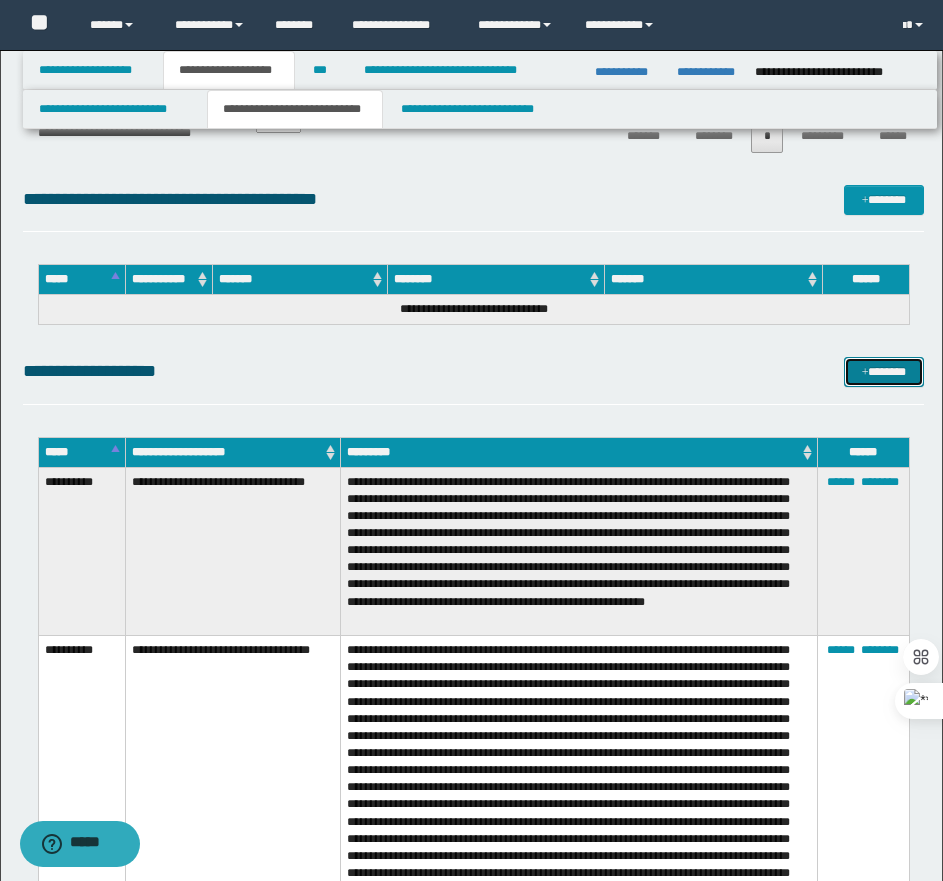 drag, startPoint x: 872, startPoint y: 386, endPoint x: 844, endPoint y: 373, distance: 30.870699 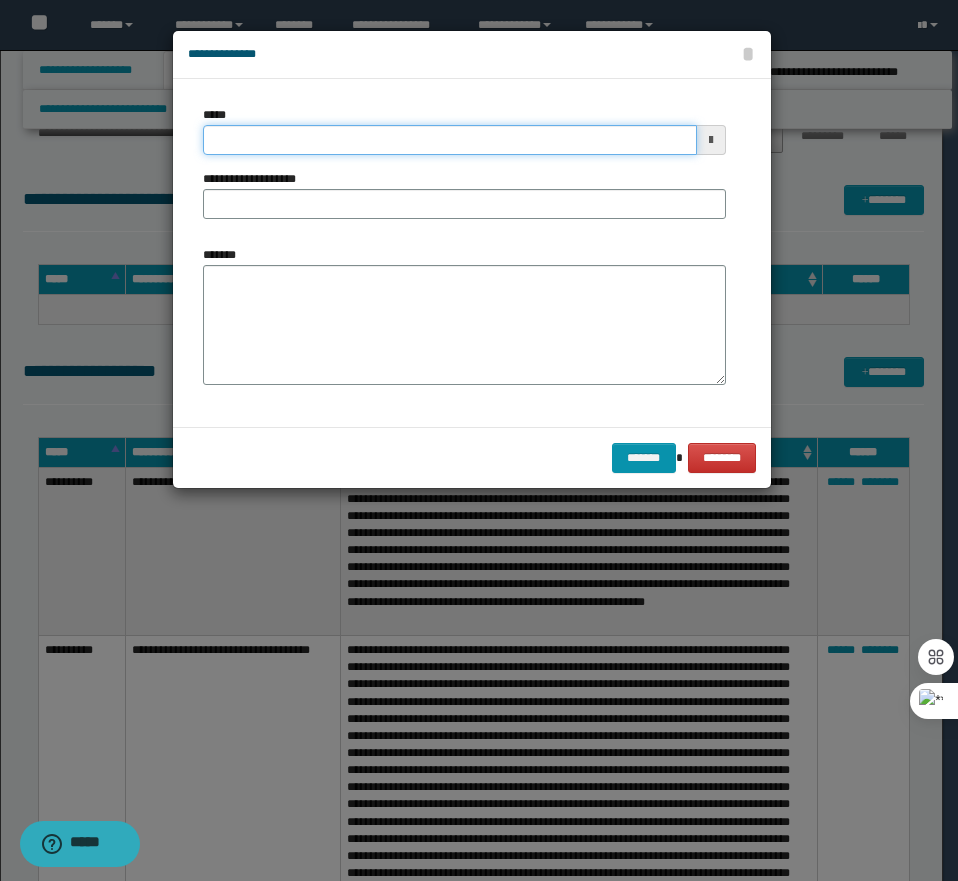 click on "*****" at bounding box center [450, 140] 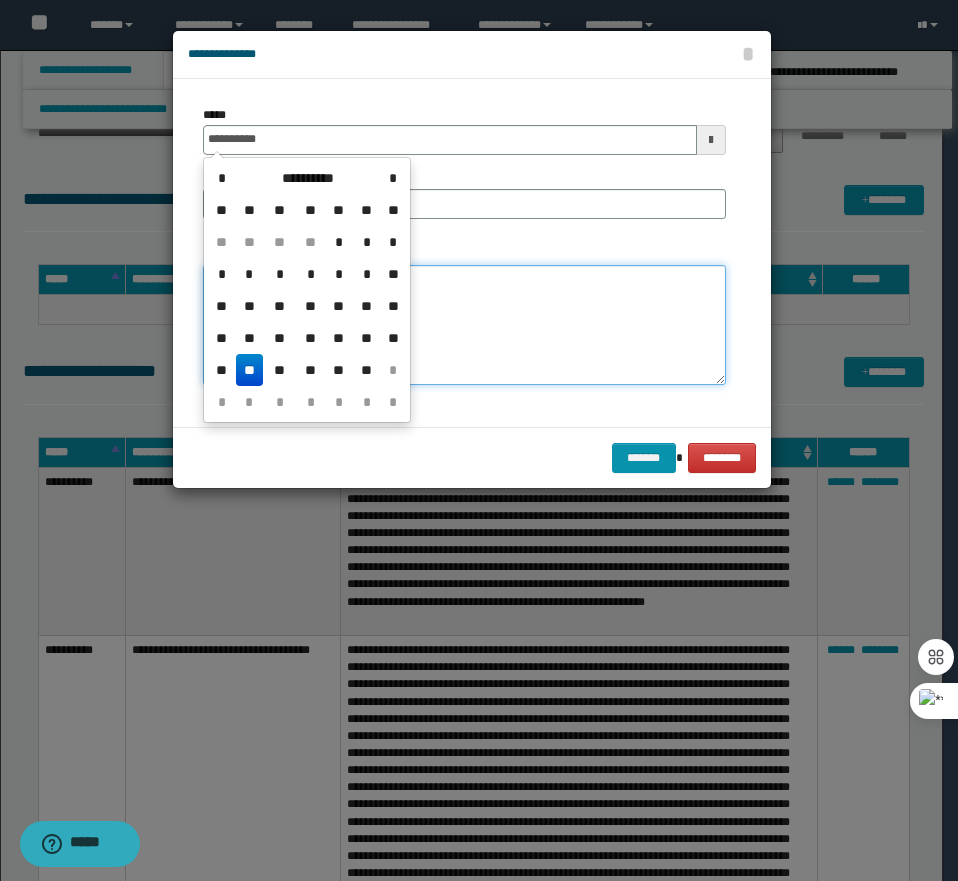 type on "**********" 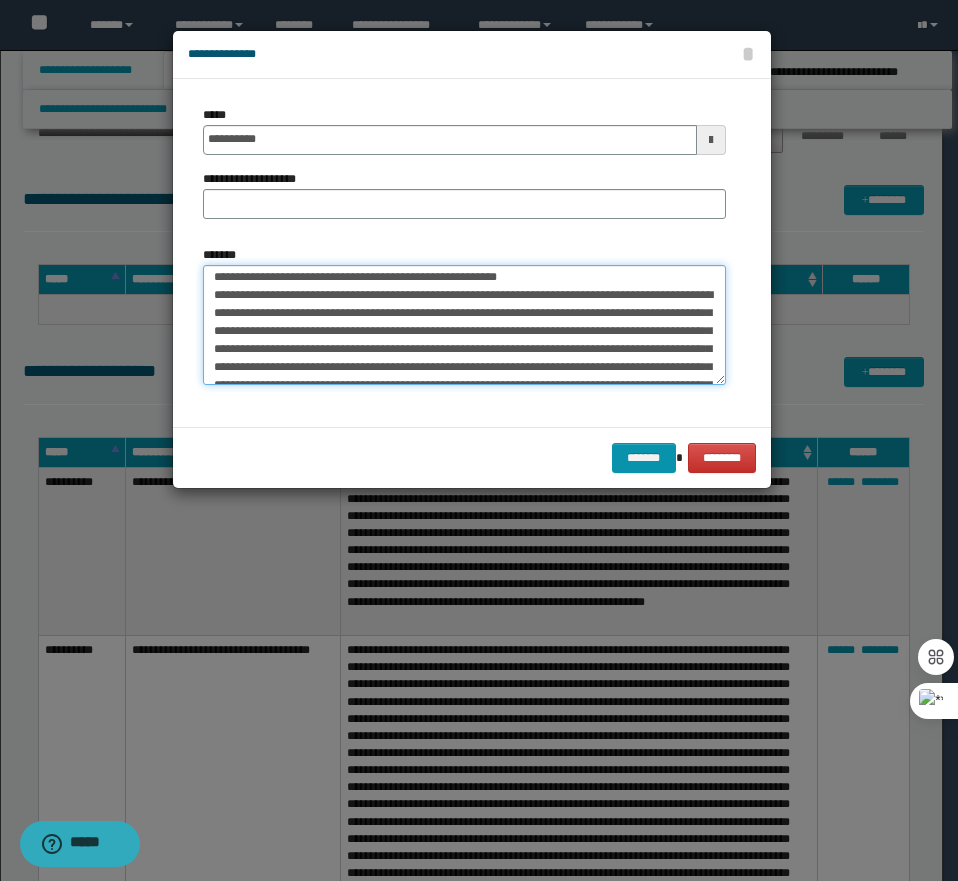 scroll, scrollTop: 0, scrollLeft: 0, axis: both 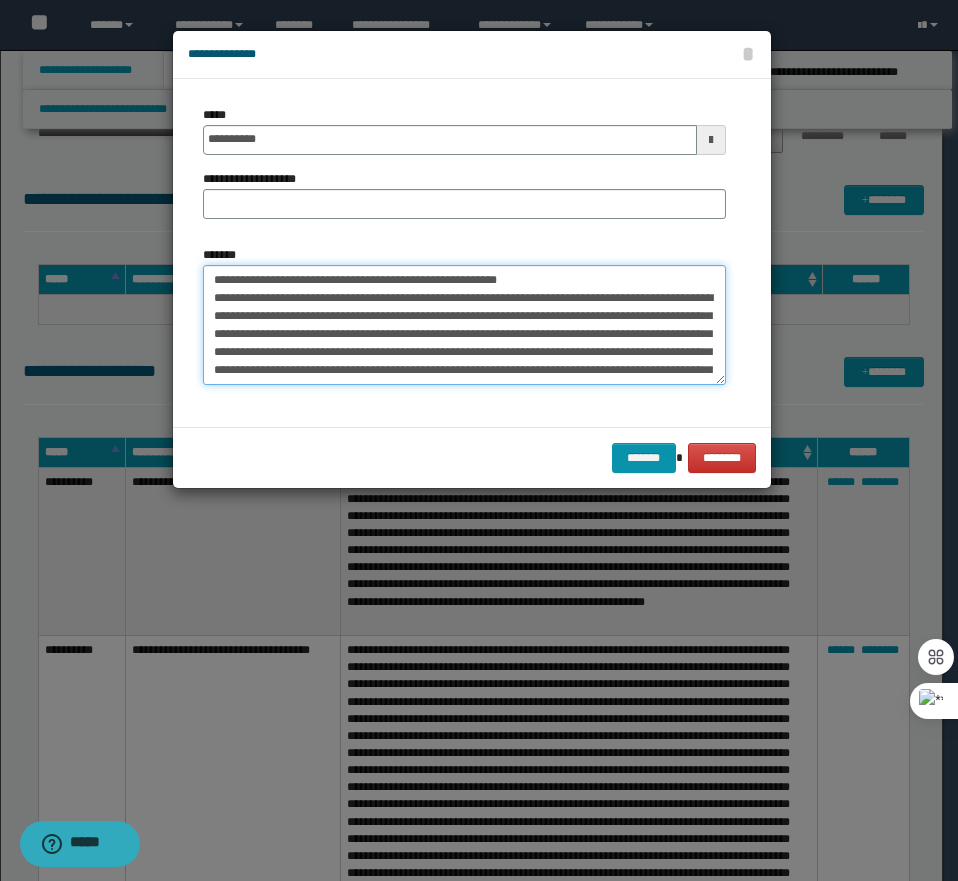drag, startPoint x: 404, startPoint y: 269, endPoint x: 279, endPoint y: 276, distance: 125.19585 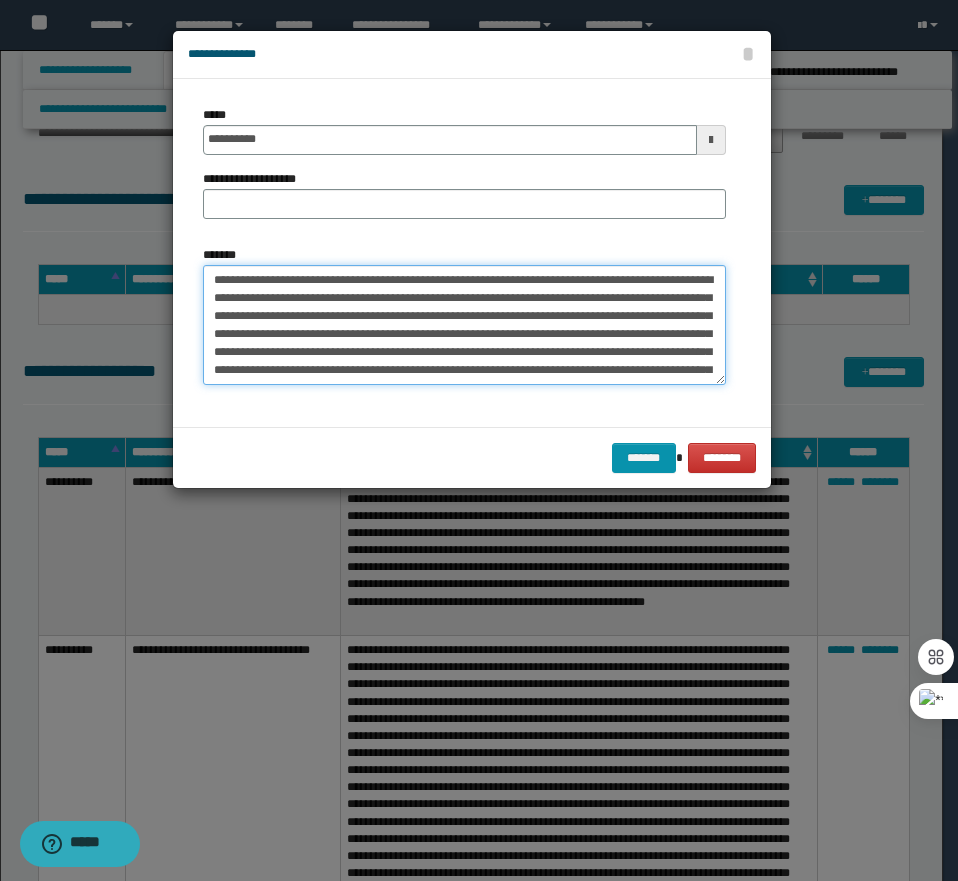 type on "**********" 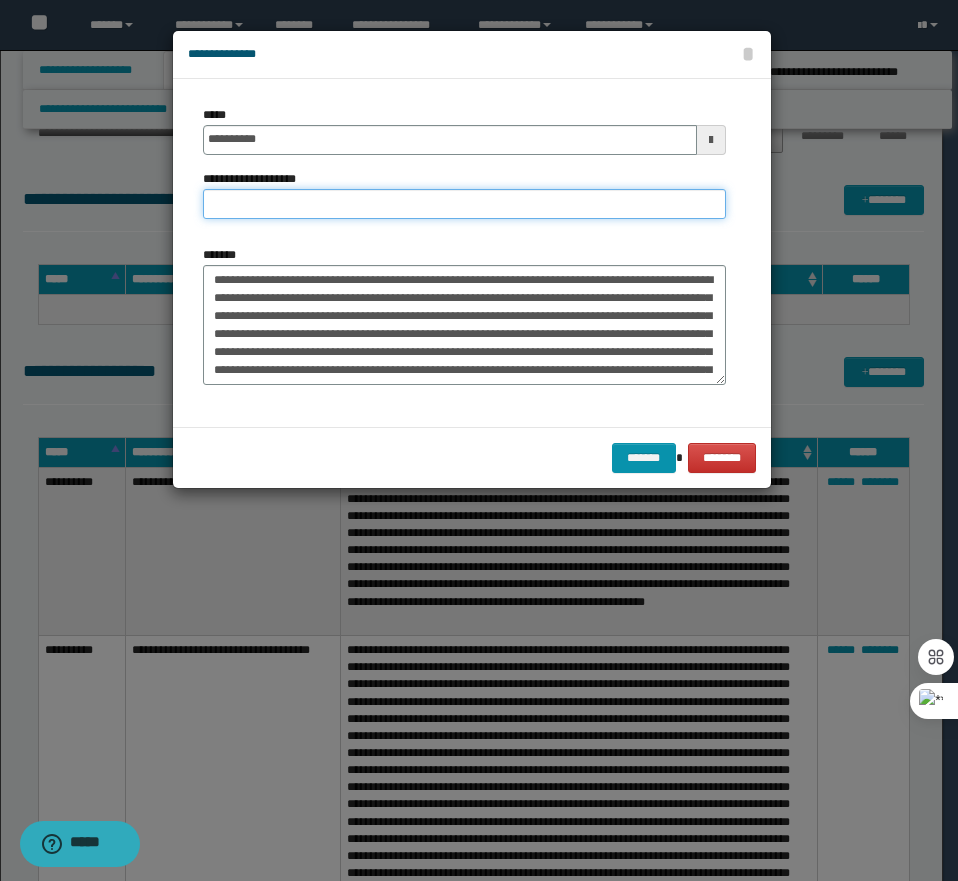 click on "**********" at bounding box center (464, 204) 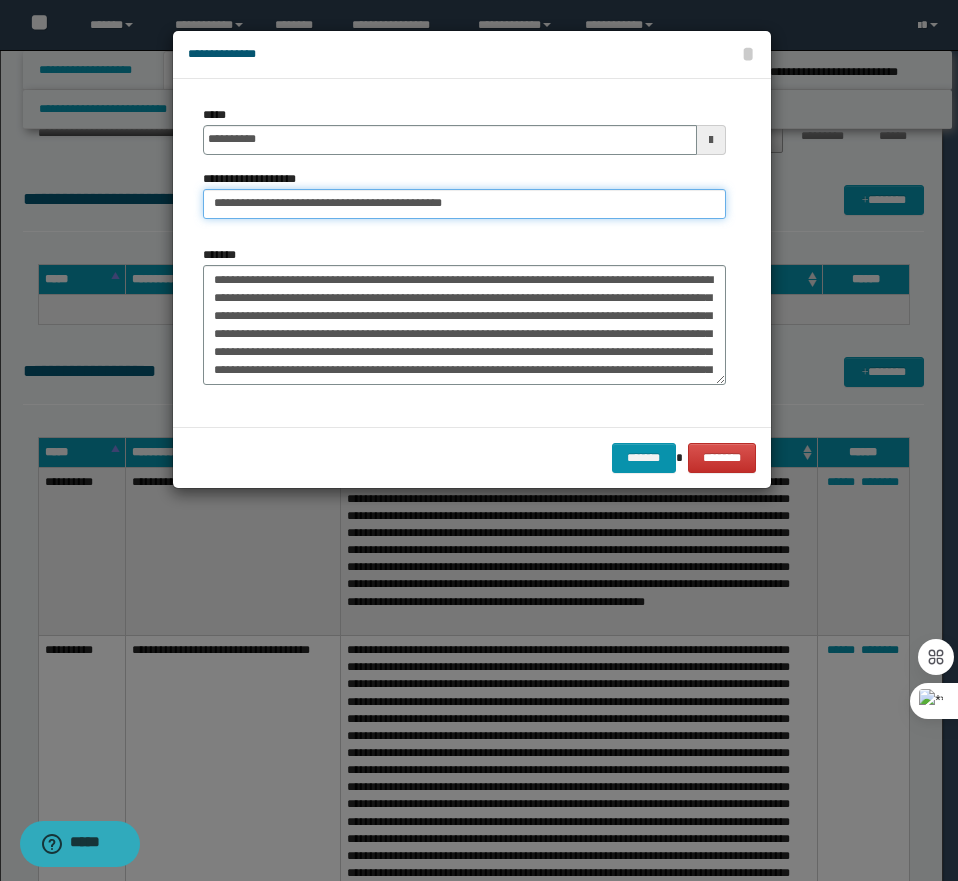 type on "**********" 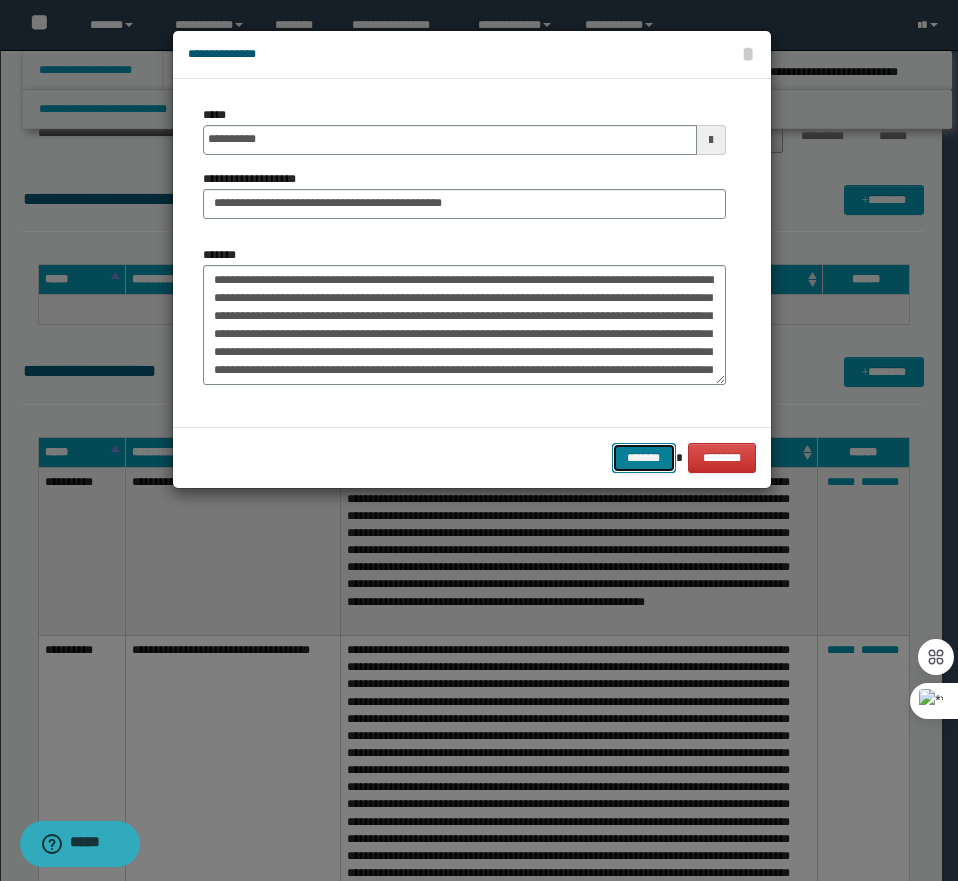 click on "*******" at bounding box center (644, 458) 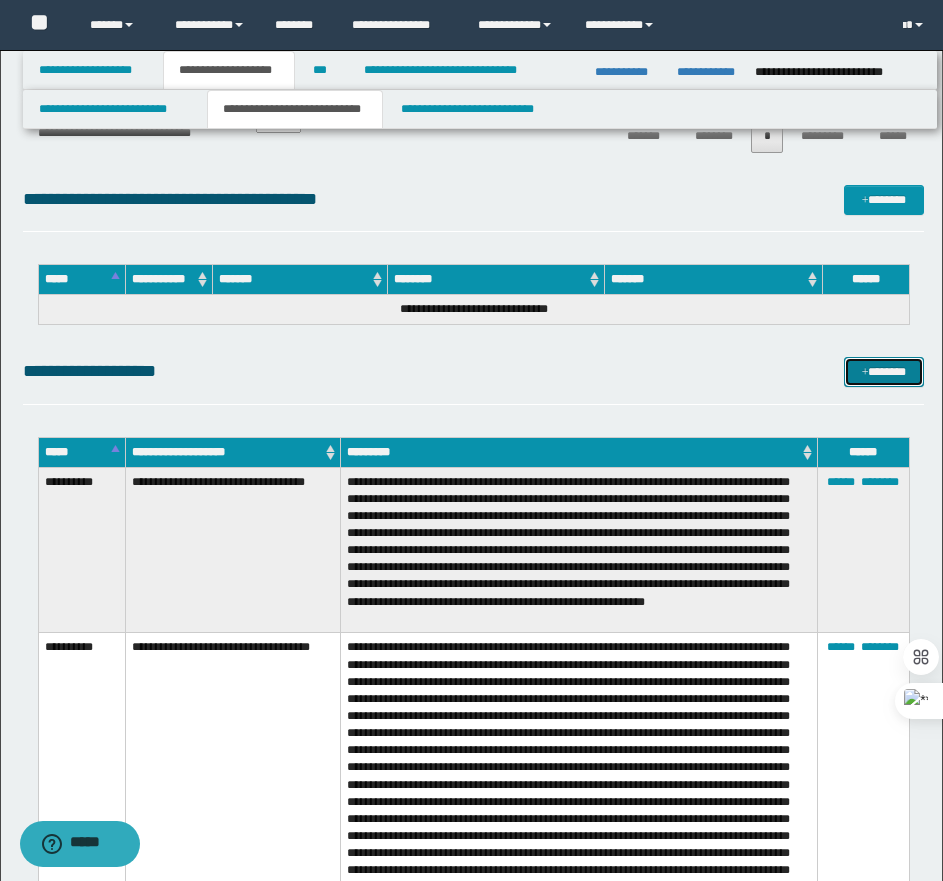 click on "*******" at bounding box center [884, 372] 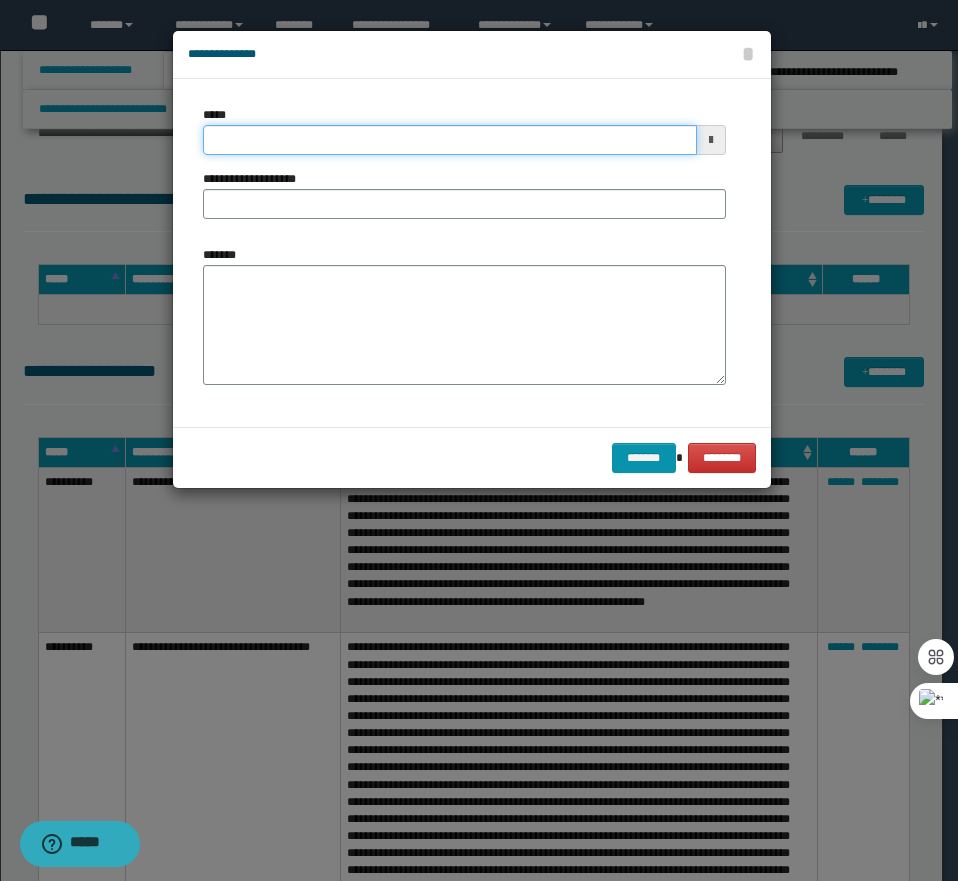 click on "*****" at bounding box center (450, 140) 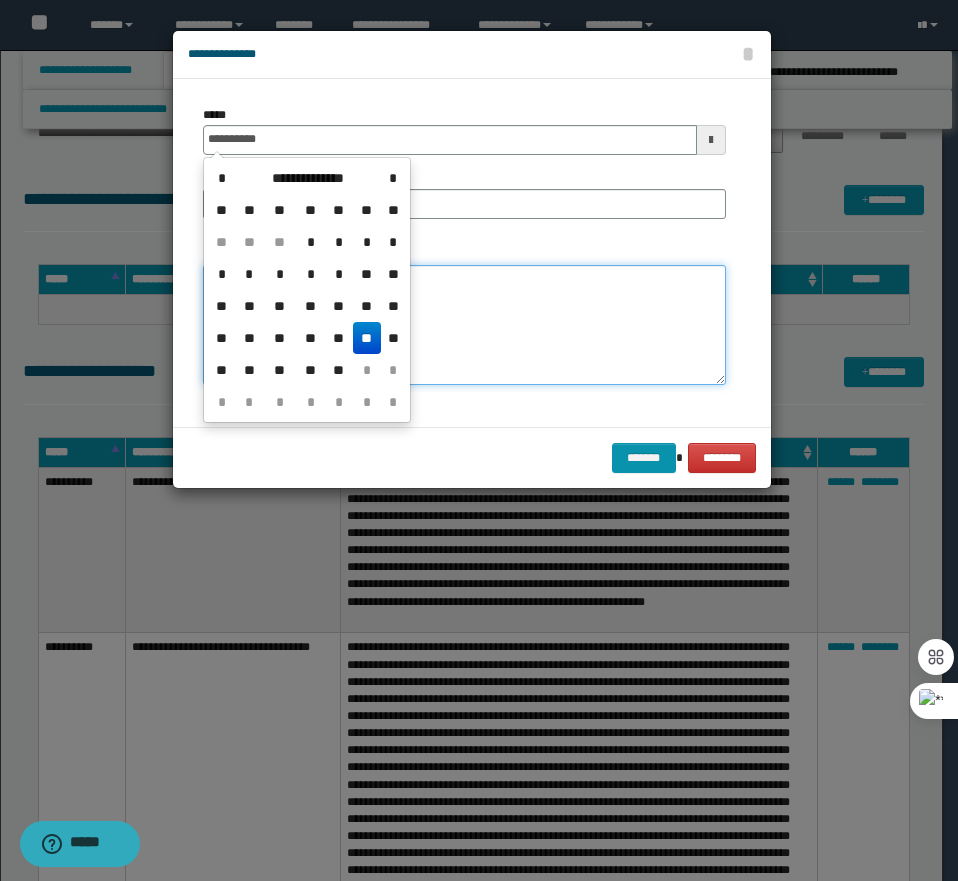 type on "**********" 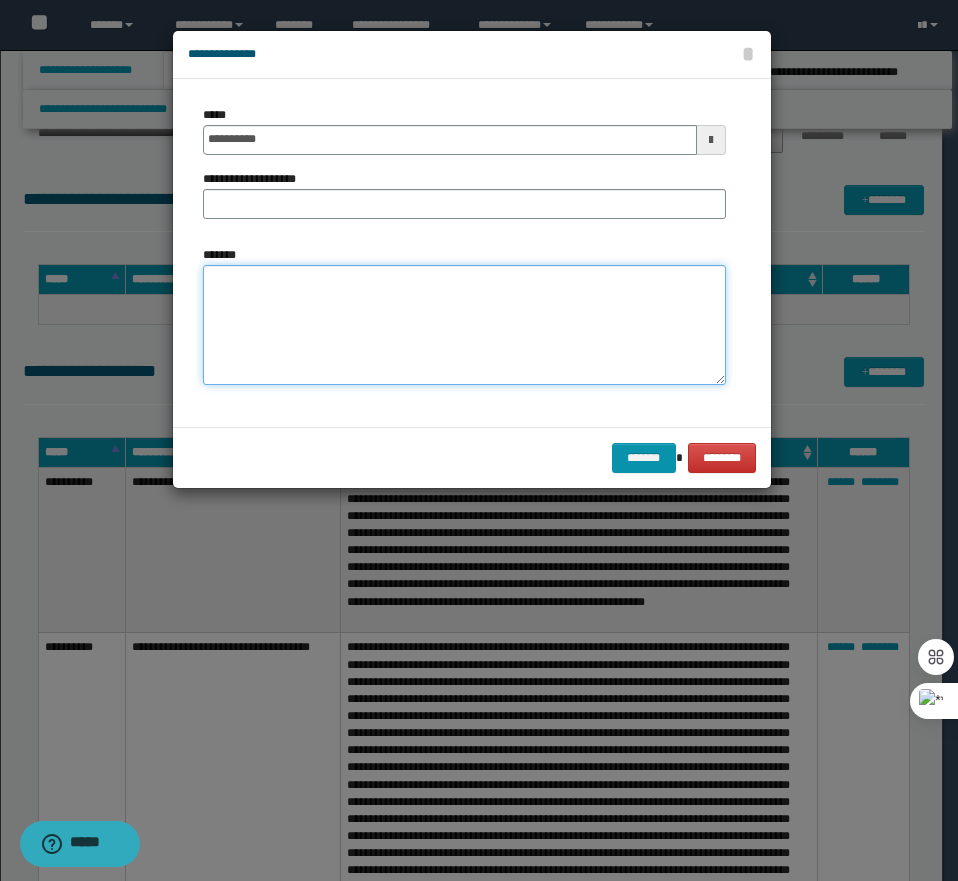 click on "*******" at bounding box center (464, 325) 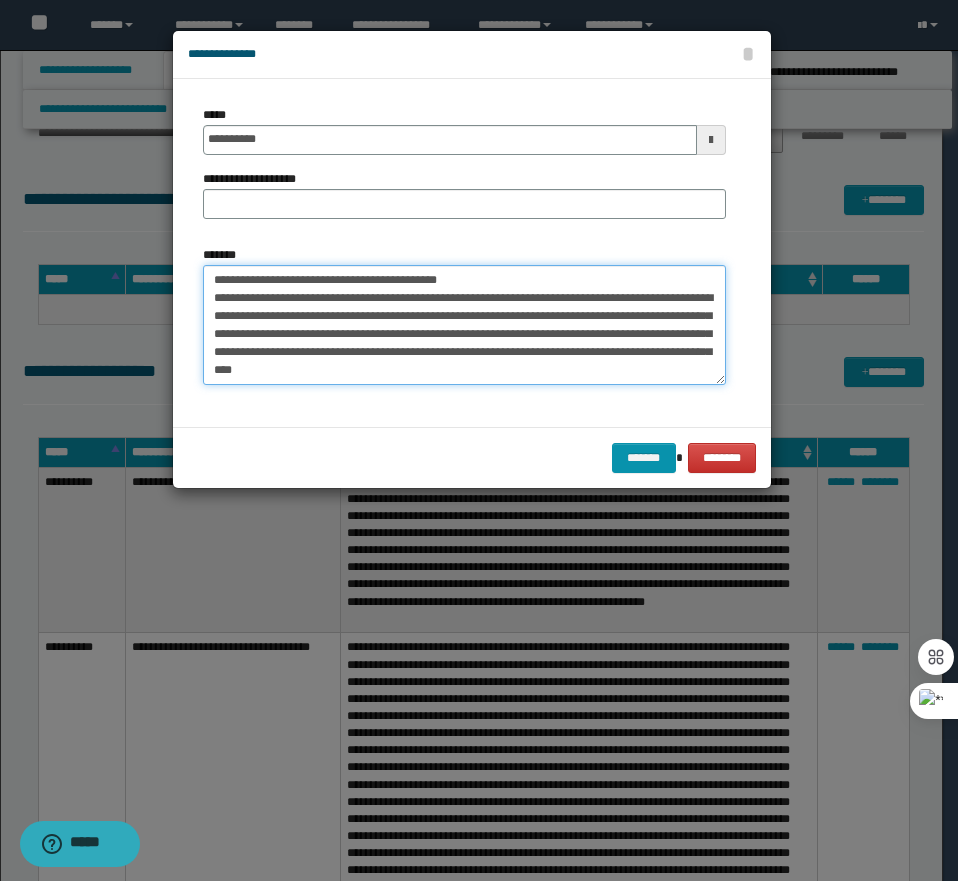 scroll, scrollTop: 0, scrollLeft: 0, axis: both 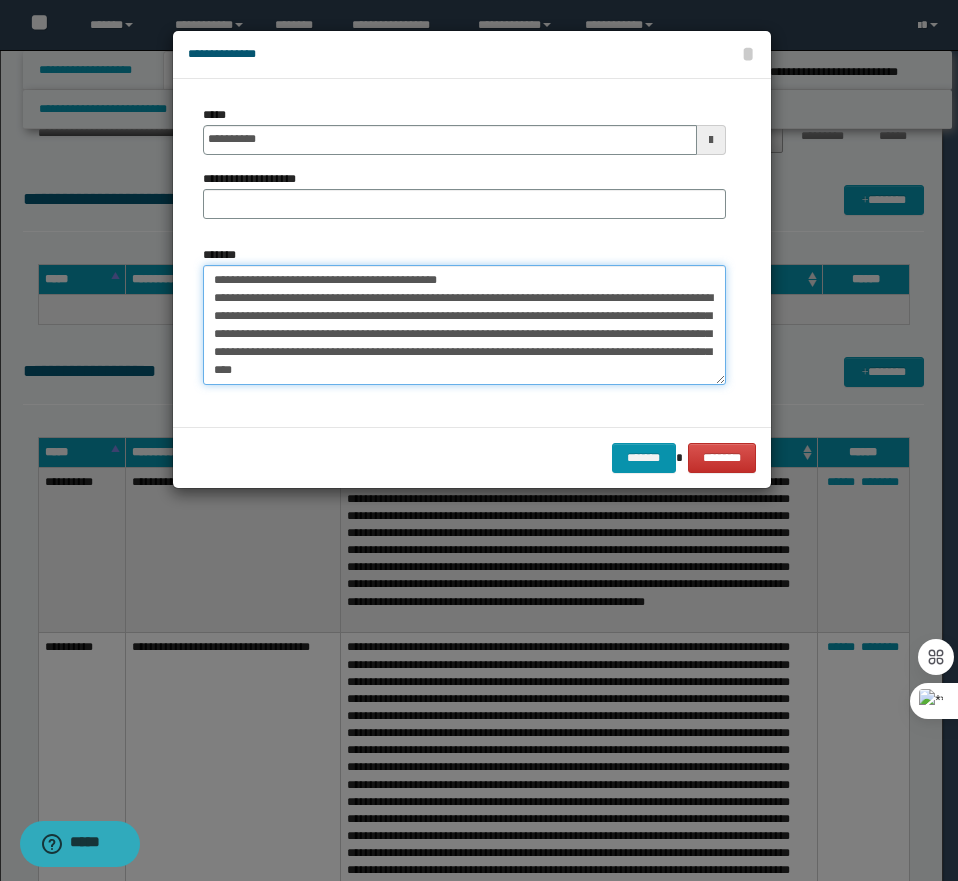 drag, startPoint x: 397, startPoint y: 278, endPoint x: 280, endPoint y: 280, distance: 117.01709 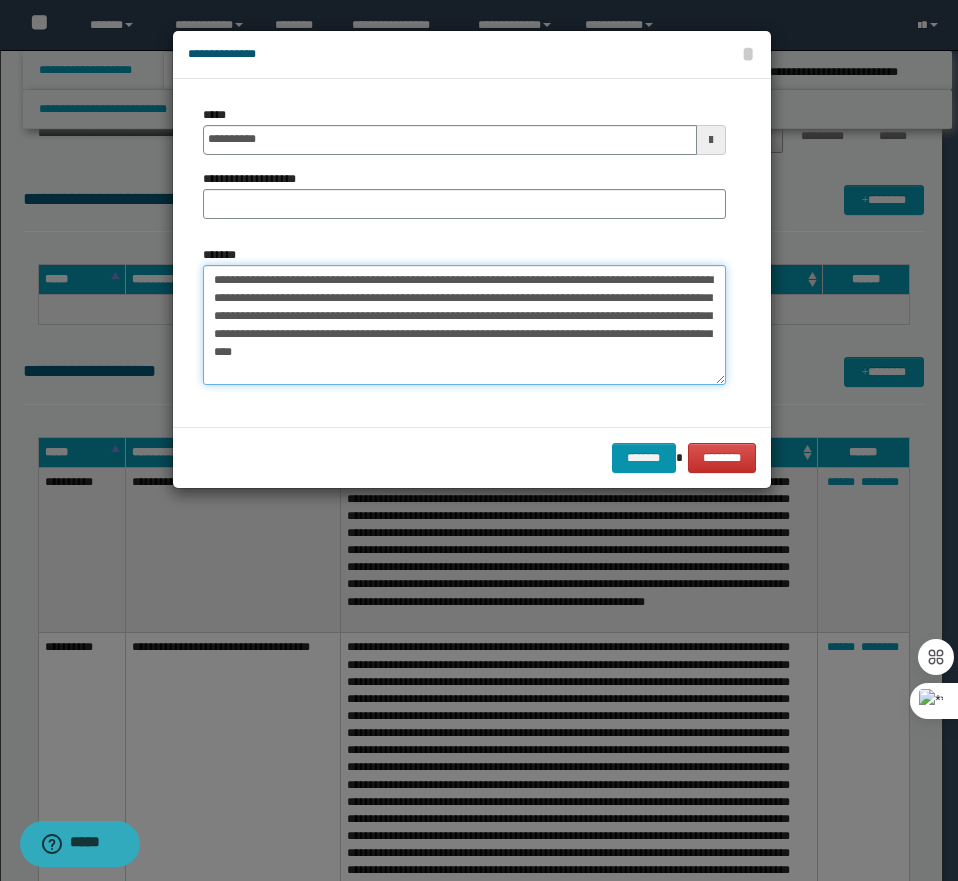 type on "**********" 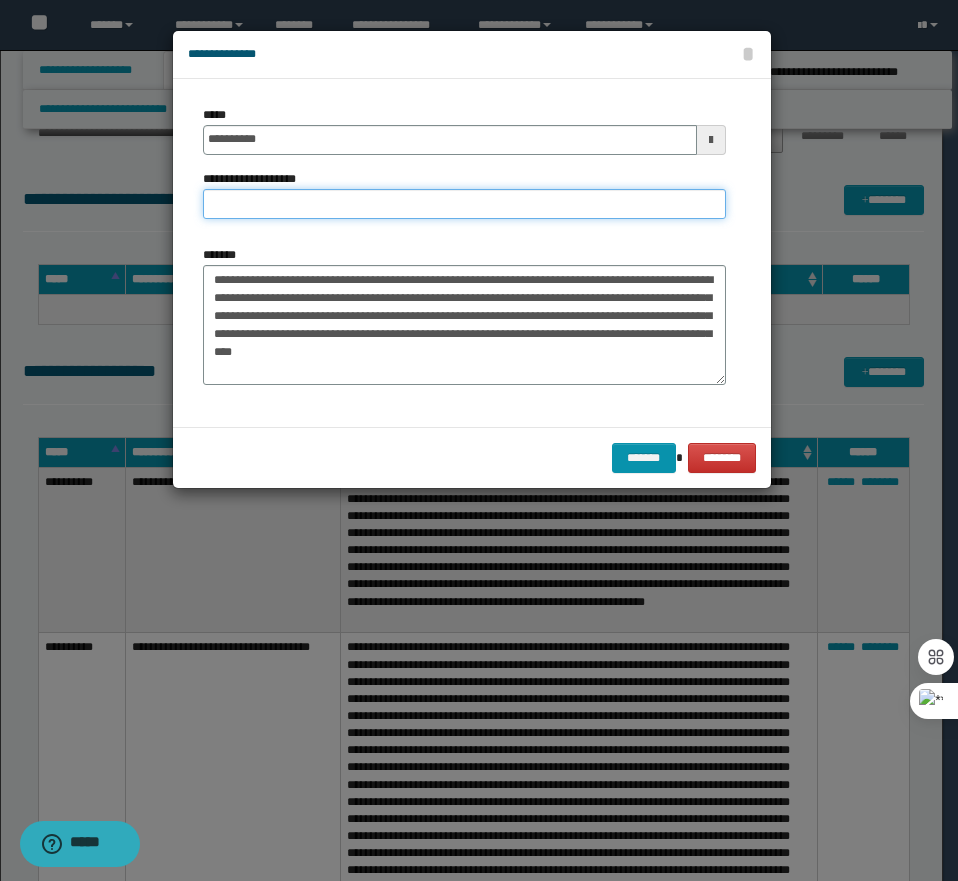 click on "**********" at bounding box center (464, 204) 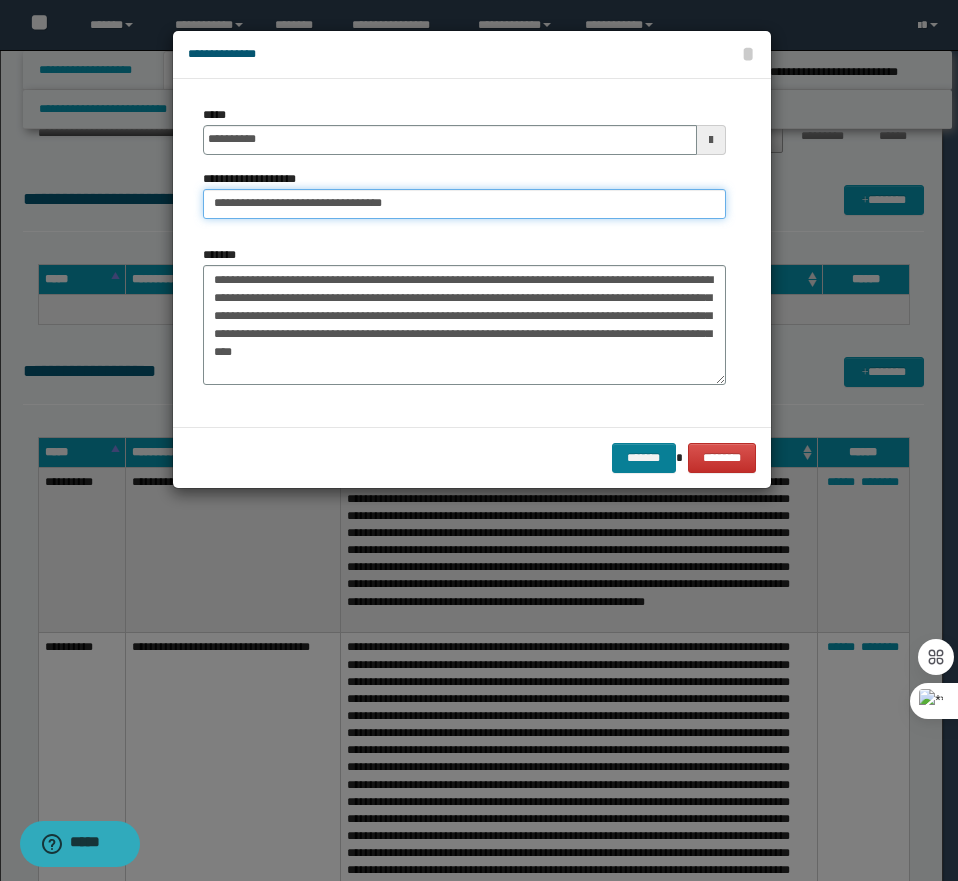 type on "**********" 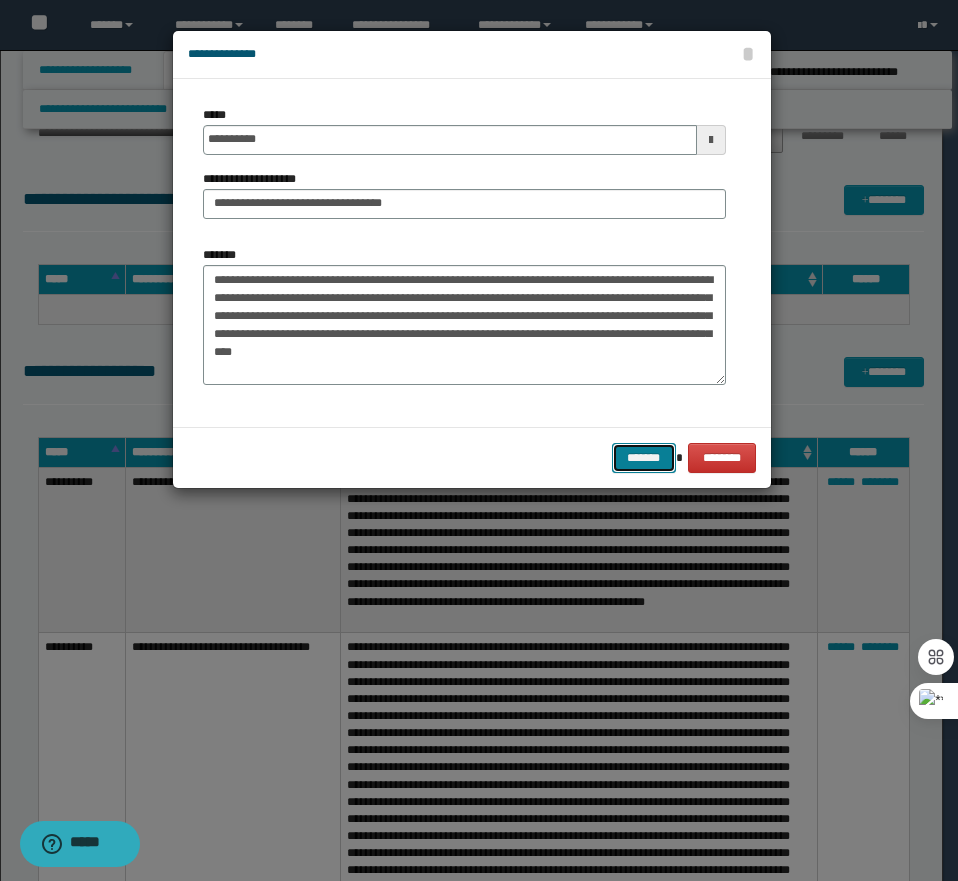click on "*******" at bounding box center (644, 458) 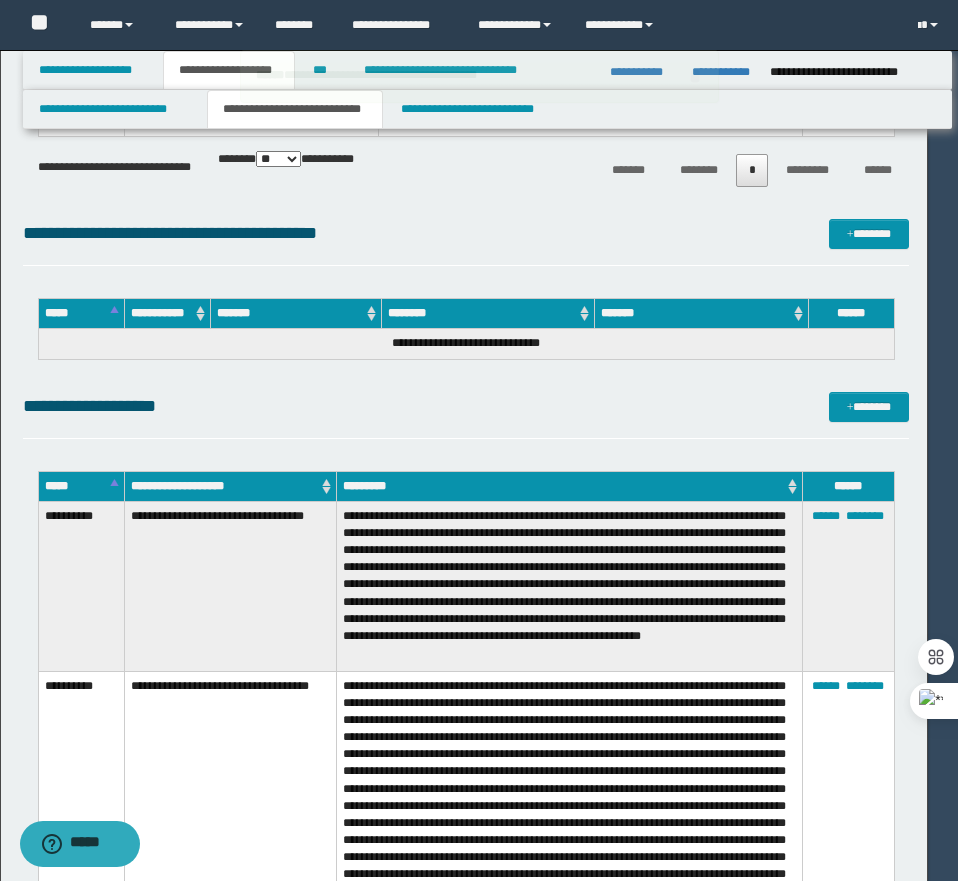 type 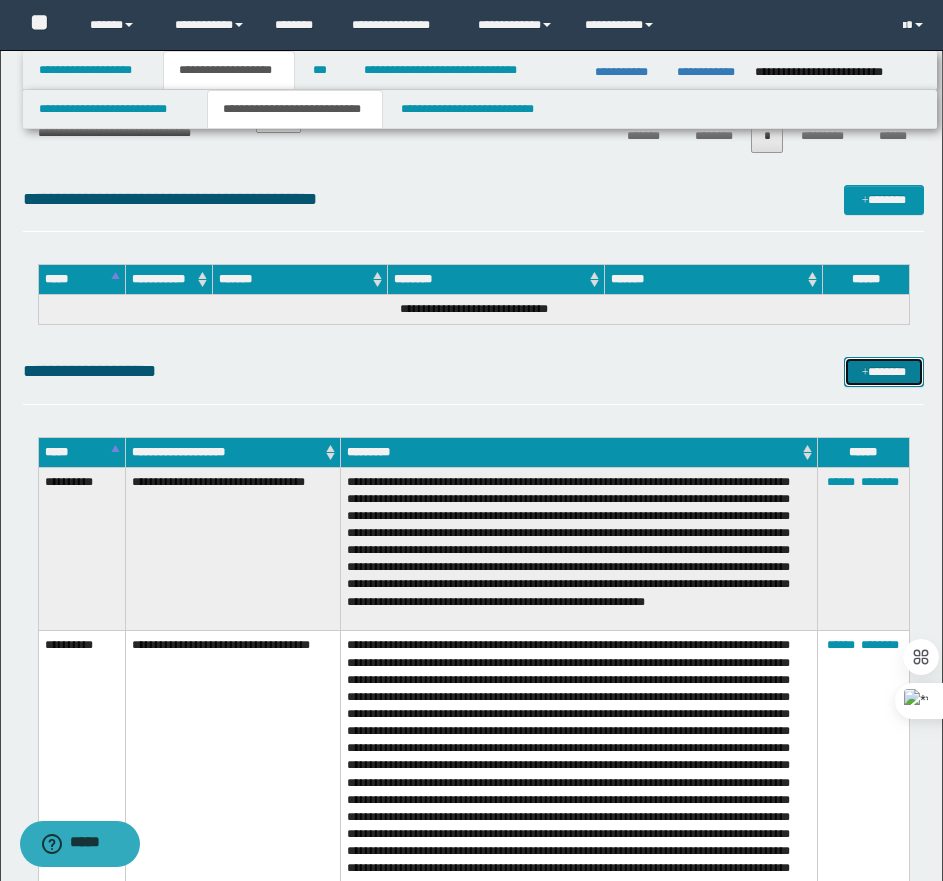 click on "*******" at bounding box center [884, 372] 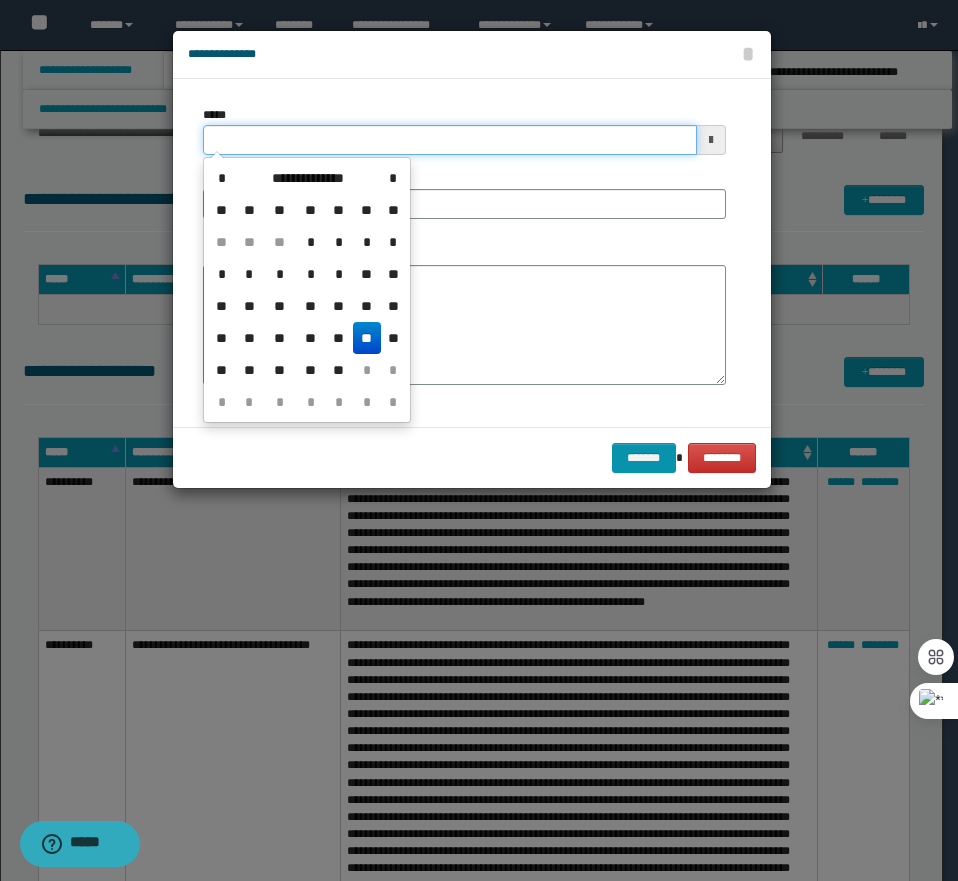 click on "*****" at bounding box center (450, 140) 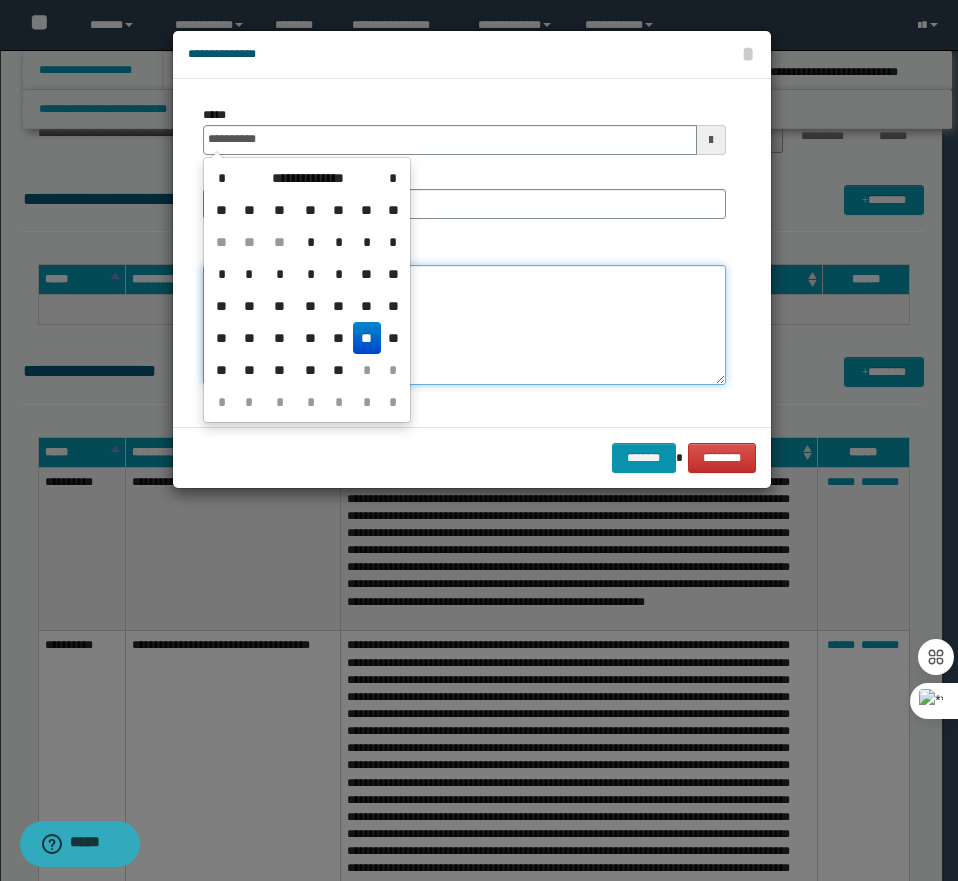 type on "**********" 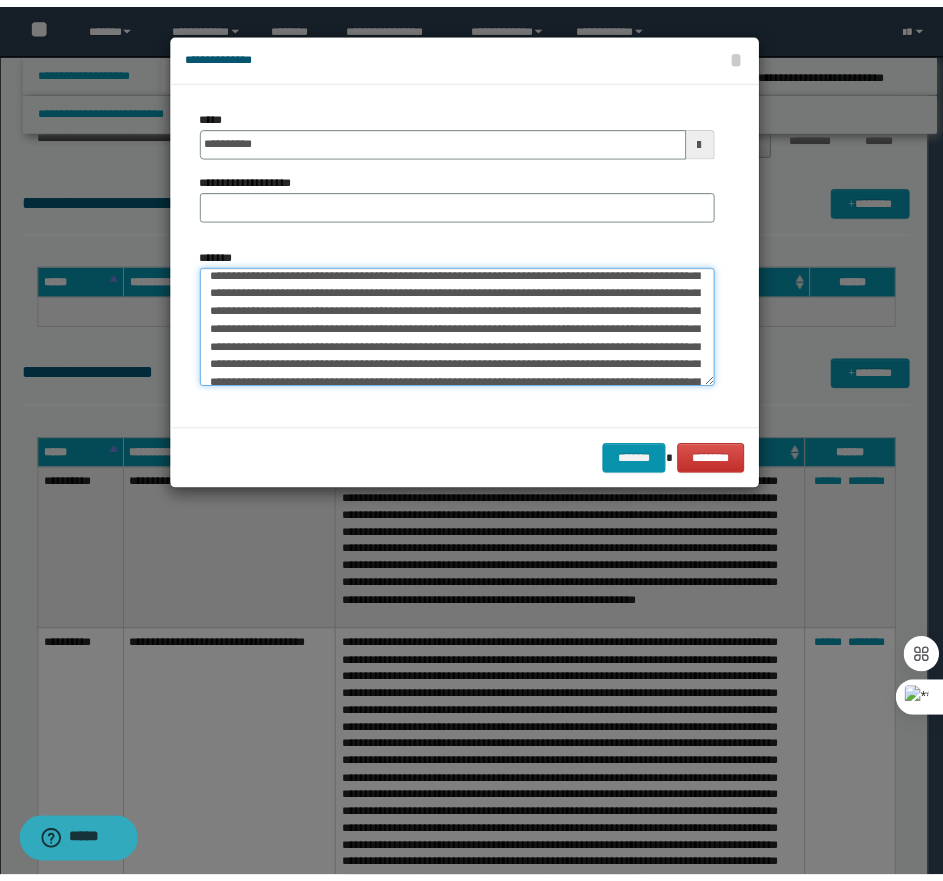 scroll, scrollTop: 0, scrollLeft: 0, axis: both 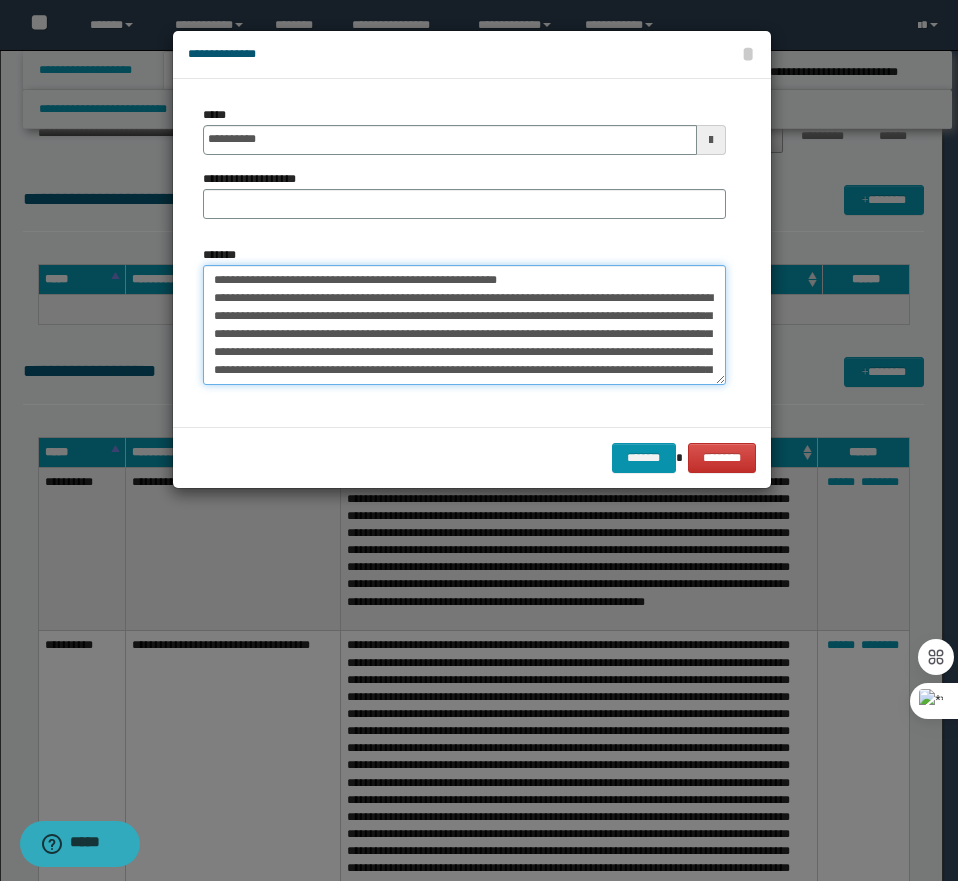 drag, startPoint x: 529, startPoint y: 285, endPoint x: 277, endPoint y: 280, distance: 252.04959 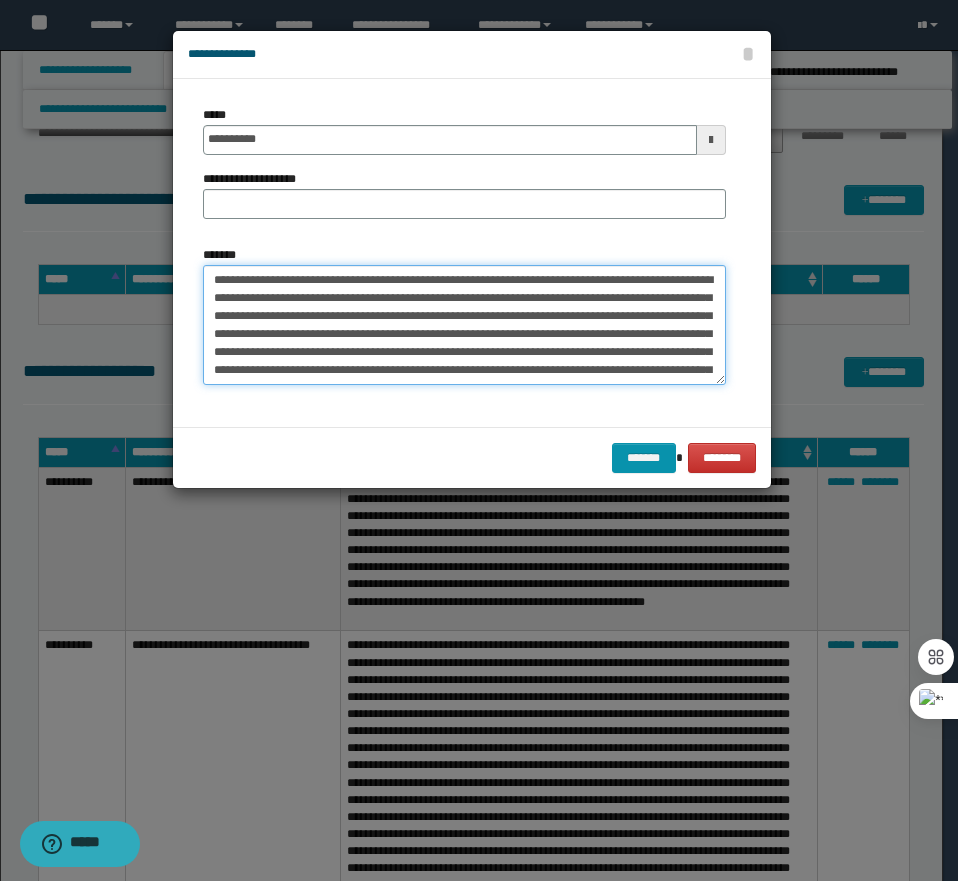 type on "**********" 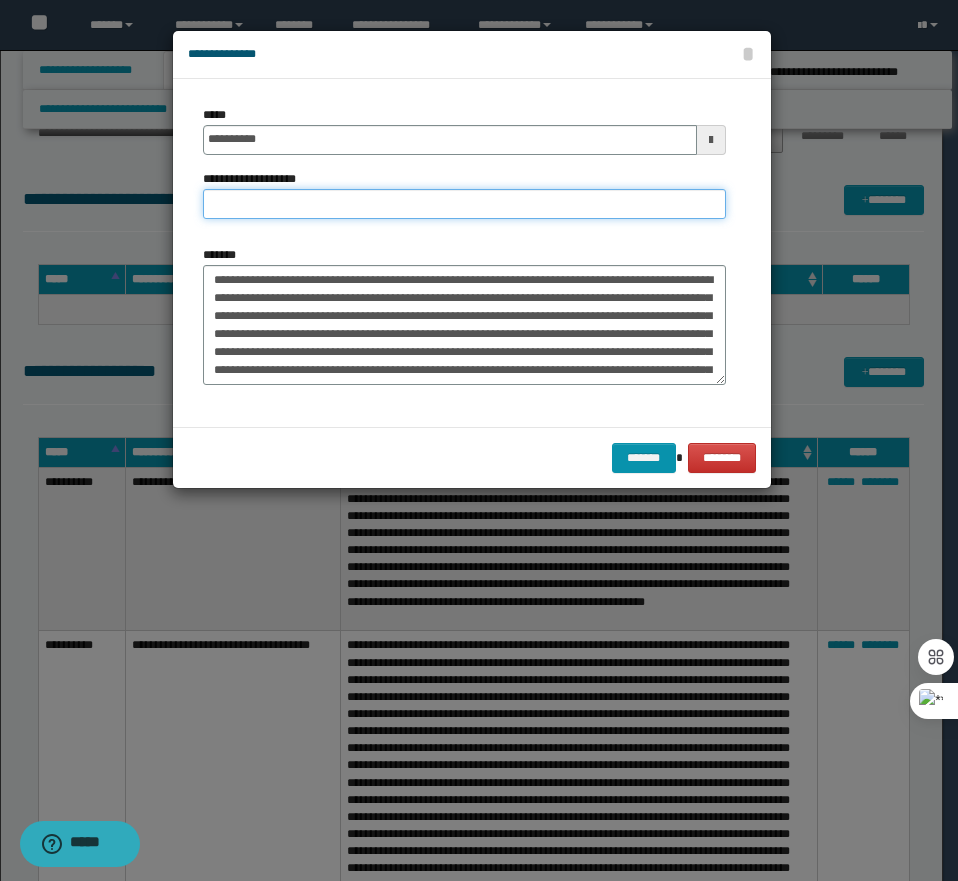 click on "**********" at bounding box center (464, 204) 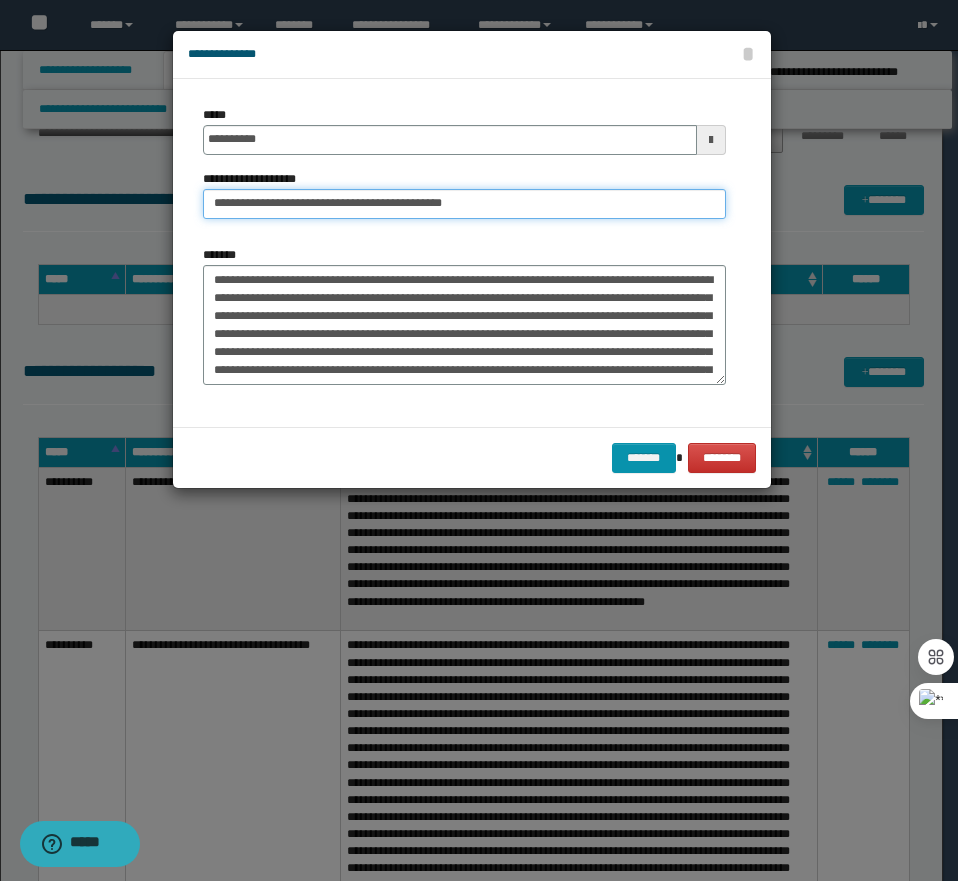 type on "**********" 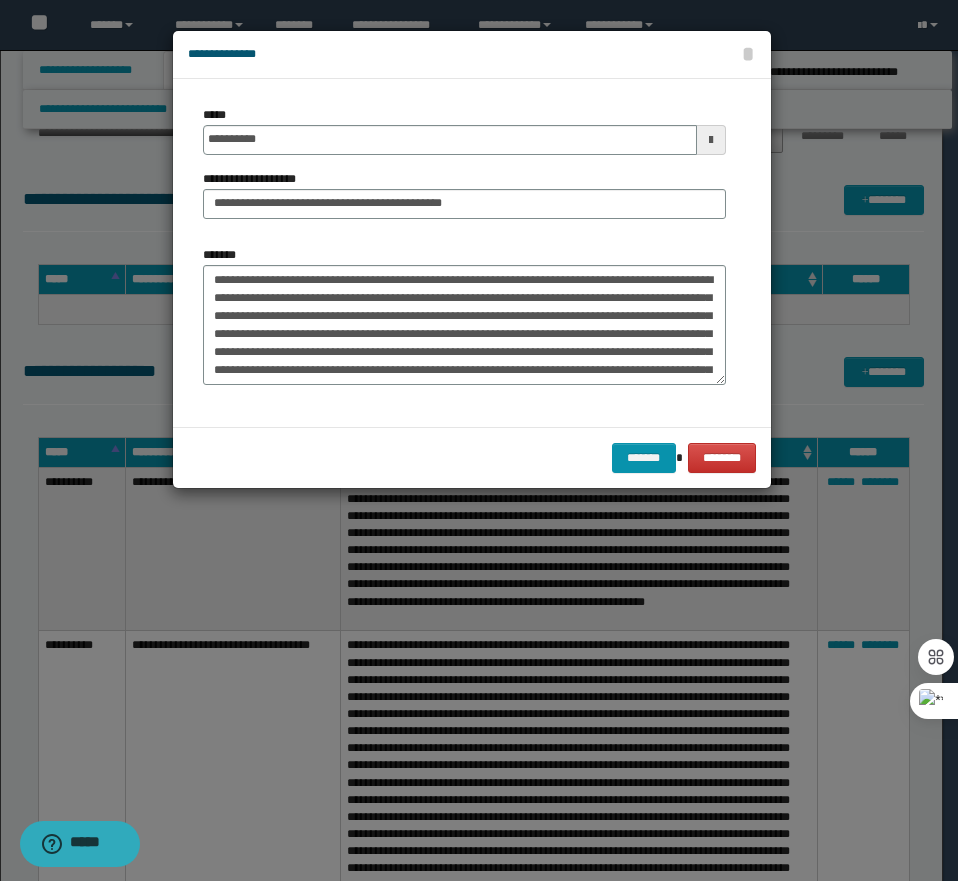 click on "*******
********" at bounding box center (472, 457) 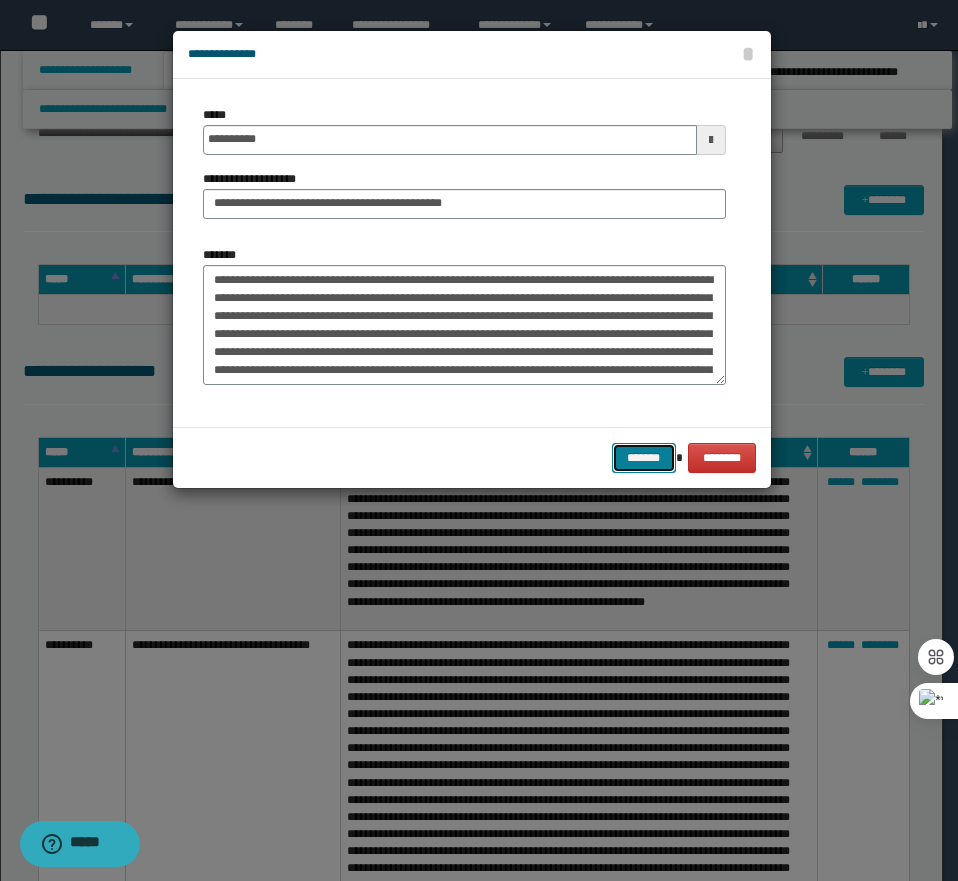 click on "*******" at bounding box center (644, 458) 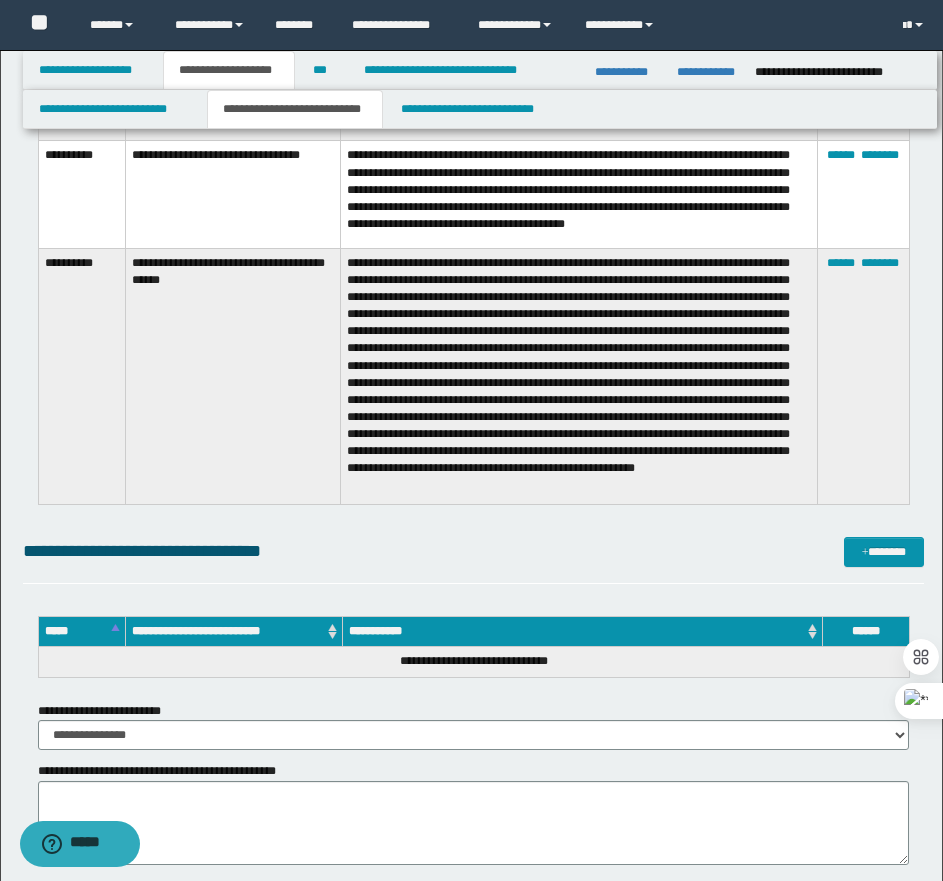 scroll, scrollTop: 6400, scrollLeft: 0, axis: vertical 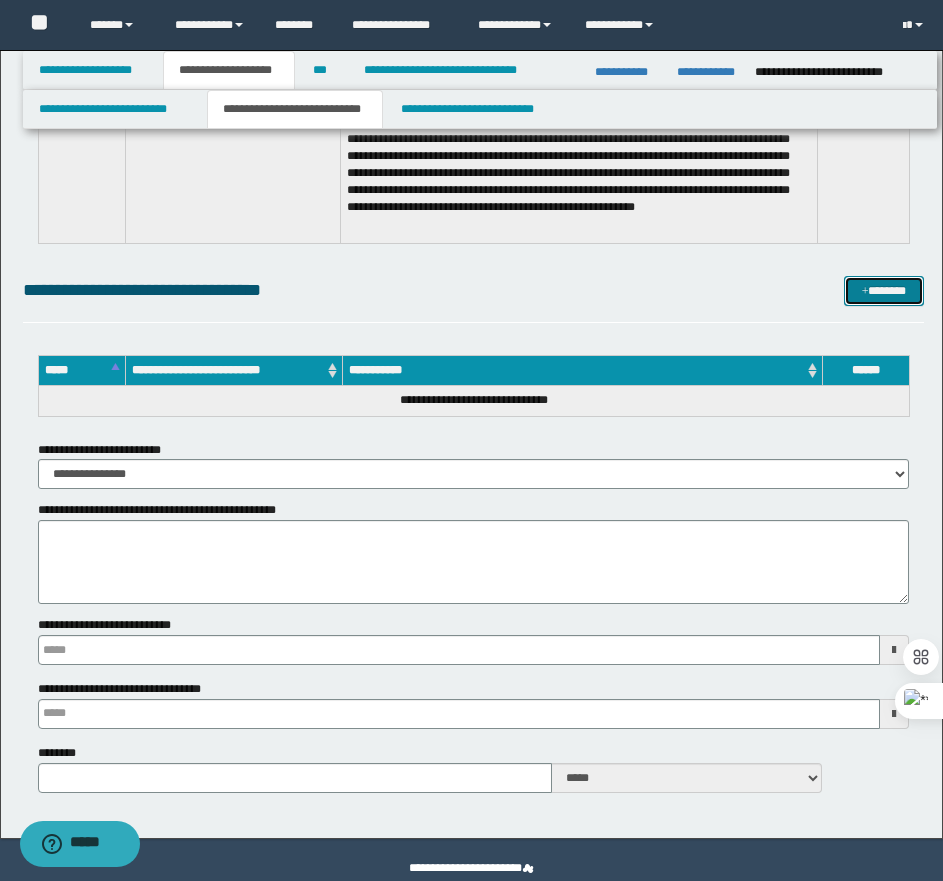 click on "*******" at bounding box center [884, 291] 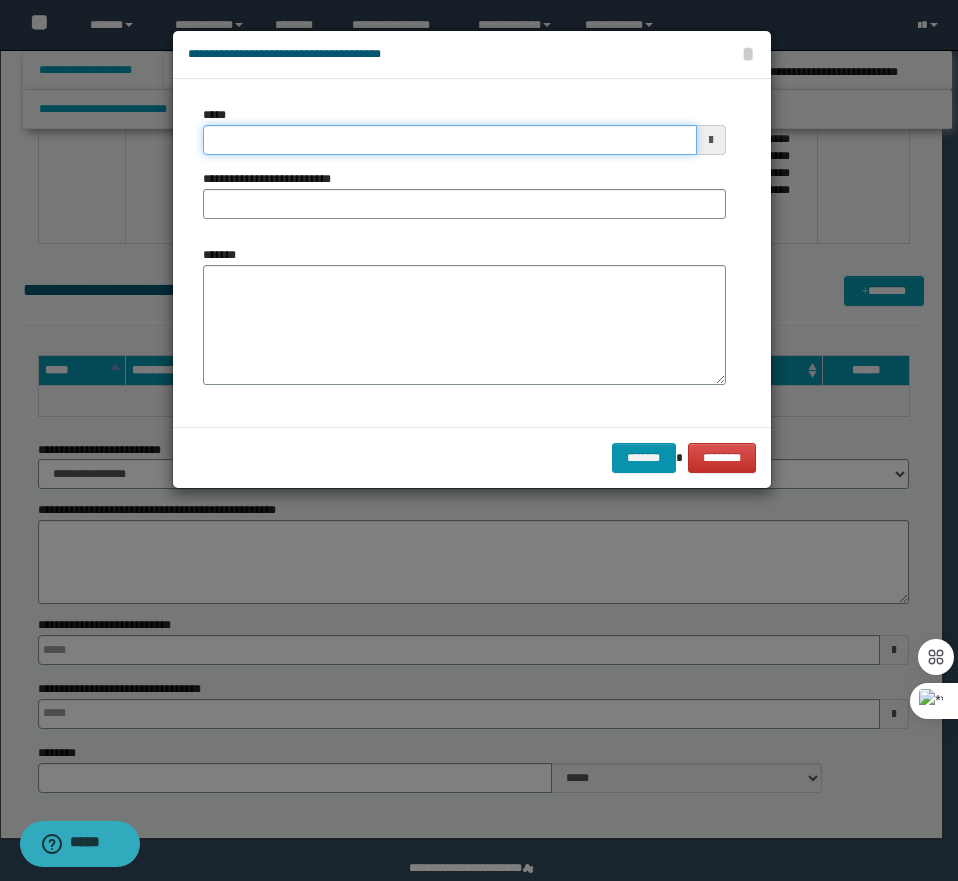click on "*****" at bounding box center [450, 140] 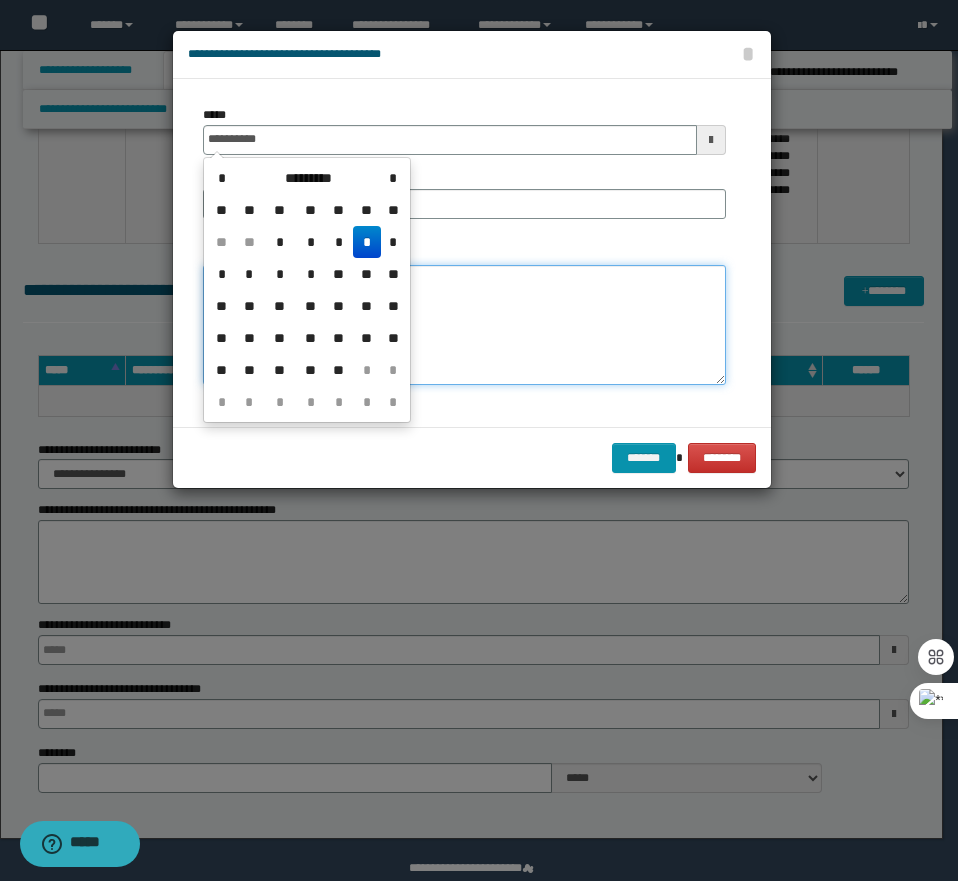 type on "**********" 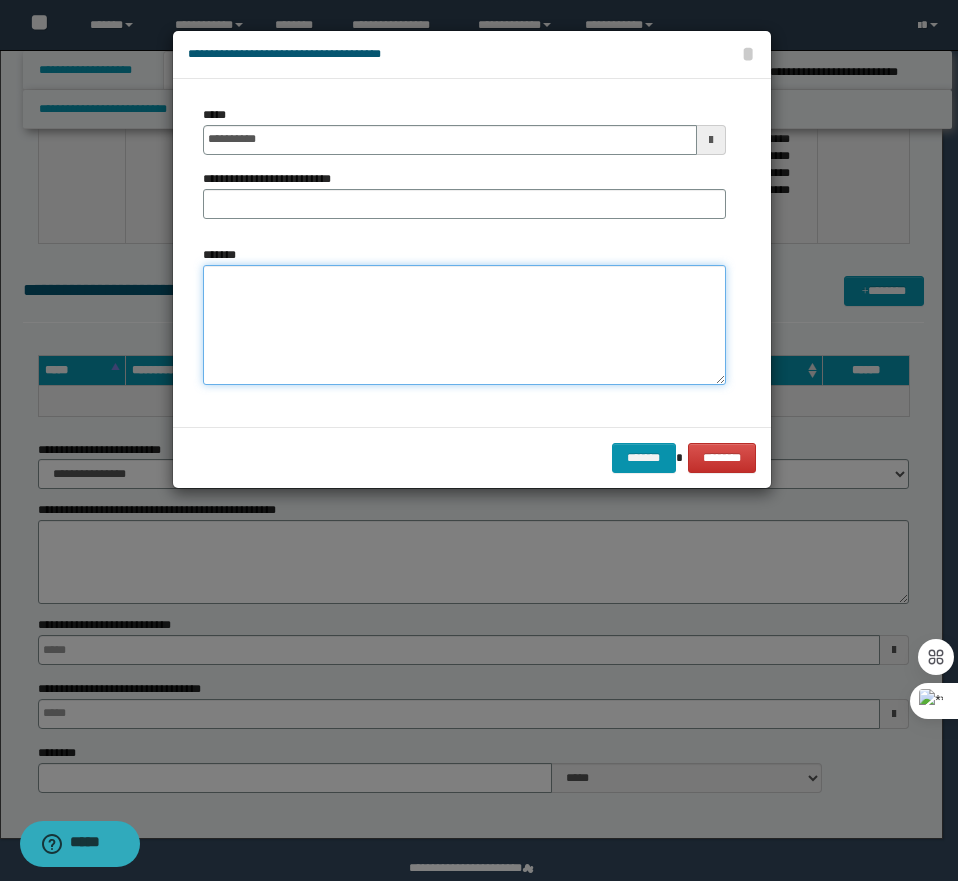 click on "*******" at bounding box center [464, 325] 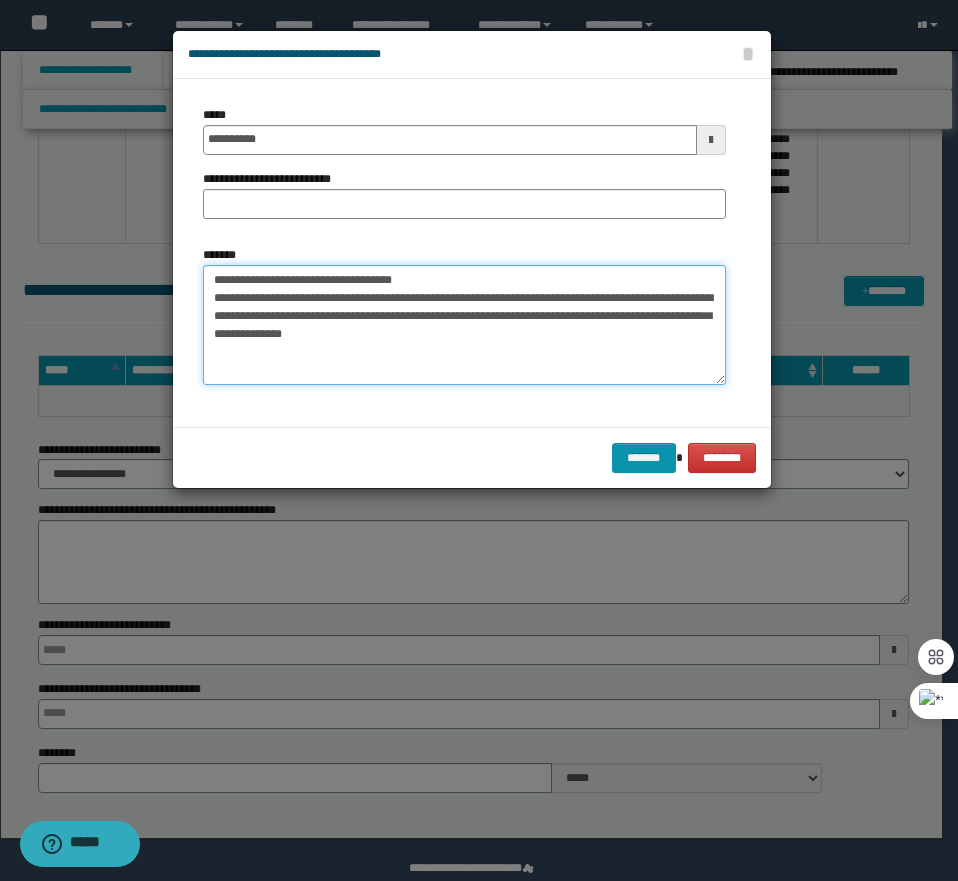 drag, startPoint x: 428, startPoint y: 284, endPoint x: 279, endPoint y: 279, distance: 149.08386 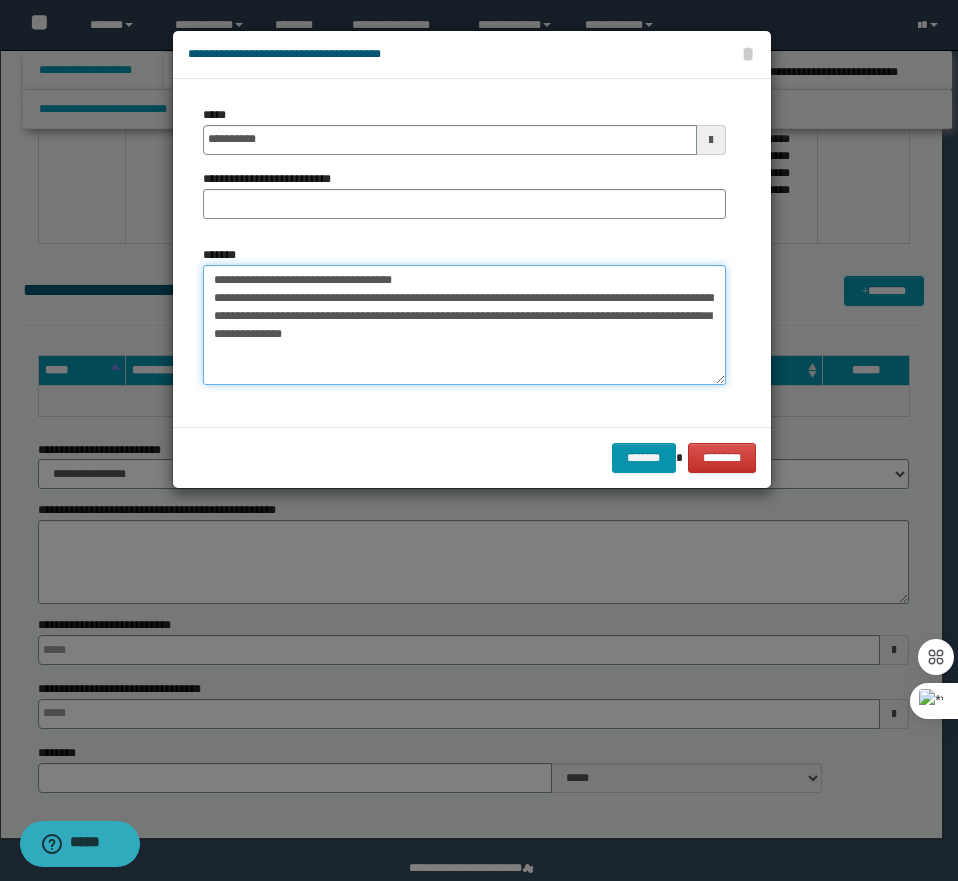 click on "**********" at bounding box center [464, 325] 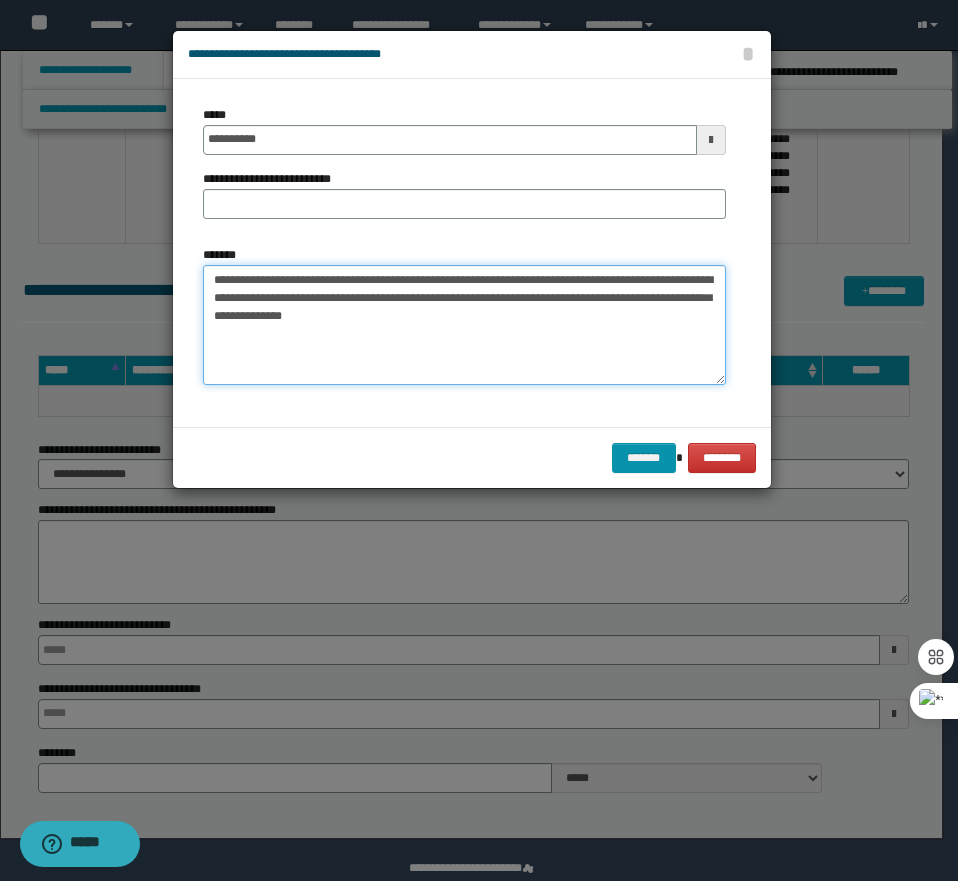 type on "**********" 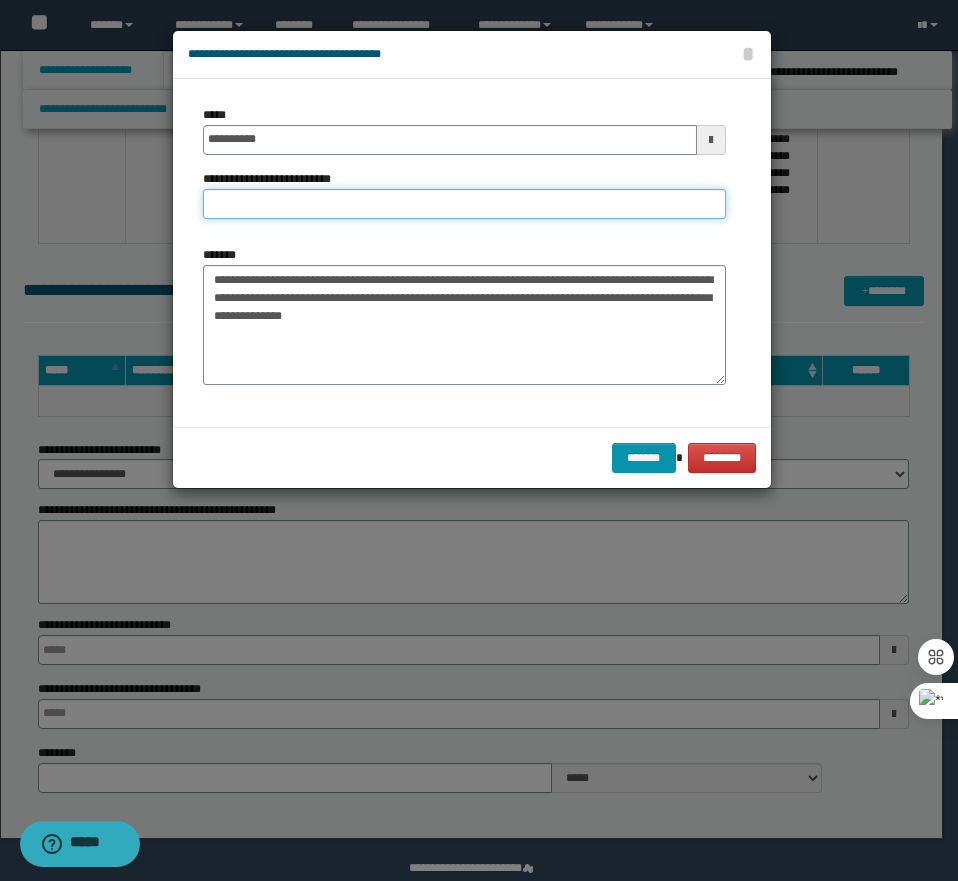 click on "**********" at bounding box center [464, 204] 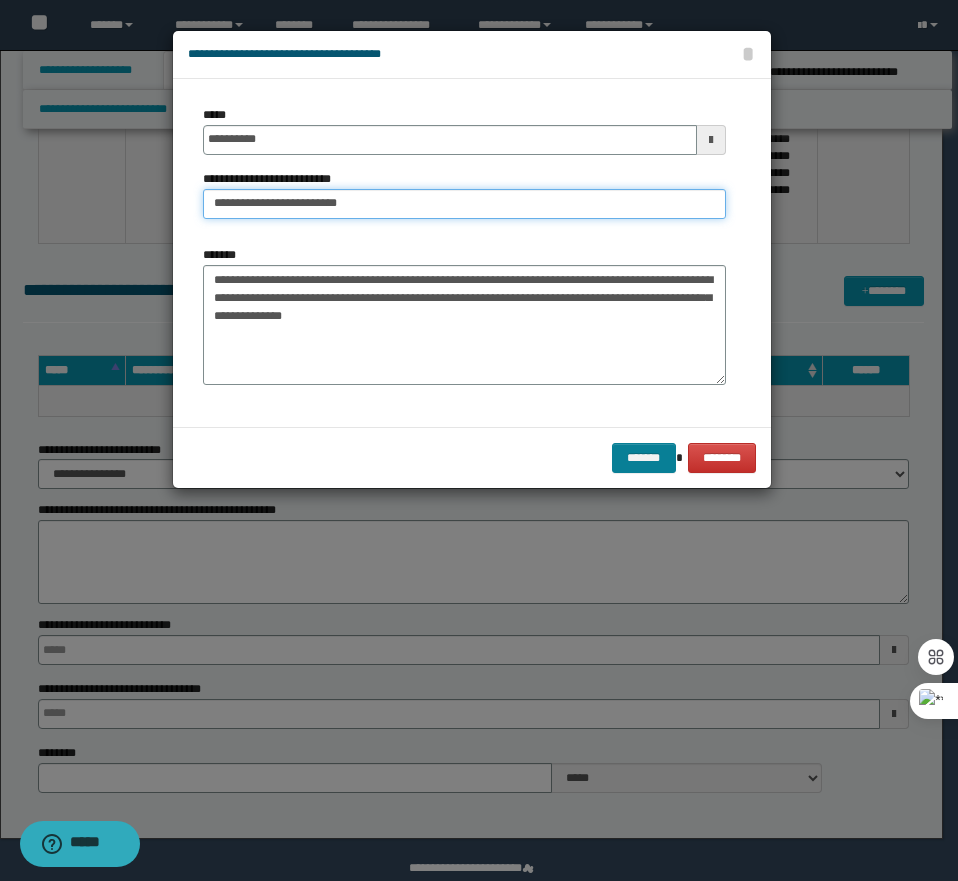 type on "**********" 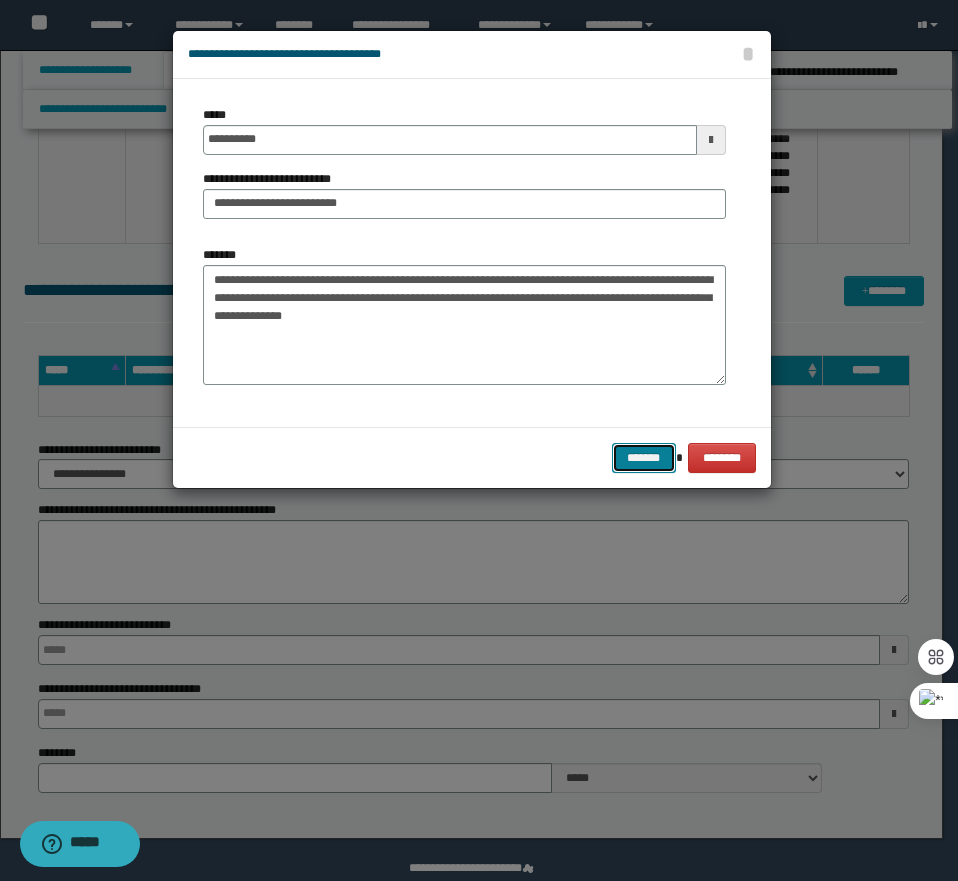 click on "*******" at bounding box center (644, 458) 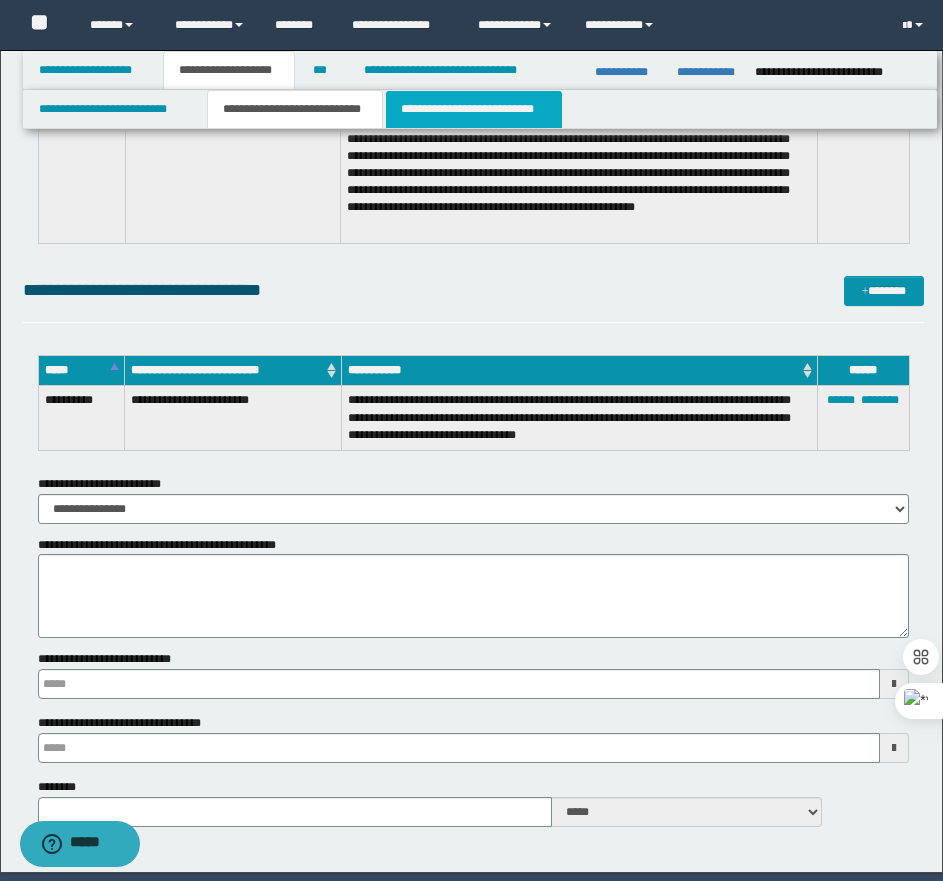 click on "**********" at bounding box center (474, 109) 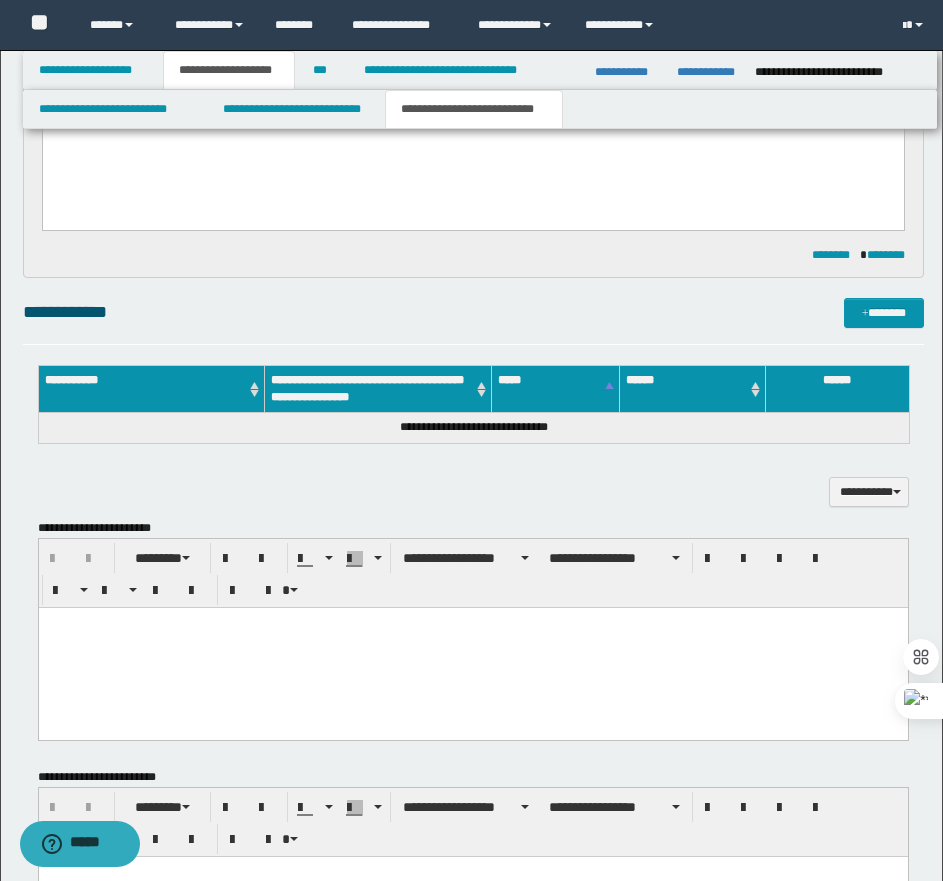 scroll, scrollTop: 0, scrollLeft: 0, axis: both 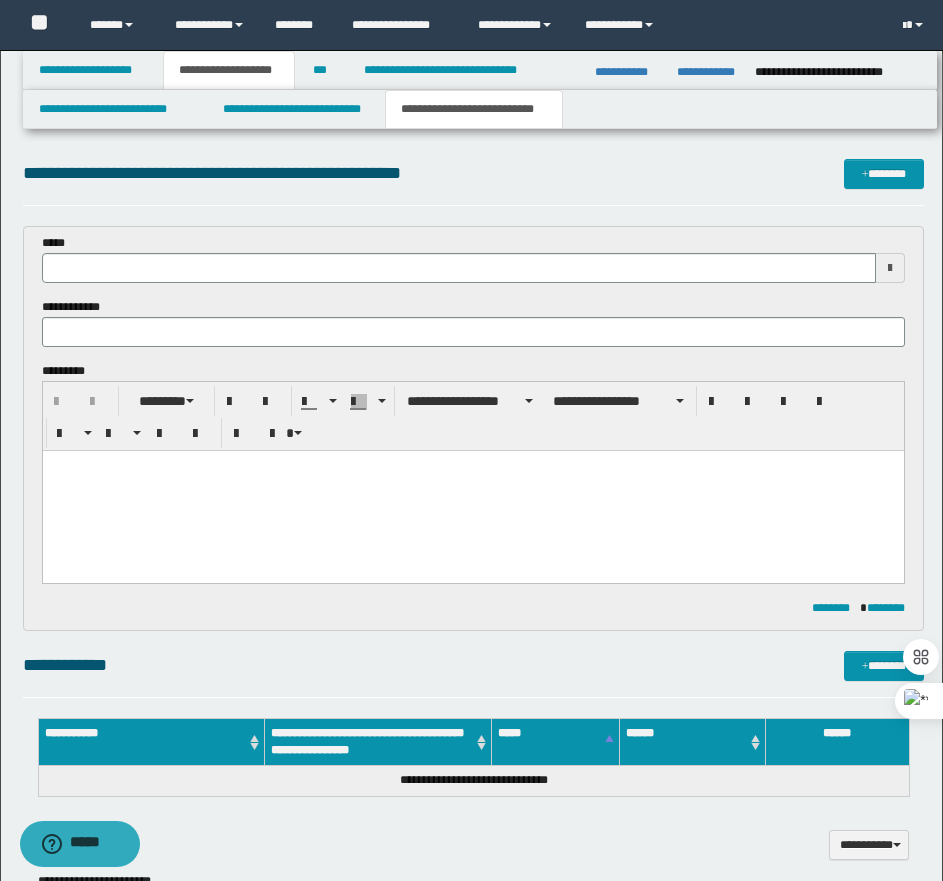 type 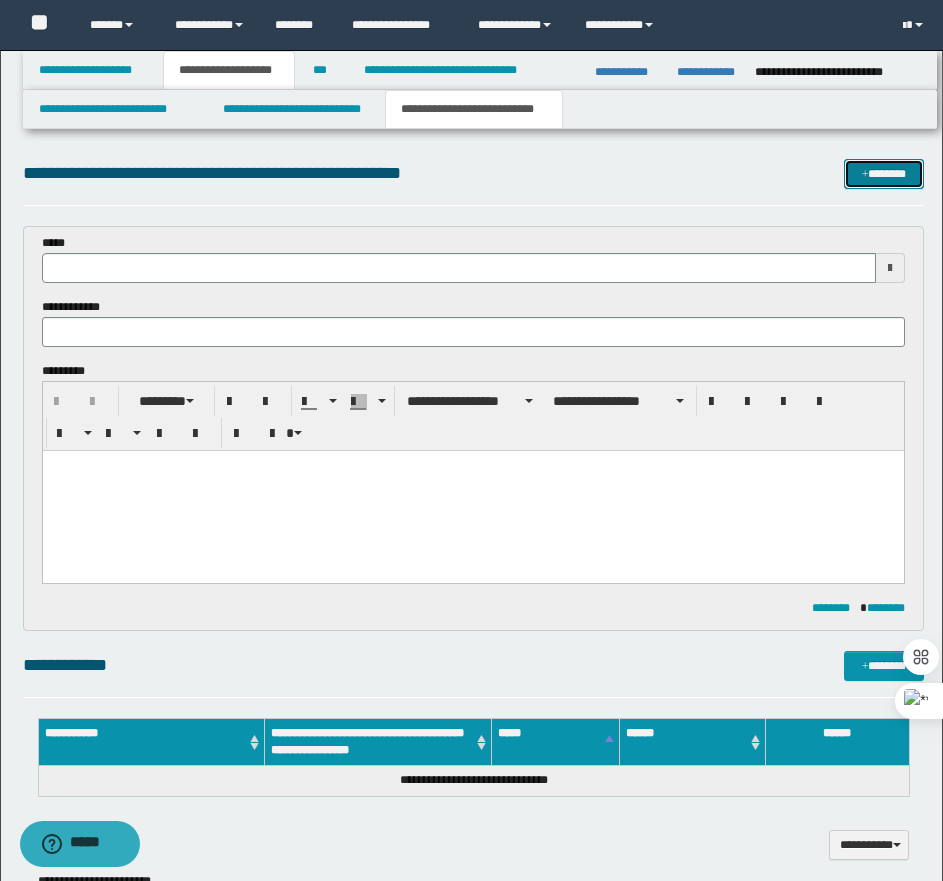 click on "*******" at bounding box center (884, 174) 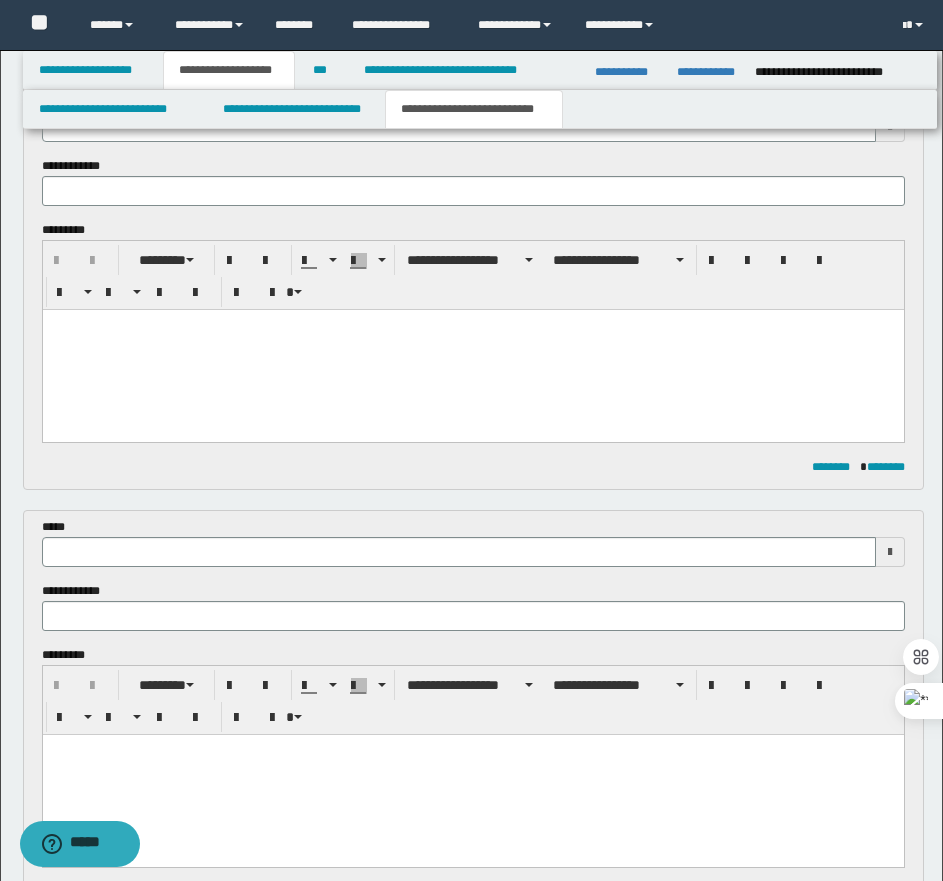 scroll, scrollTop: 0, scrollLeft: 0, axis: both 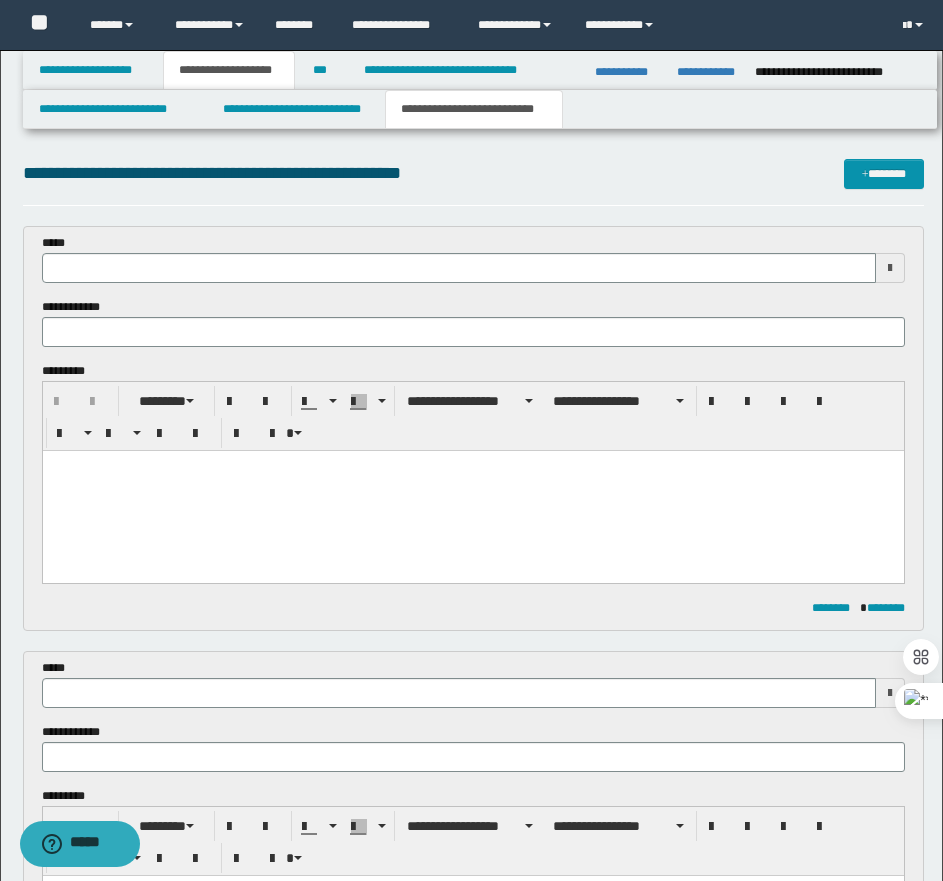 click at bounding box center (472, 491) 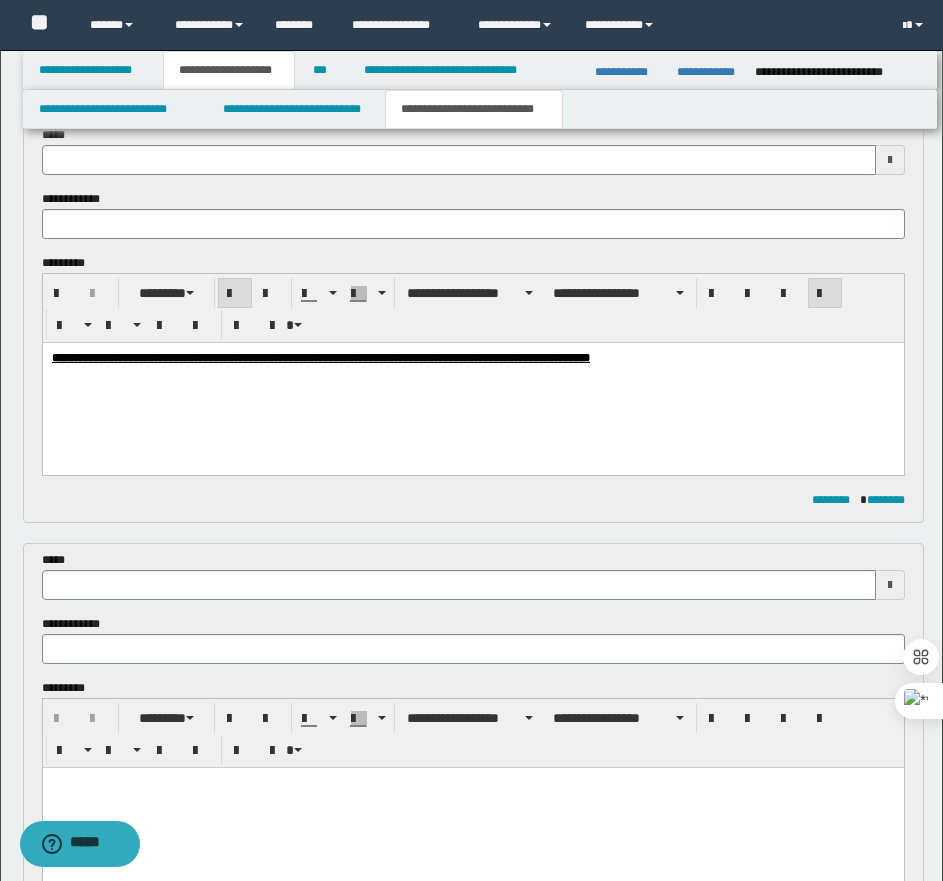 type 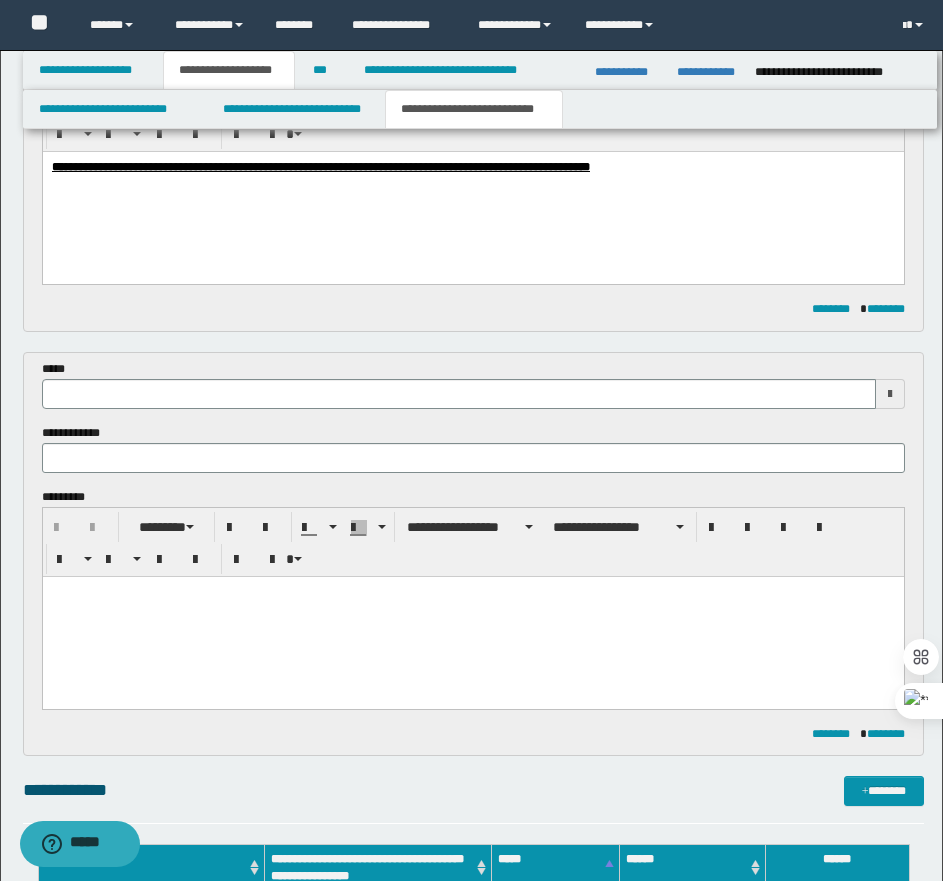 scroll, scrollTop: 300, scrollLeft: 0, axis: vertical 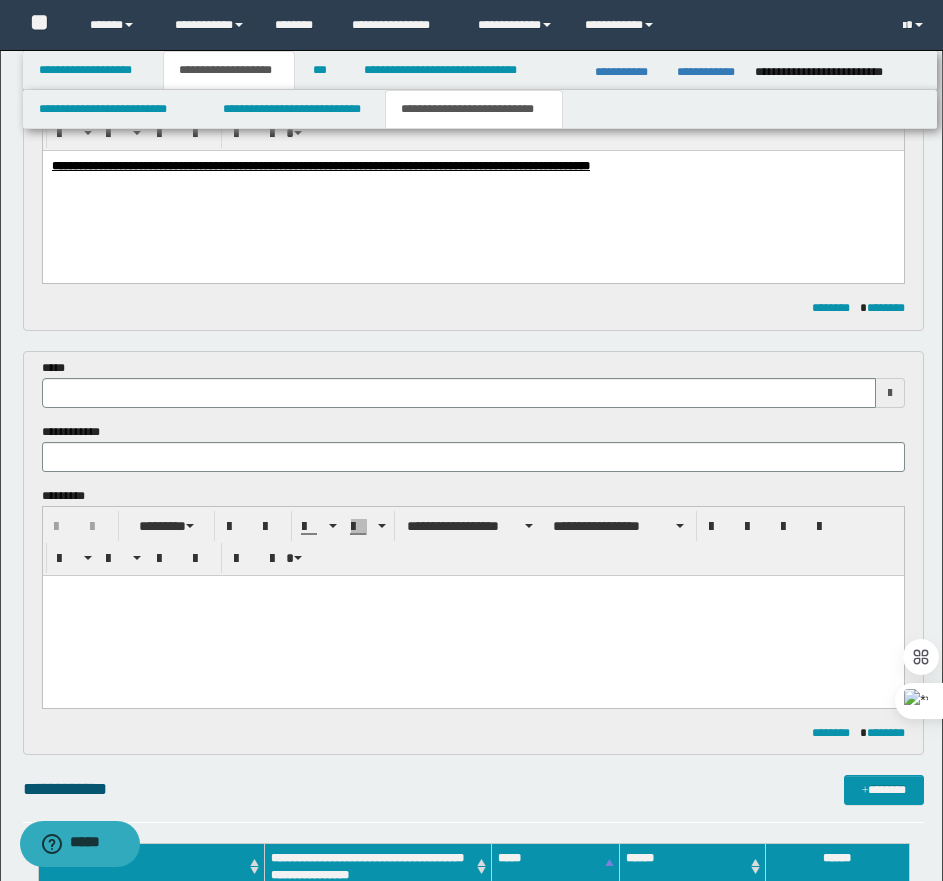 click at bounding box center (472, 615) 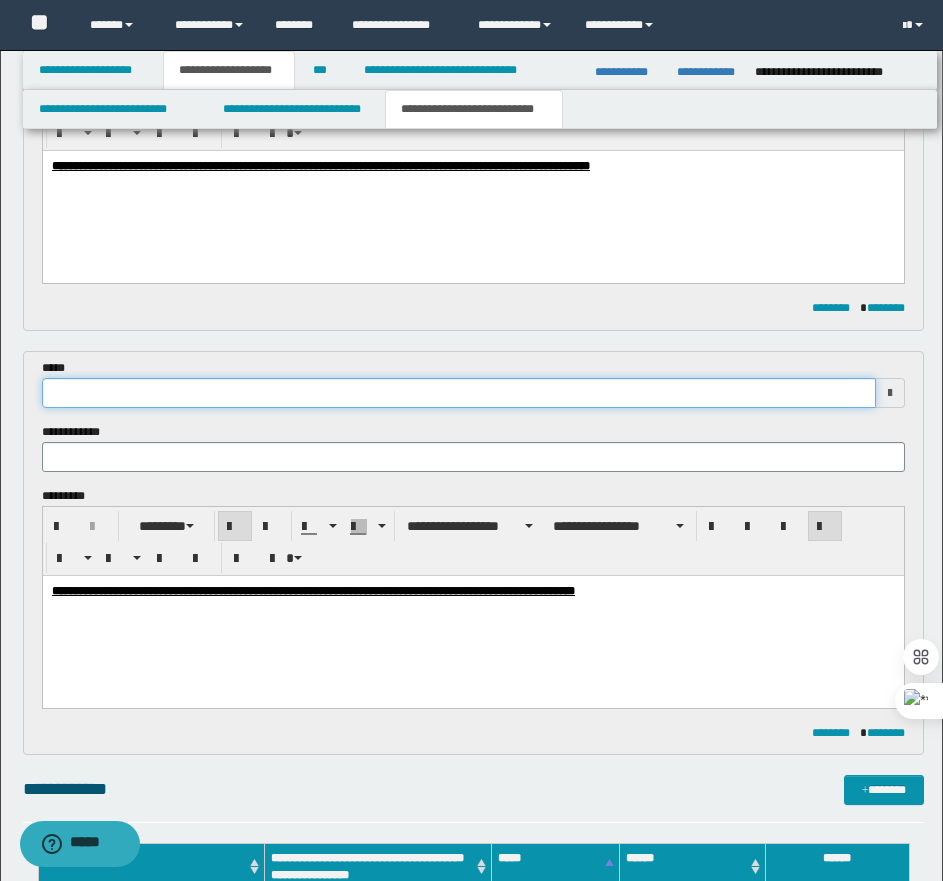 click at bounding box center [459, 393] 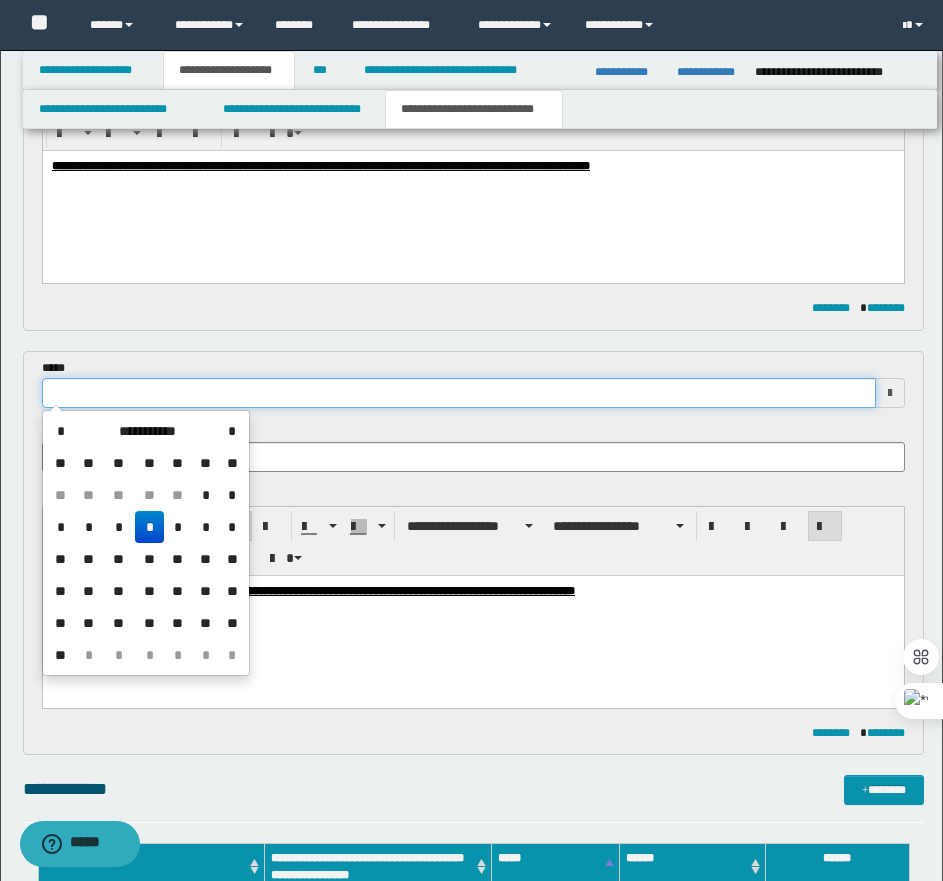 type on "**********" 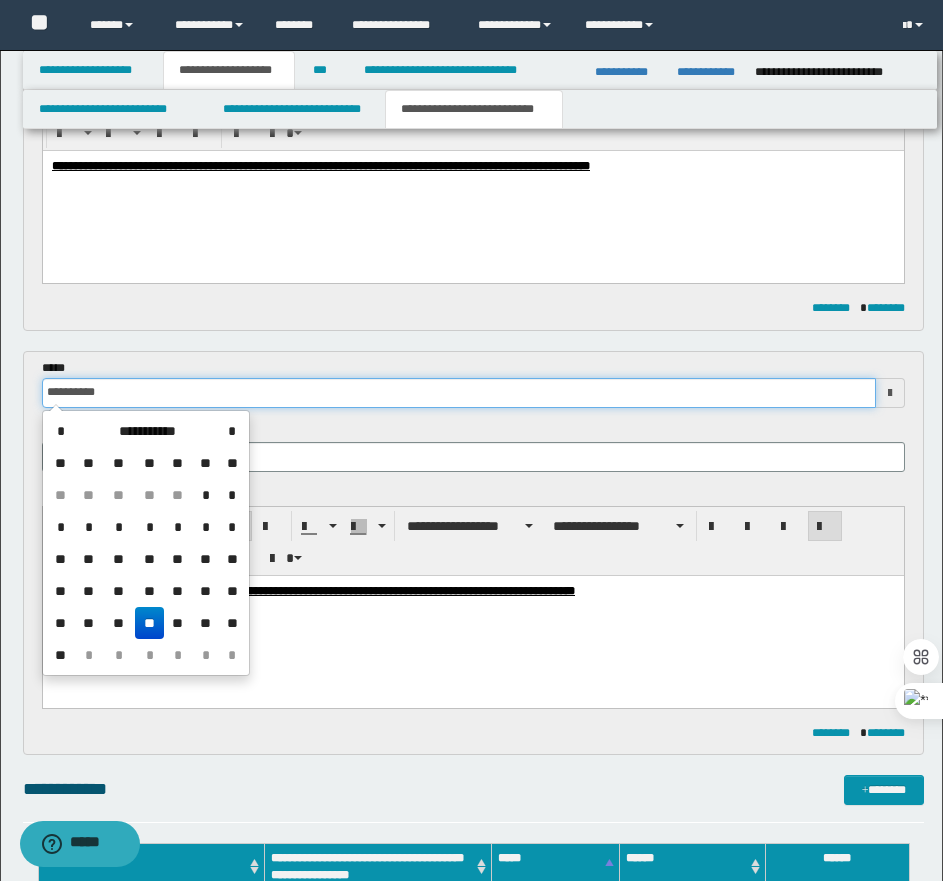 scroll, scrollTop: 0, scrollLeft: 0, axis: both 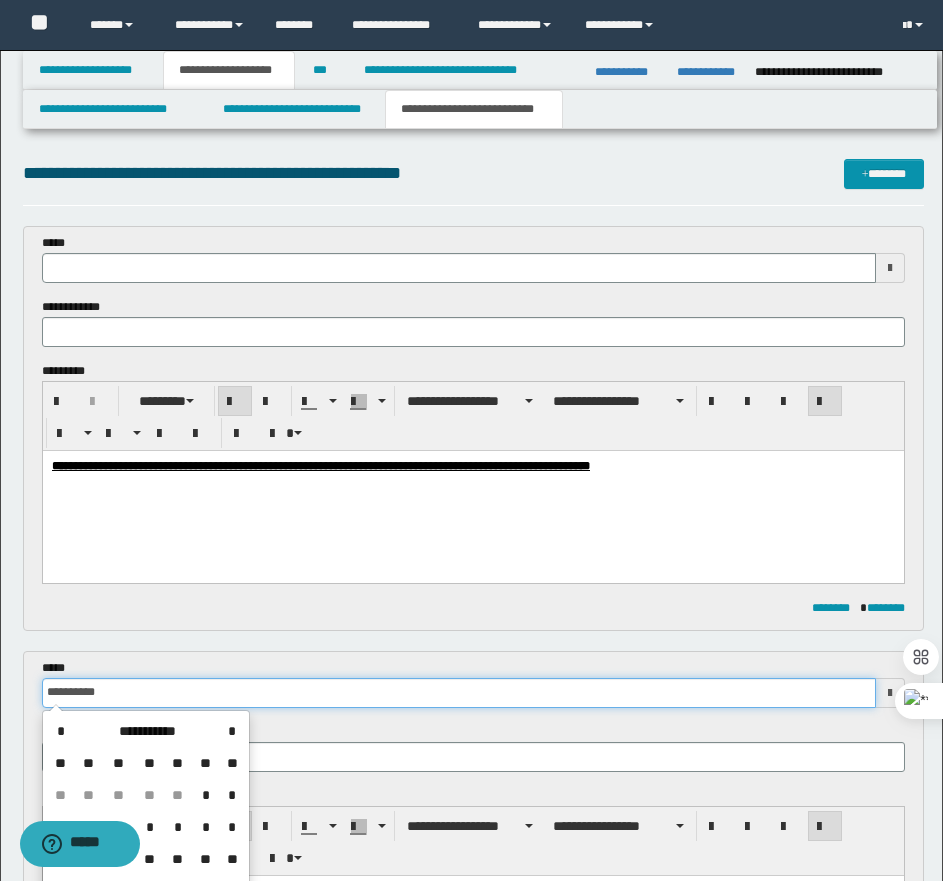 type 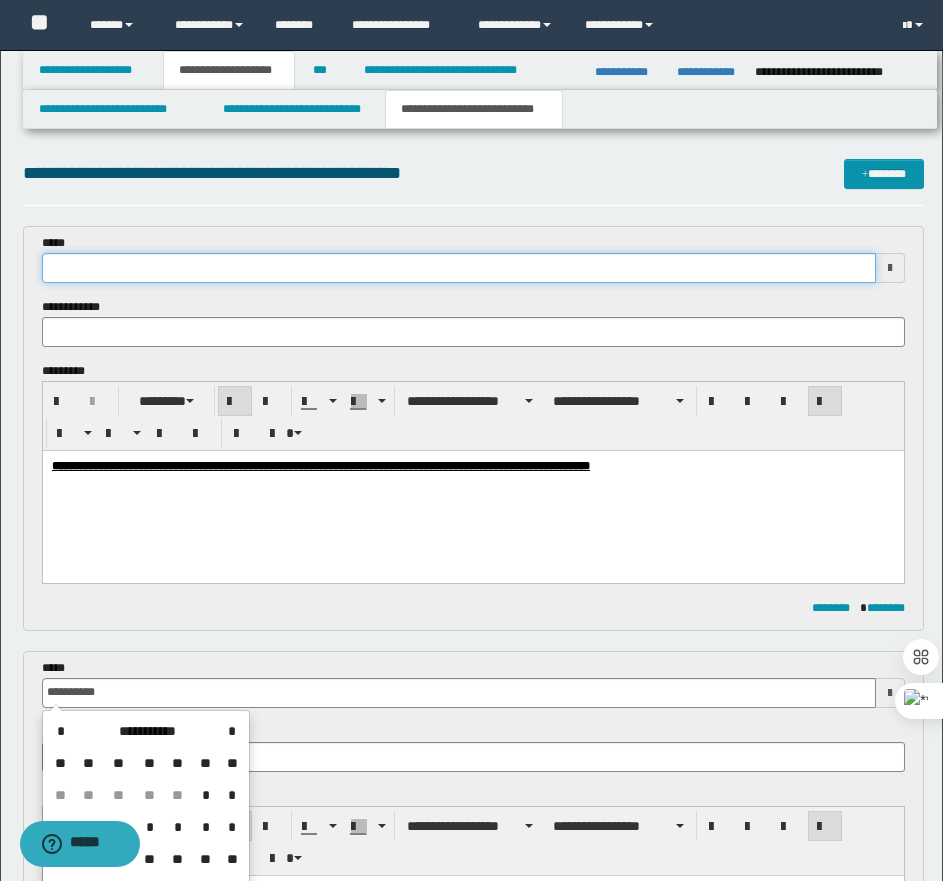 type on "**********" 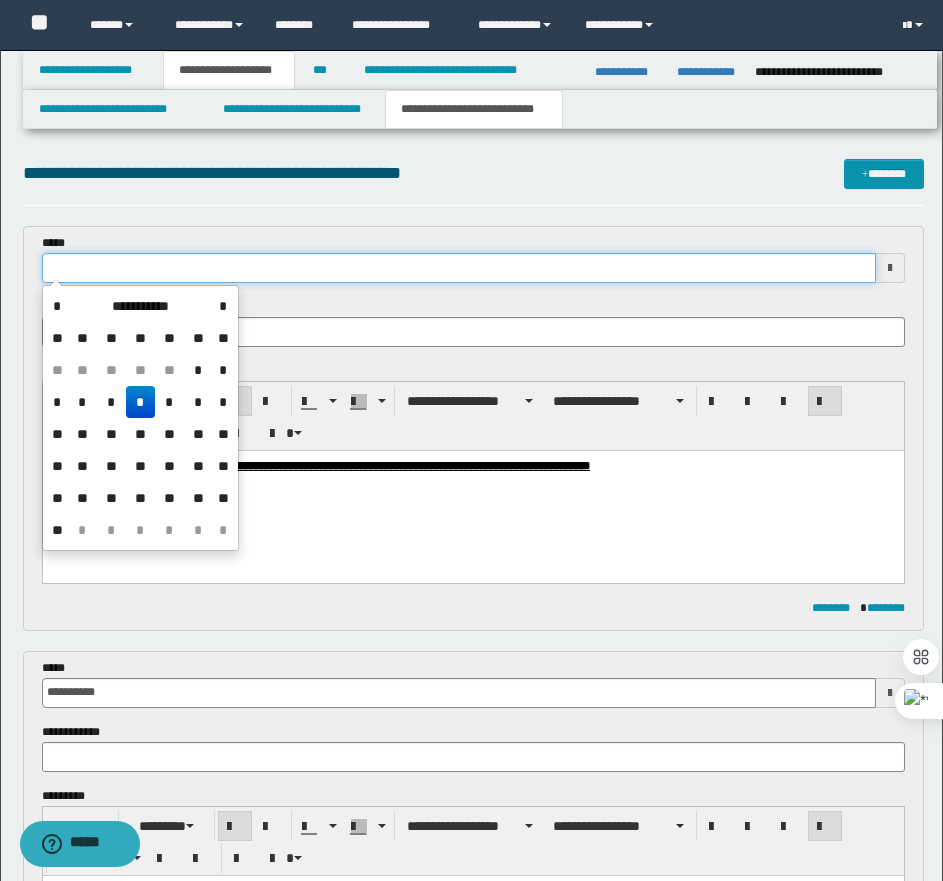 click at bounding box center [459, 268] 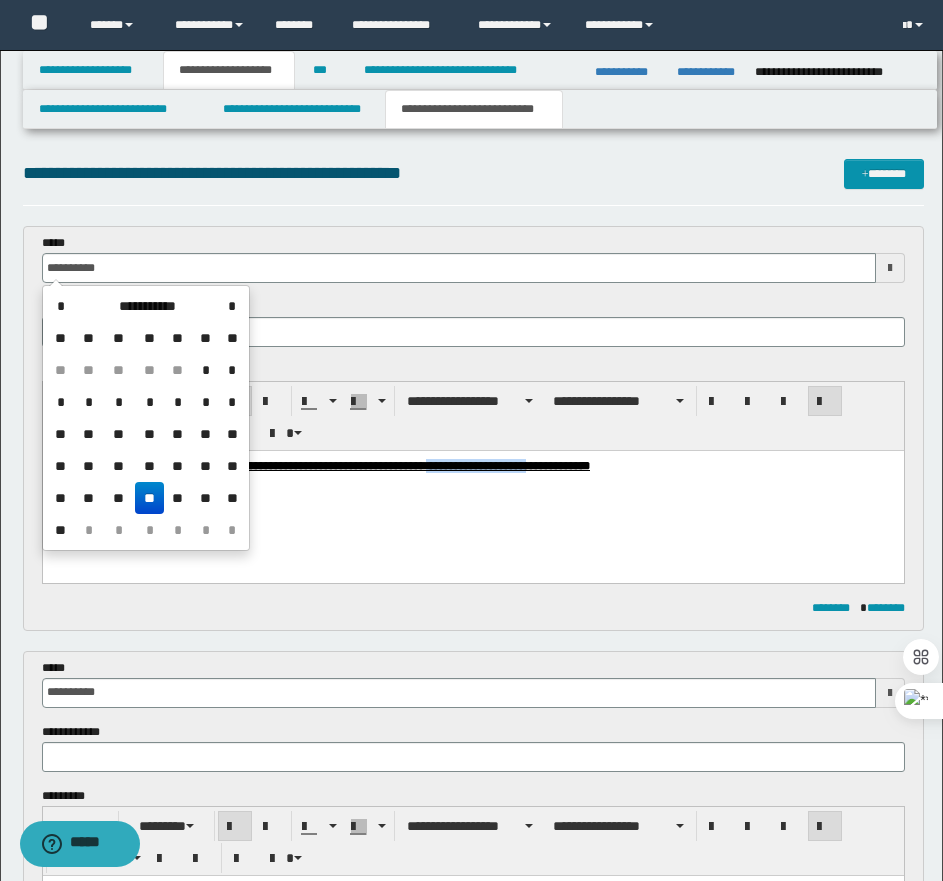 drag, startPoint x: 586, startPoint y: 465, endPoint x: 693, endPoint y: 485, distance: 108.85311 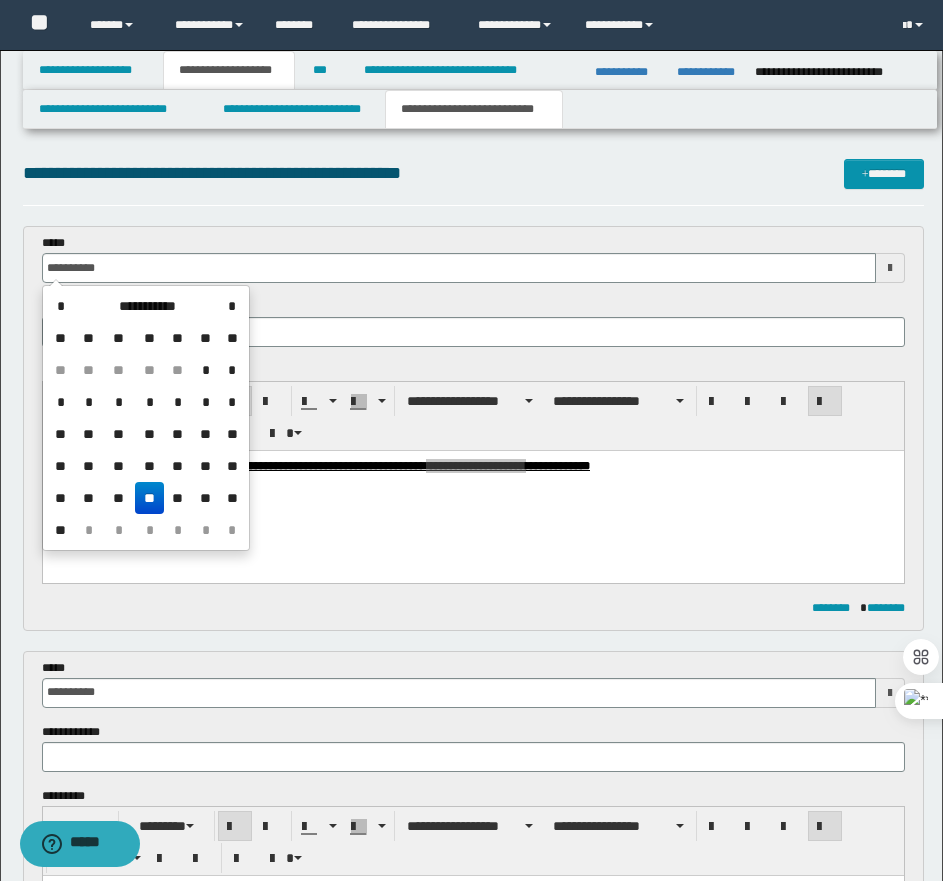 type on "**********" 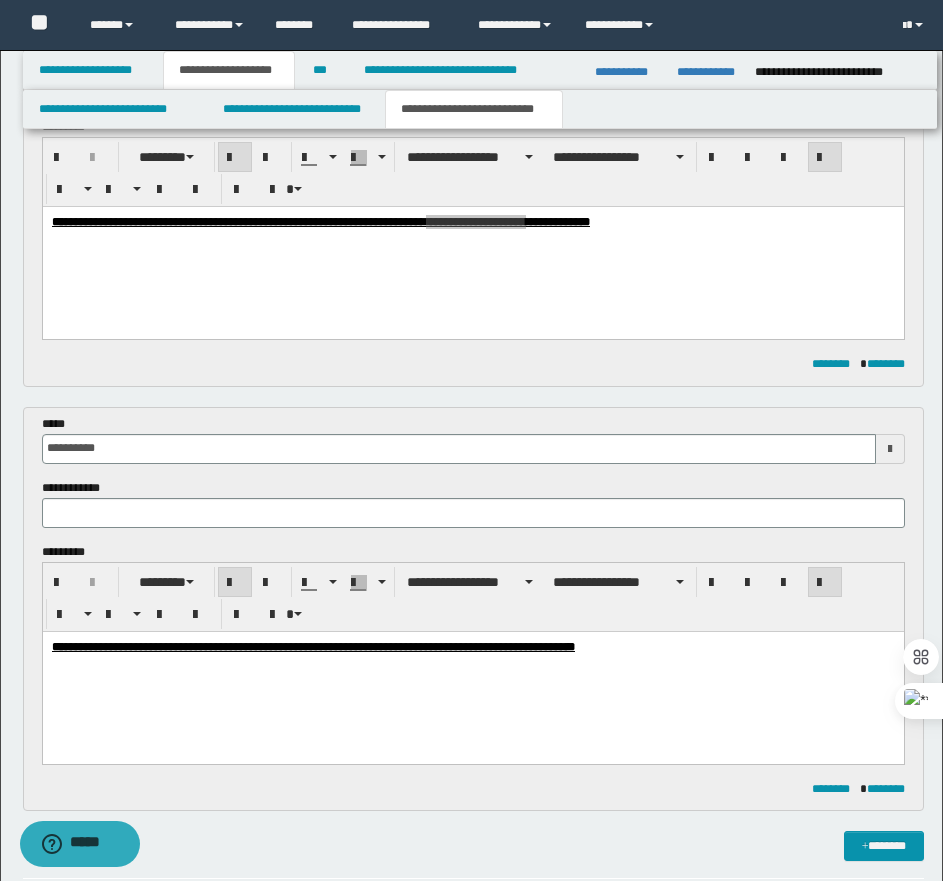 scroll, scrollTop: 300, scrollLeft: 0, axis: vertical 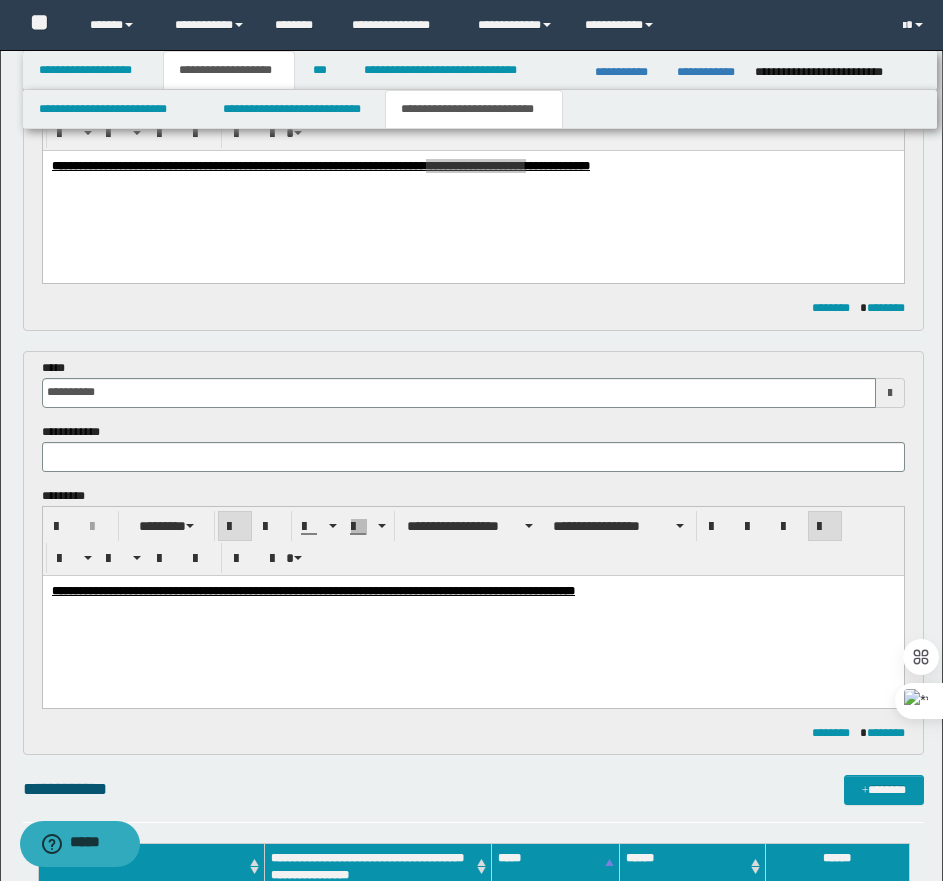 type on "**********" 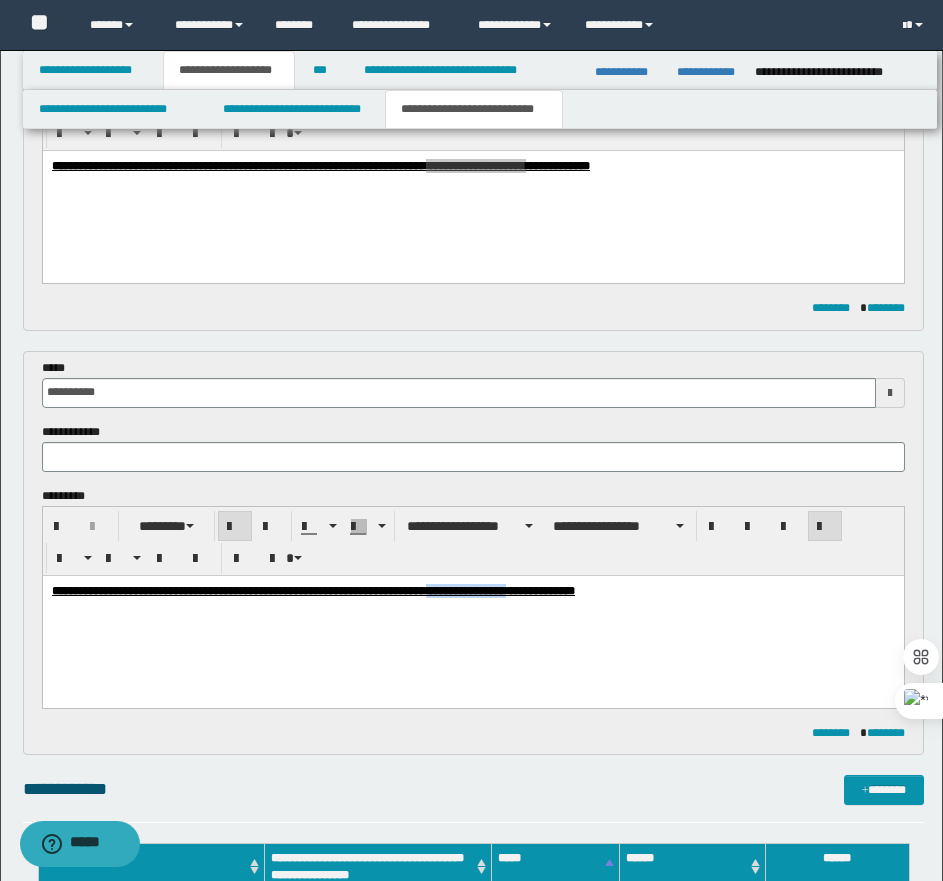 drag, startPoint x: 584, startPoint y: 584, endPoint x: 676, endPoint y: 615, distance: 97.082436 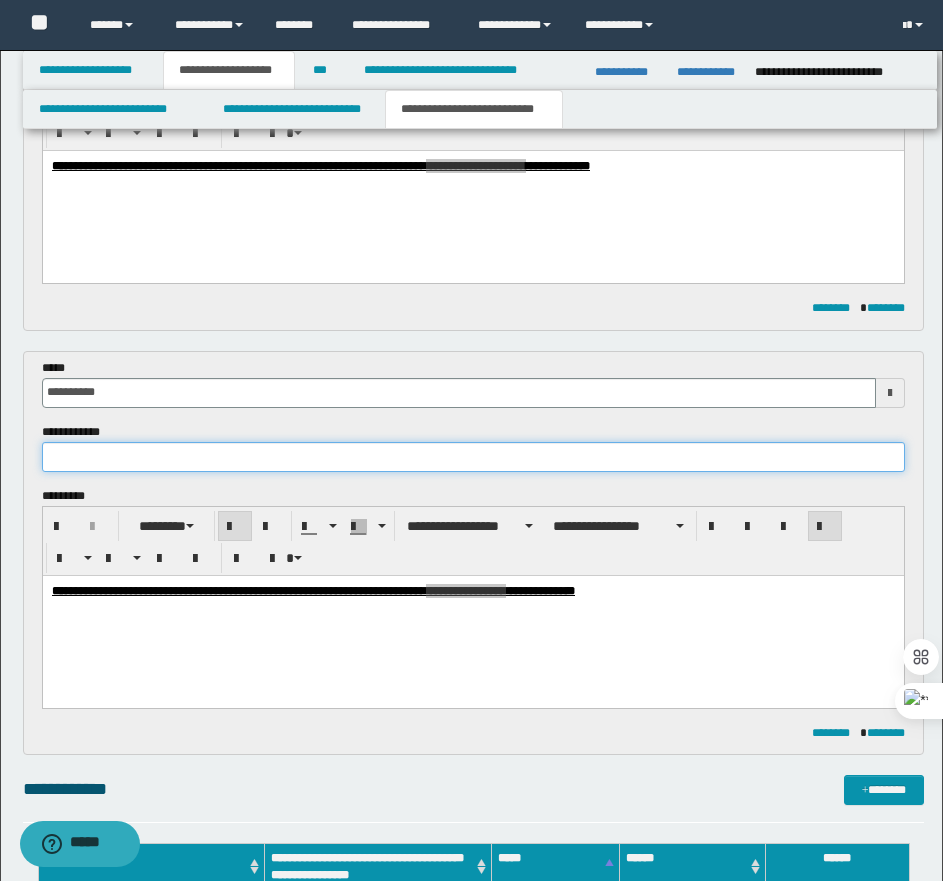 click at bounding box center (473, 457) 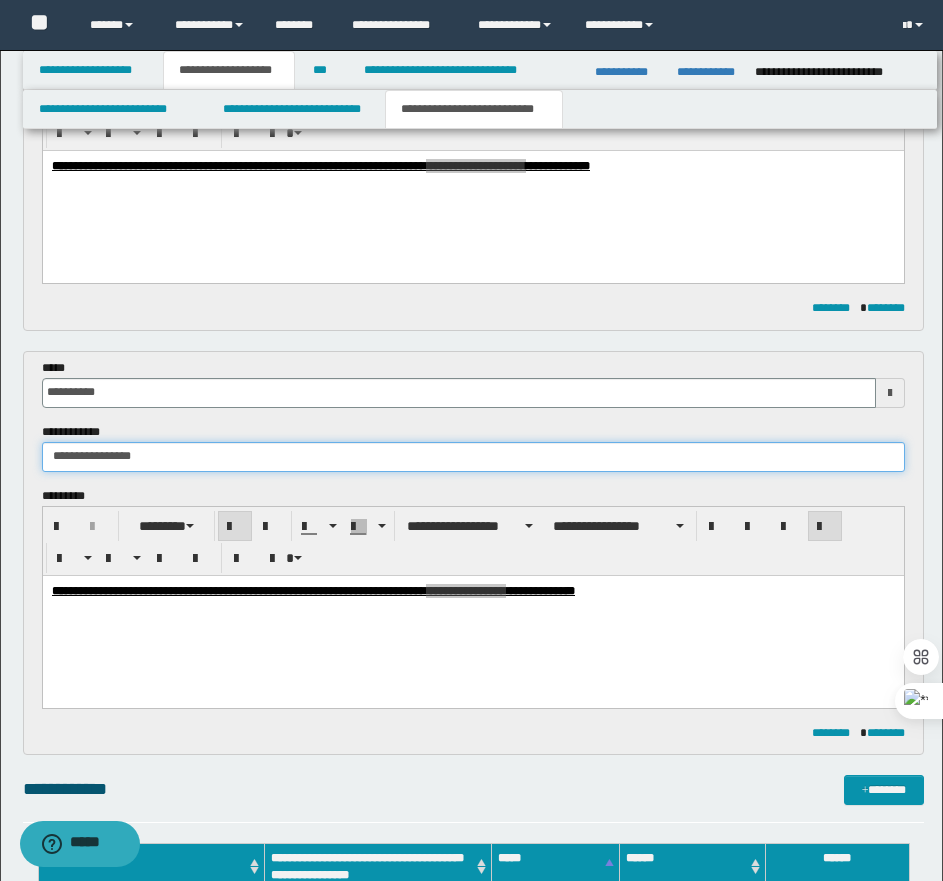 type on "**********" 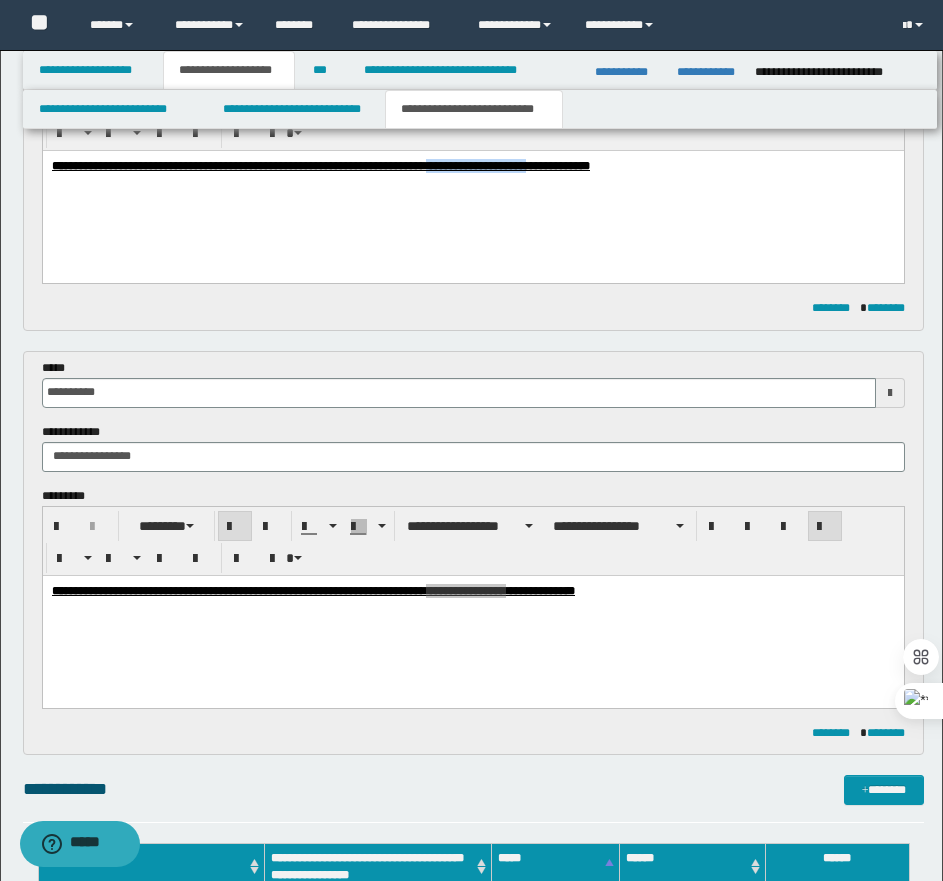 click on "**********" at bounding box center (472, 191) 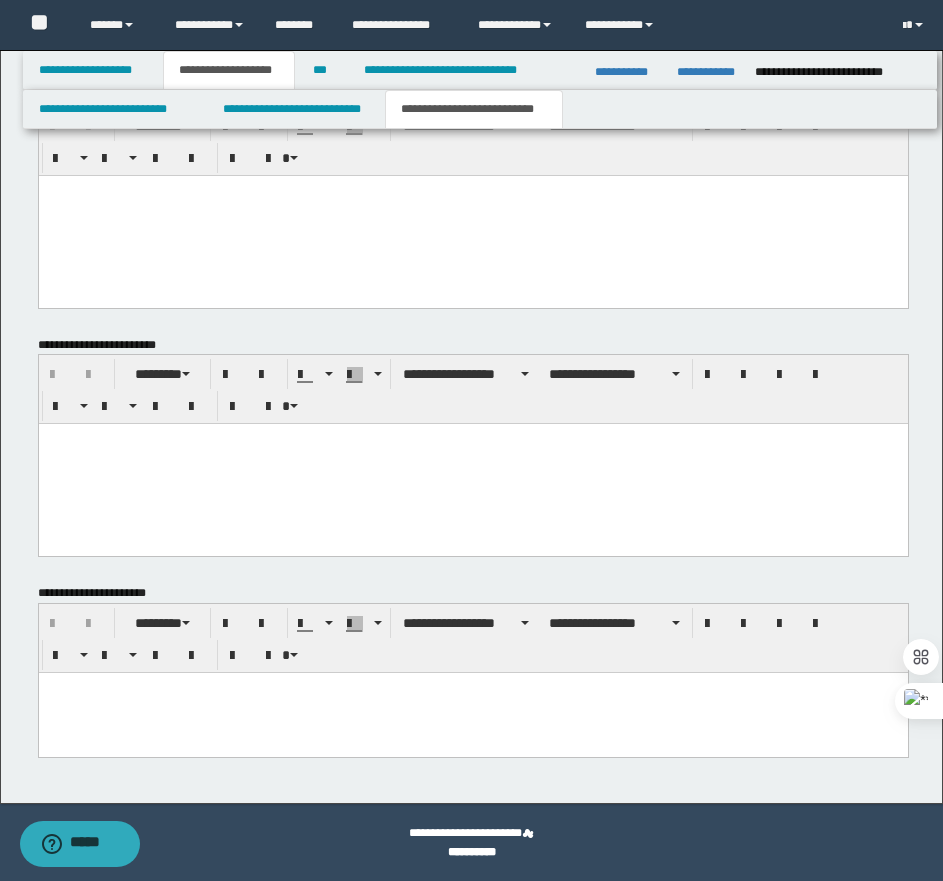scroll, scrollTop: 1211, scrollLeft: 0, axis: vertical 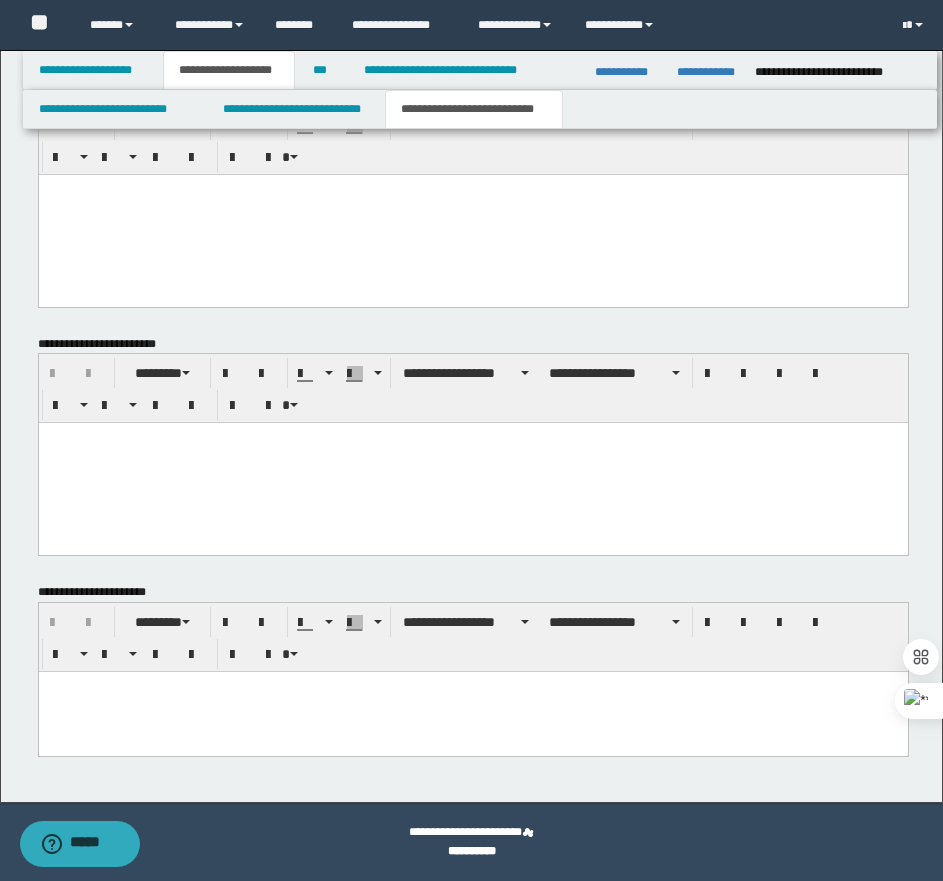 click at bounding box center (472, 712) 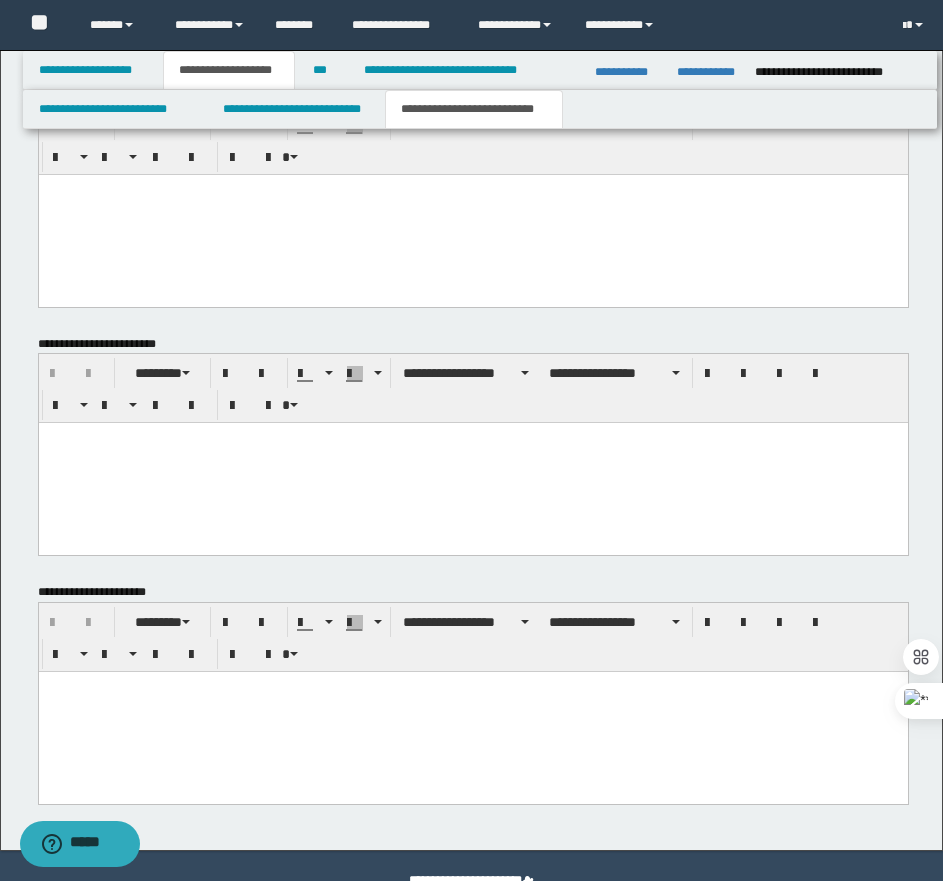 click at bounding box center (472, 712) 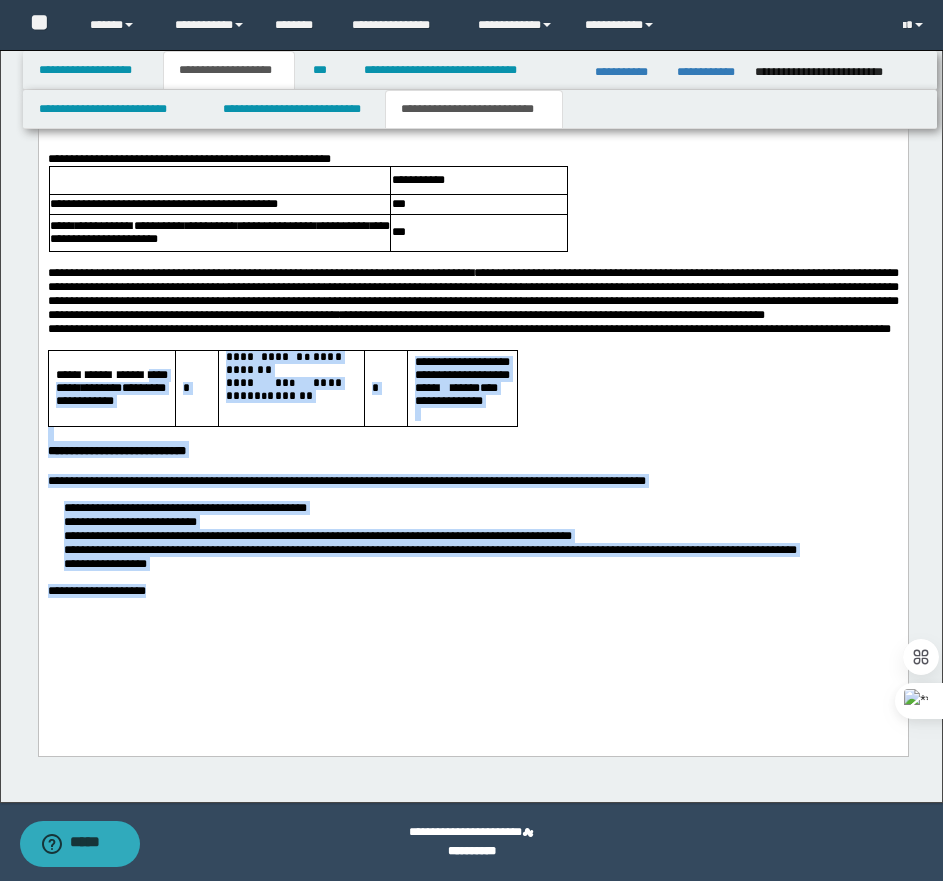 scroll, scrollTop: 1344, scrollLeft: 0, axis: vertical 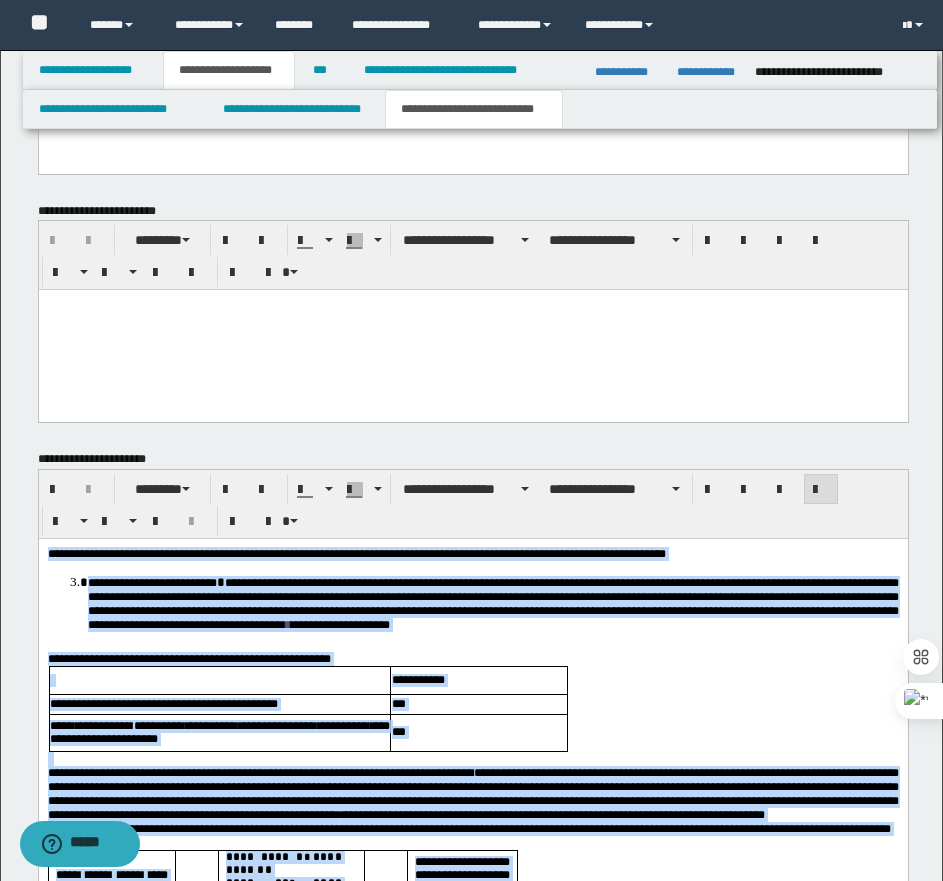 drag, startPoint x: 277, startPoint y: 1173, endPoint x: 47, endPoint y: 560, distance: 654.7282 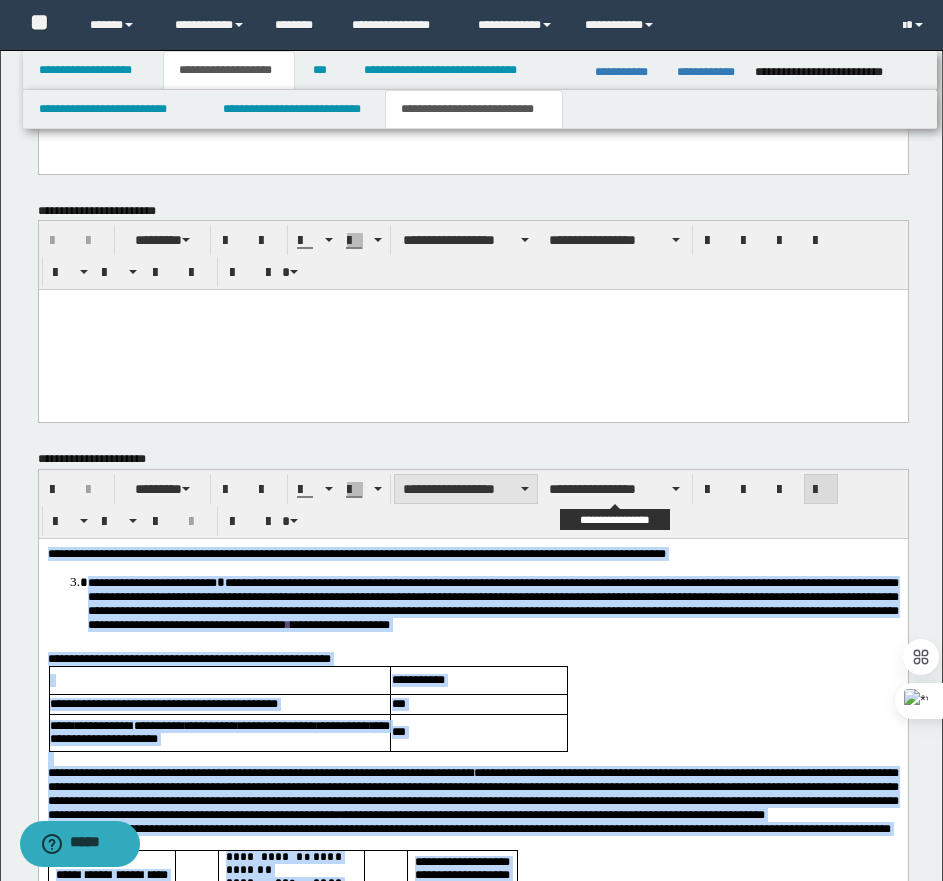 click on "**********" at bounding box center [466, 489] 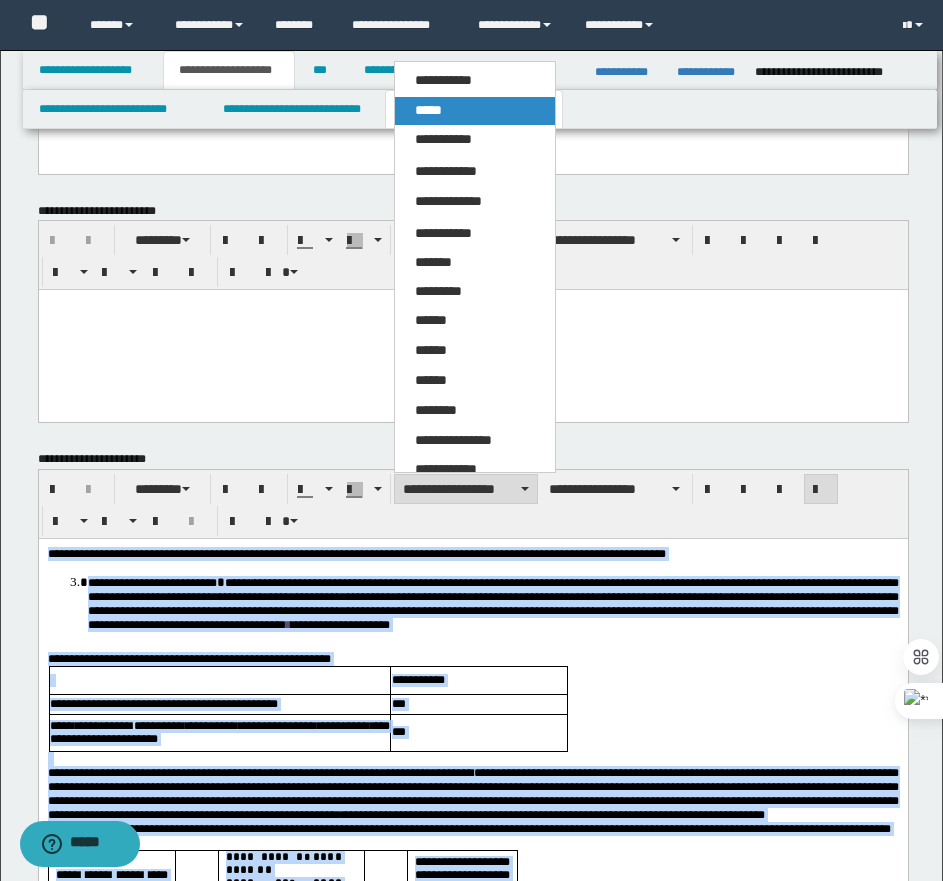 click on "*****" at bounding box center [475, 111] 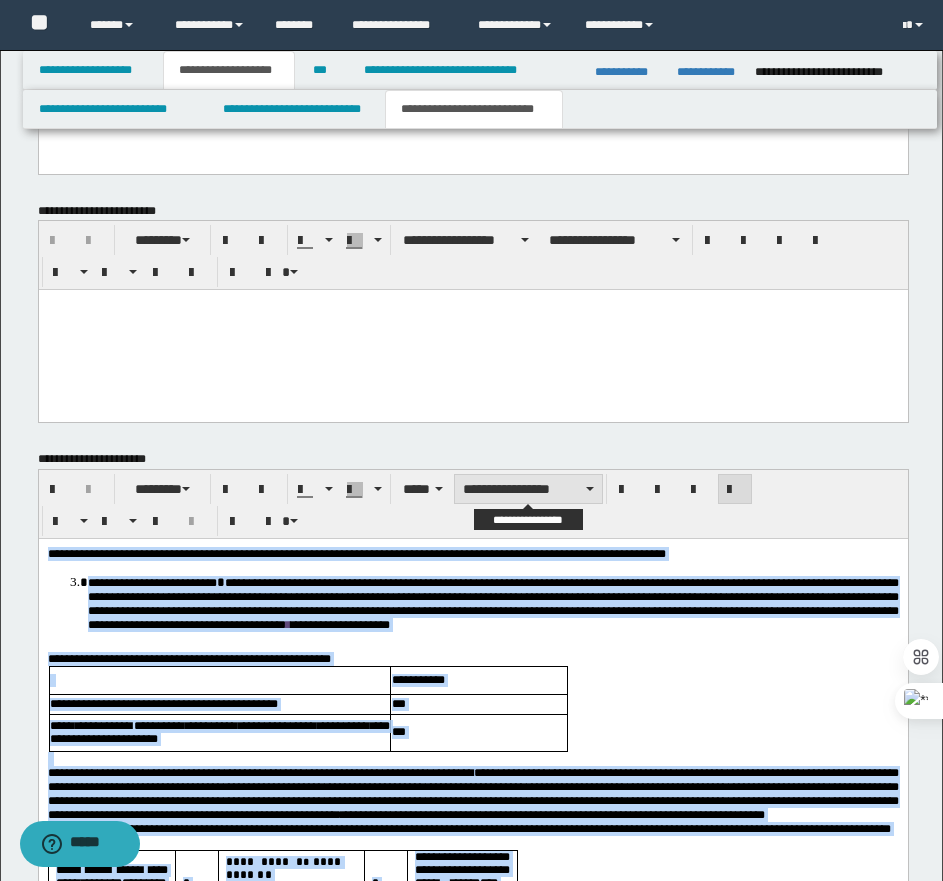 click on "**********" at bounding box center (528, 489) 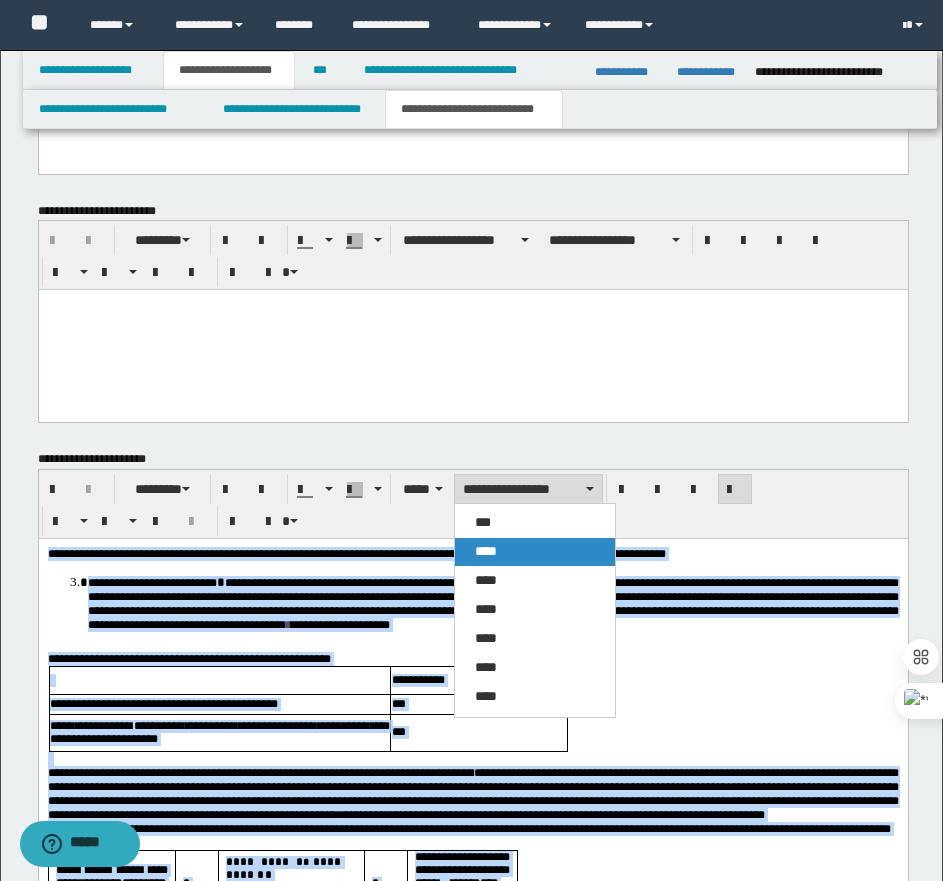 click on "****" at bounding box center [535, 552] 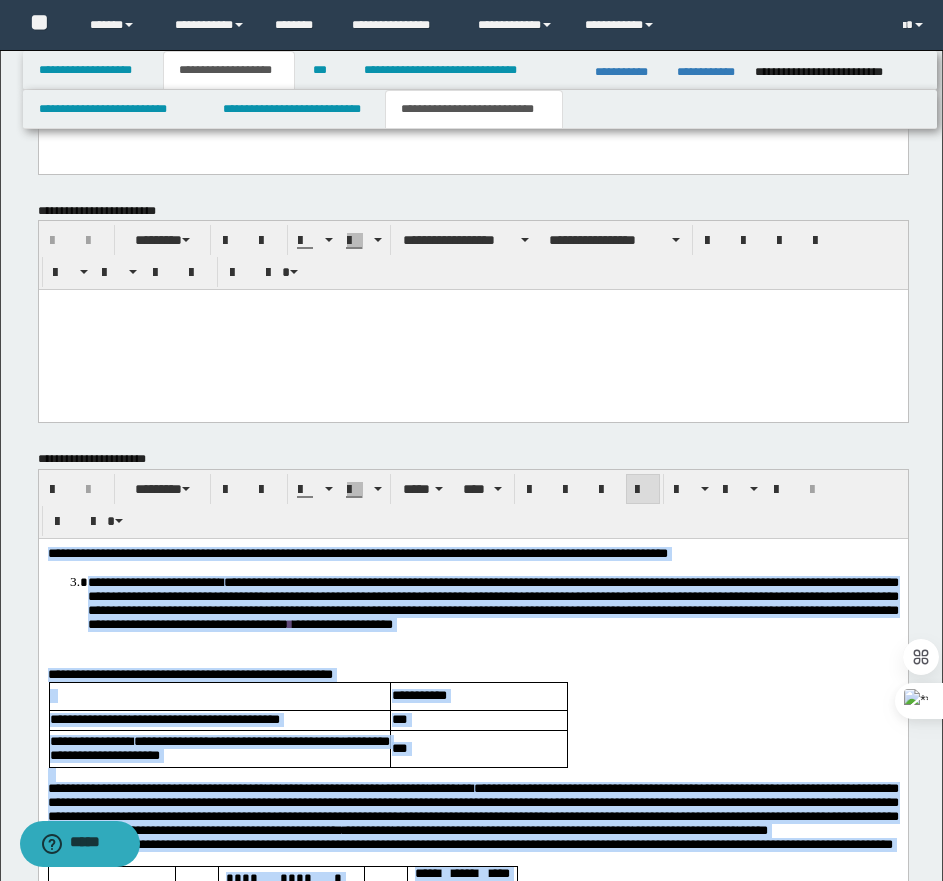 click at bounding box center (643, 490) 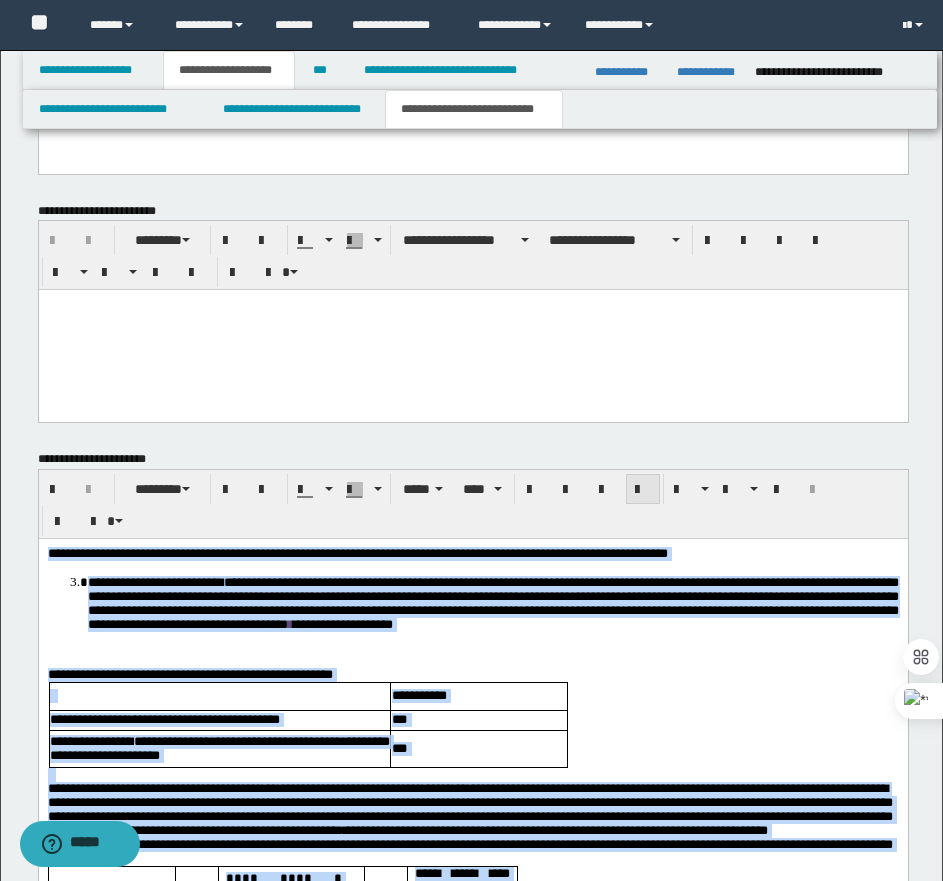 click at bounding box center (643, 490) 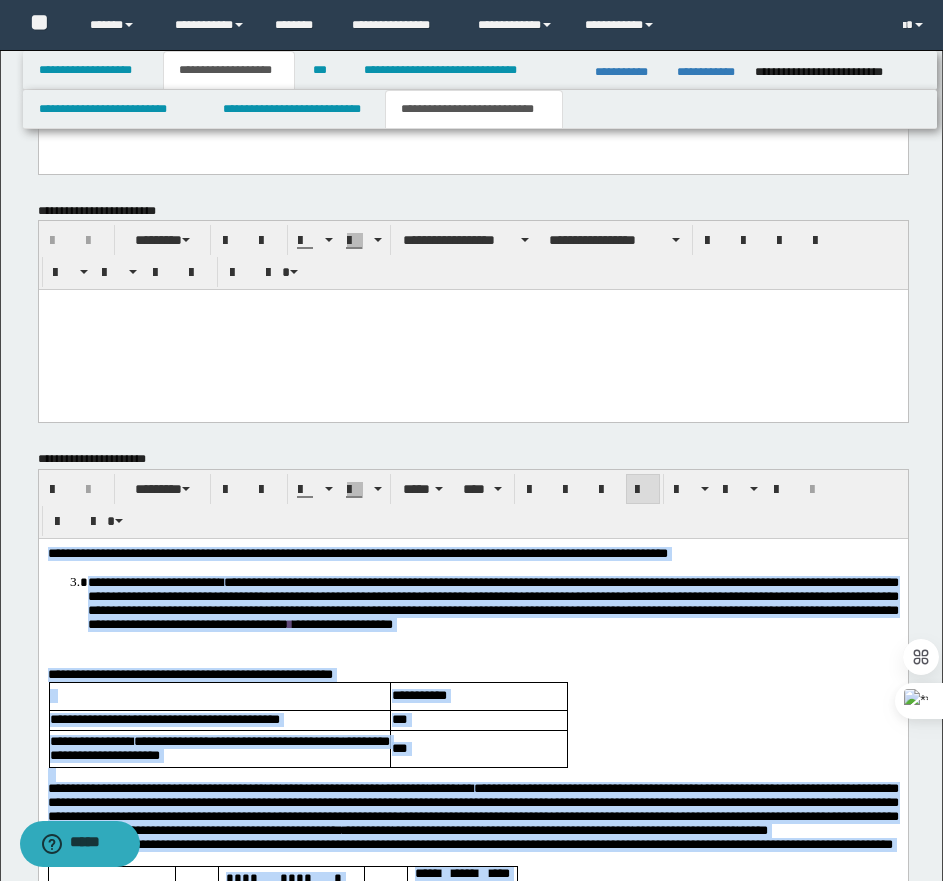 drag, startPoint x: 641, startPoint y: 668, endPoint x: 583, endPoint y: 675, distance: 58.420887 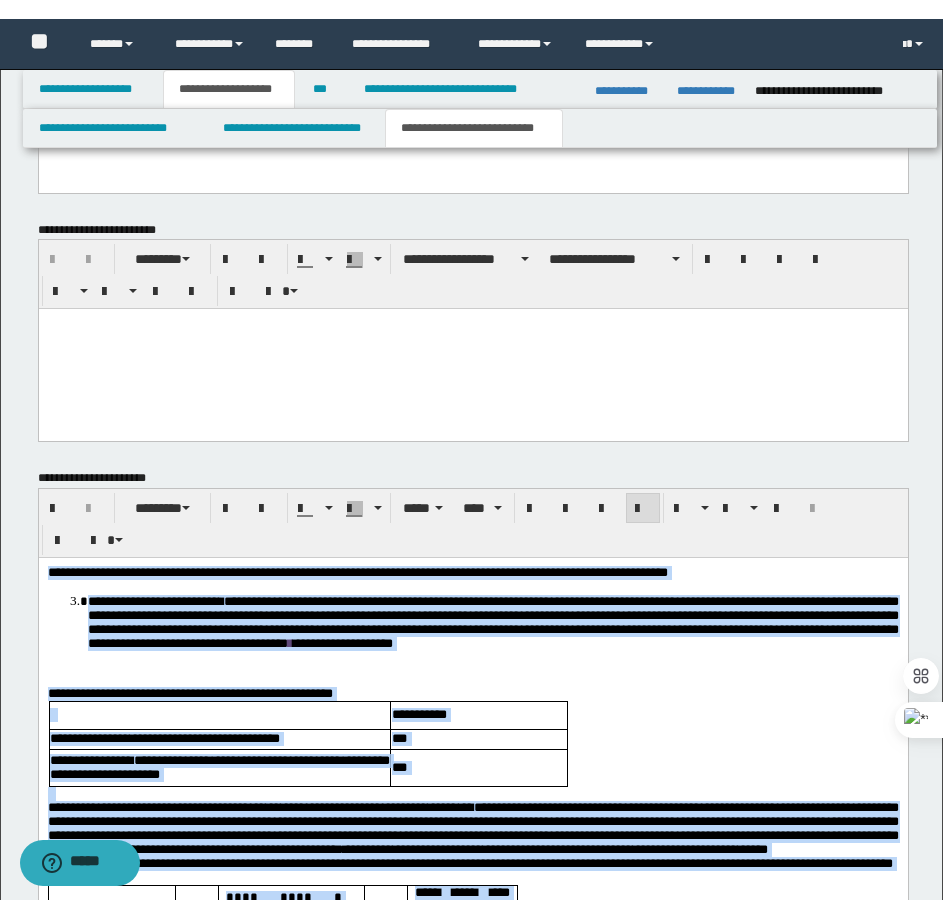 scroll, scrollTop: 744, scrollLeft: 0, axis: vertical 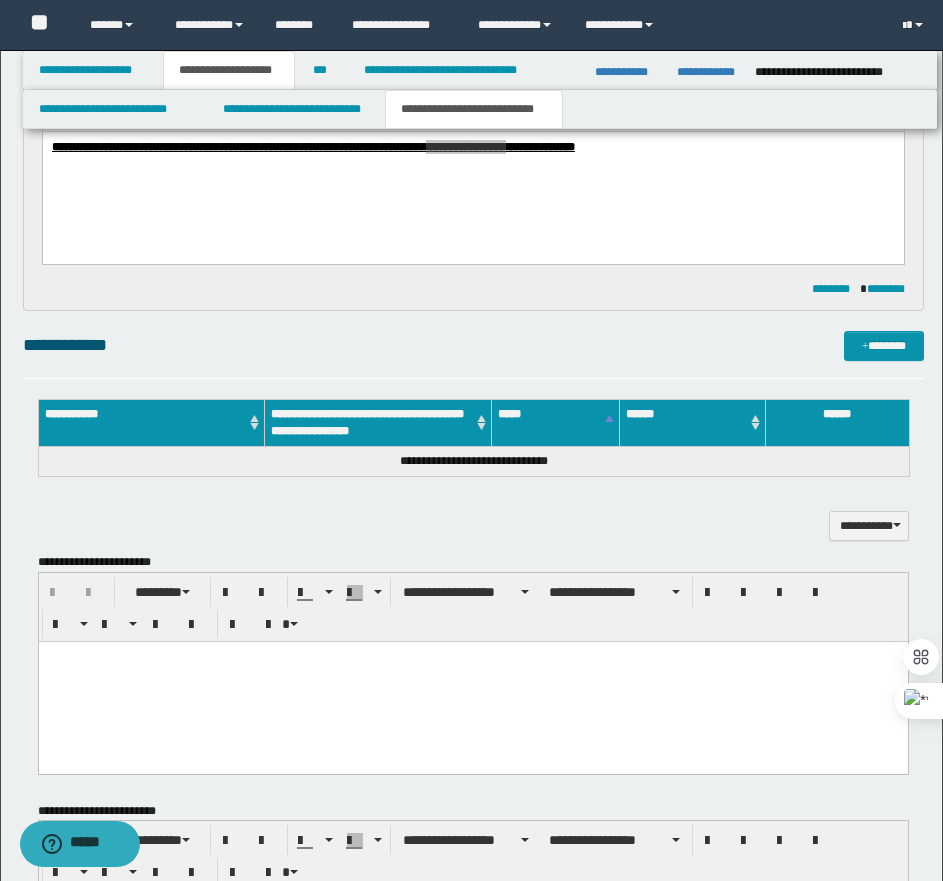 click on "**********" at bounding box center (473, 526) 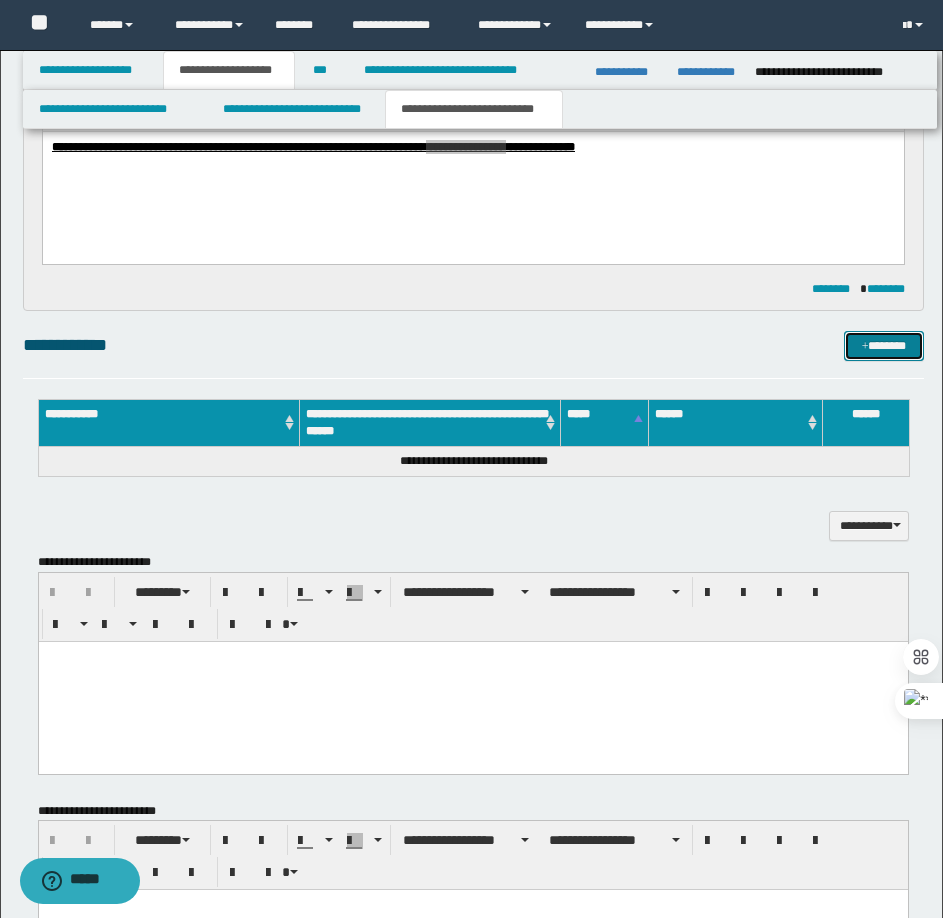 drag, startPoint x: 862, startPoint y: 336, endPoint x: 605, endPoint y: 126, distance: 331.88702 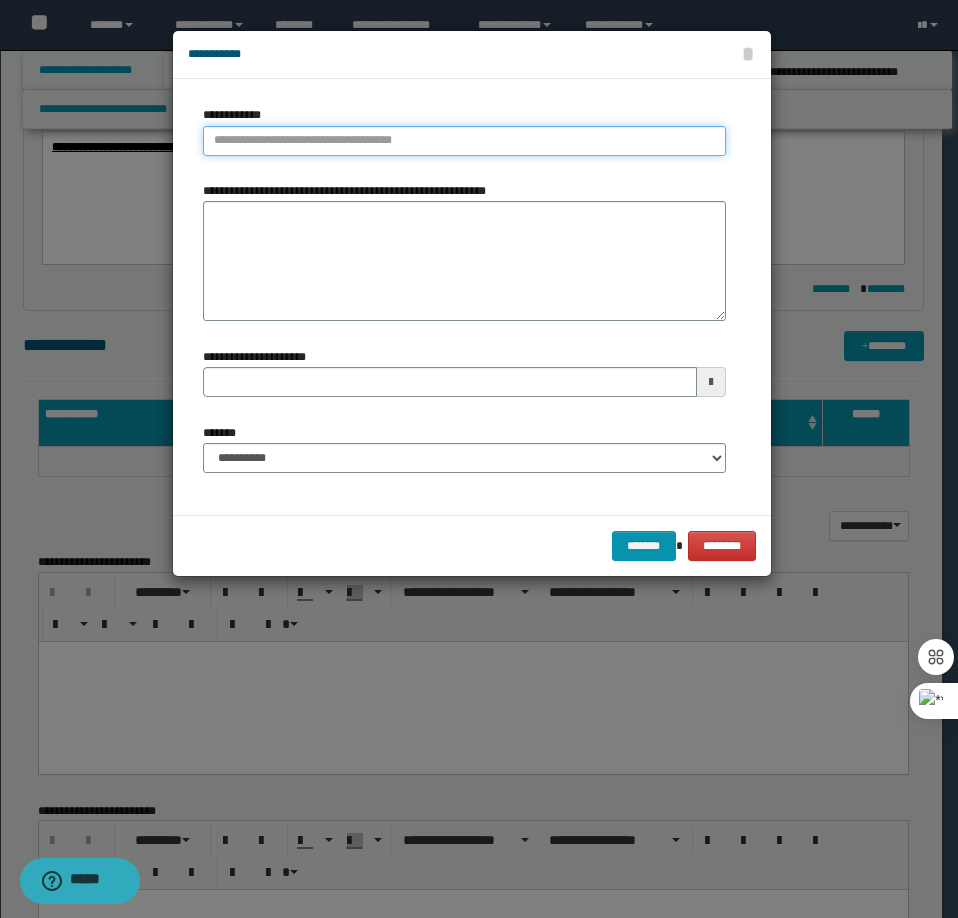 type on "**********" 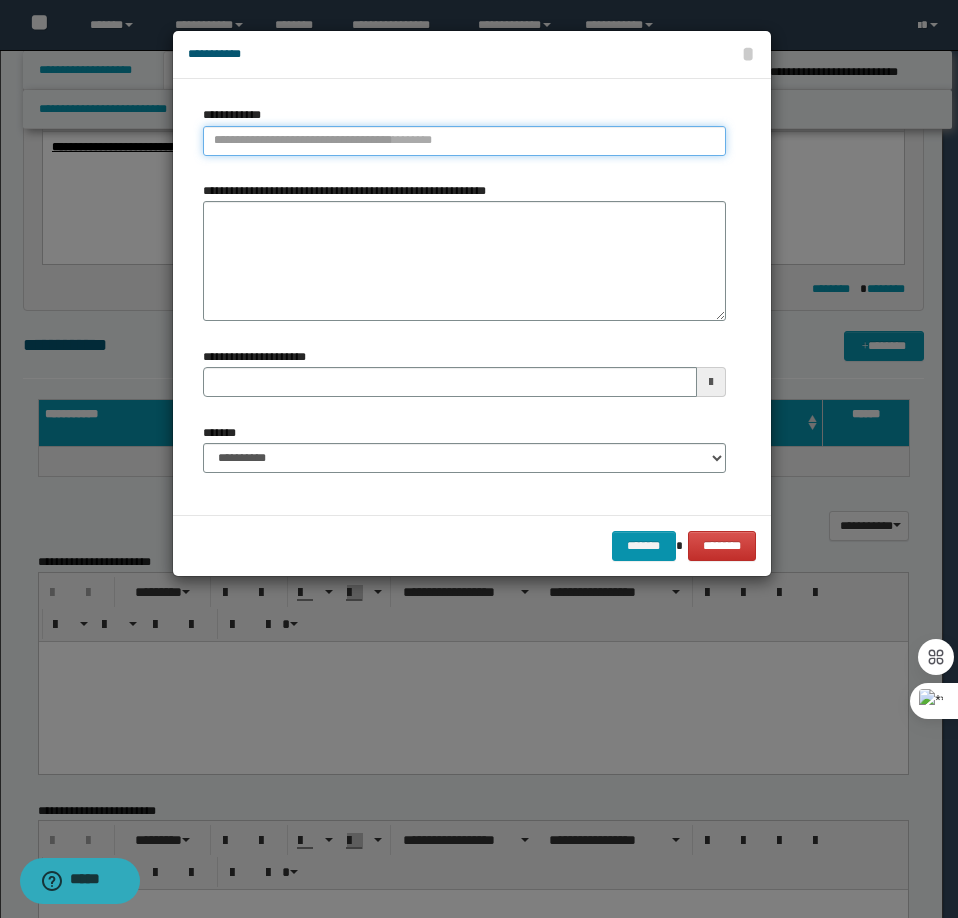 click on "**********" at bounding box center [464, 141] 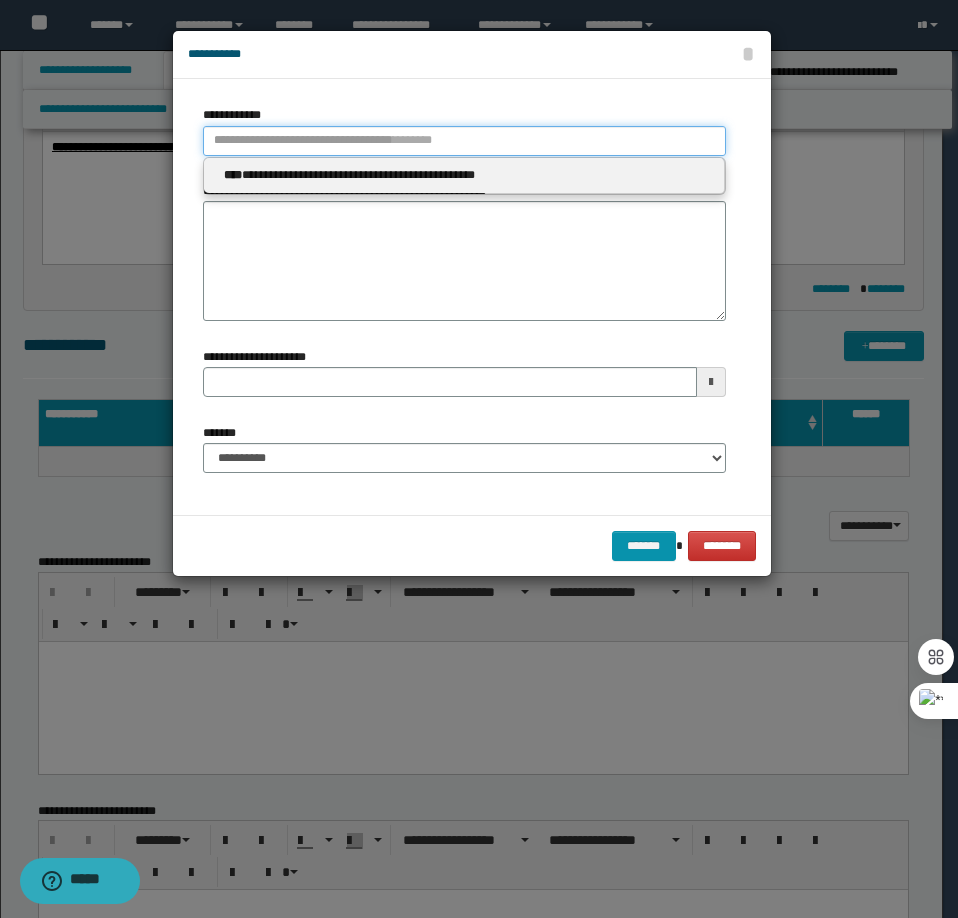 type 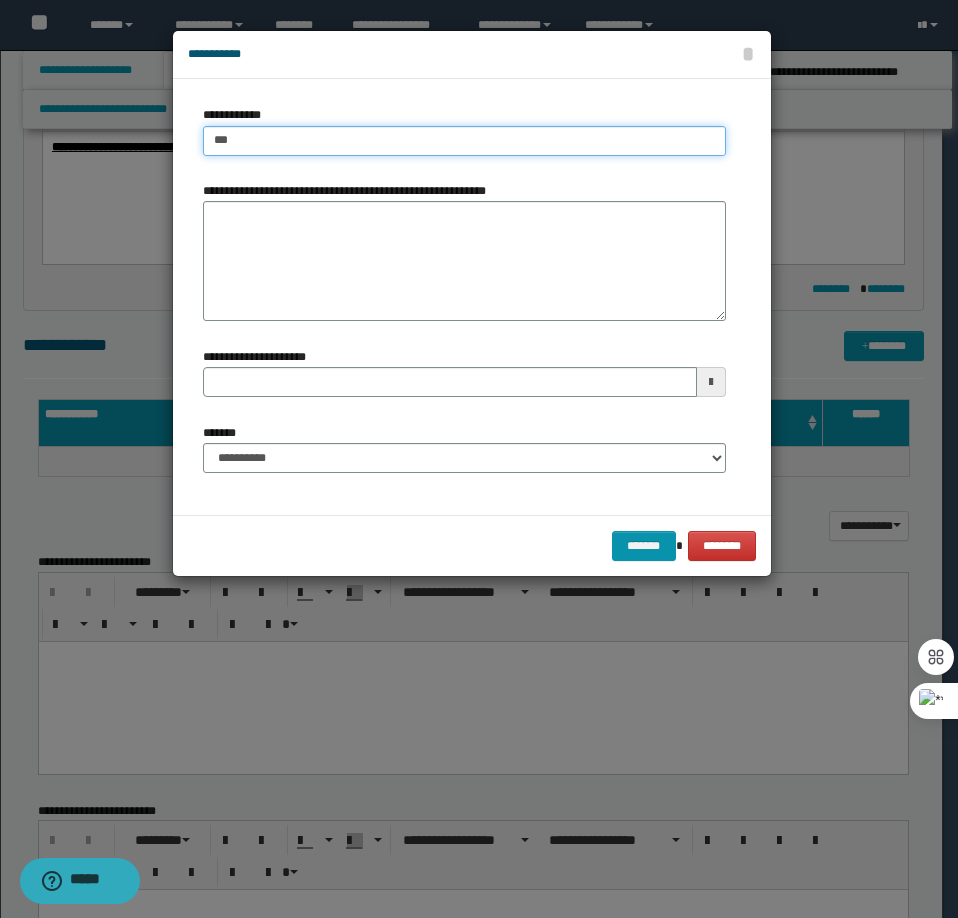 type on "****" 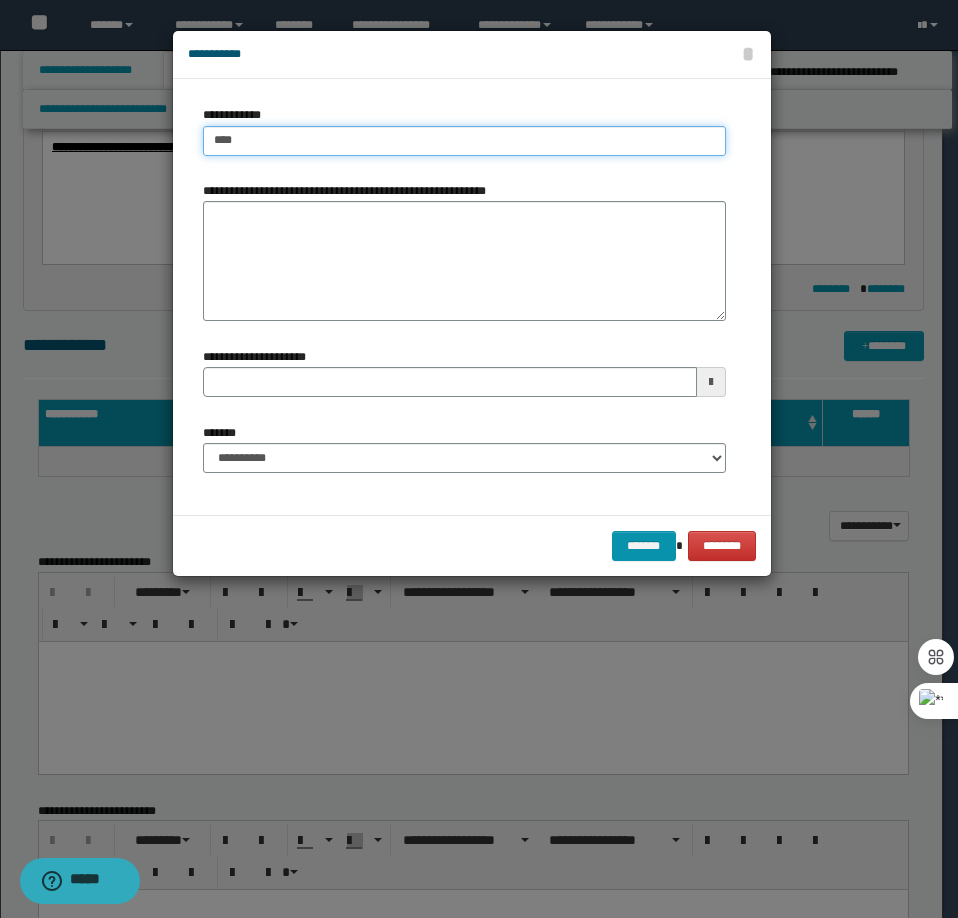 type on "****" 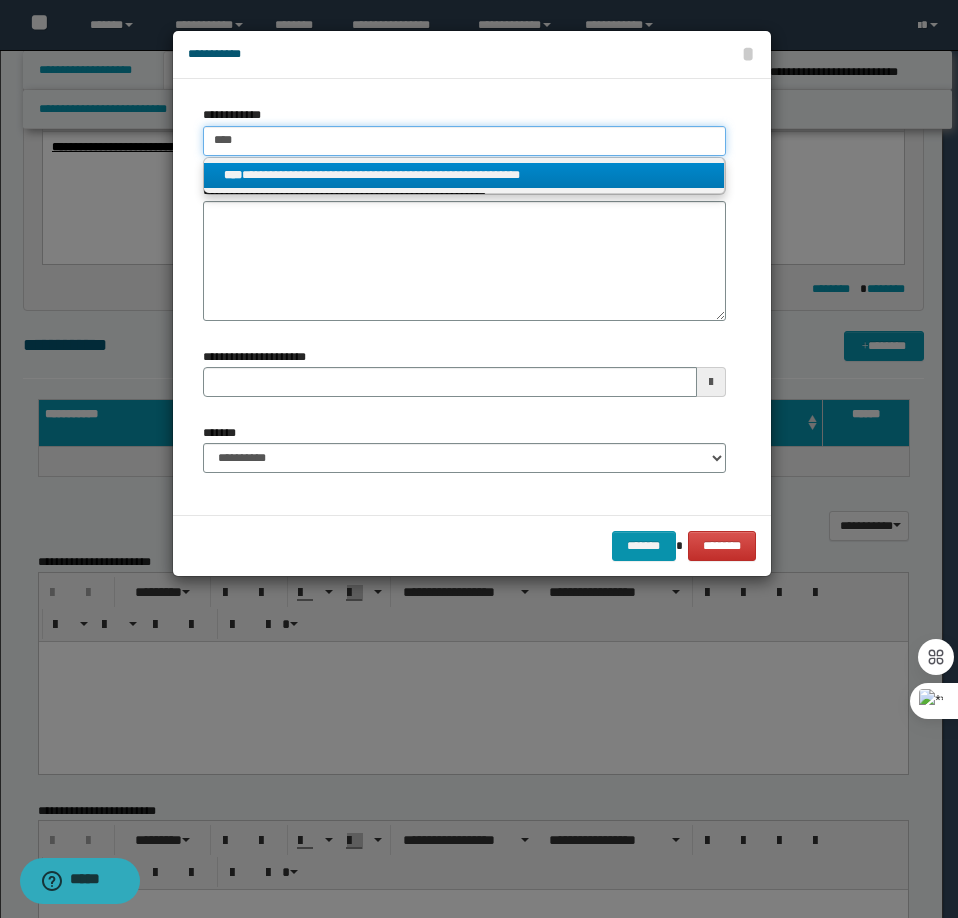 type on "****" 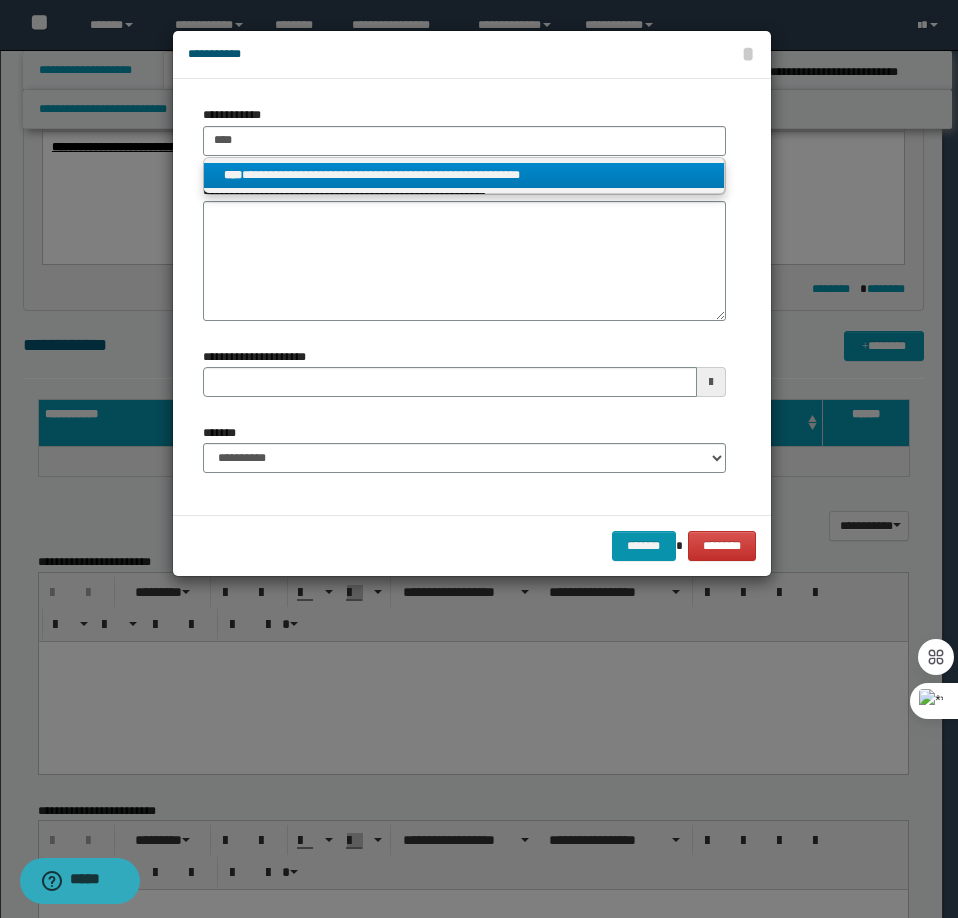 click on "**********" at bounding box center [464, 175] 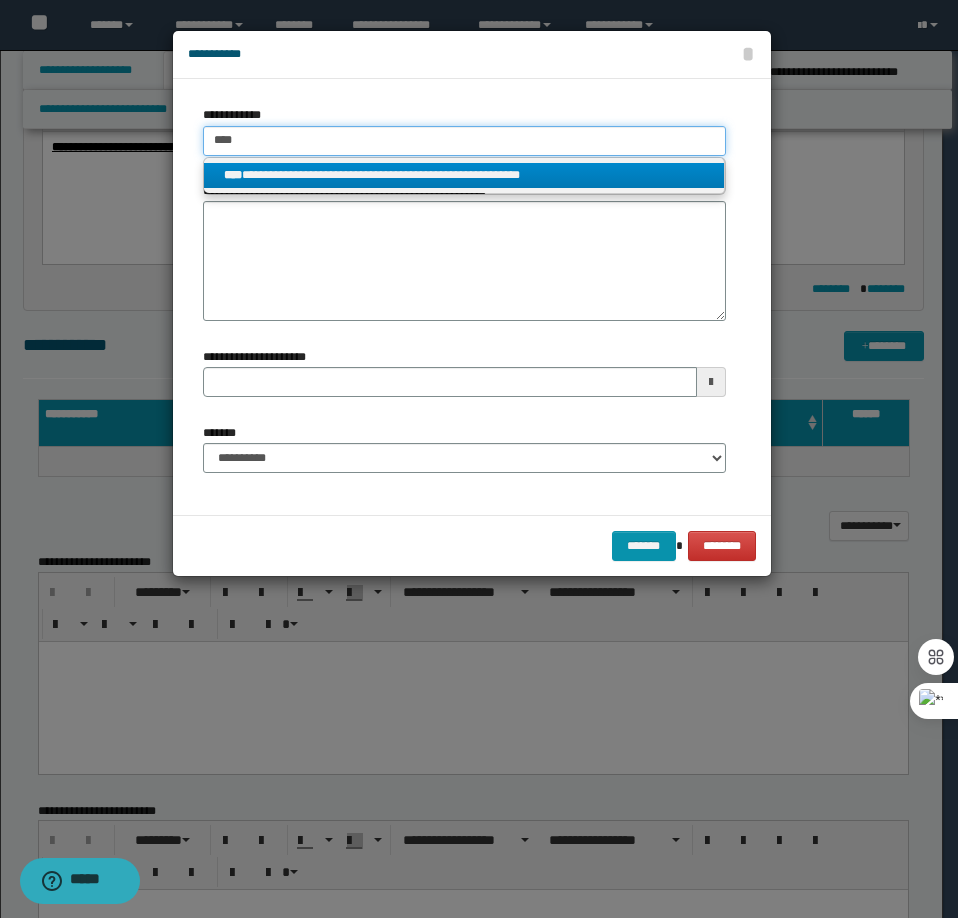 type 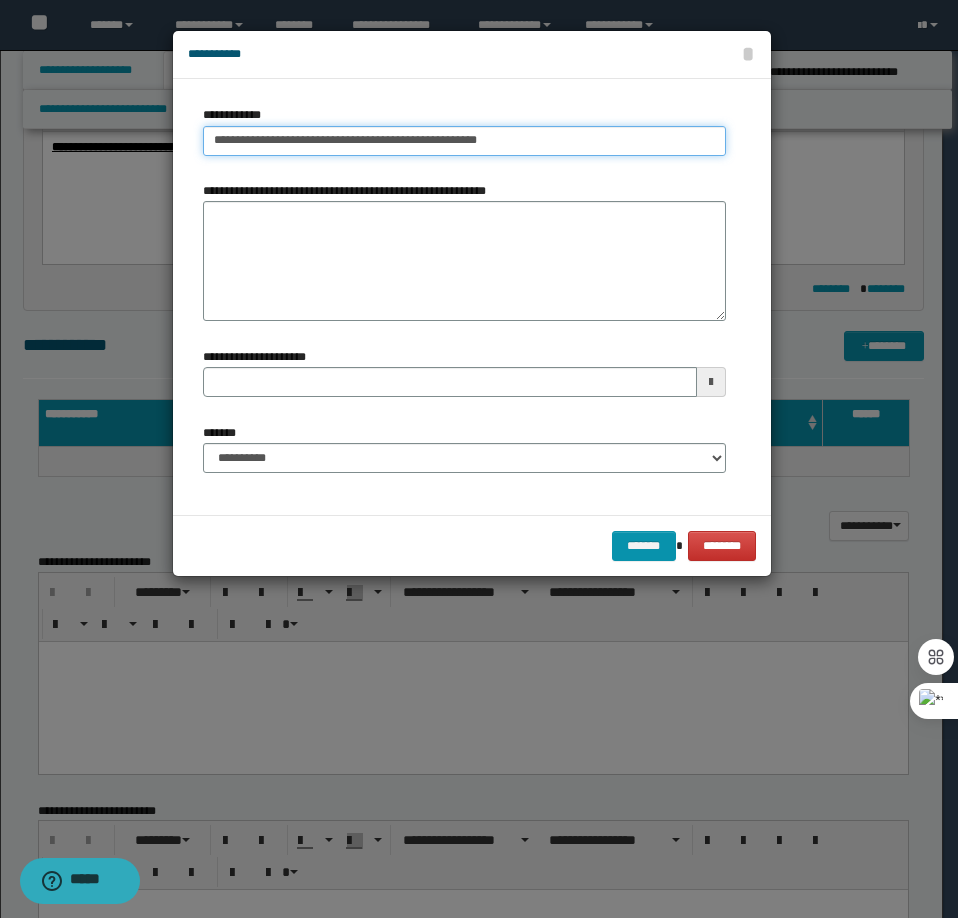 type 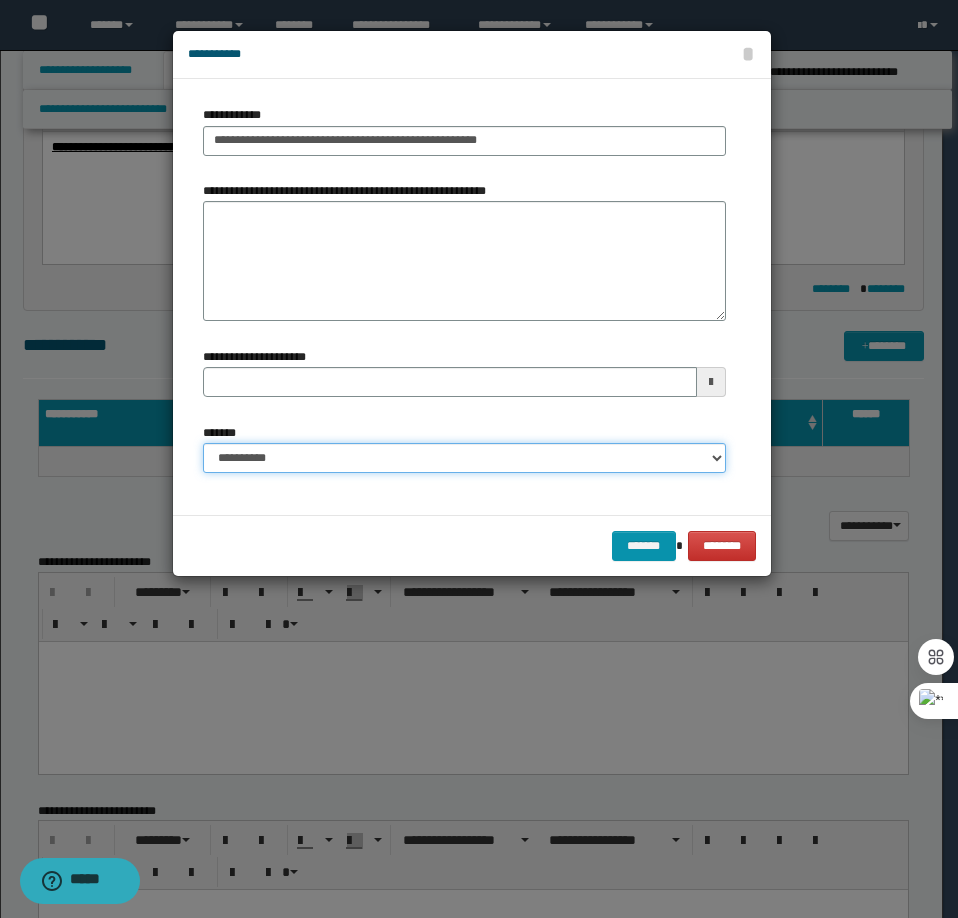 click on "**********" at bounding box center [464, 458] 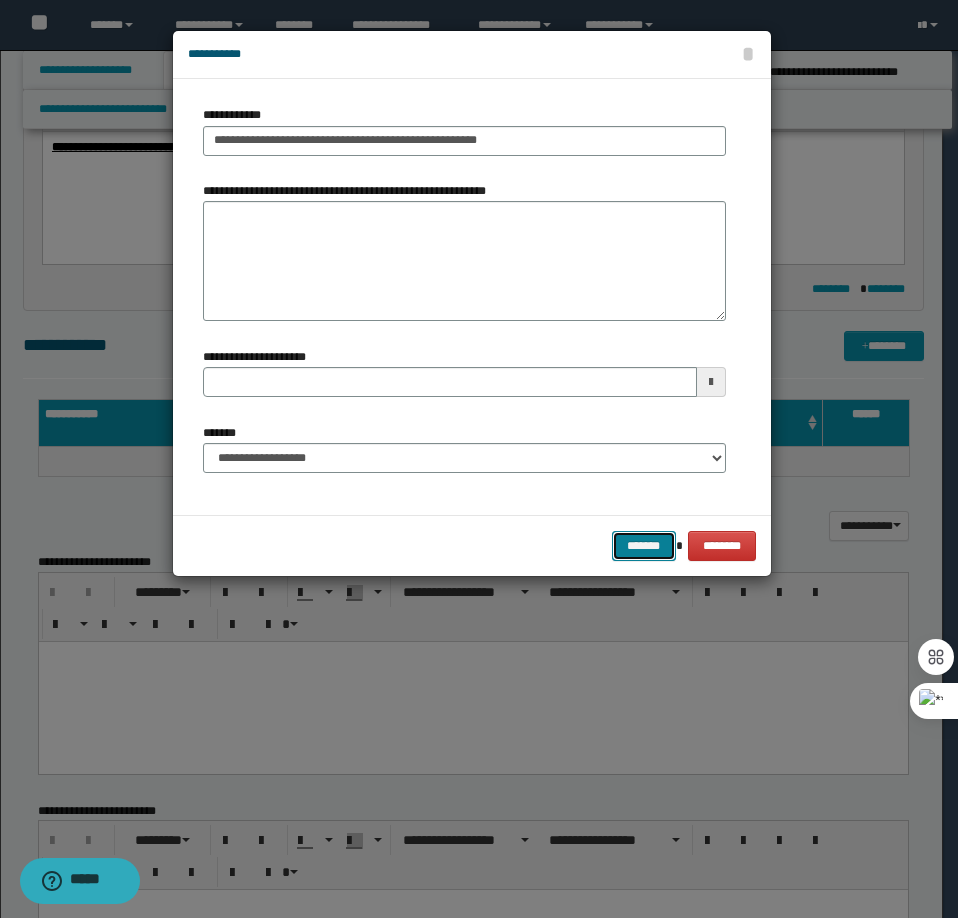 click on "*******" at bounding box center [644, 546] 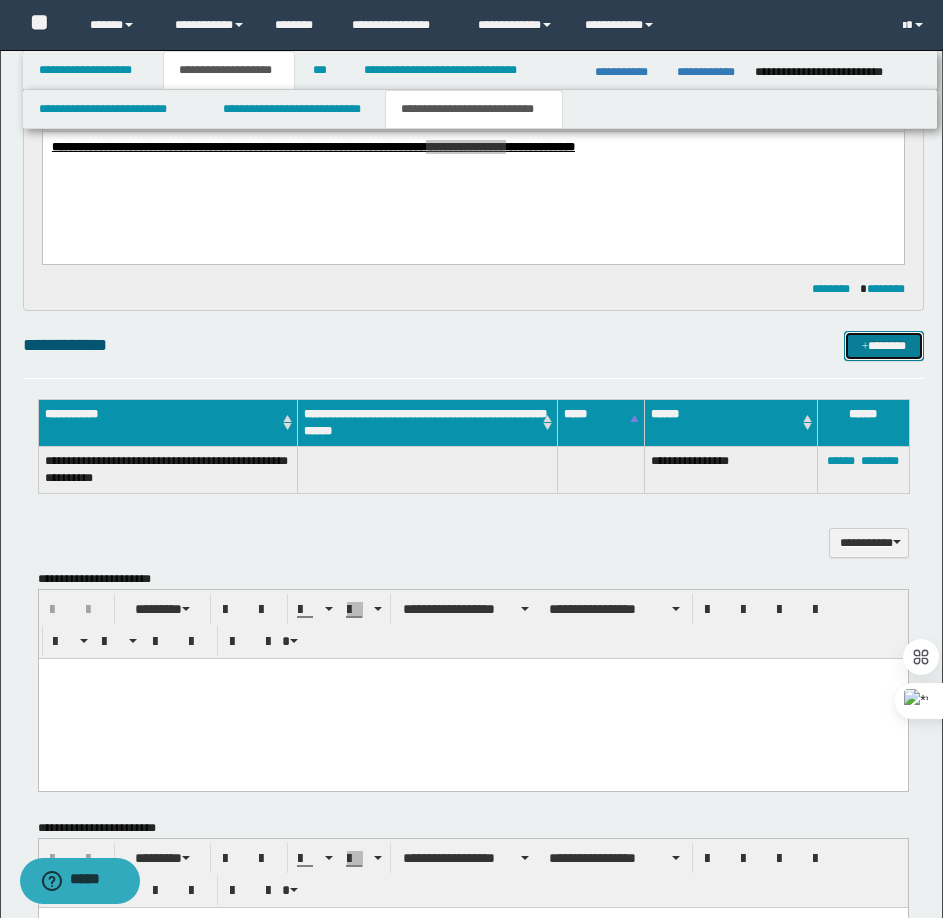 click at bounding box center [865, 347] 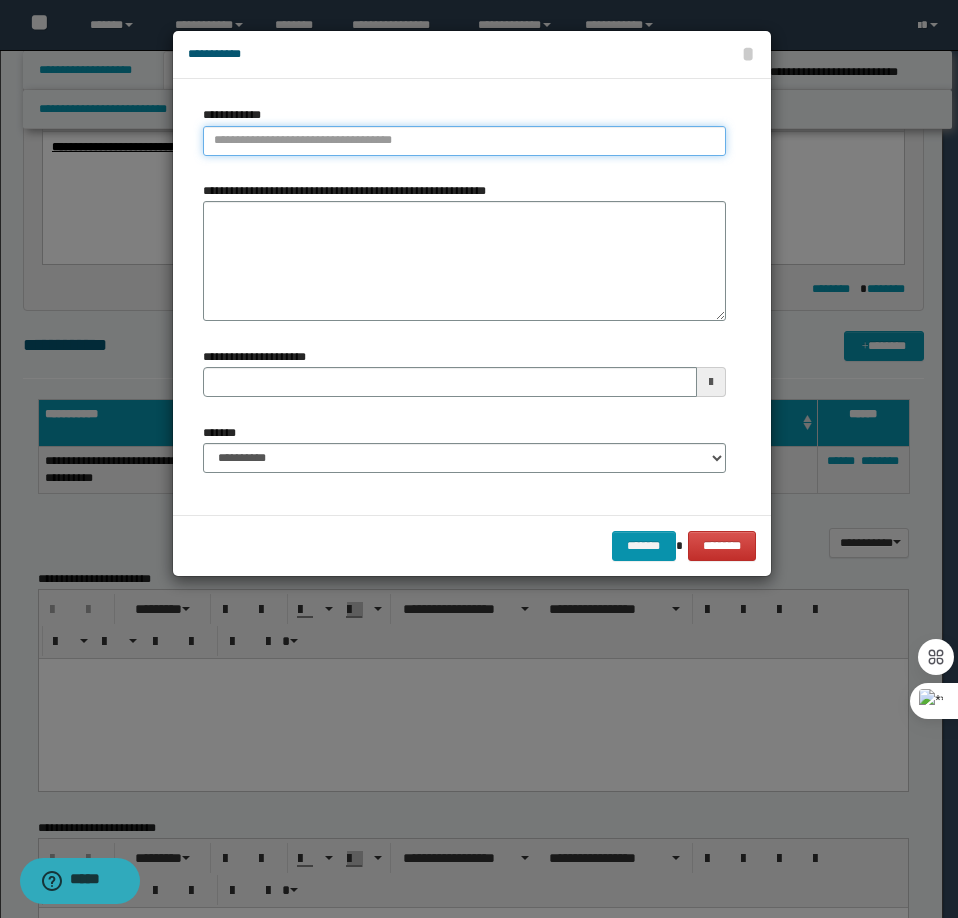 type on "**********" 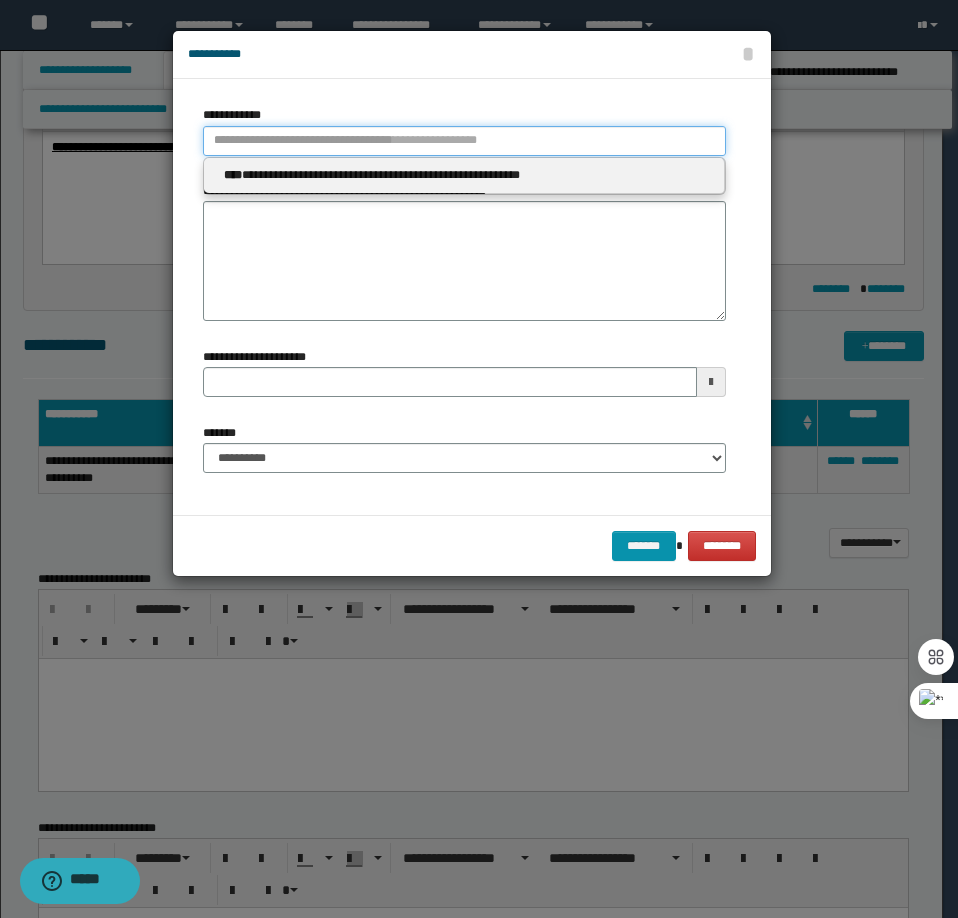 click on "**********" at bounding box center [464, 141] 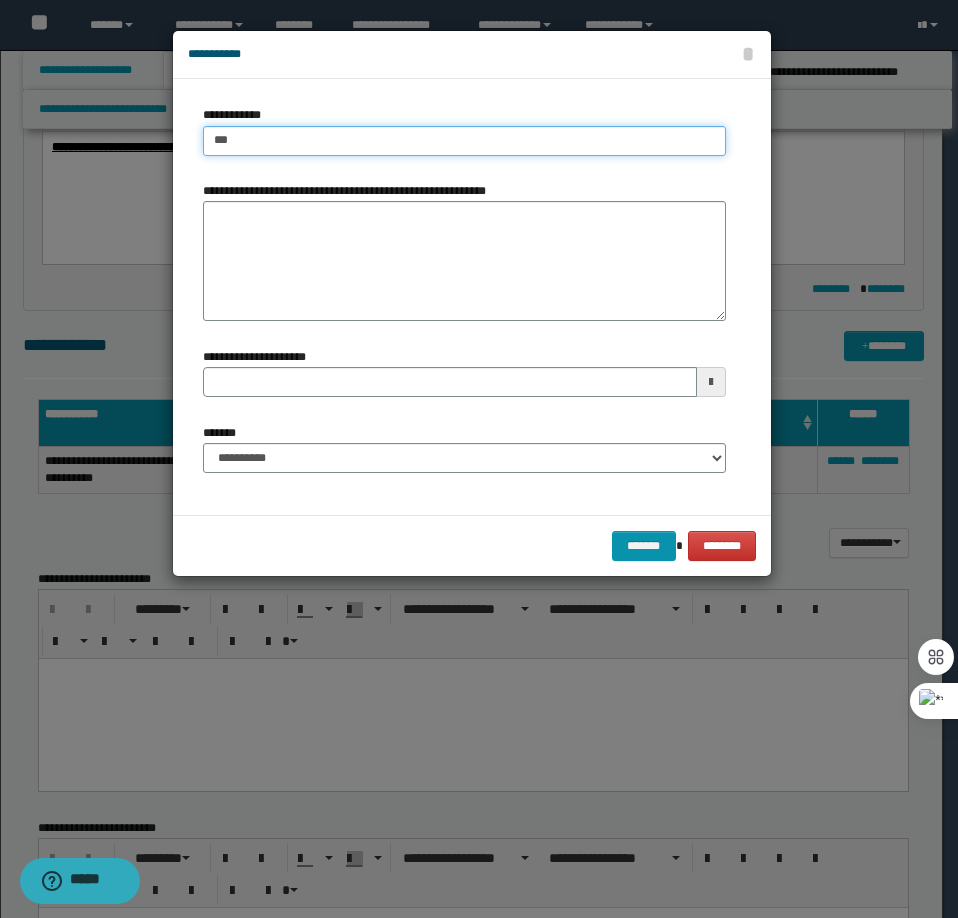 type on "****" 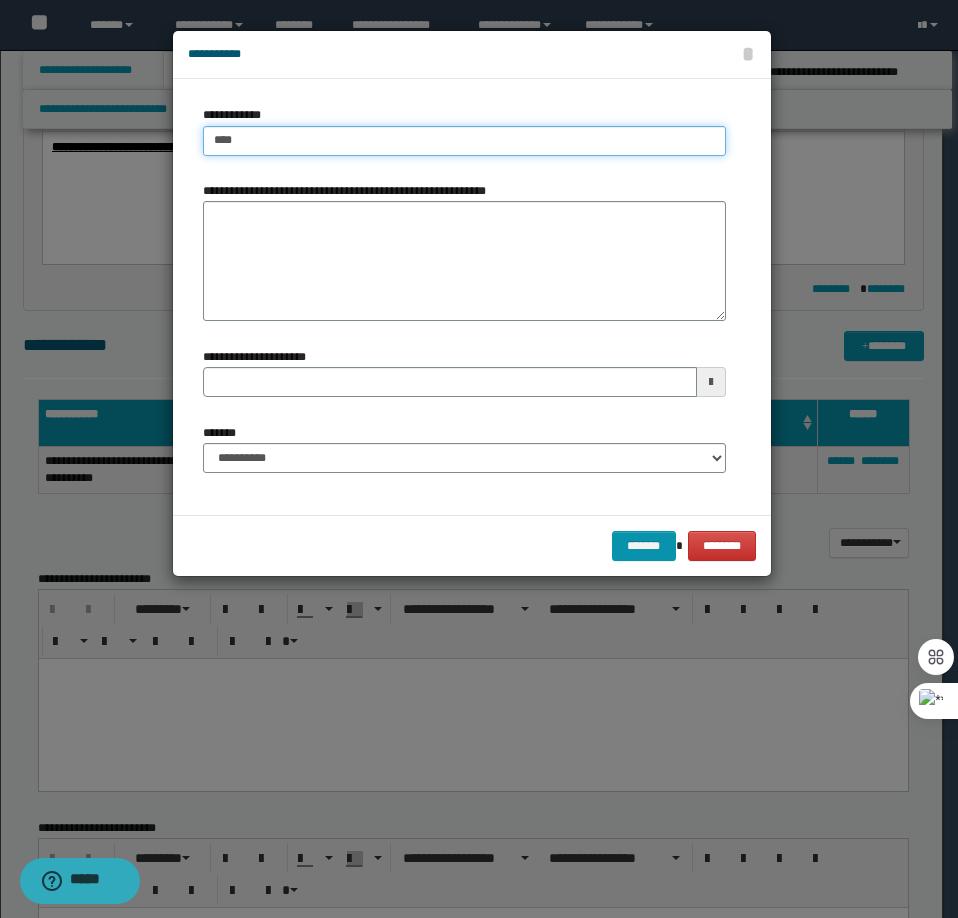 type on "****" 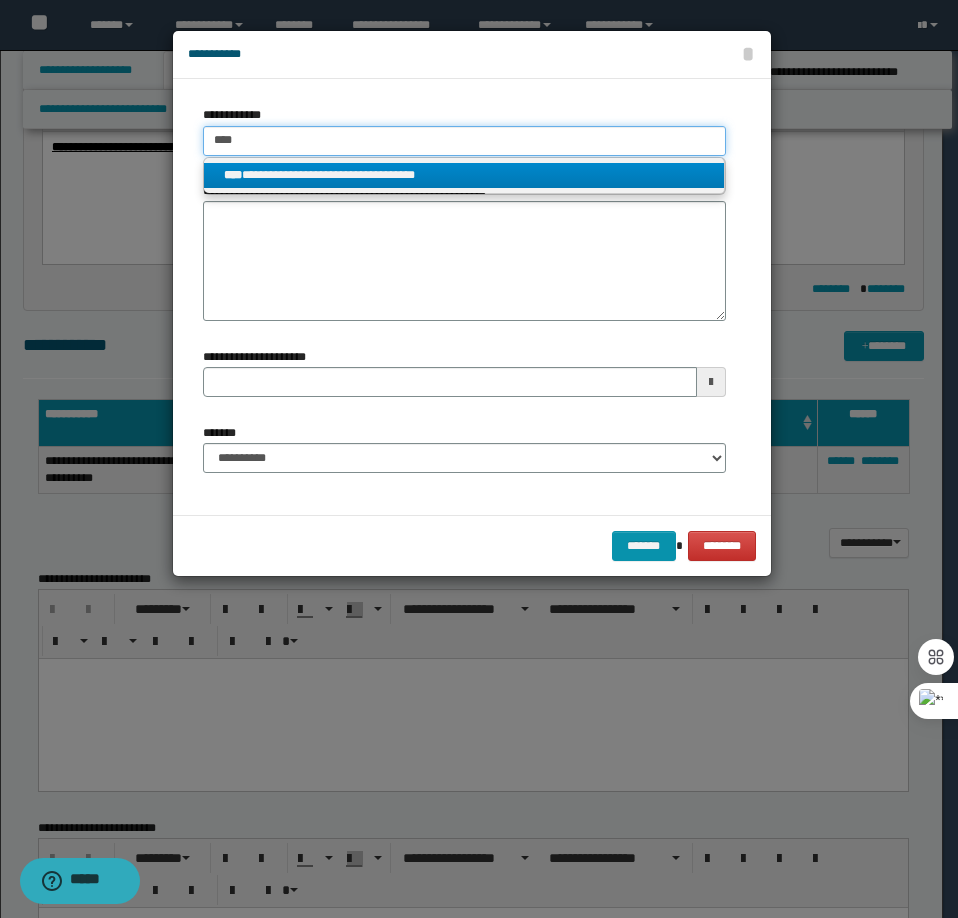 type on "****" 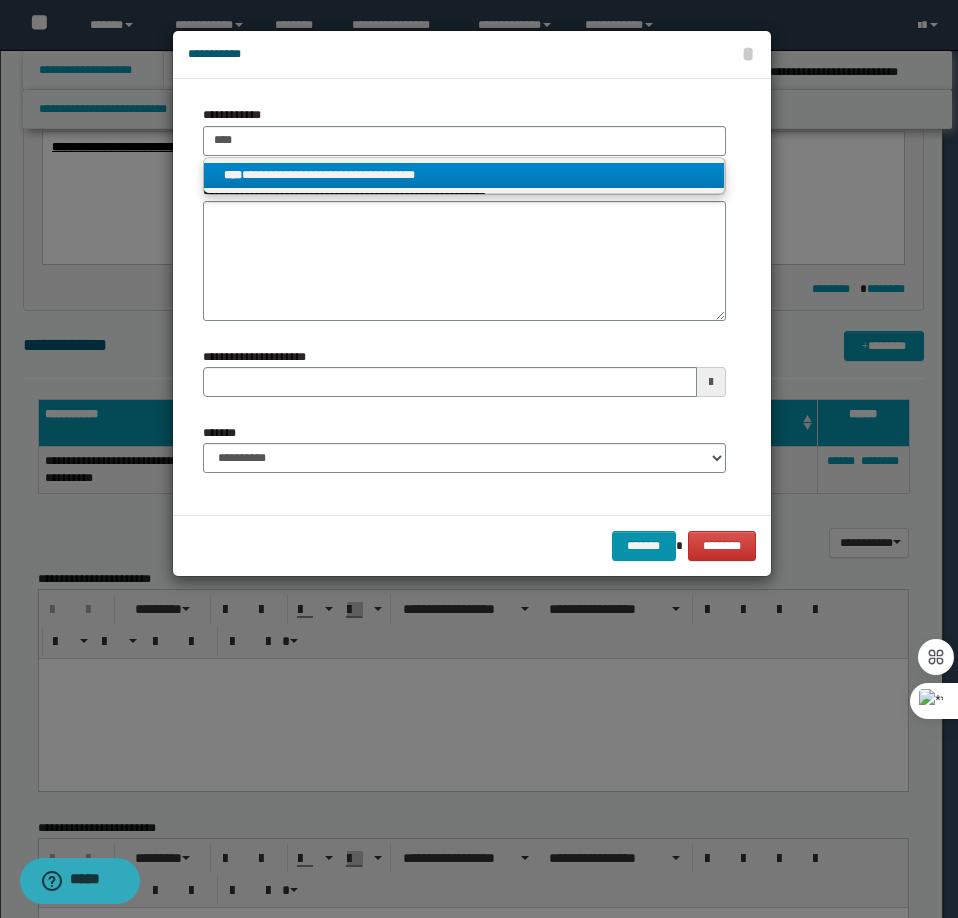 drag, startPoint x: 357, startPoint y: 177, endPoint x: 340, endPoint y: 189, distance: 20.808653 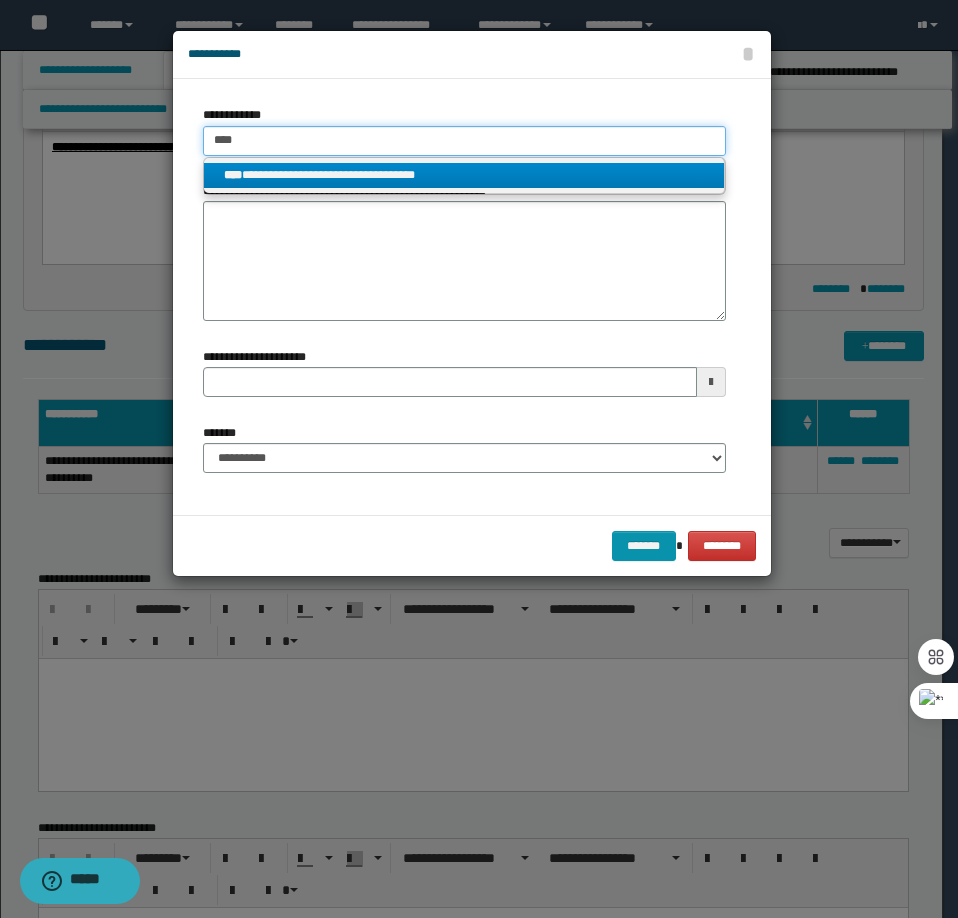 type 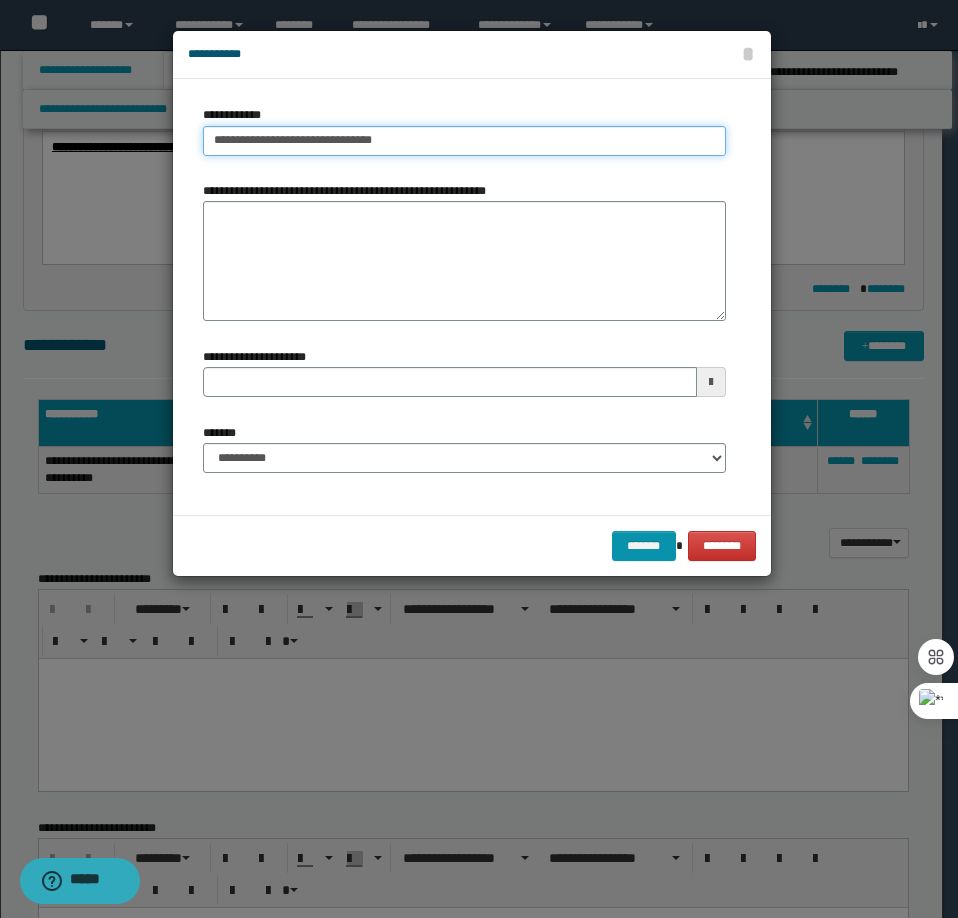 type 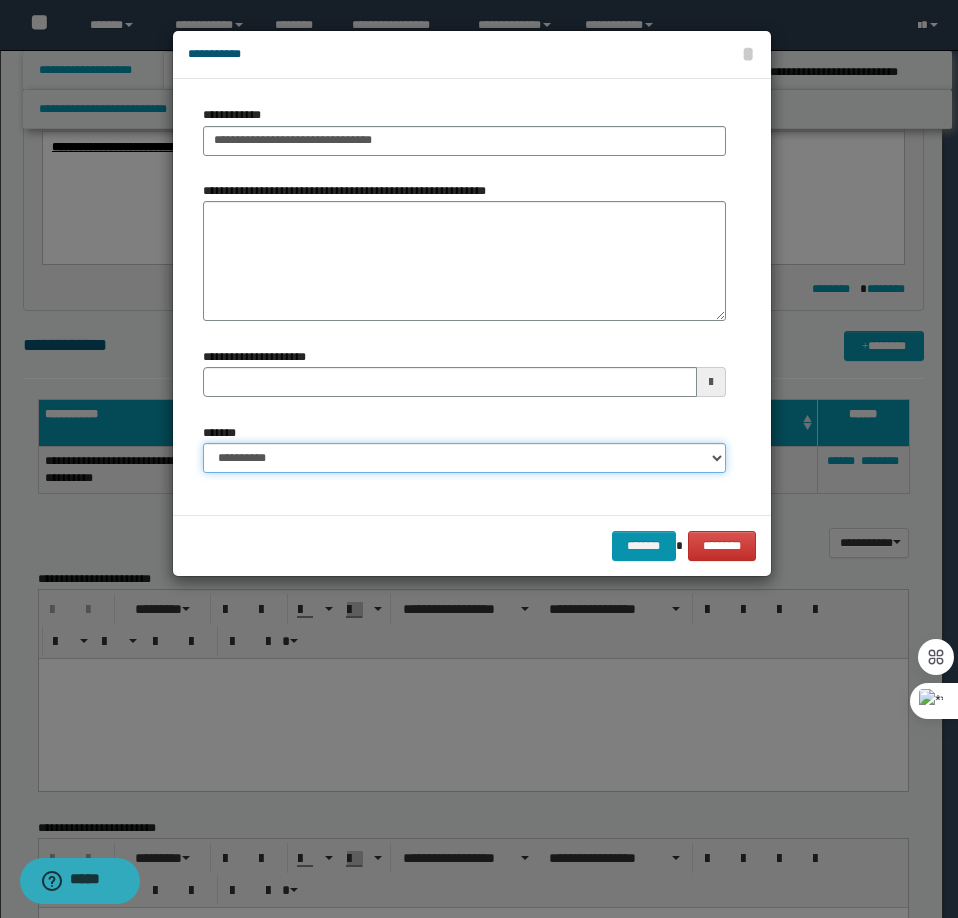 click on "**********" at bounding box center [464, 458] 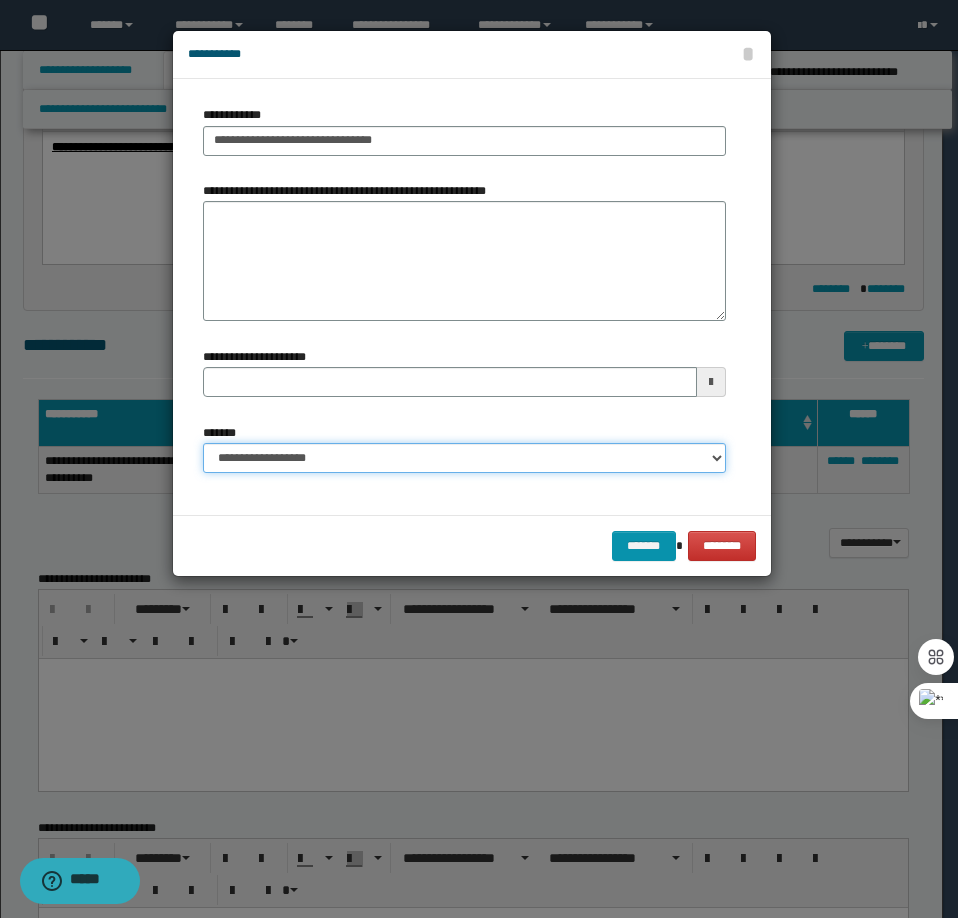 click on "**********" at bounding box center [464, 458] 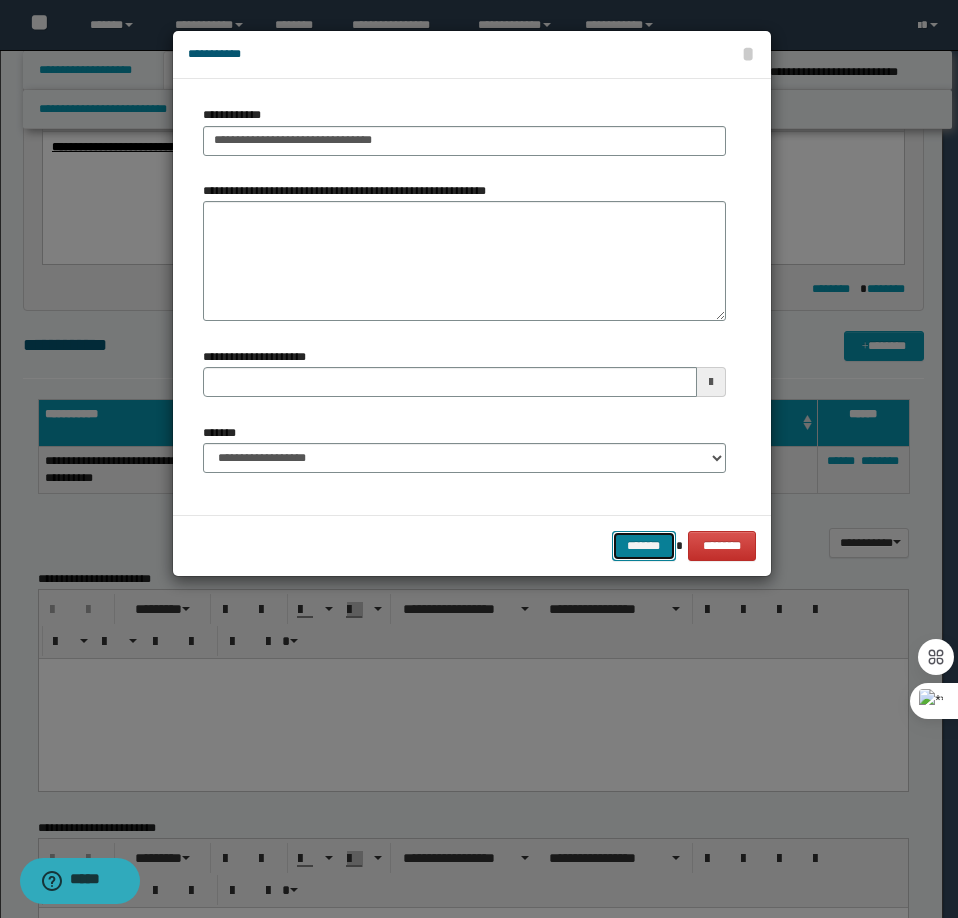 click on "*******" at bounding box center [644, 546] 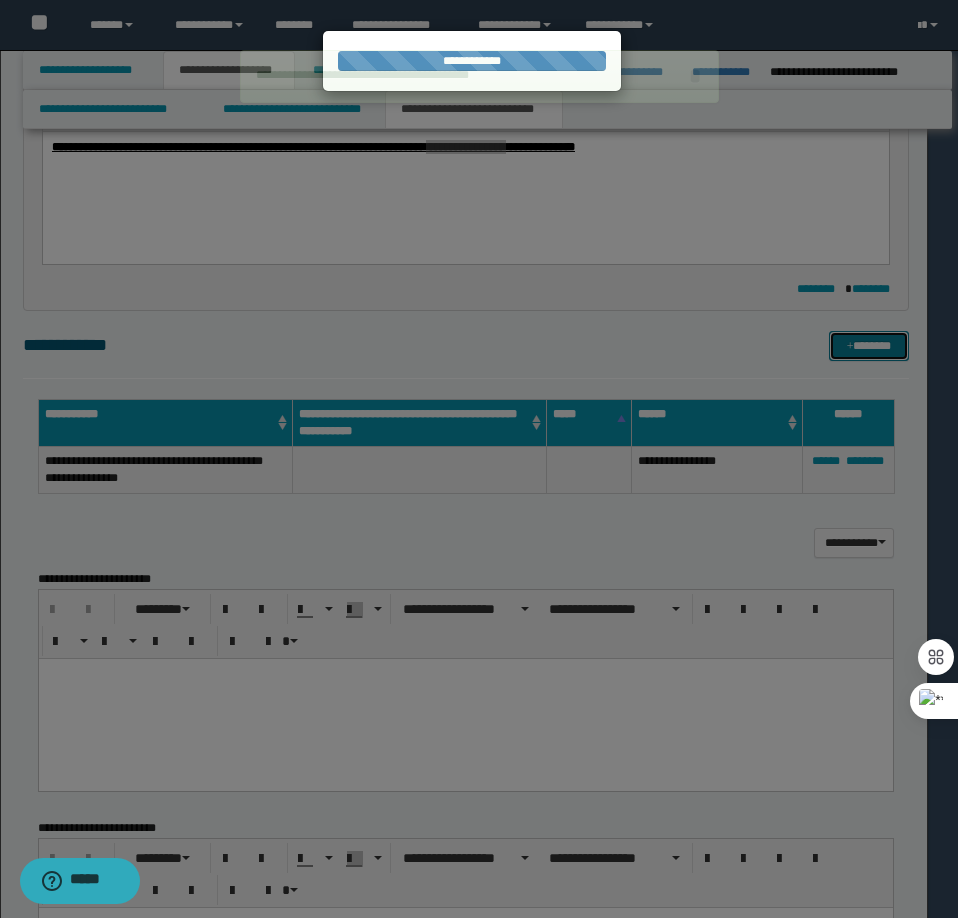 type 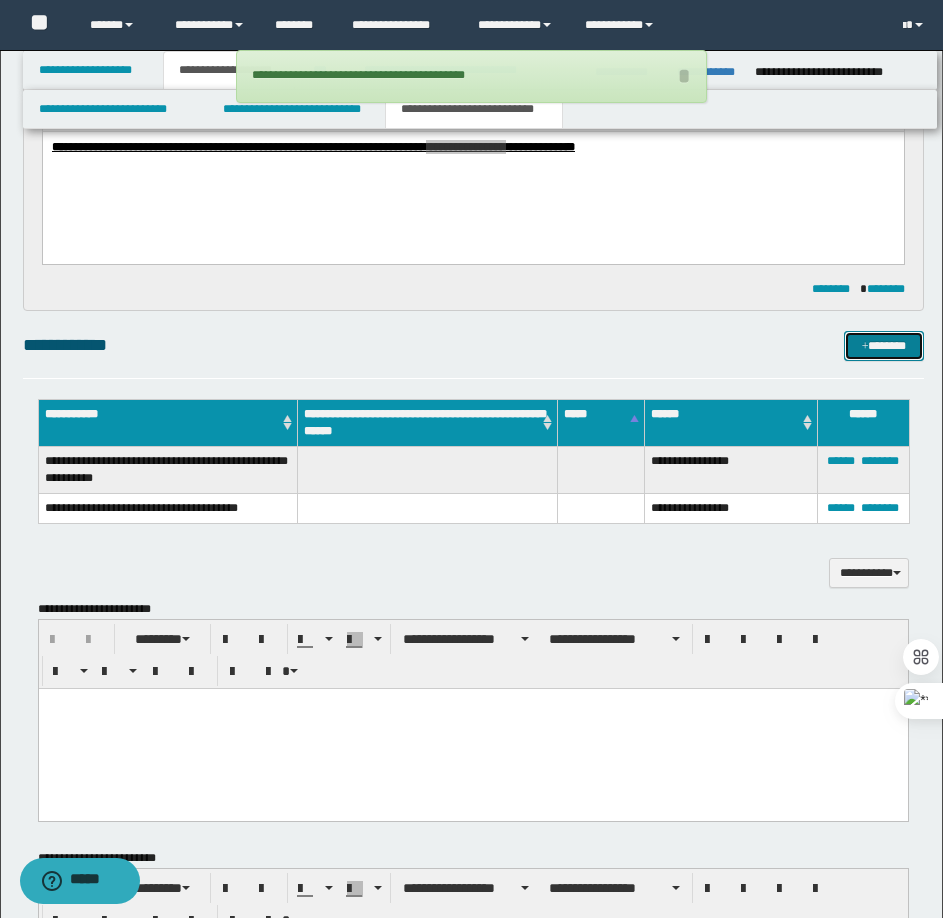 click on "*******" at bounding box center [884, 346] 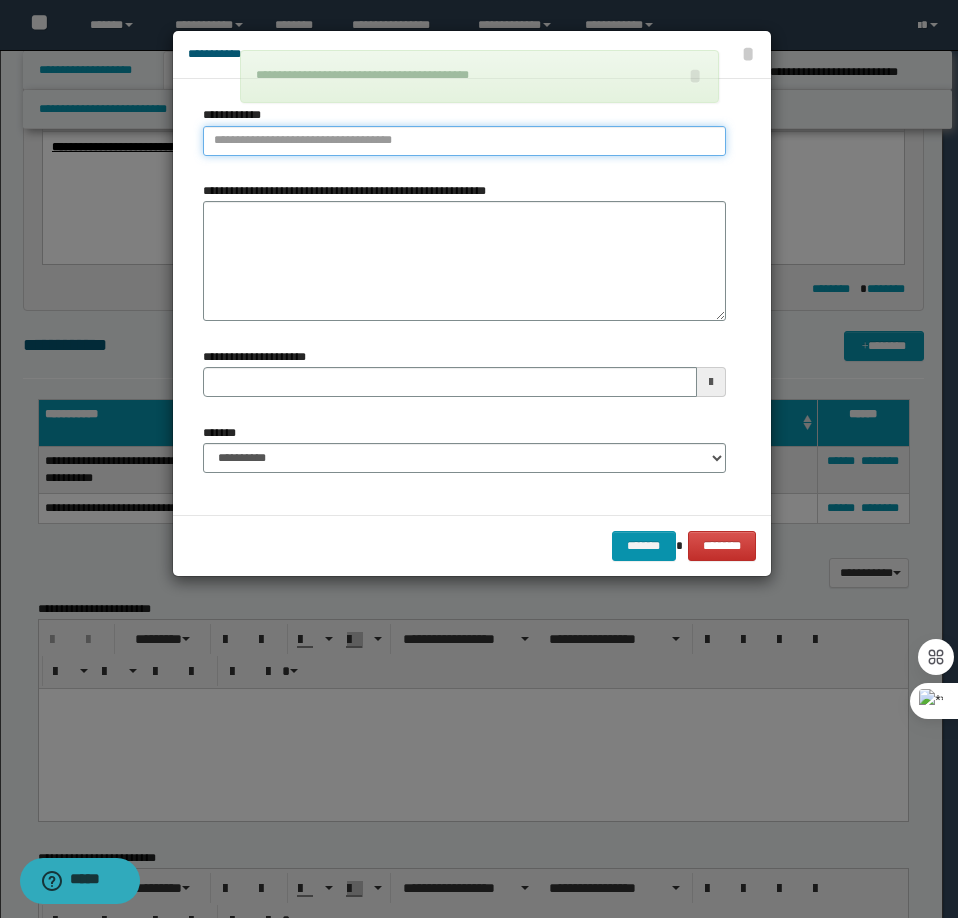 type on "**********" 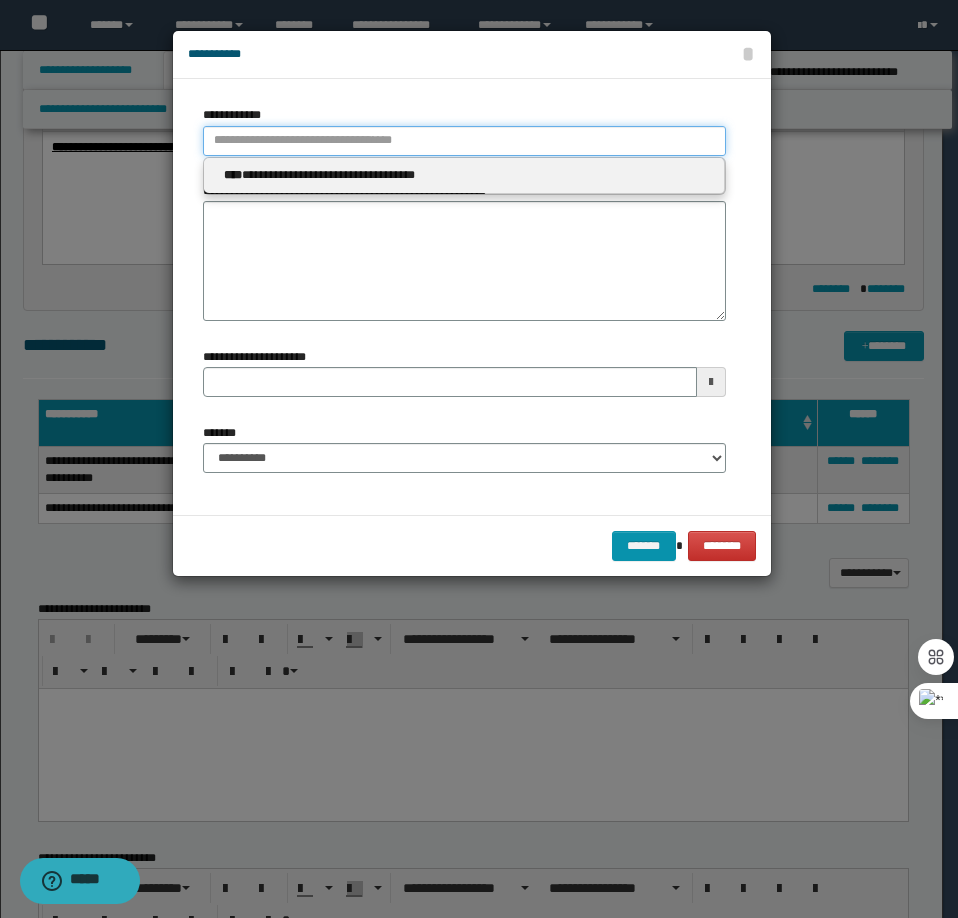 click on "**********" at bounding box center [464, 141] 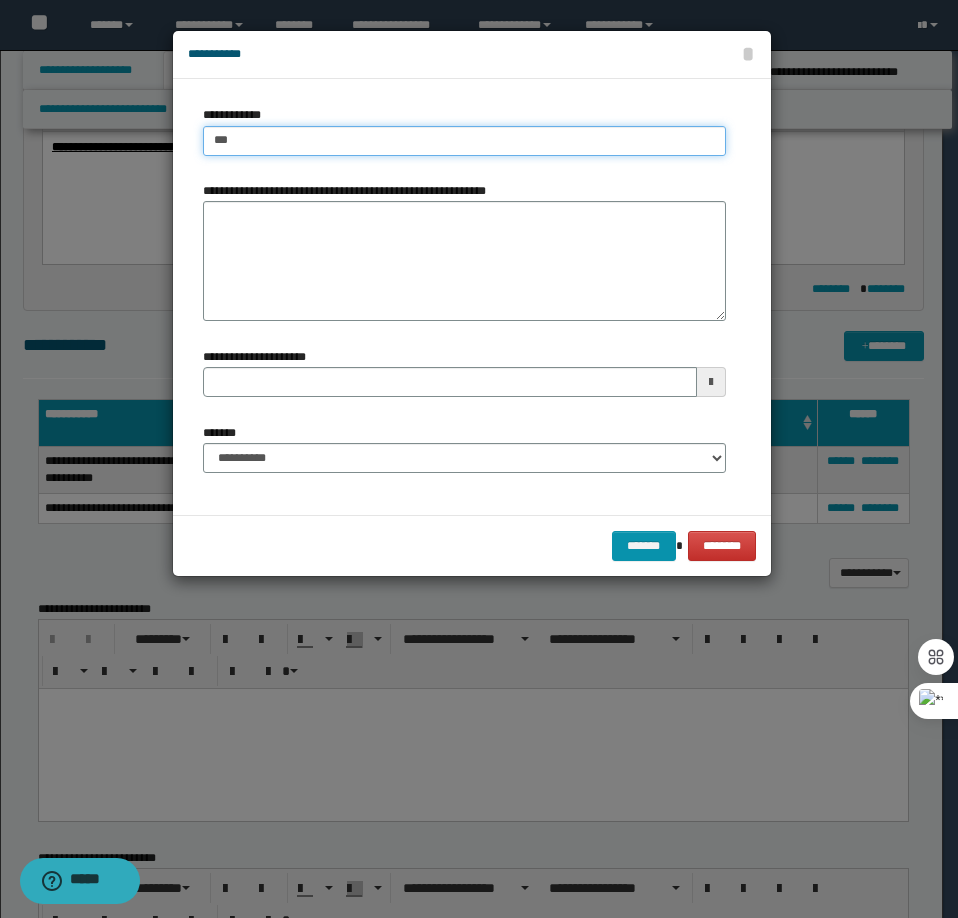 type on "****" 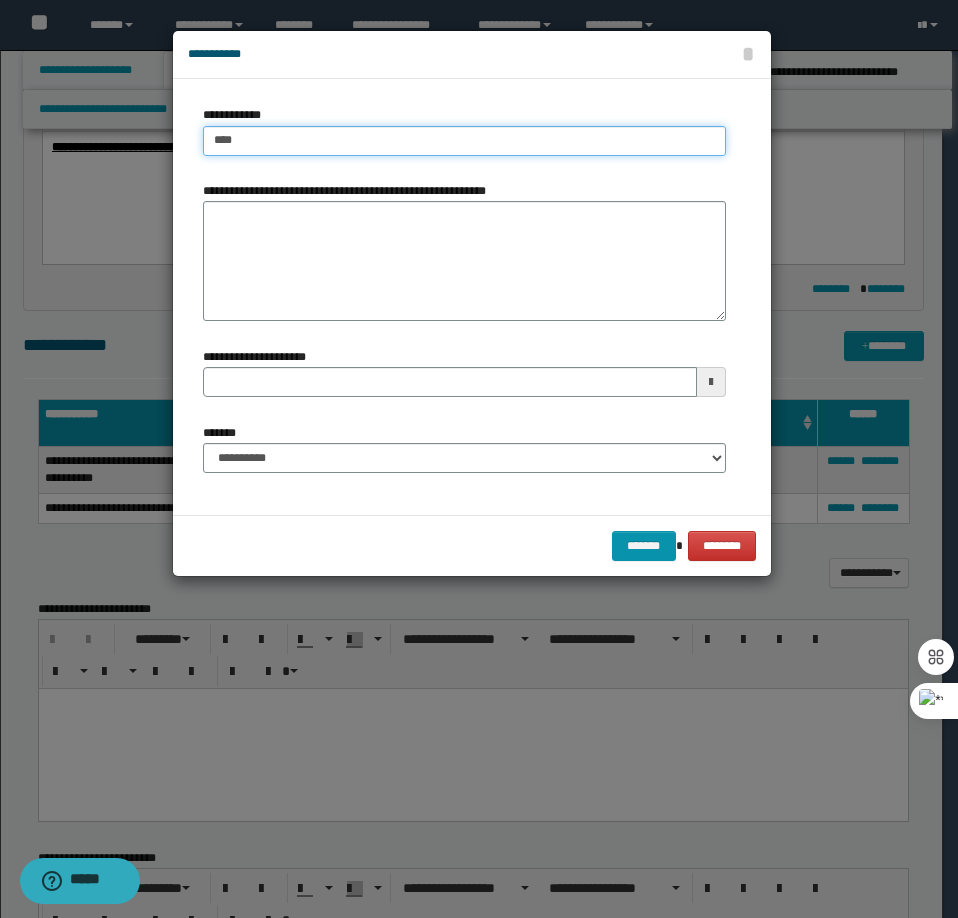 type on "****" 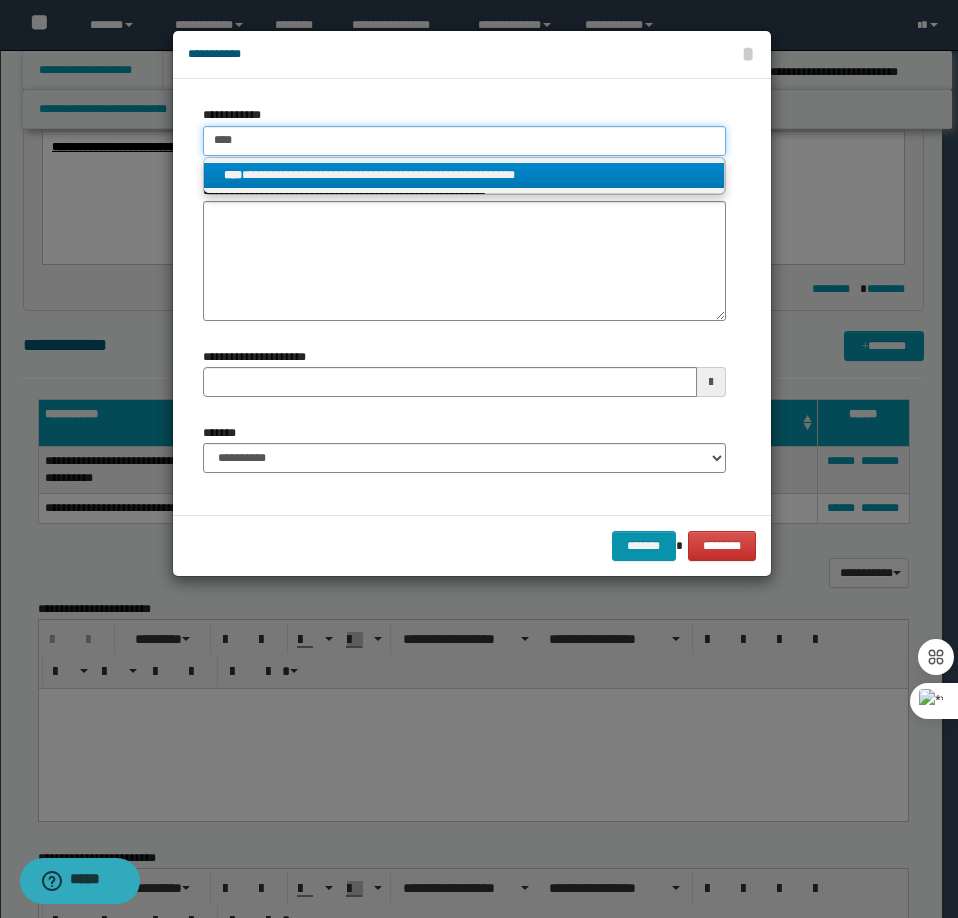 type on "****" 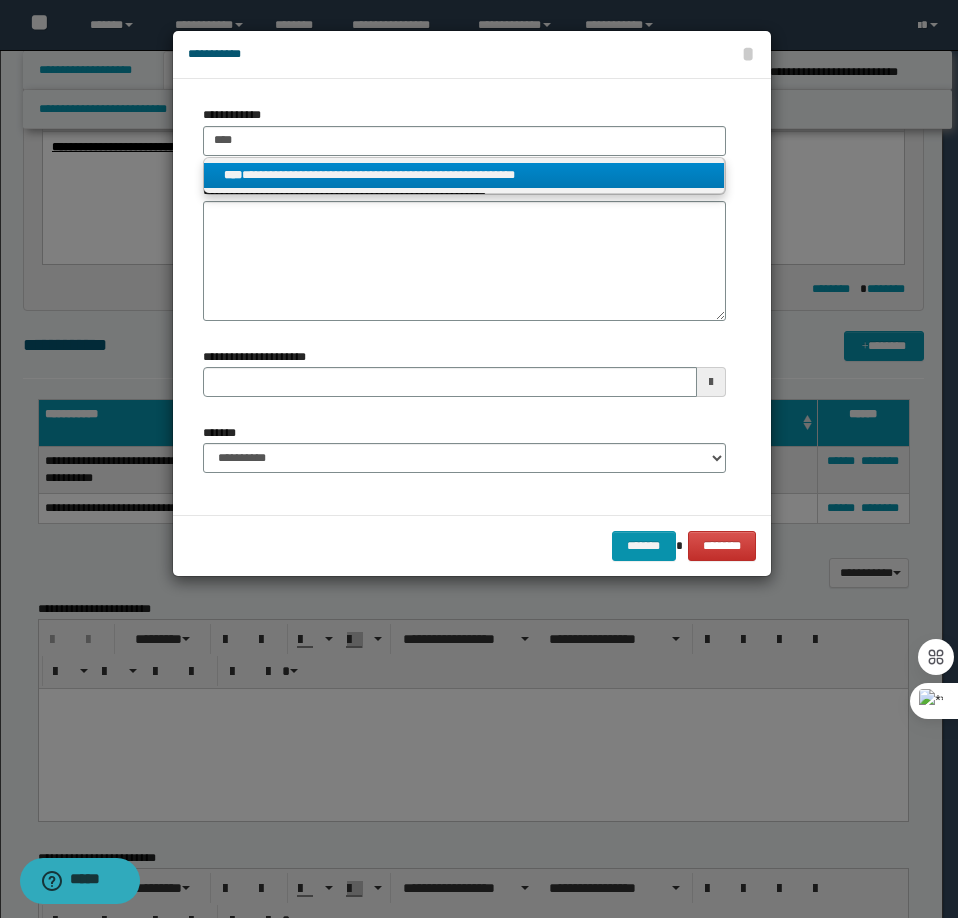 click on "**********" at bounding box center (464, 175) 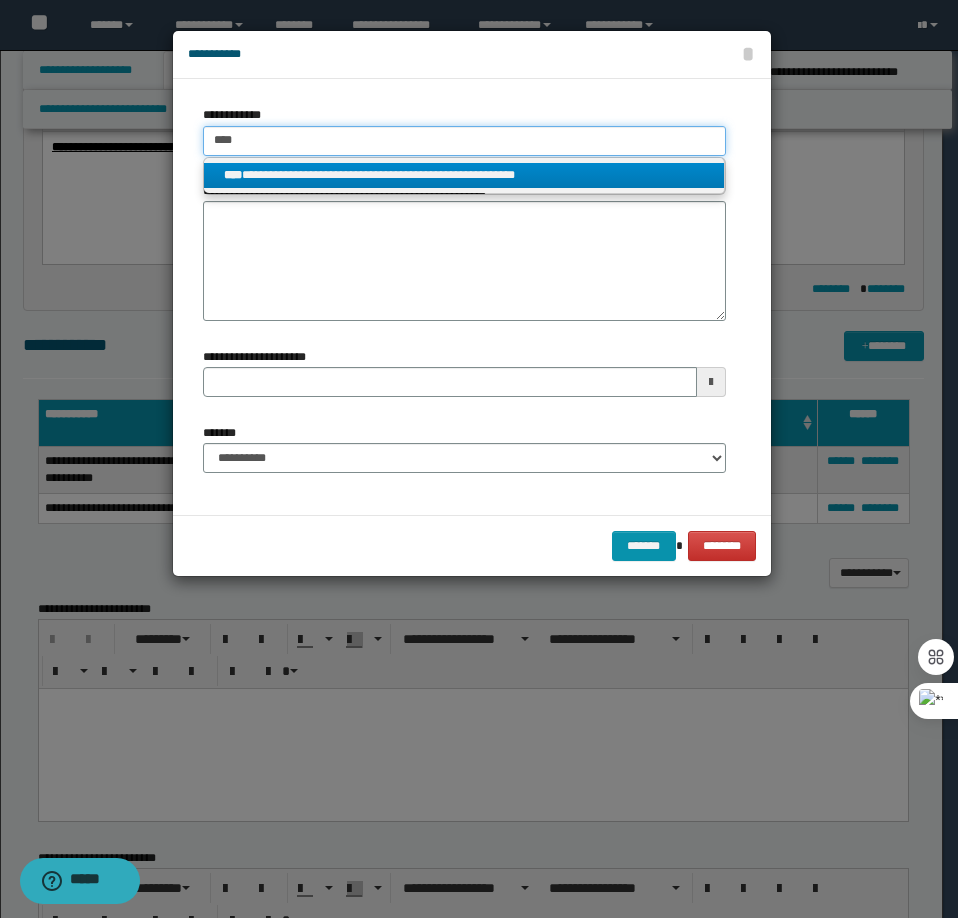 type 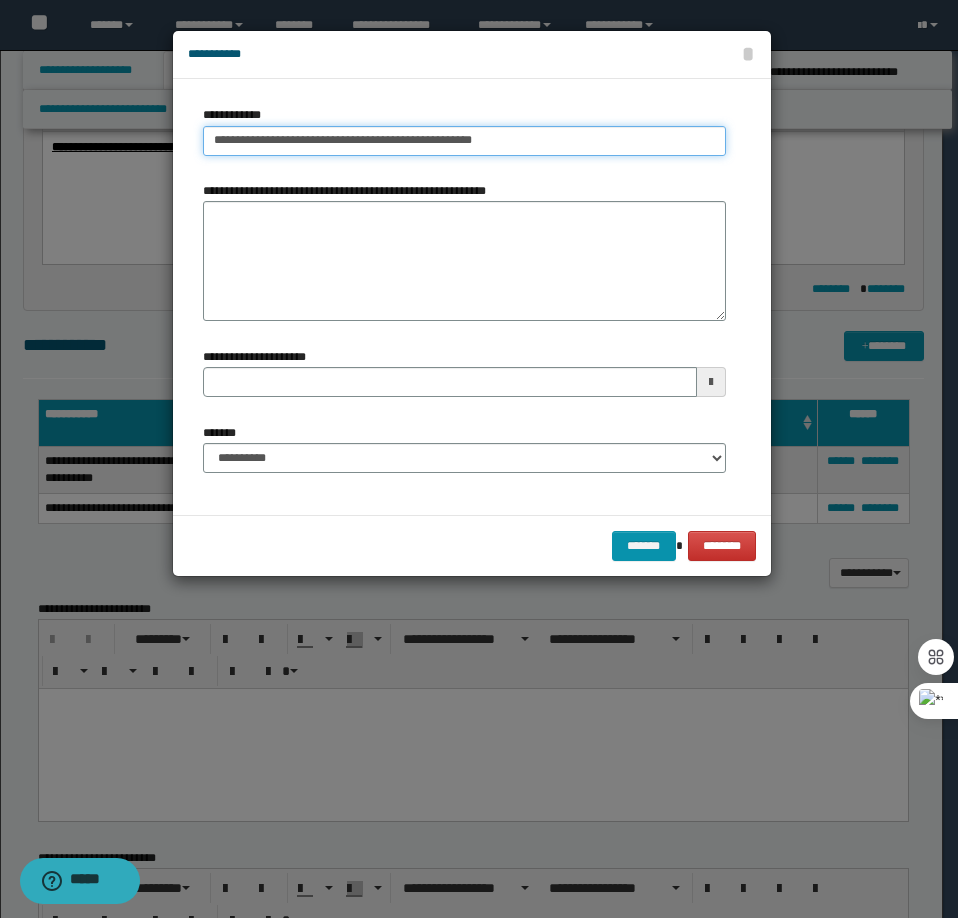 type 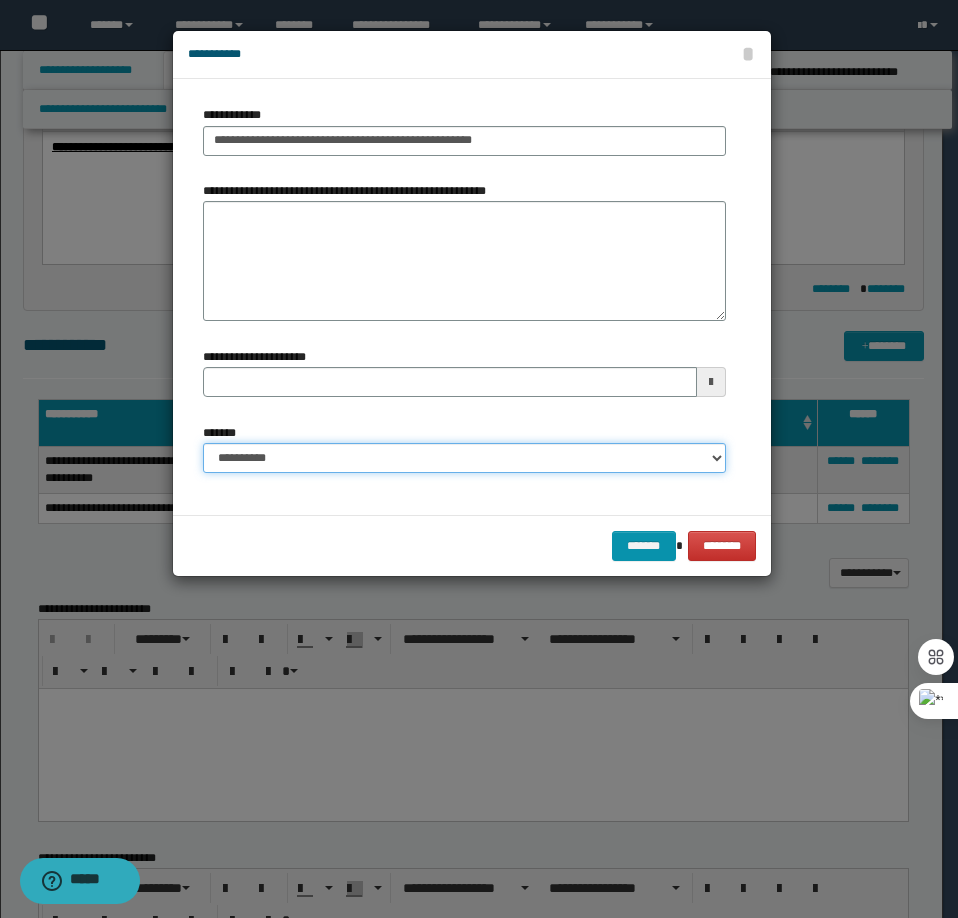 click on "**********" at bounding box center (464, 458) 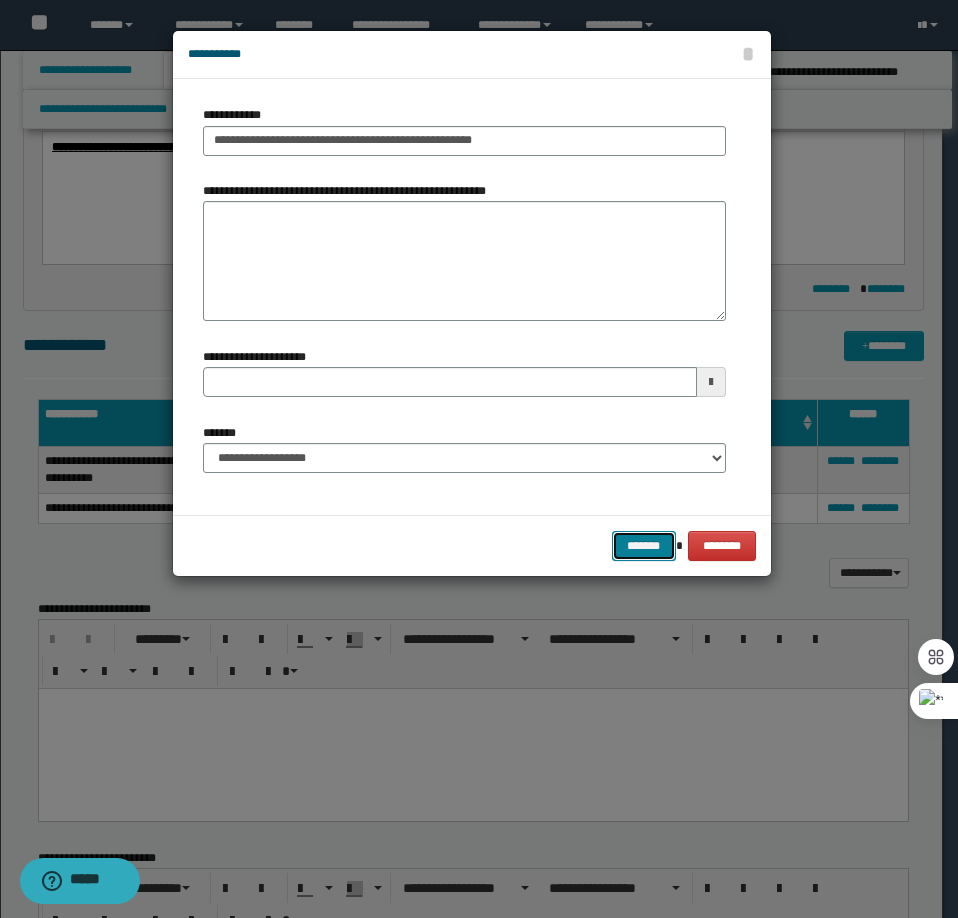 click on "*******" at bounding box center (644, 546) 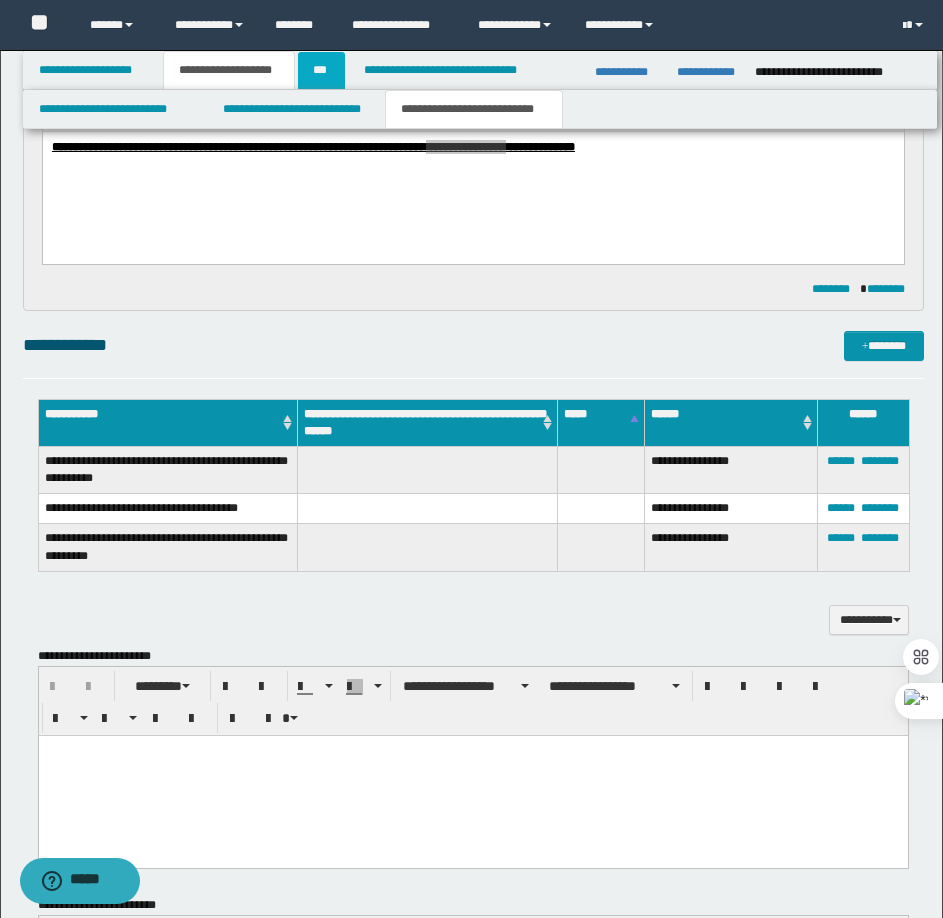 click on "***" at bounding box center [321, 70] 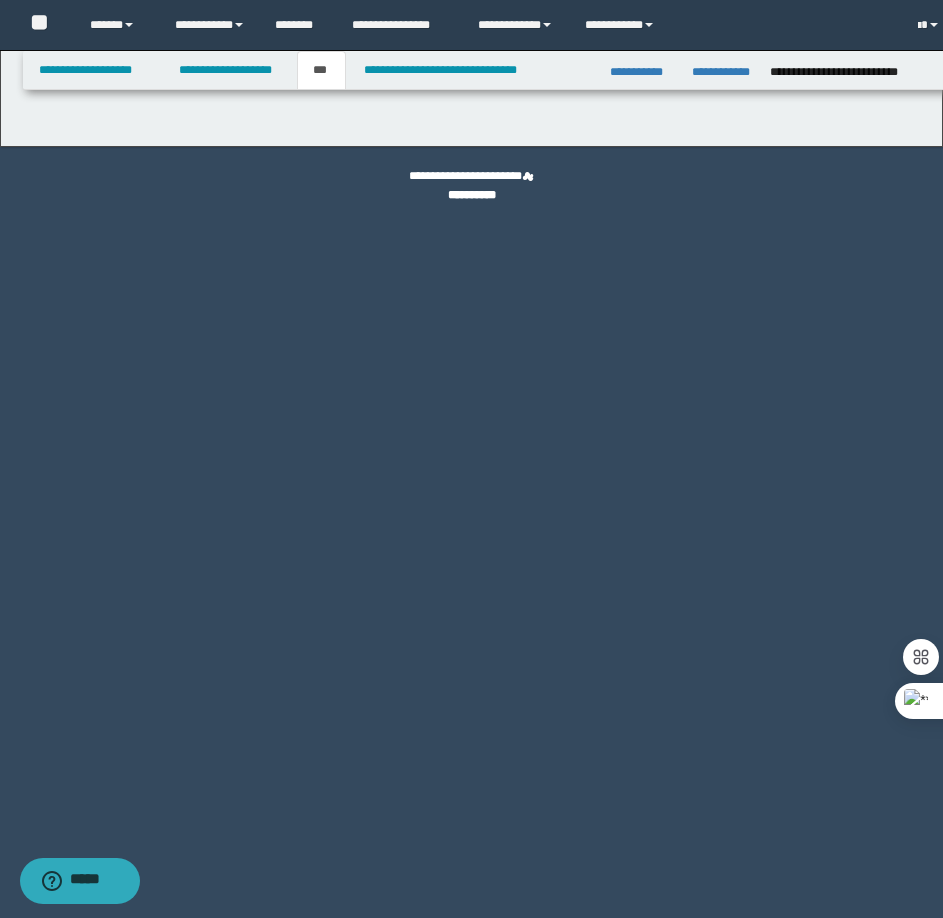 scroll, scrollTop: 0, scrollLeft: 0, axis: both 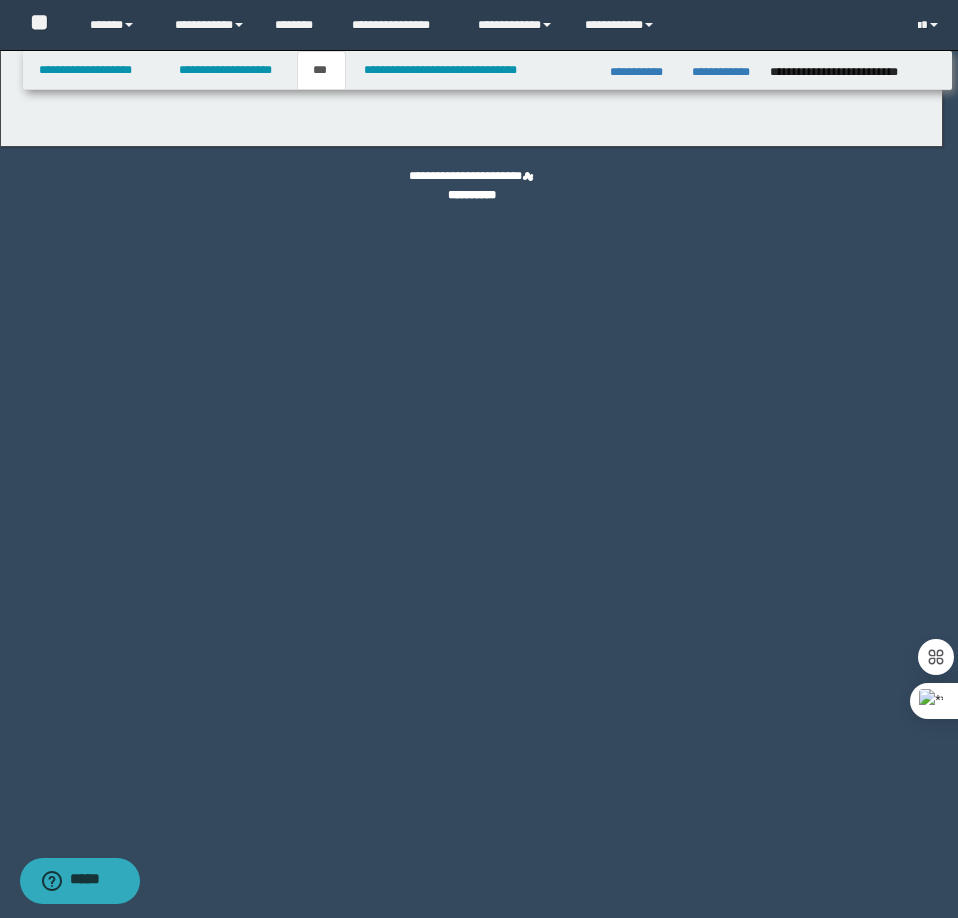 select on "*" 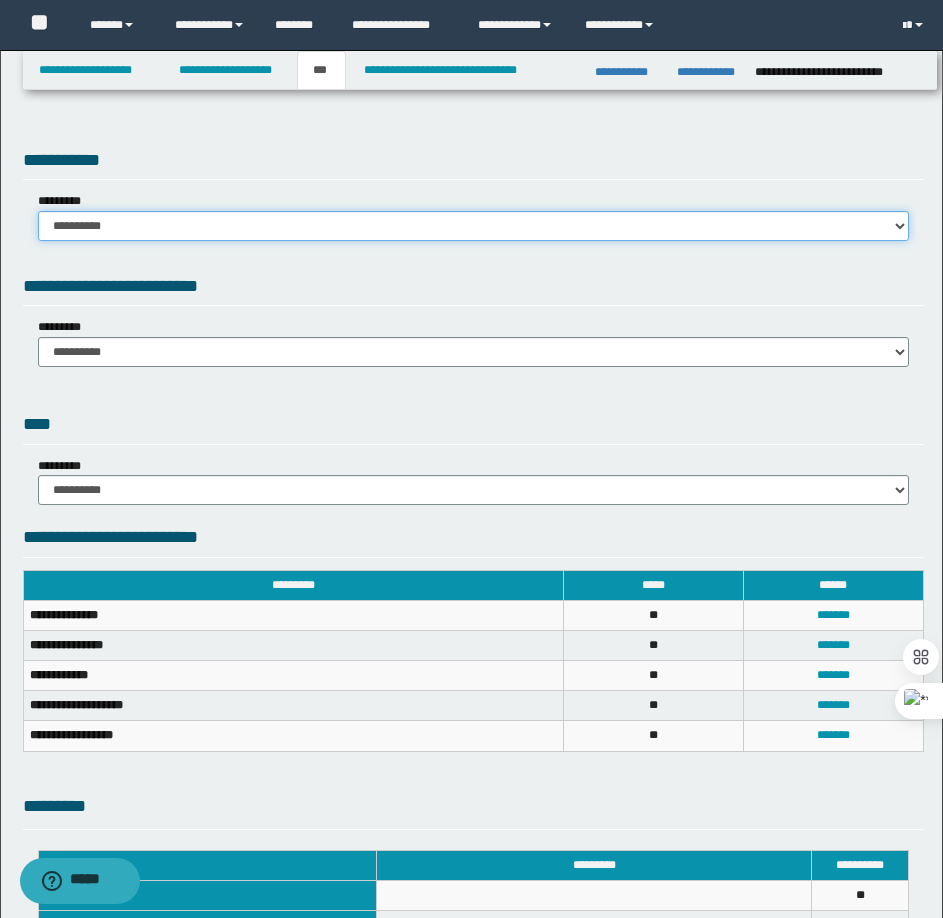 click on "**********" at bounding box center (473, 226) 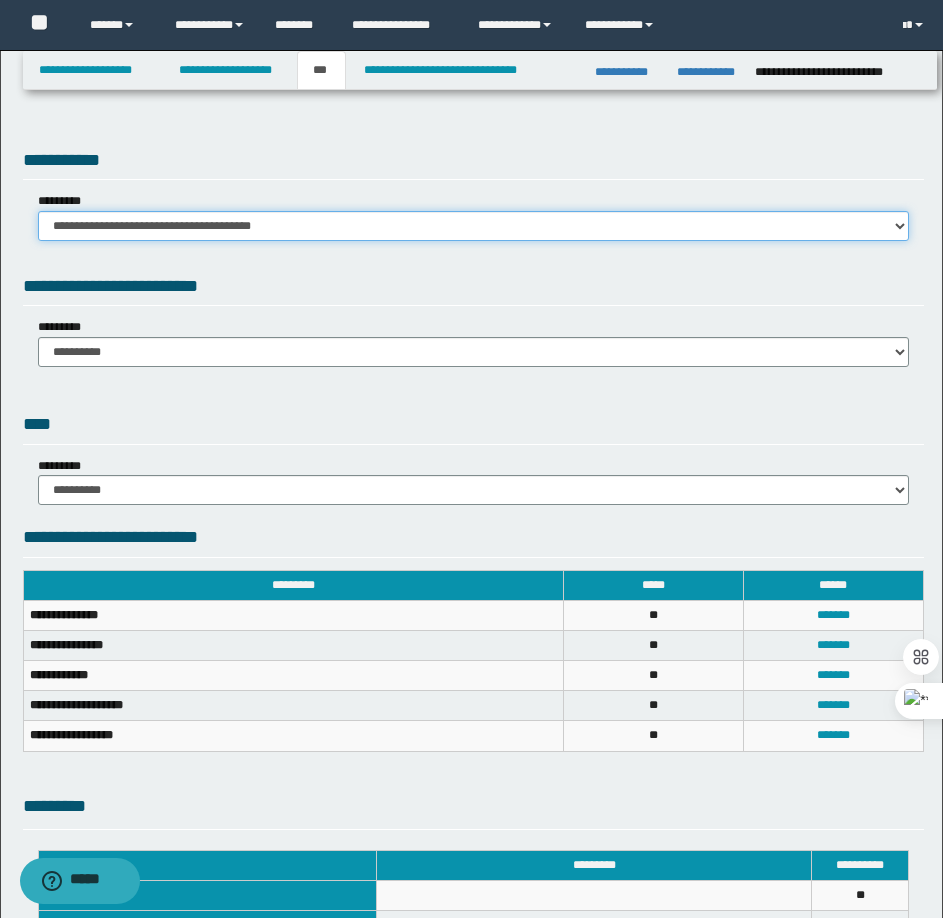 click on "**********" at bounding box center [473, 226] 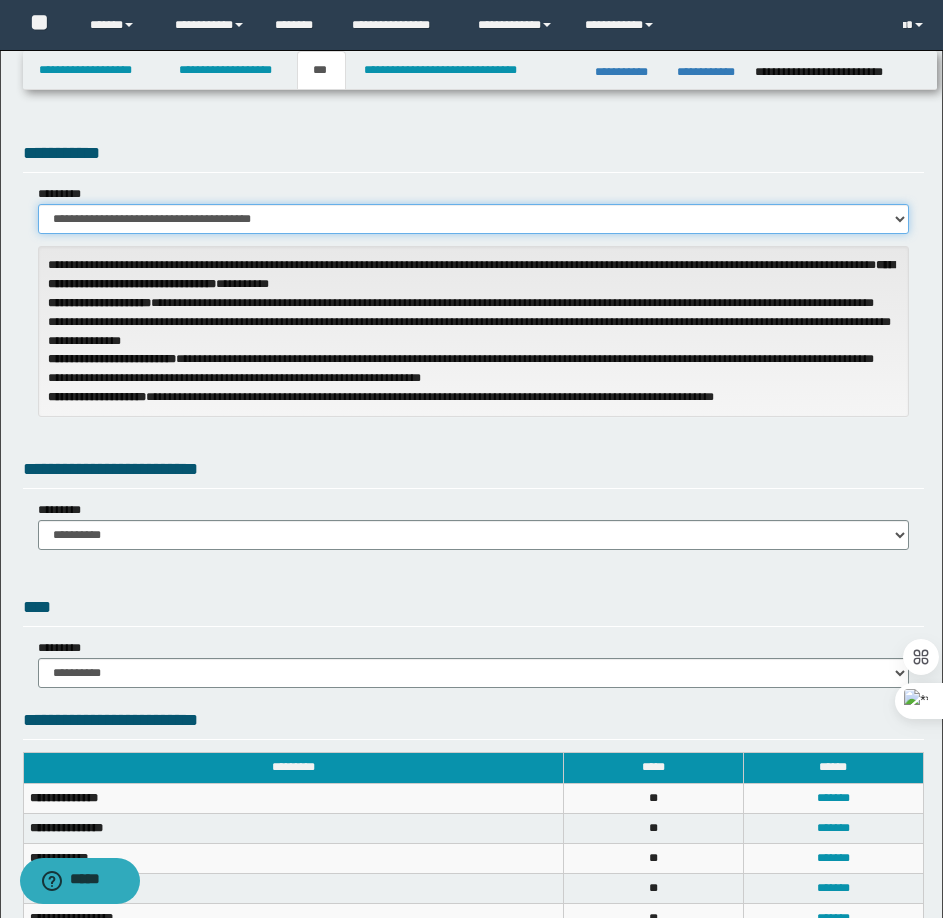 scroll, scrollTop: 0, scrollLeft: 0, axis: both 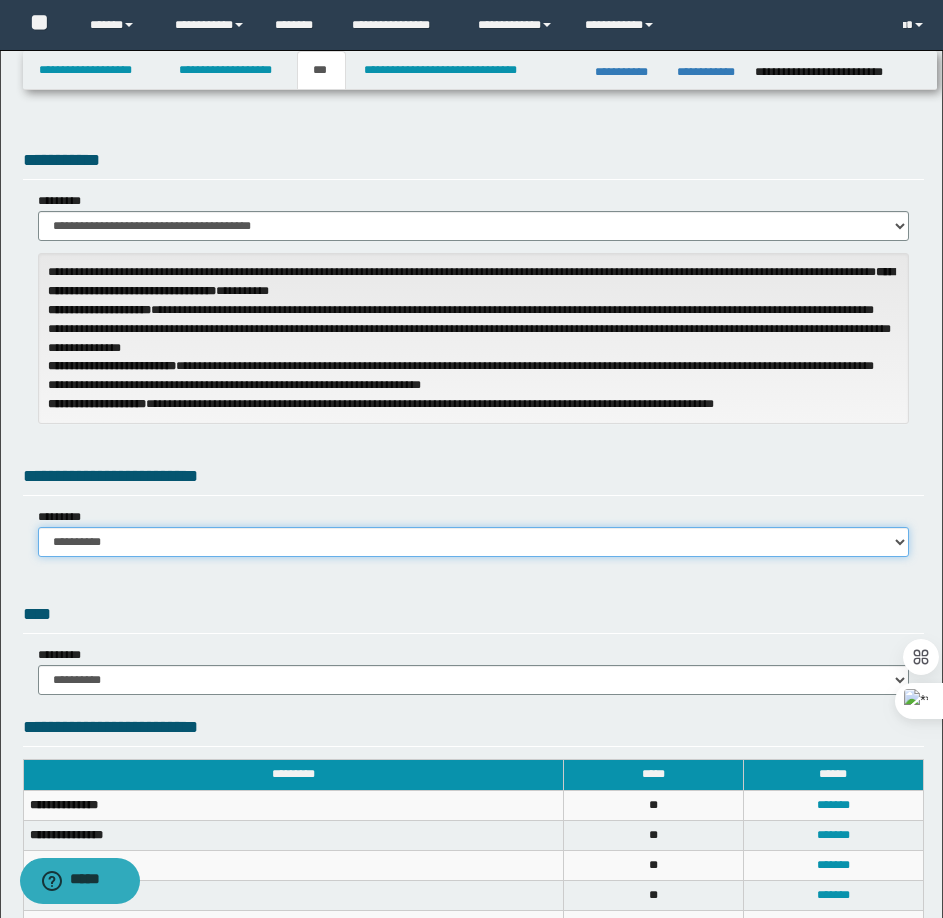 click on "**********" at bounding box center [473, 542] 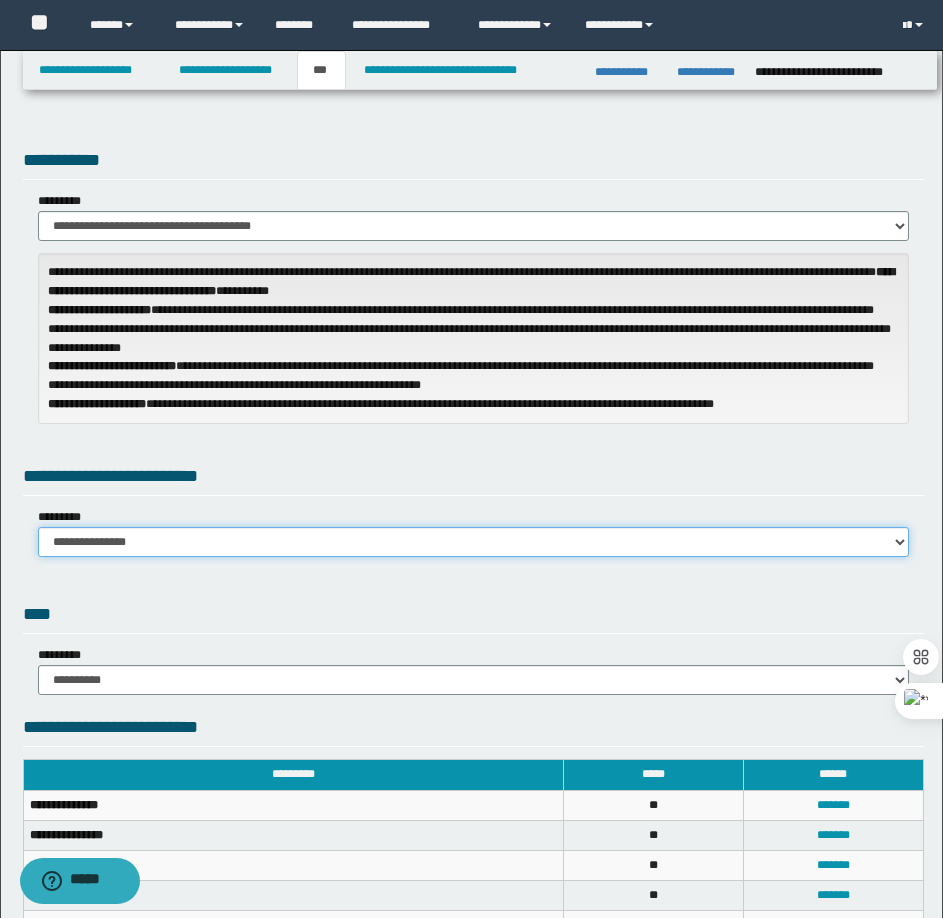 click on "**********" at bounding box center (473, 542) 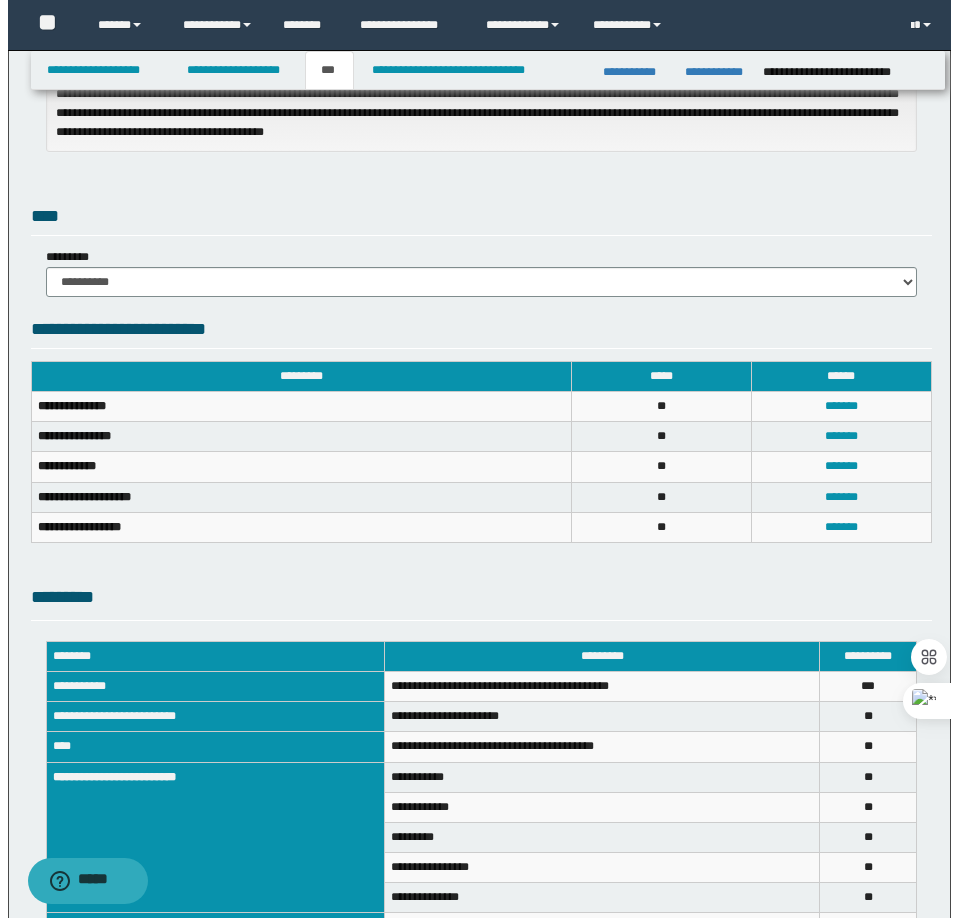 scroll, scrollTop: 500, scrollLeft: 0, axis: vertical 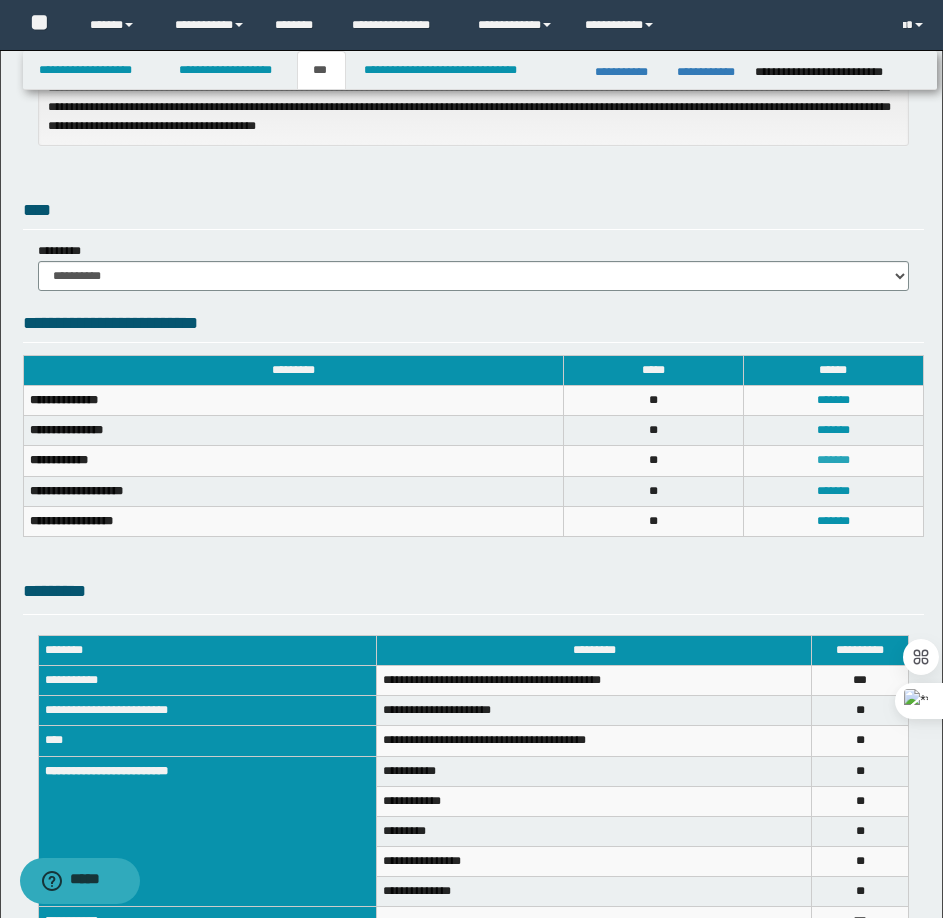 click on "*******" at bounding box center [833, 460] 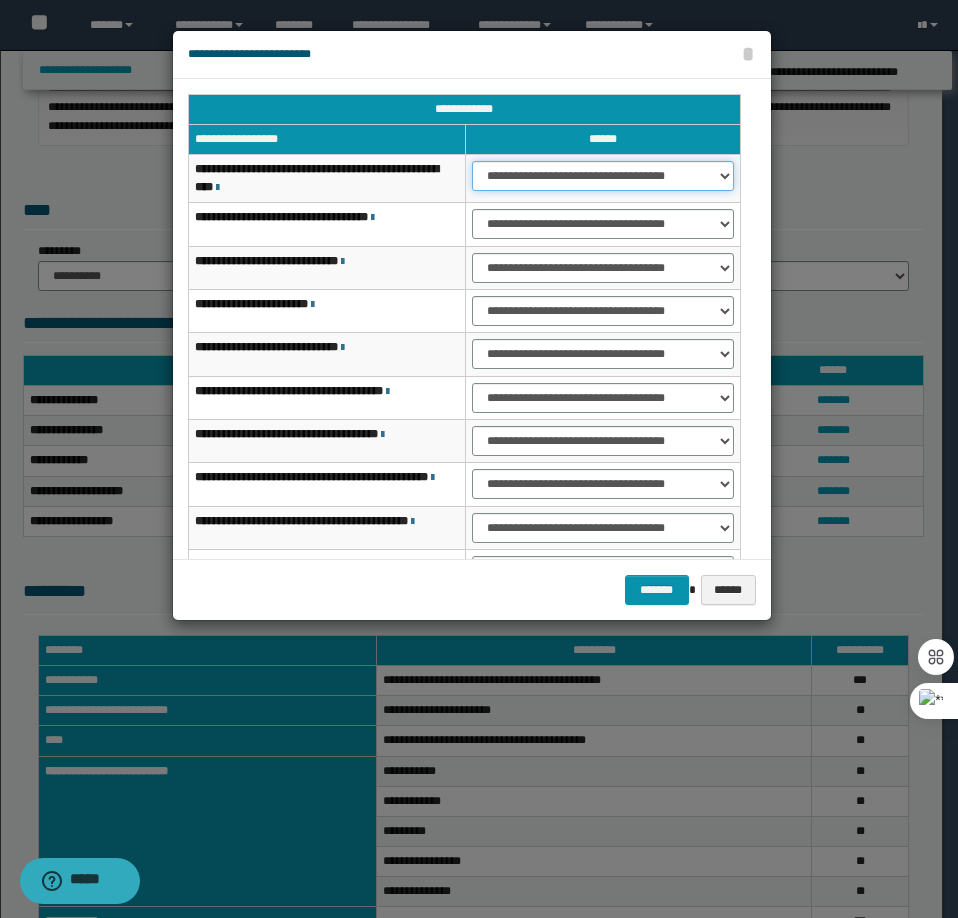 click on "**********" at bounding box center [603, 176] 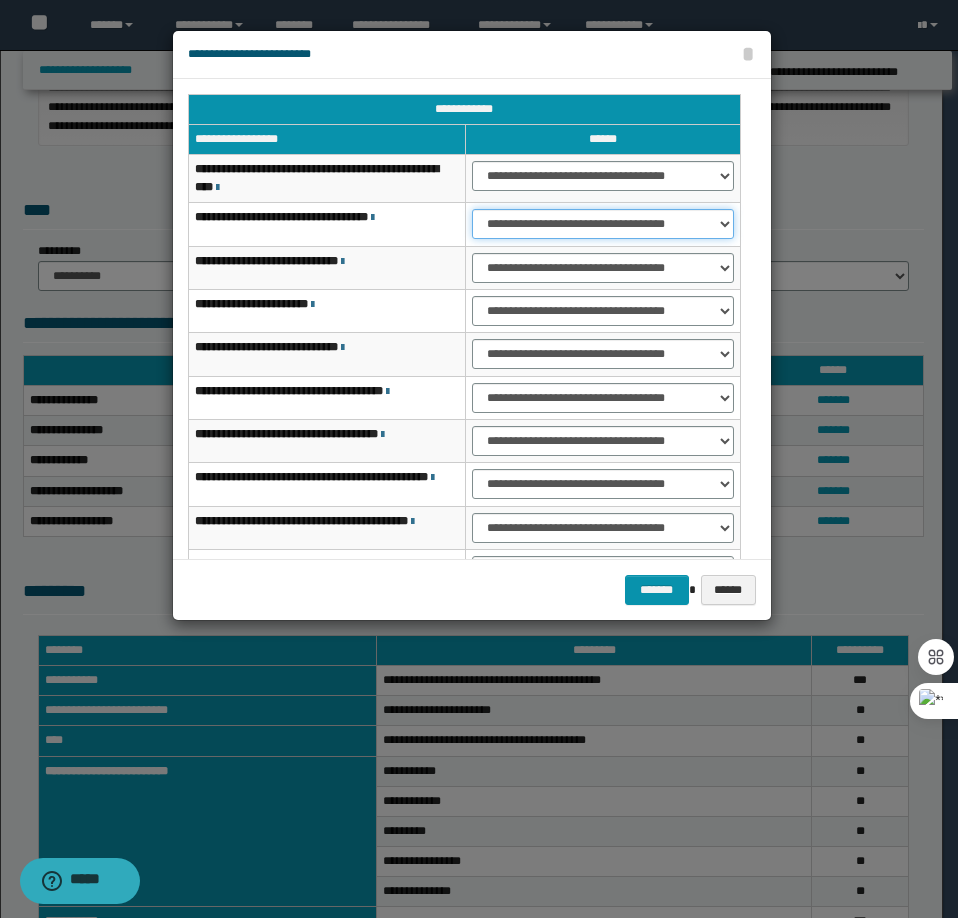 select on "***" 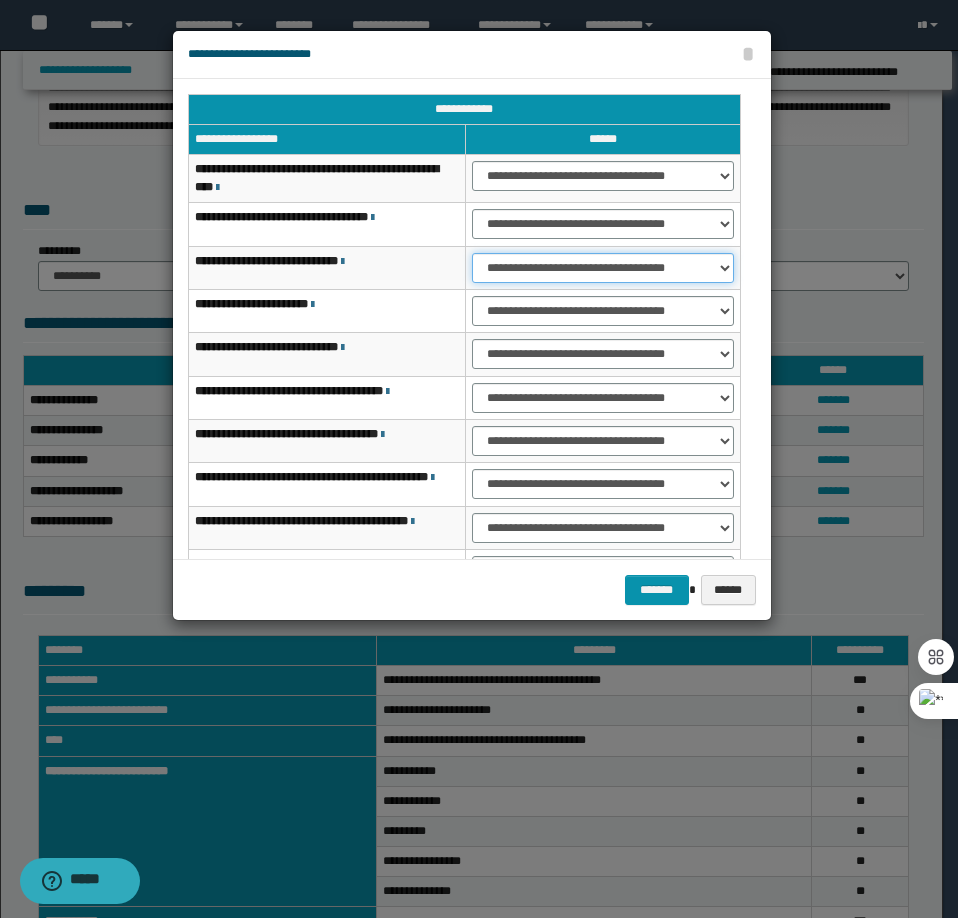select on "***" 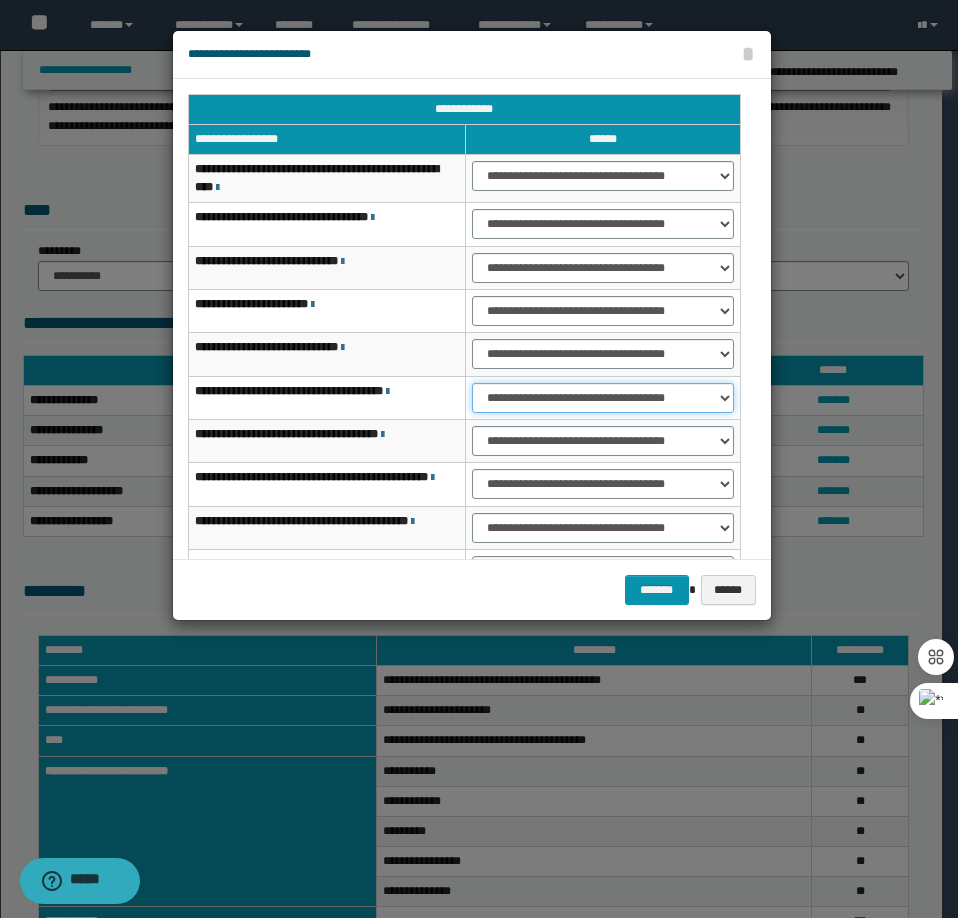 select on "***" 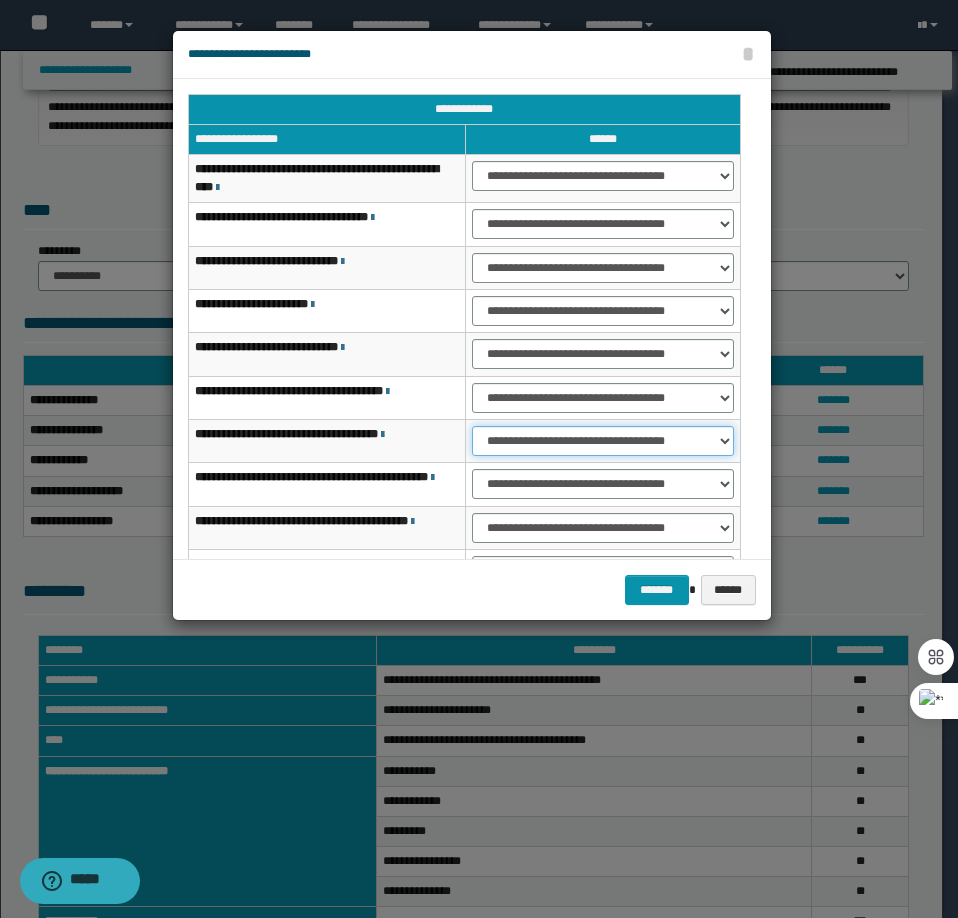 select on "***" 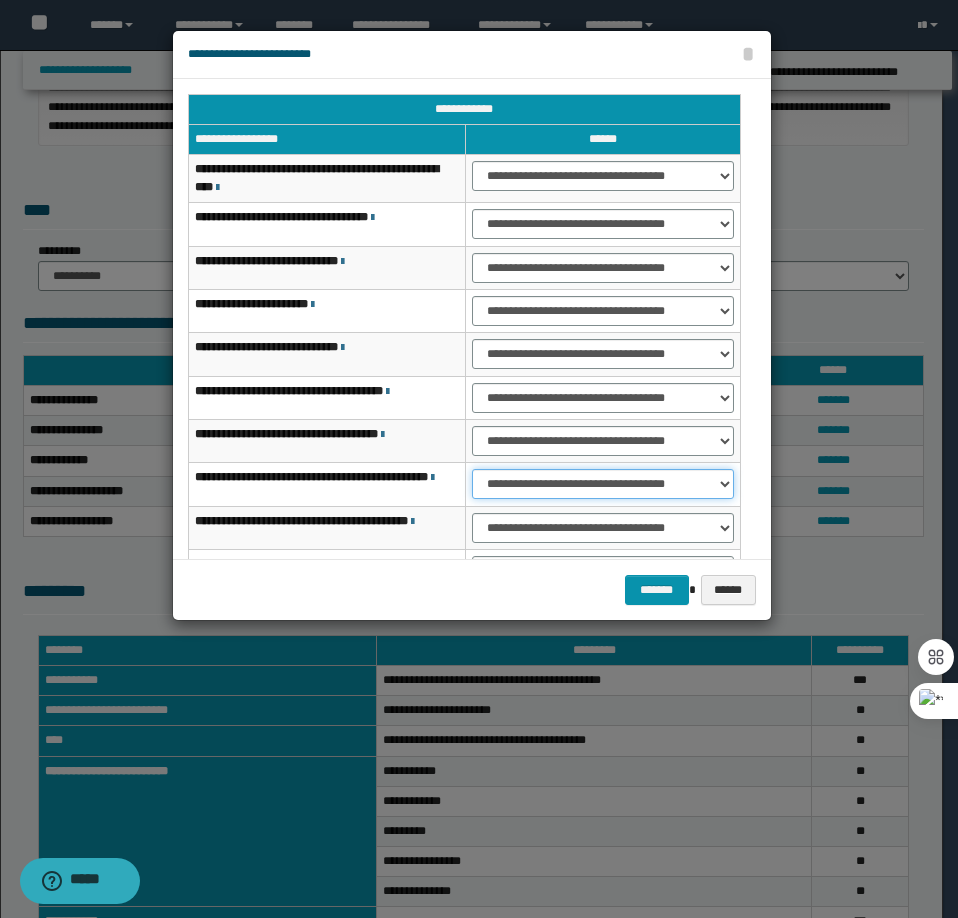 select on "***" 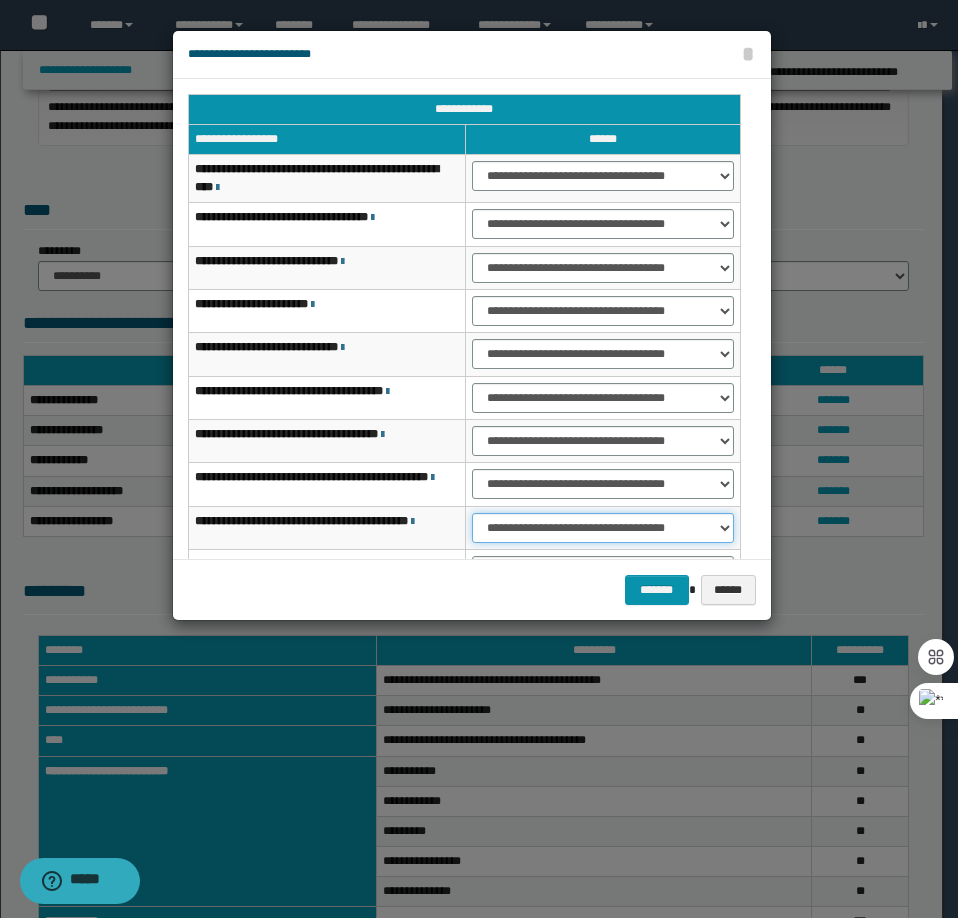 select on "***" 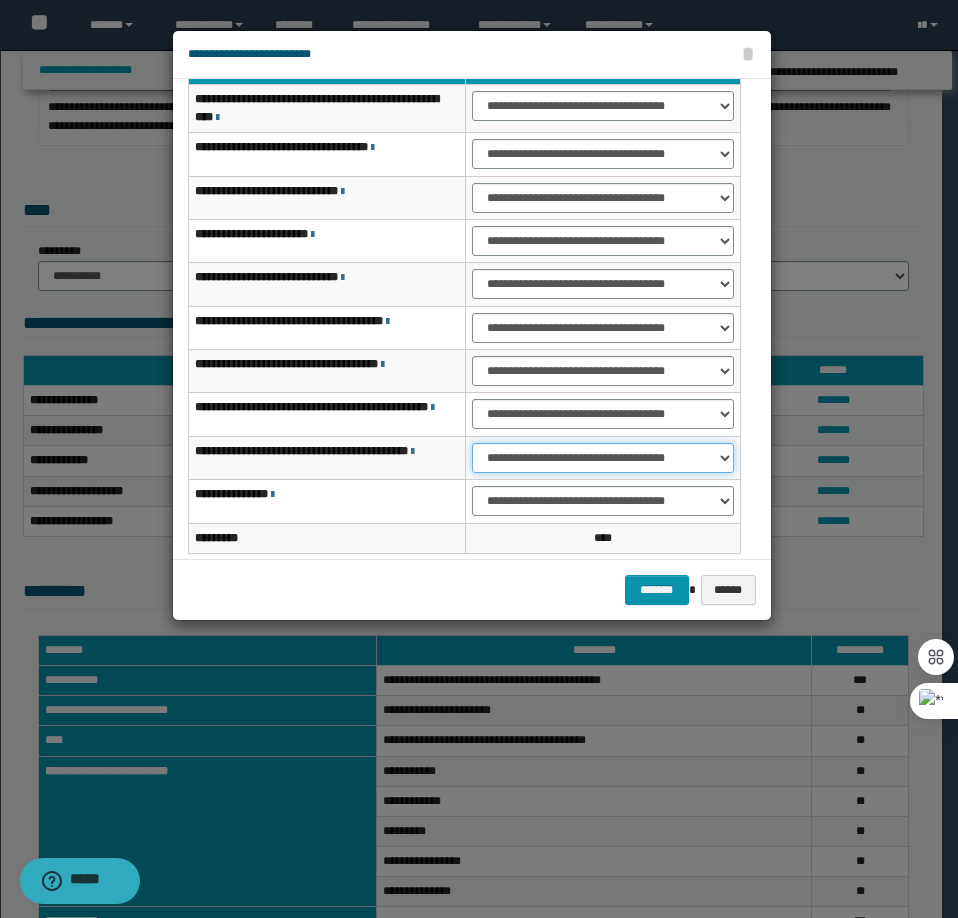 scroll, scrollTop: 160, scrollLeft: 0, axis: vertical 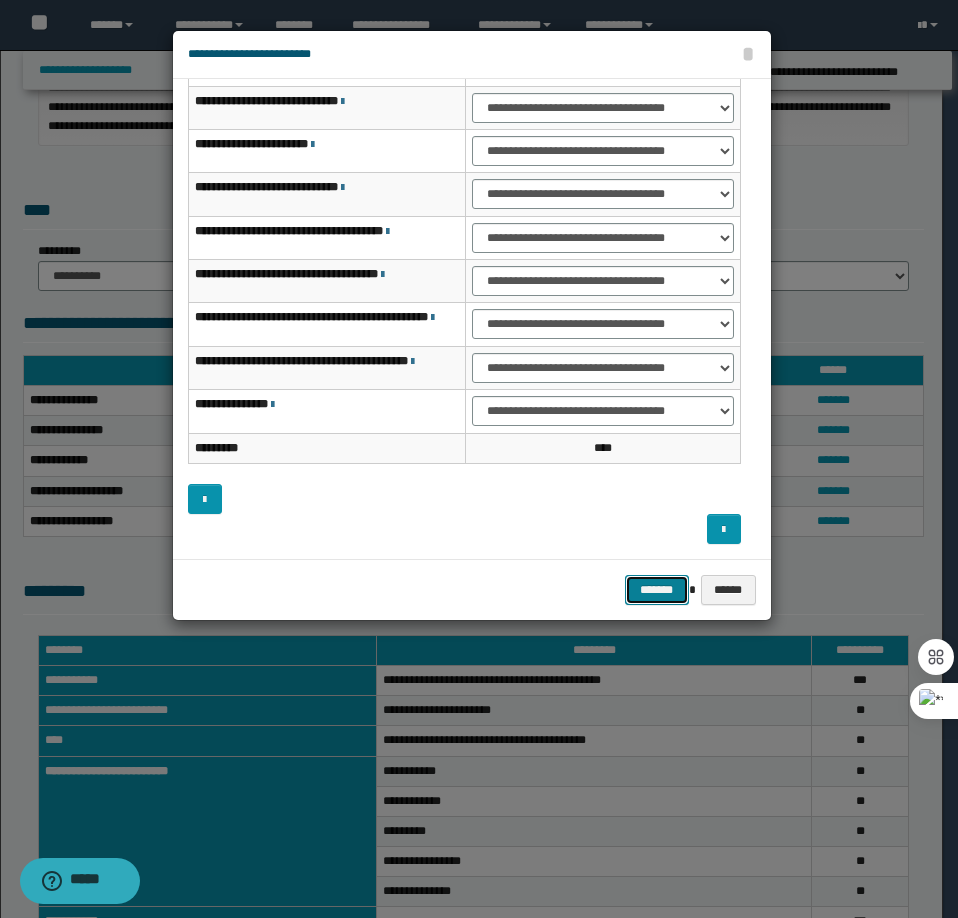 click on "*******" at bounding box center (657, 590) 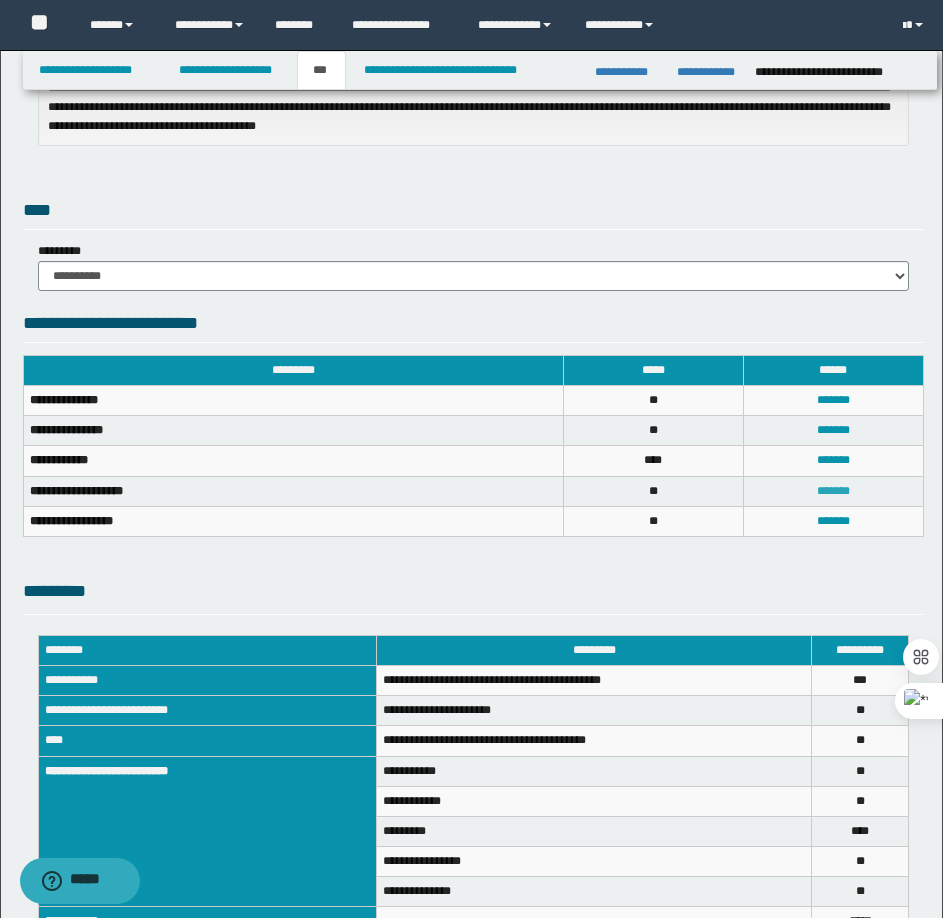 click on "*******" at bounding box center [833, 491] 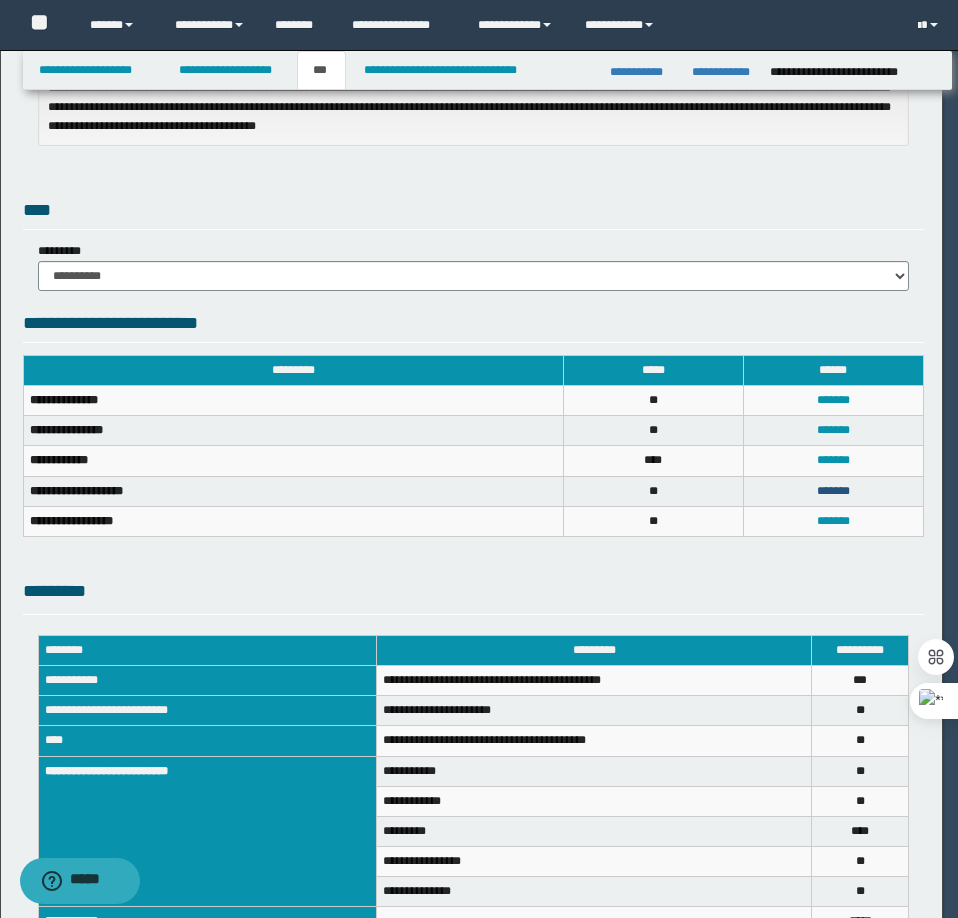 scroll, scrollTop: 156, scrollLeft: 0, axis: vertical 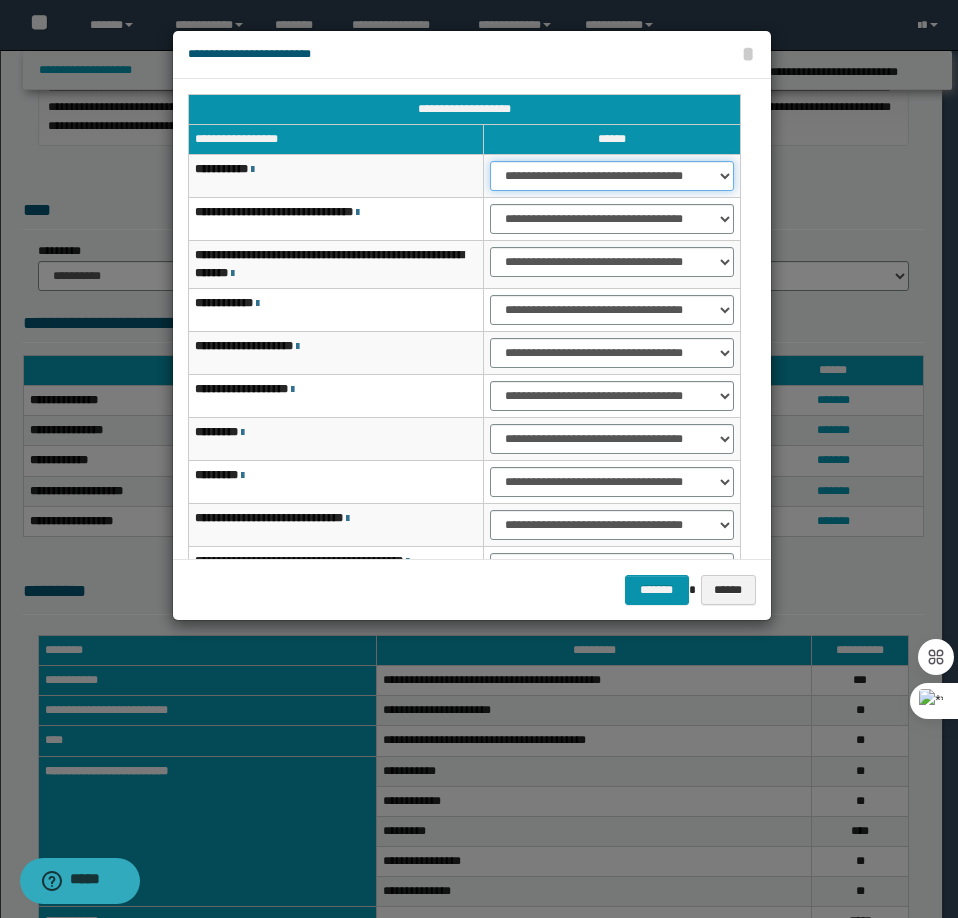 click on "**********" at bounding box center [611, 176] 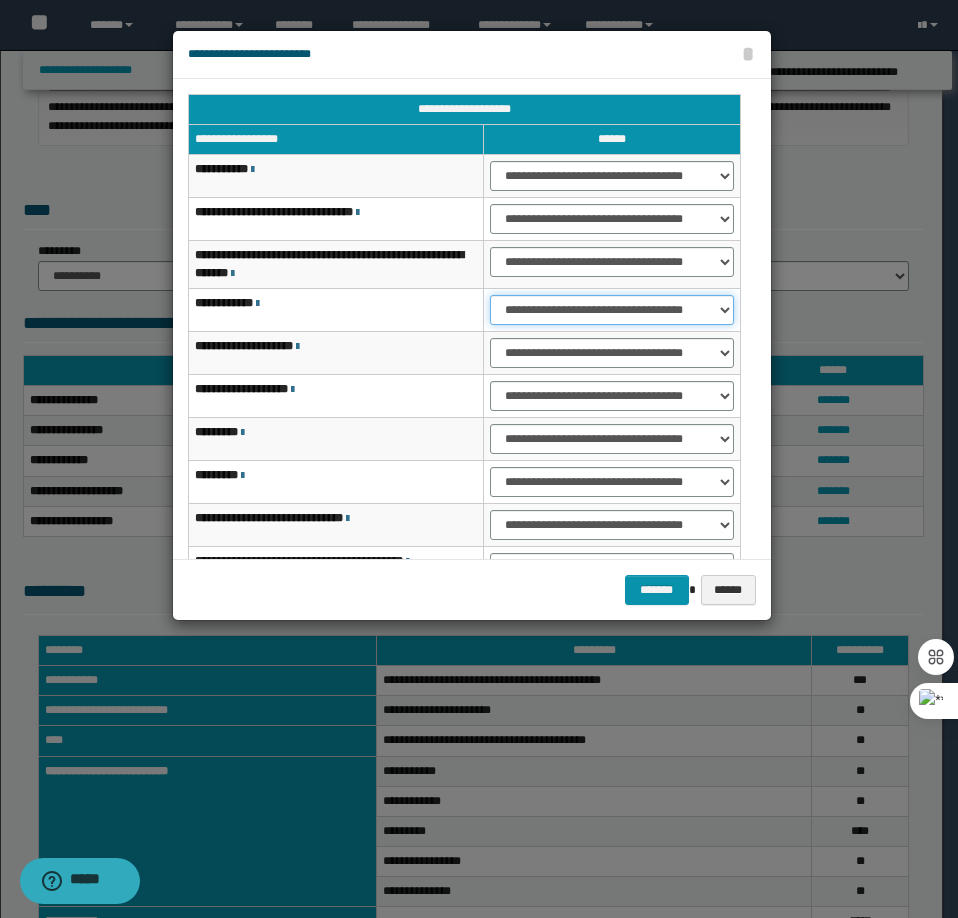 select on "***" 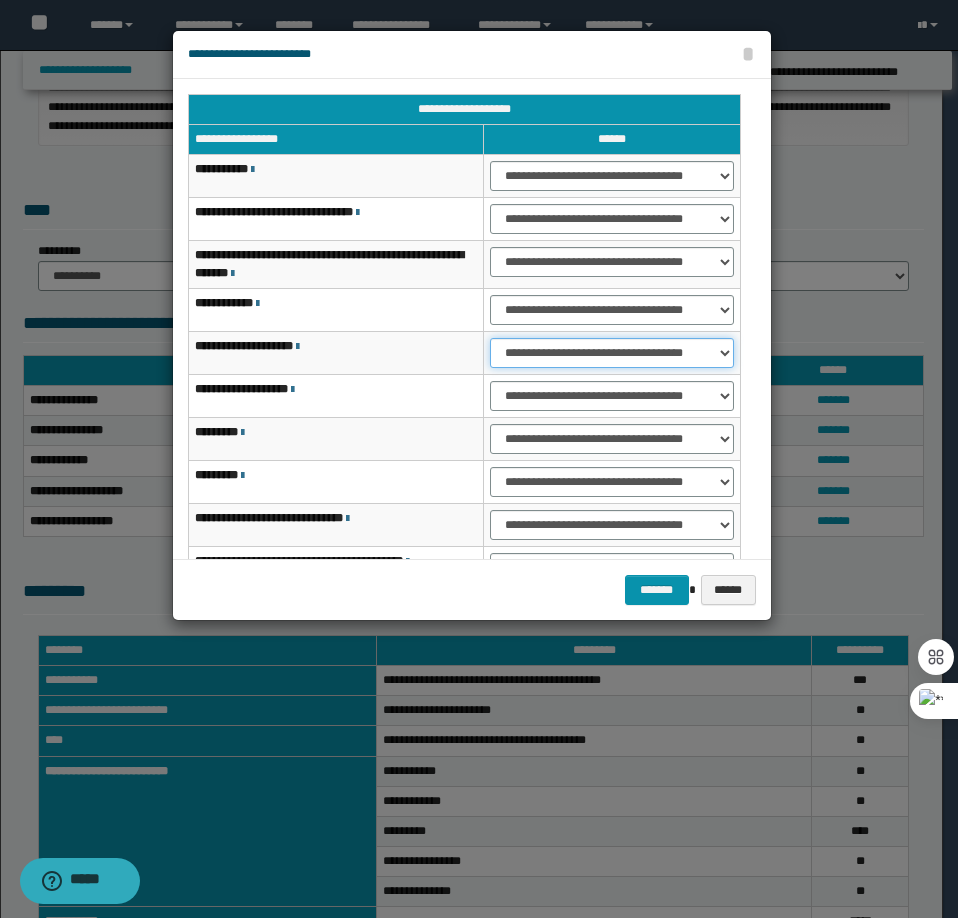 select on "***" 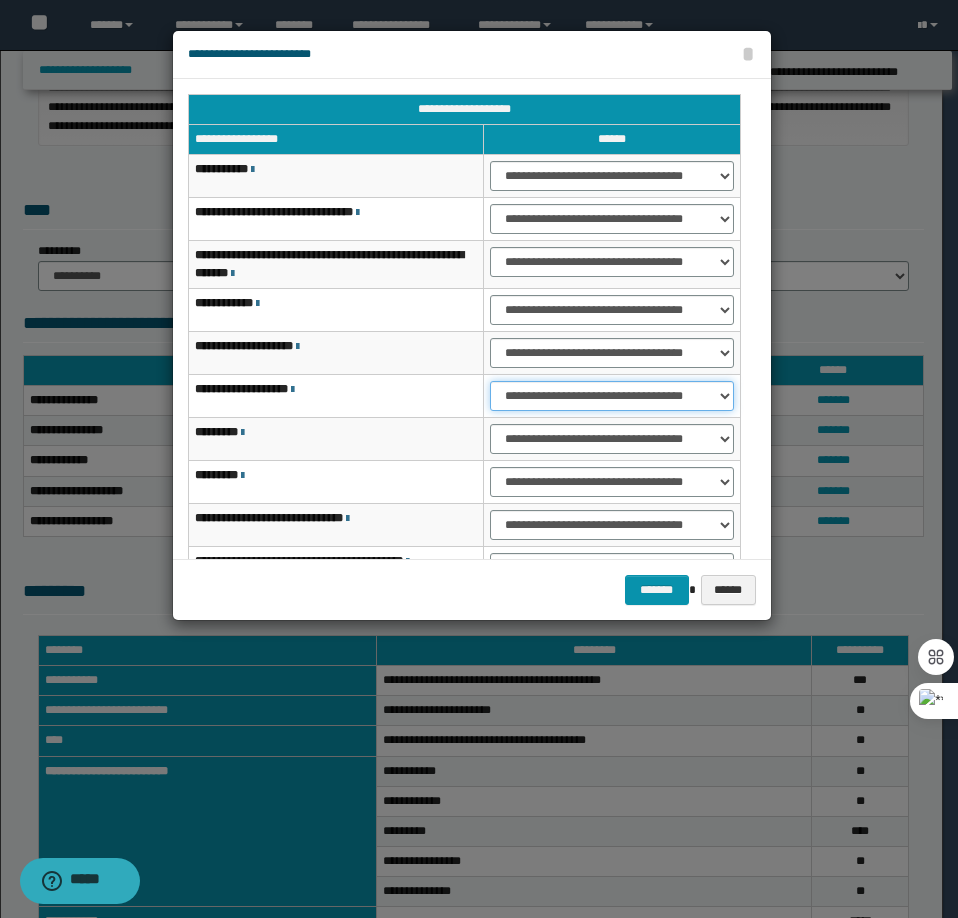 select on "***" 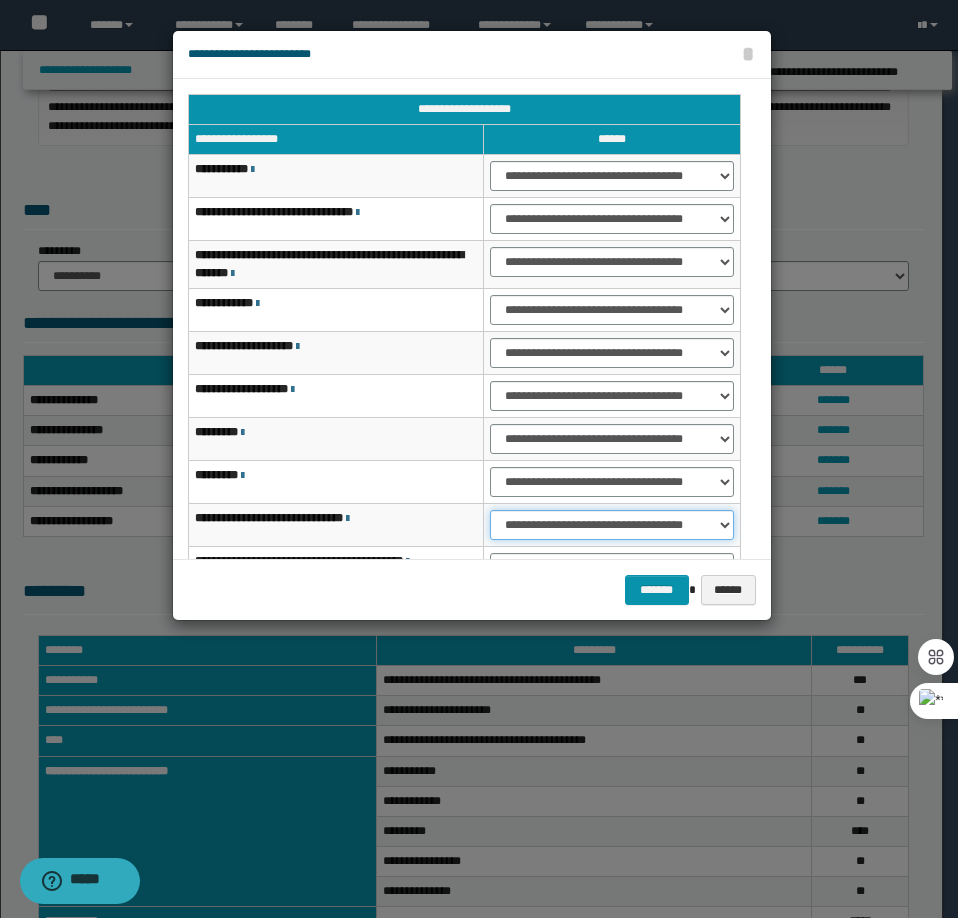select on "***" 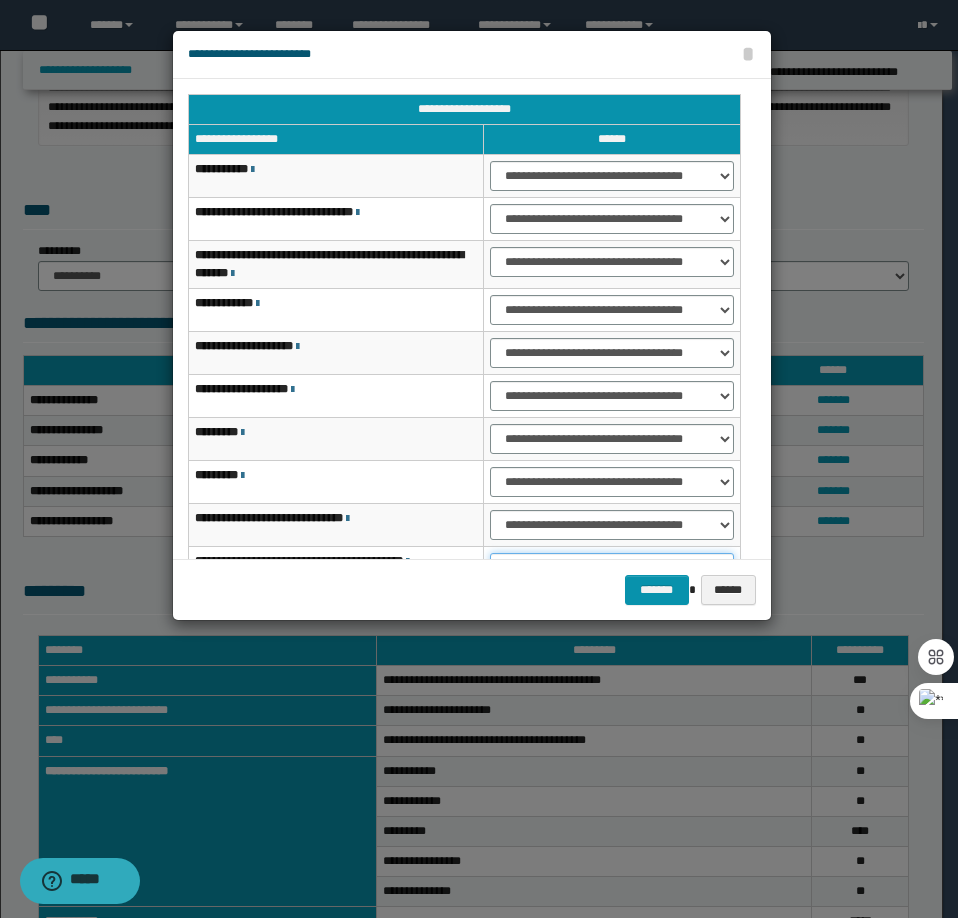 scroll, scrollTop: 24, scrollLeft: 0, axis: vertical 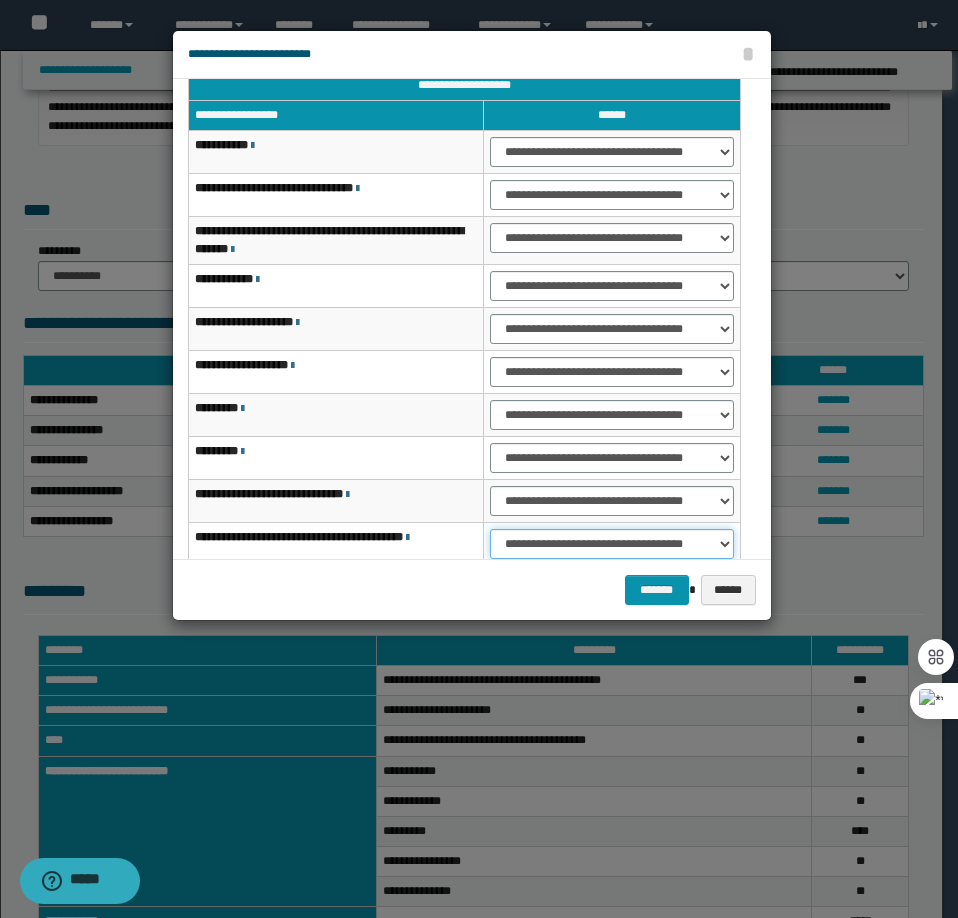 select on "***" 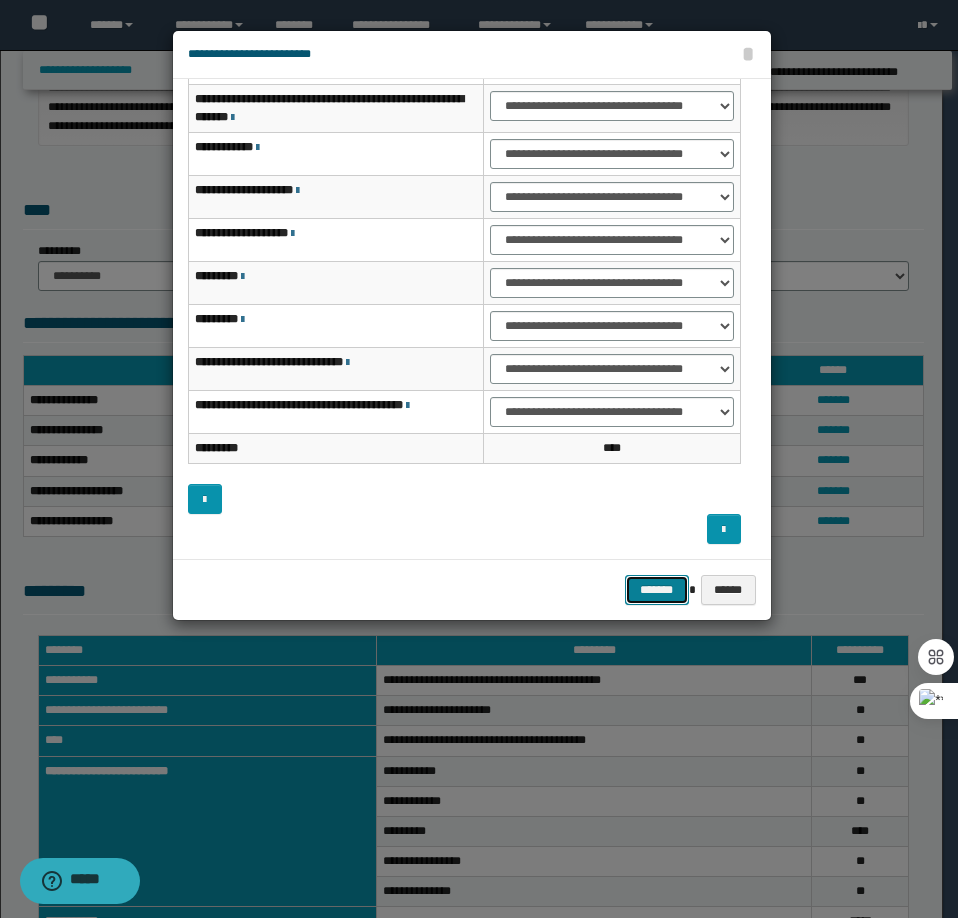 click on "*******" at bounding box center [657, 590] 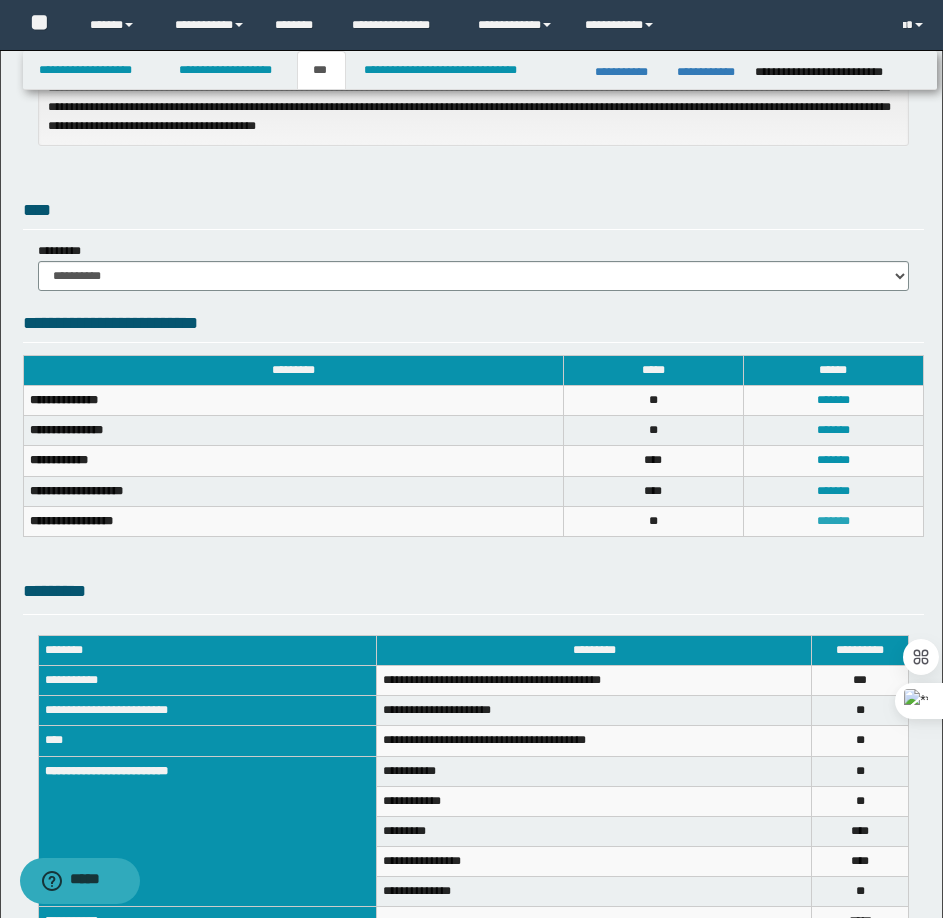click on "*******" at bounding box center [833, 521] 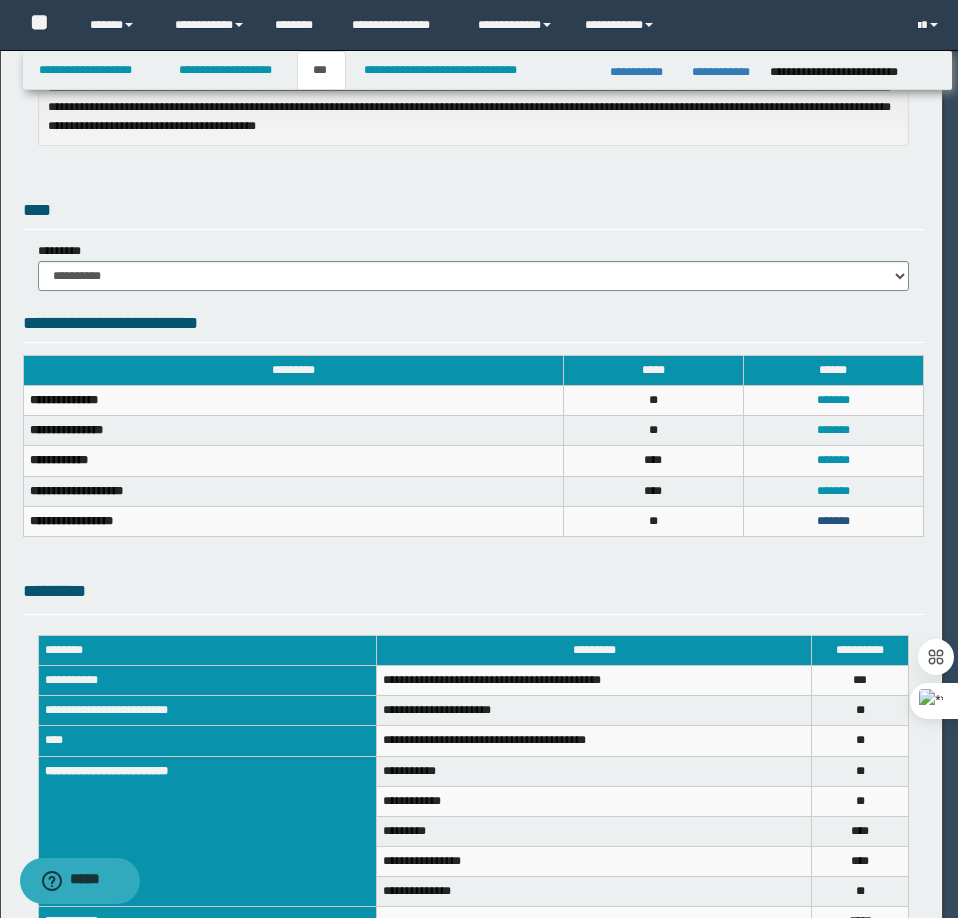 scroll, scrollTop: 127, scrollLeft: 0, axis: vertical 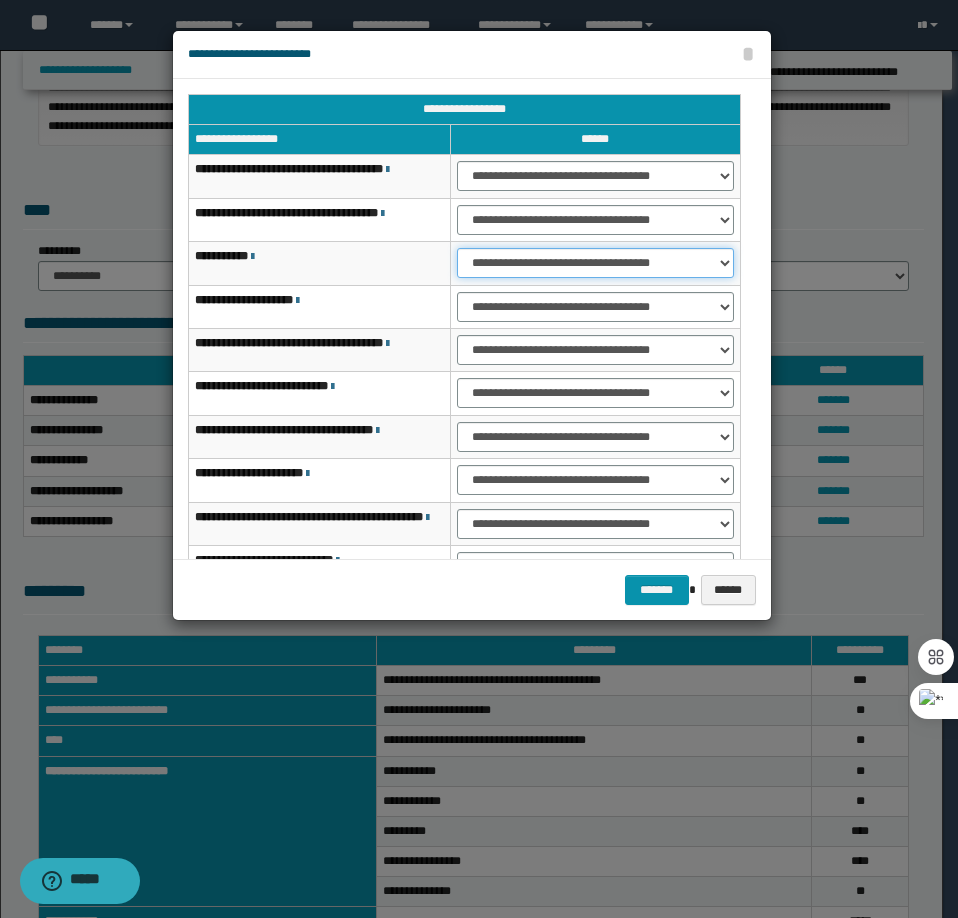 click on "**********" at bounding box center [595, 263] 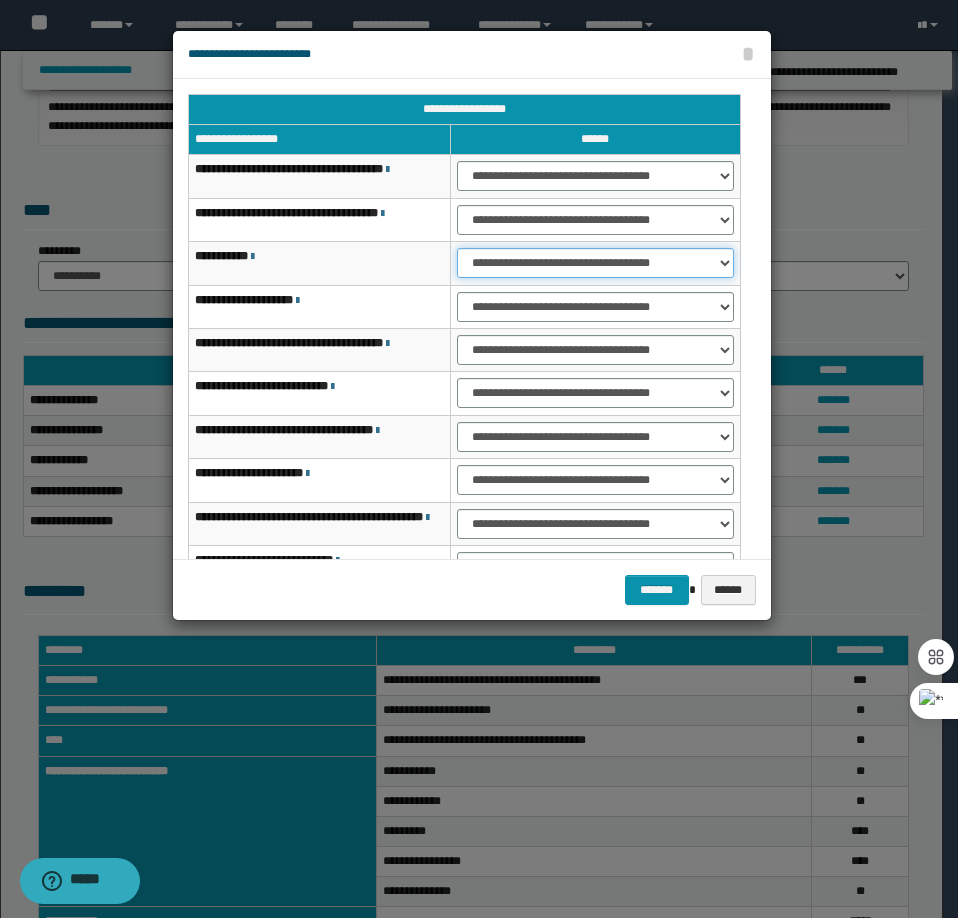 select on "***" 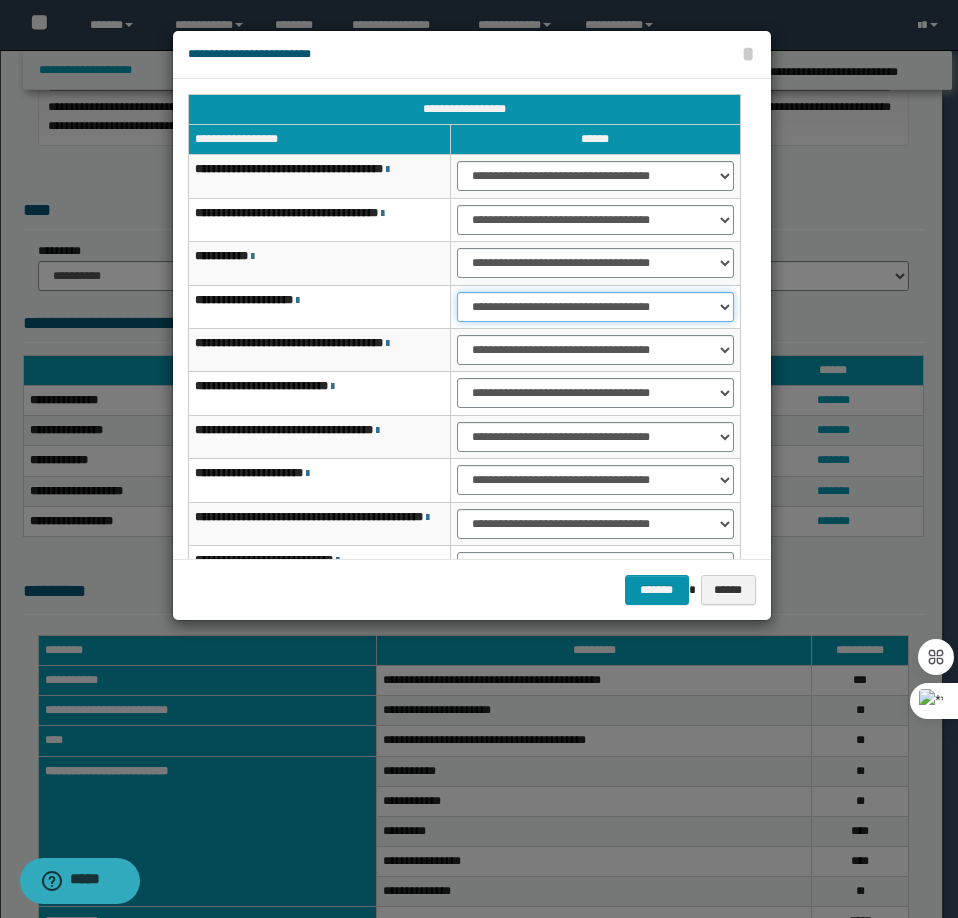 select on "***" 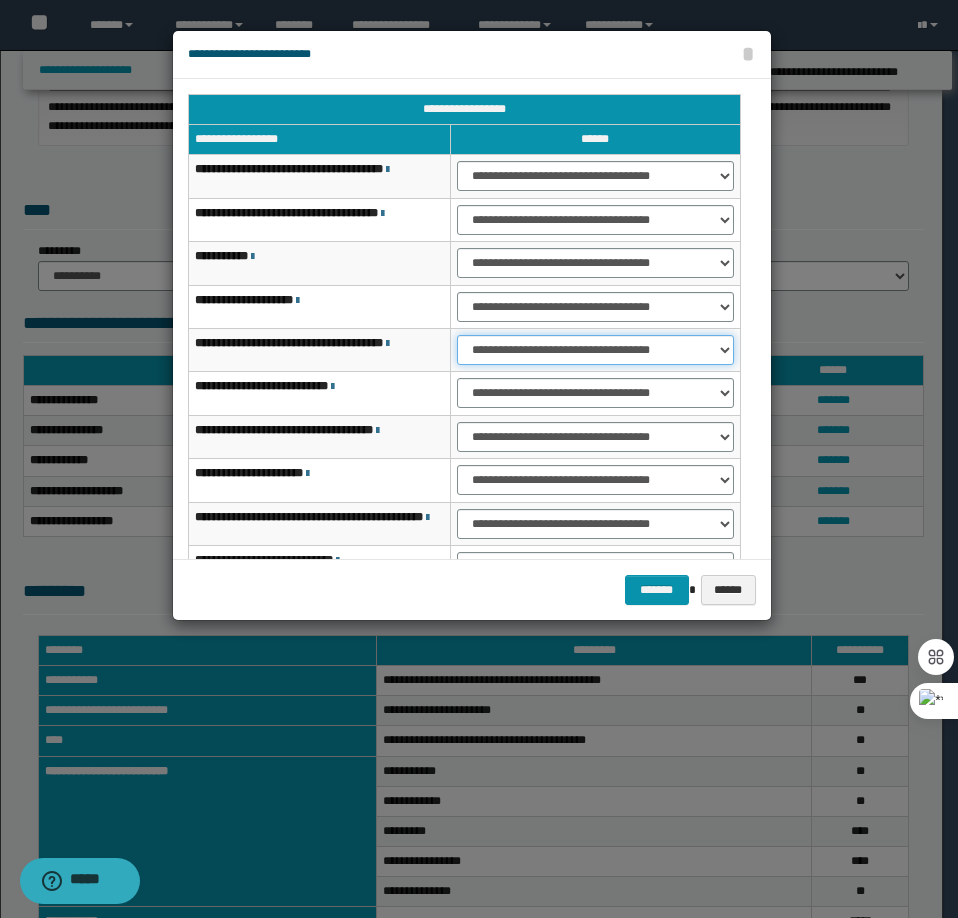 select on "***" 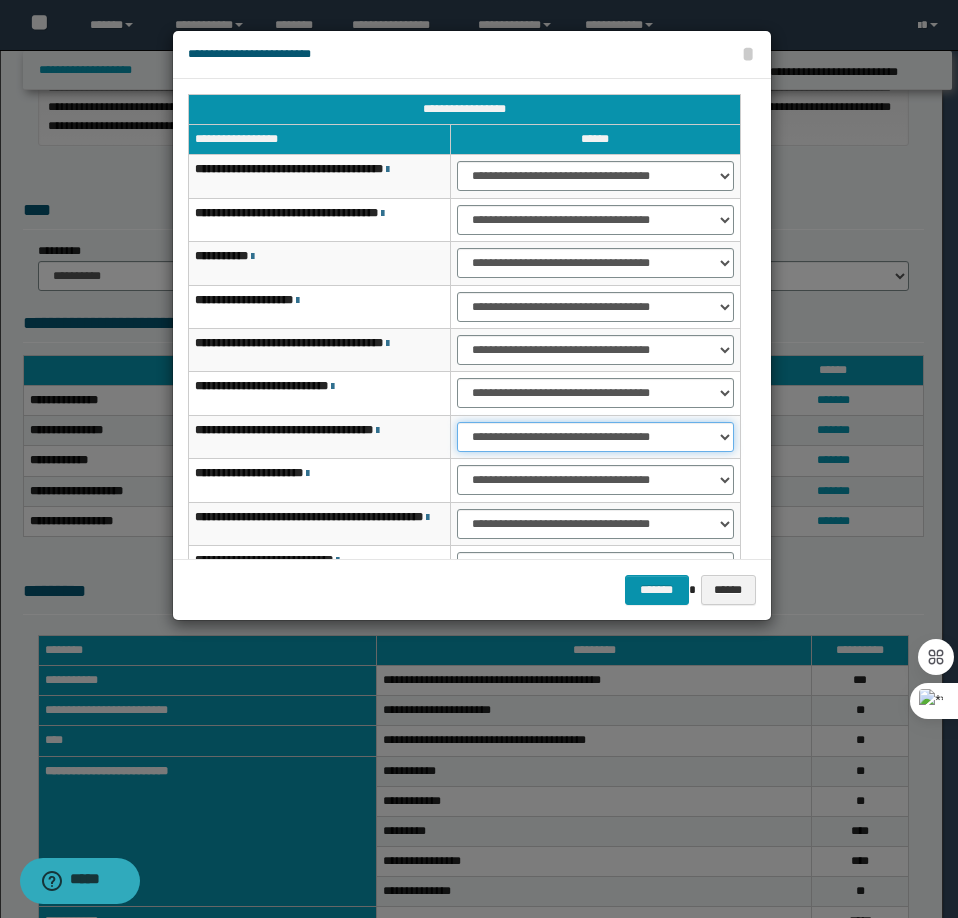 select on "***" 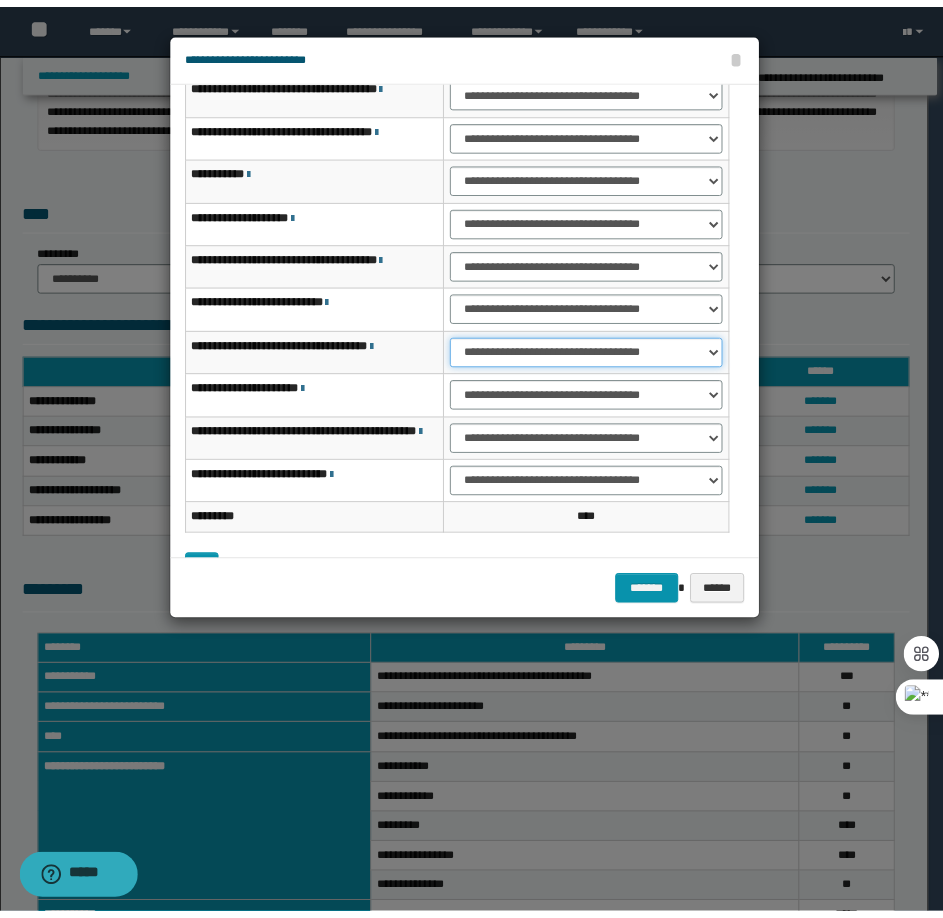 scroll, scrollTop: 127, scrollLeft: 0, axis: vertical 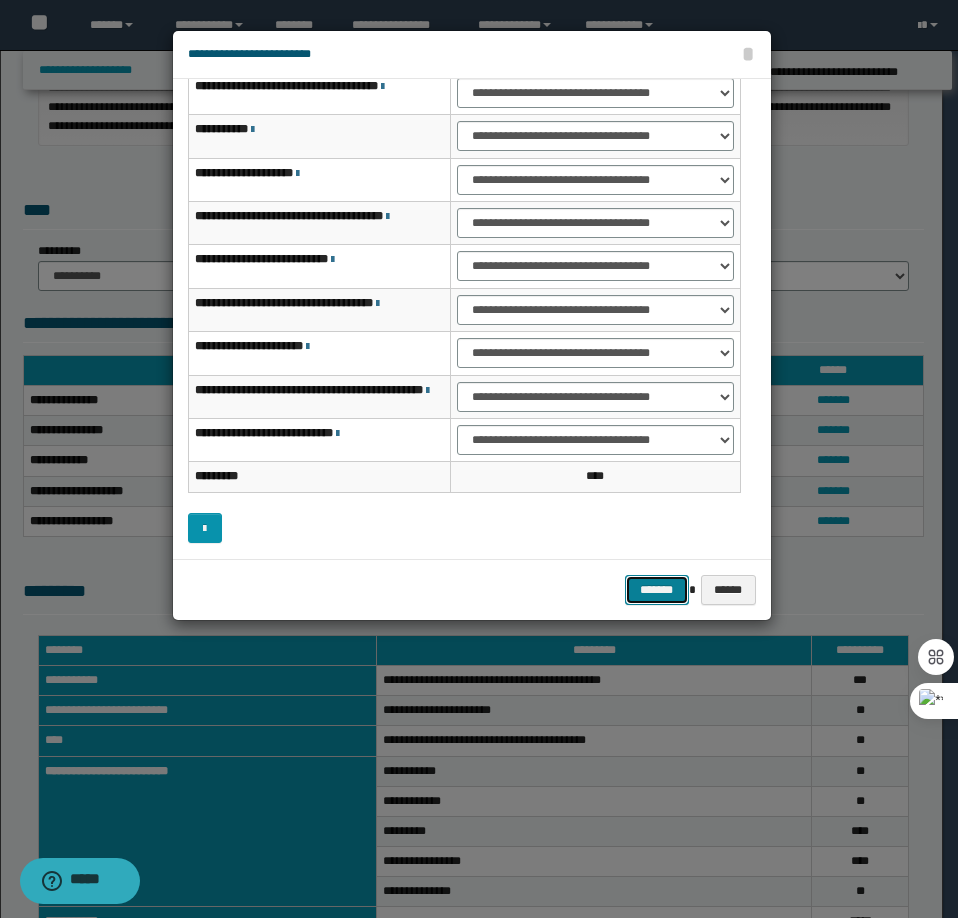click on "*******" at bounding box center (657, 590) 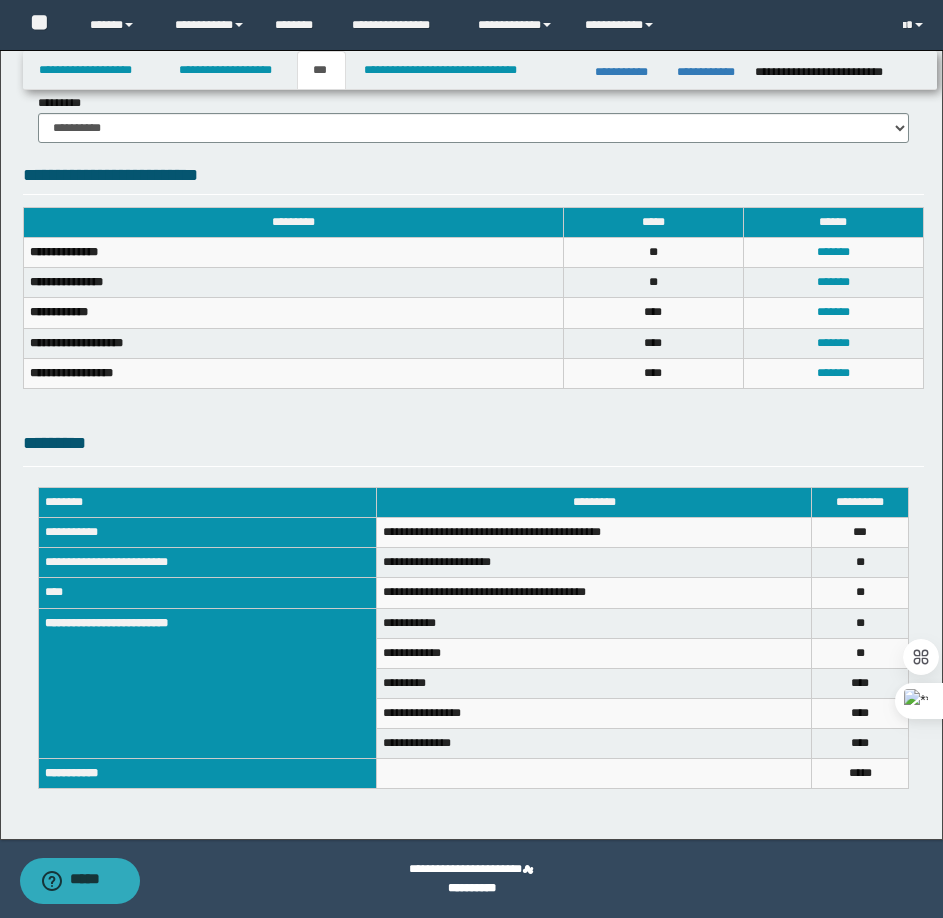 scroll, scrollTop: 348, scrollLeft: 0, axis: vertical 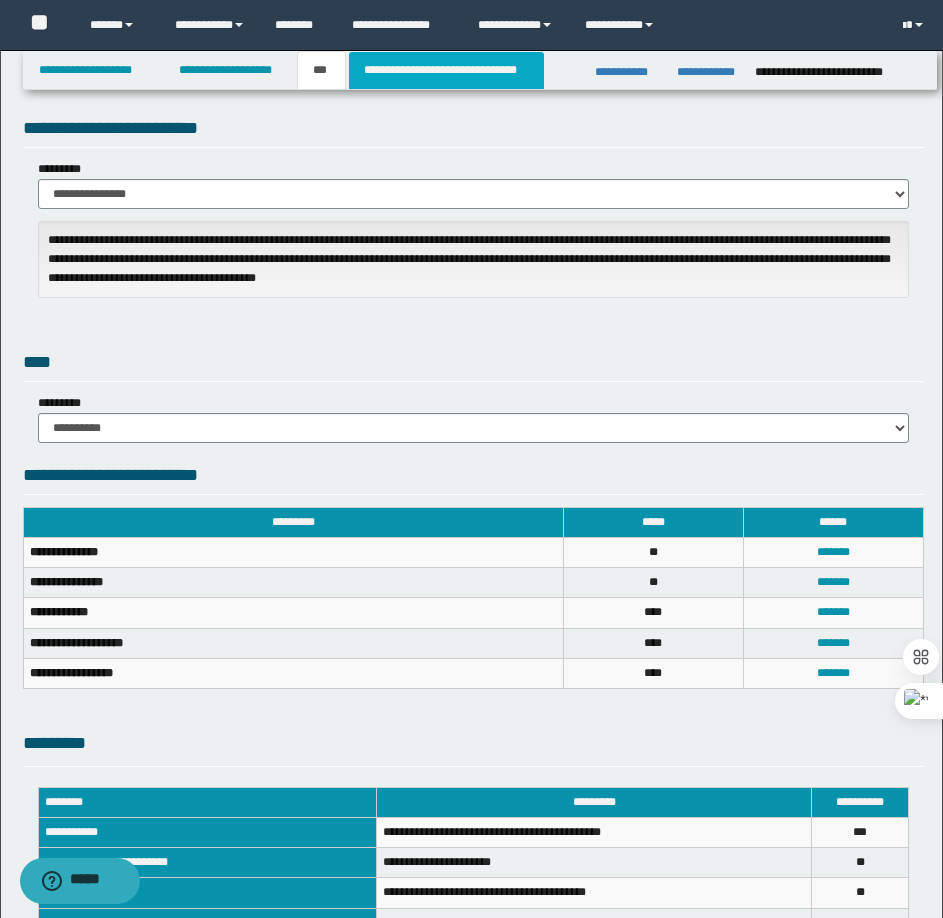 click on "**********" at bounding box center (446, 70) 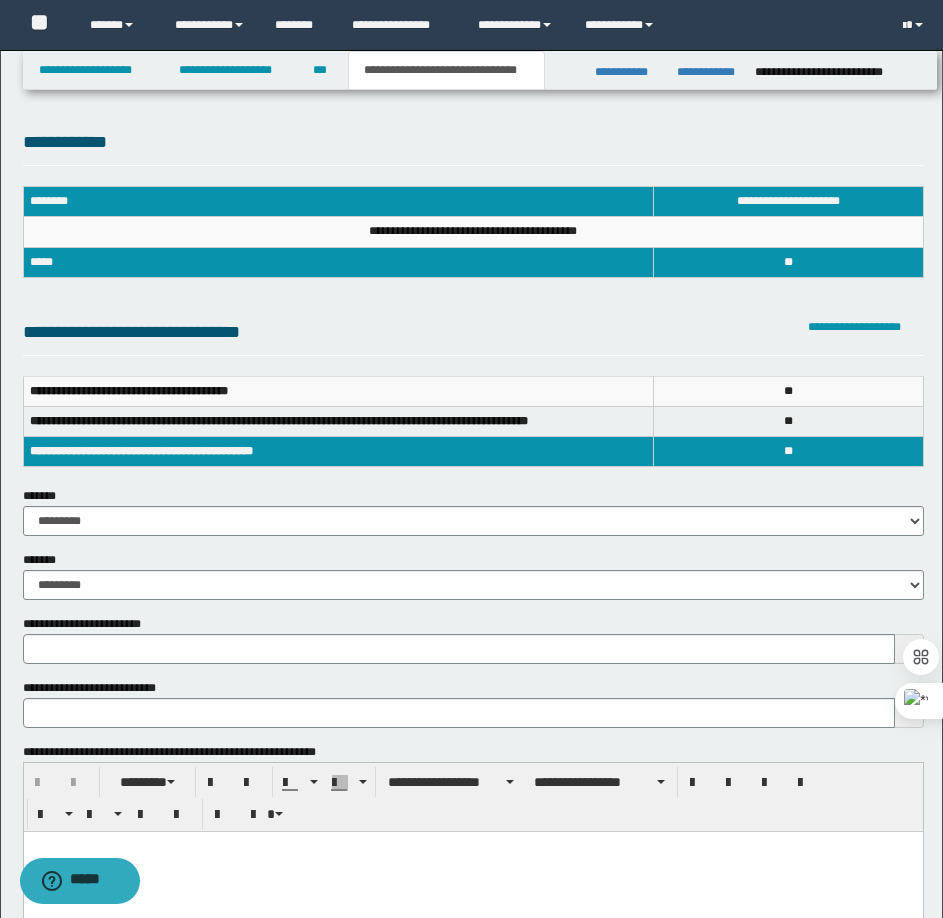 scroll, scrollTop: 300, scrollLeft: 0, axis: vertical 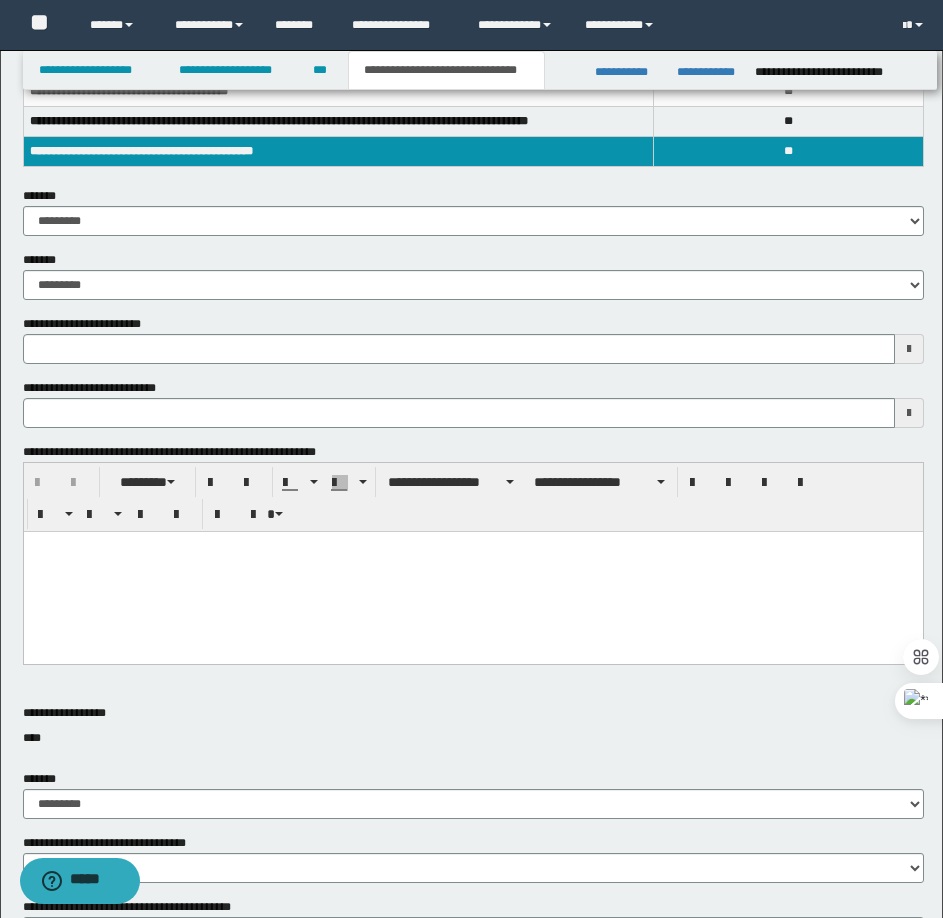 type 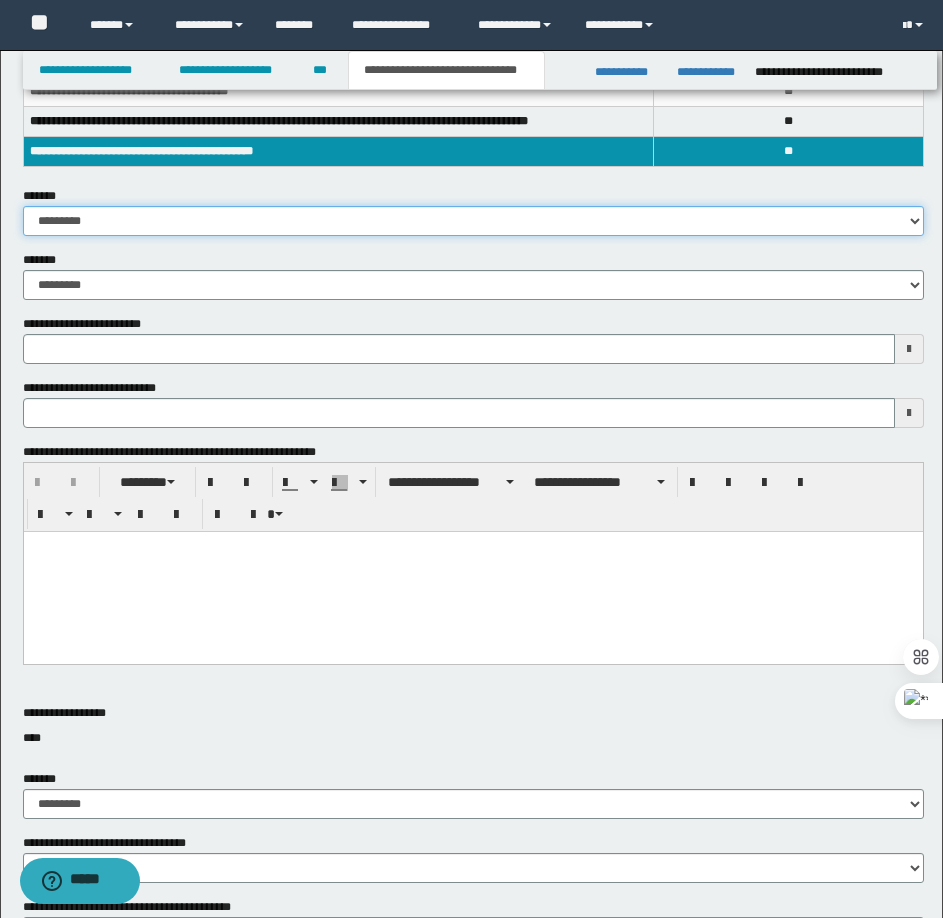 click on "**********" at bounding box center [473, 221] 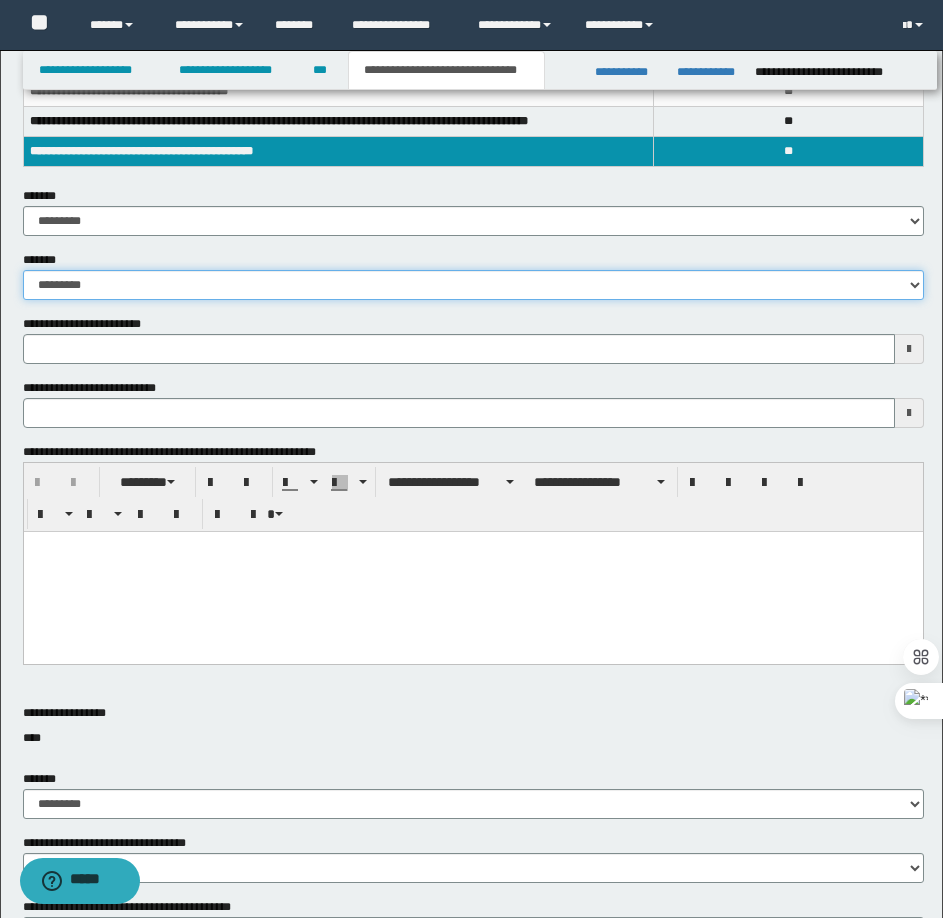 click on "**********" at bounding box center (473, 285) 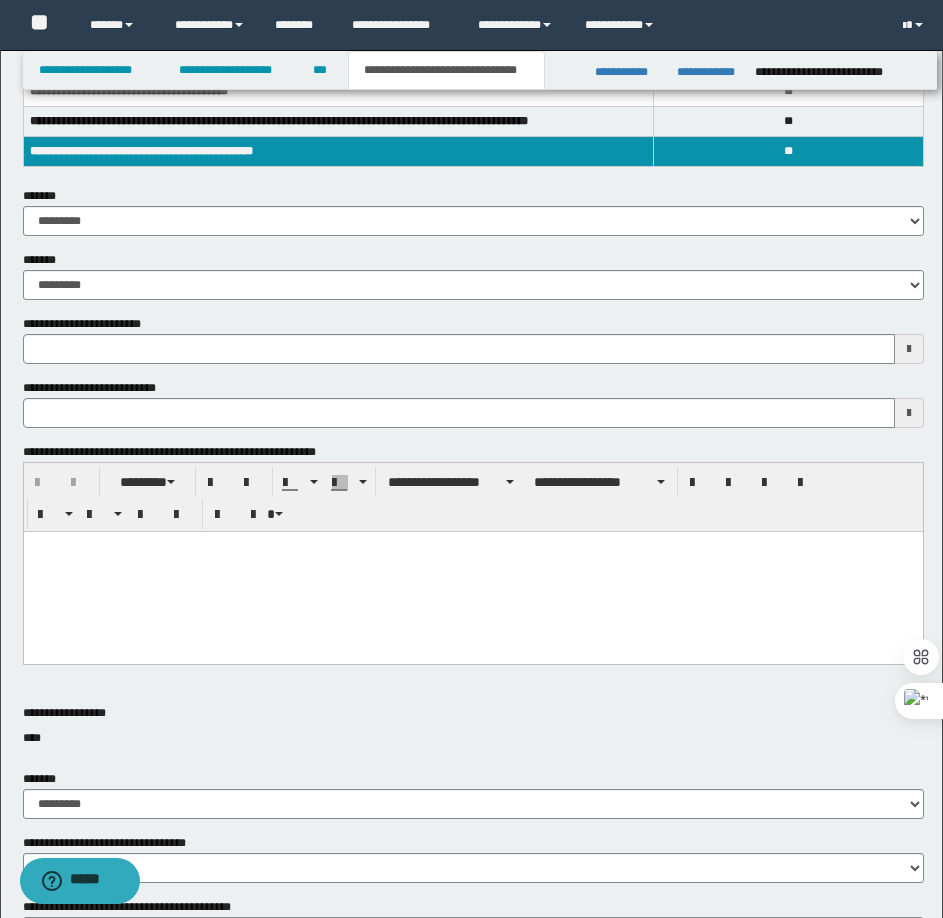 type 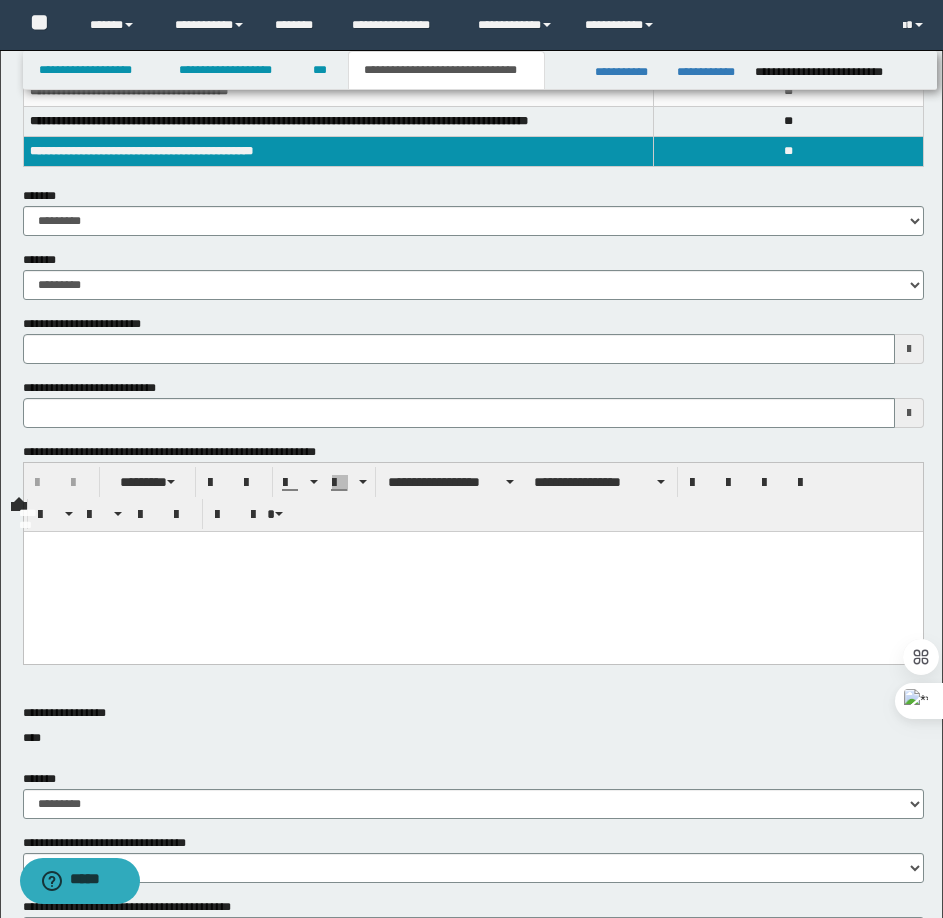 type 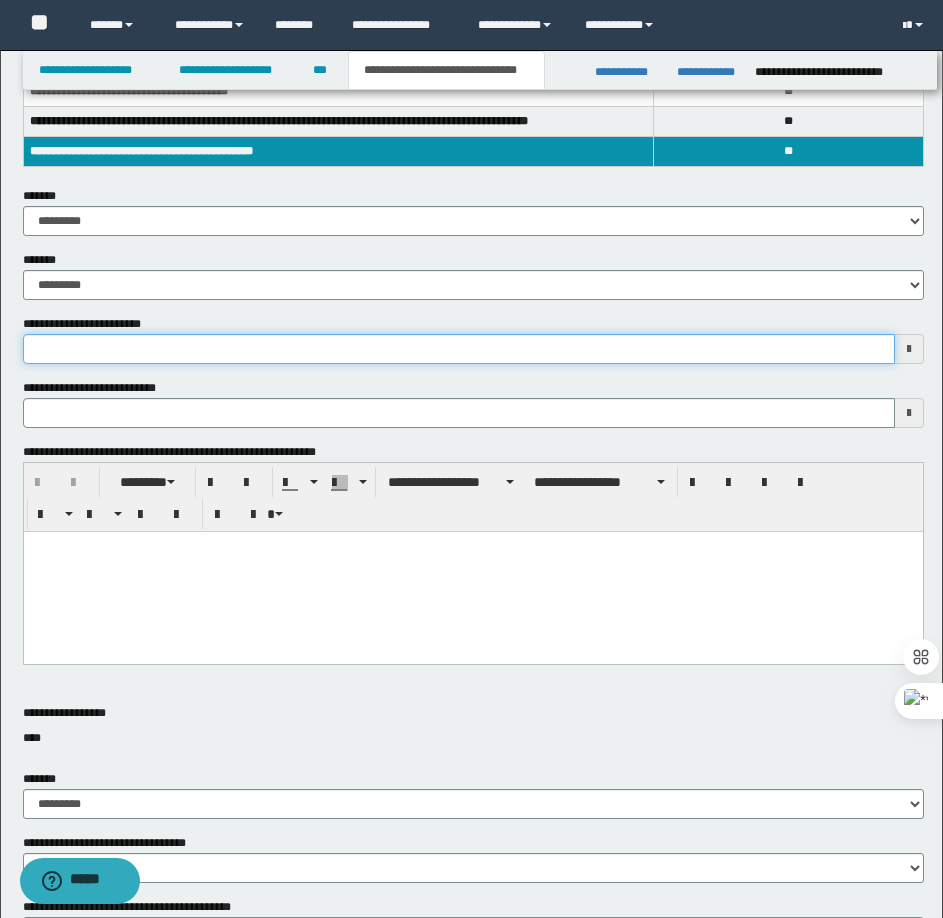 click on "**********" at bounding box center (459, 349) 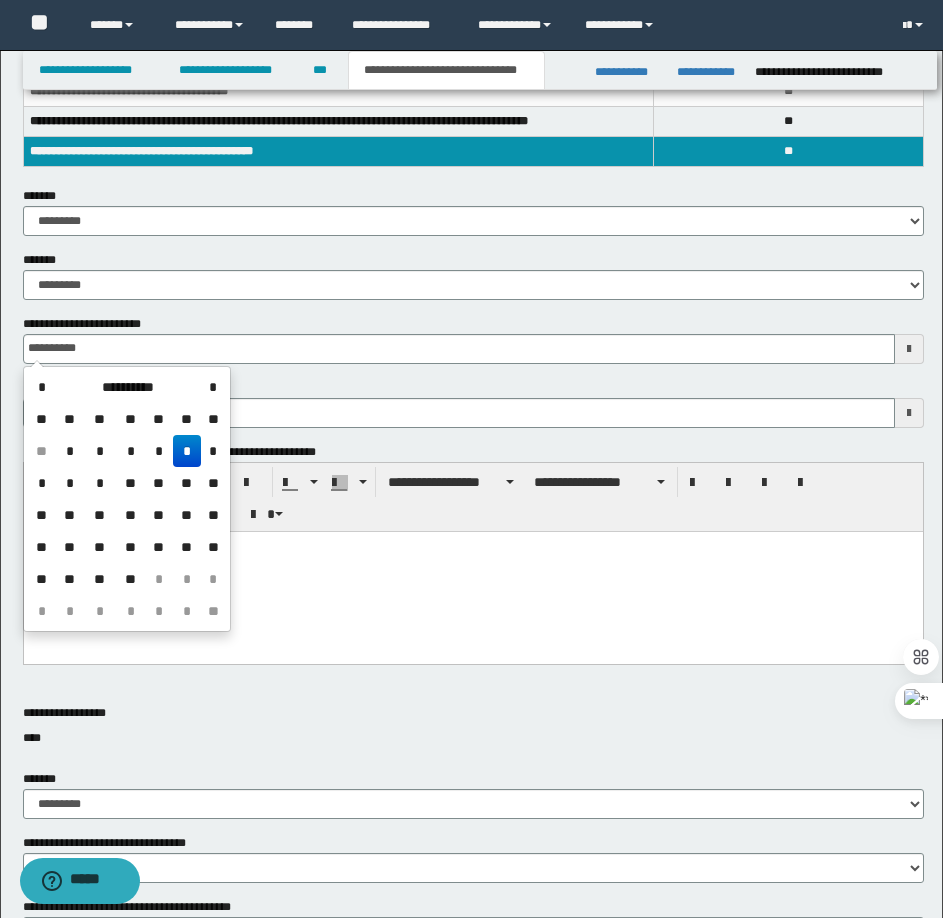 type on "**********" 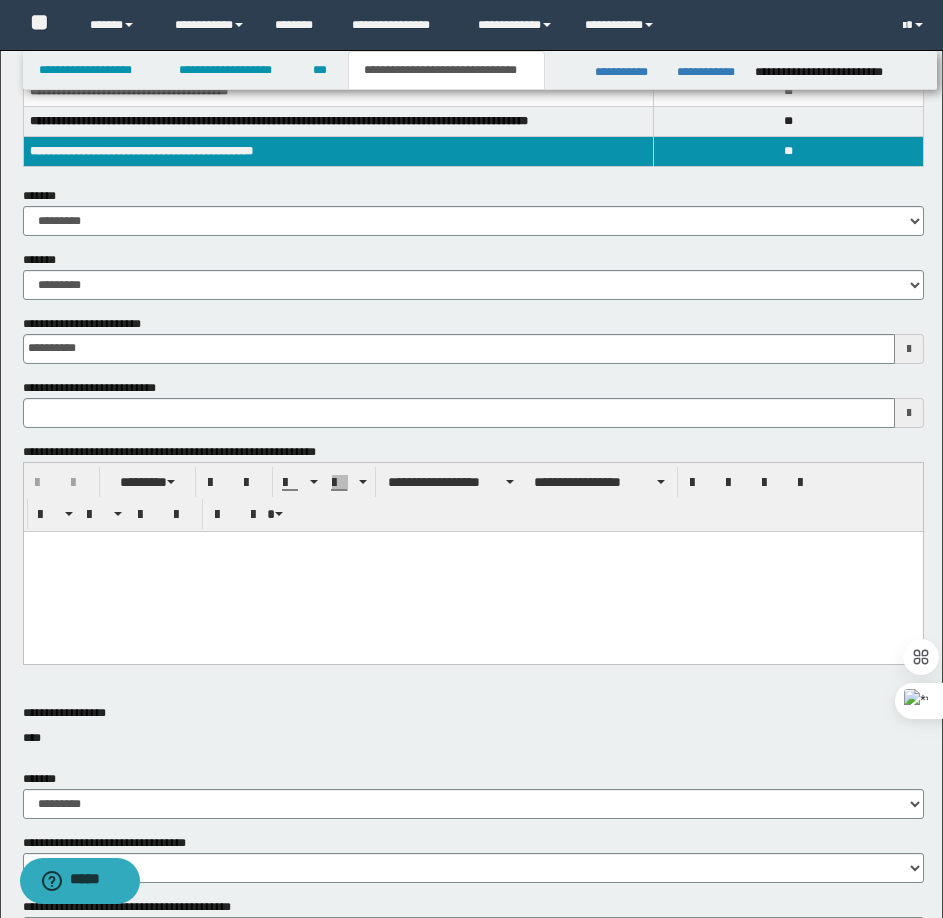 click on "**********" at bounding box center (473, 314) 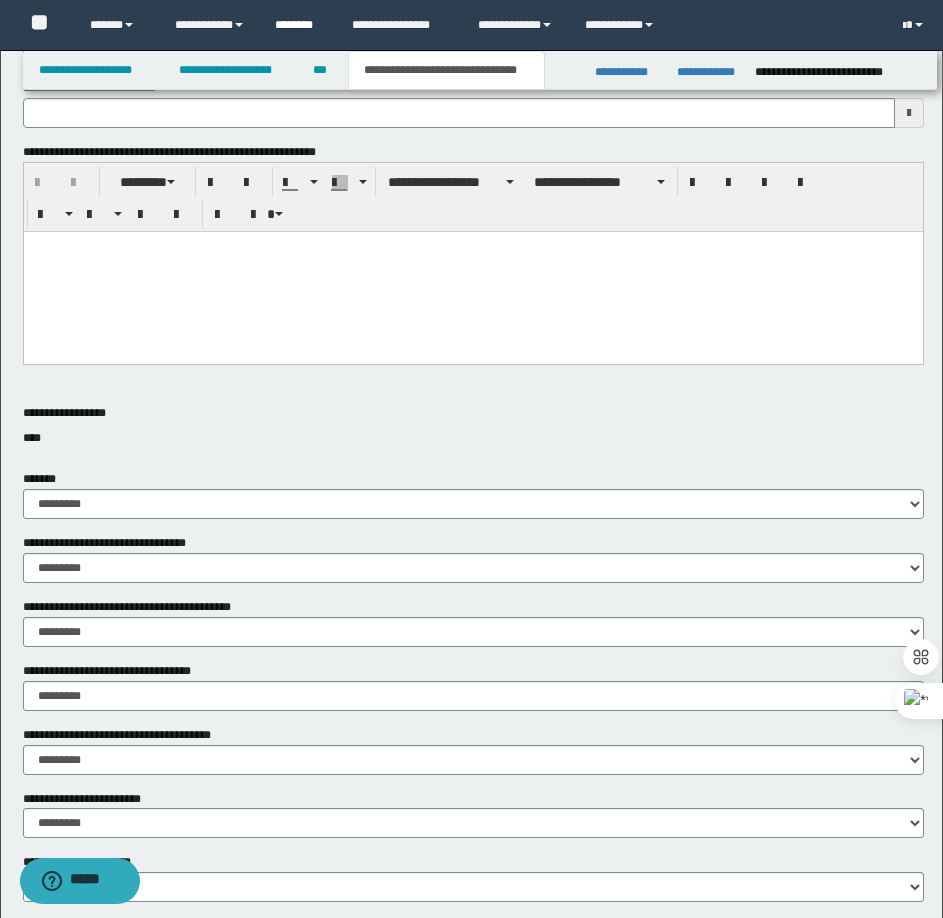 type 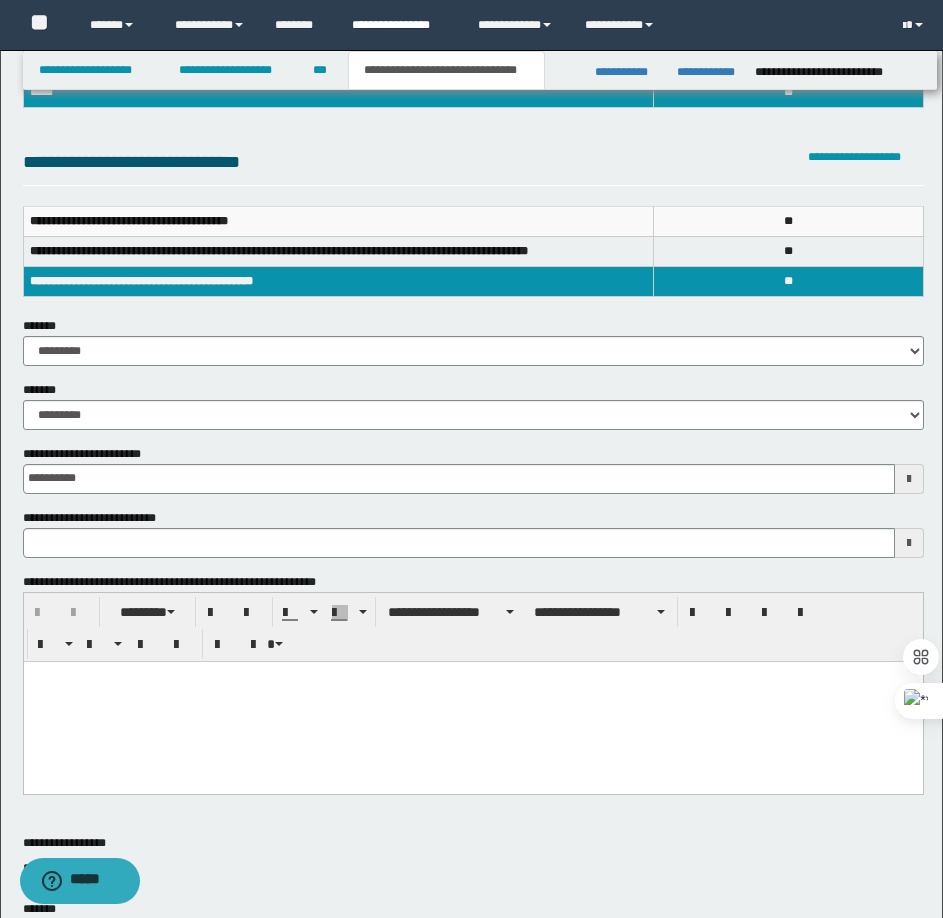 scroll, scrollTop: 0, scrollLeft: 0, axis: both 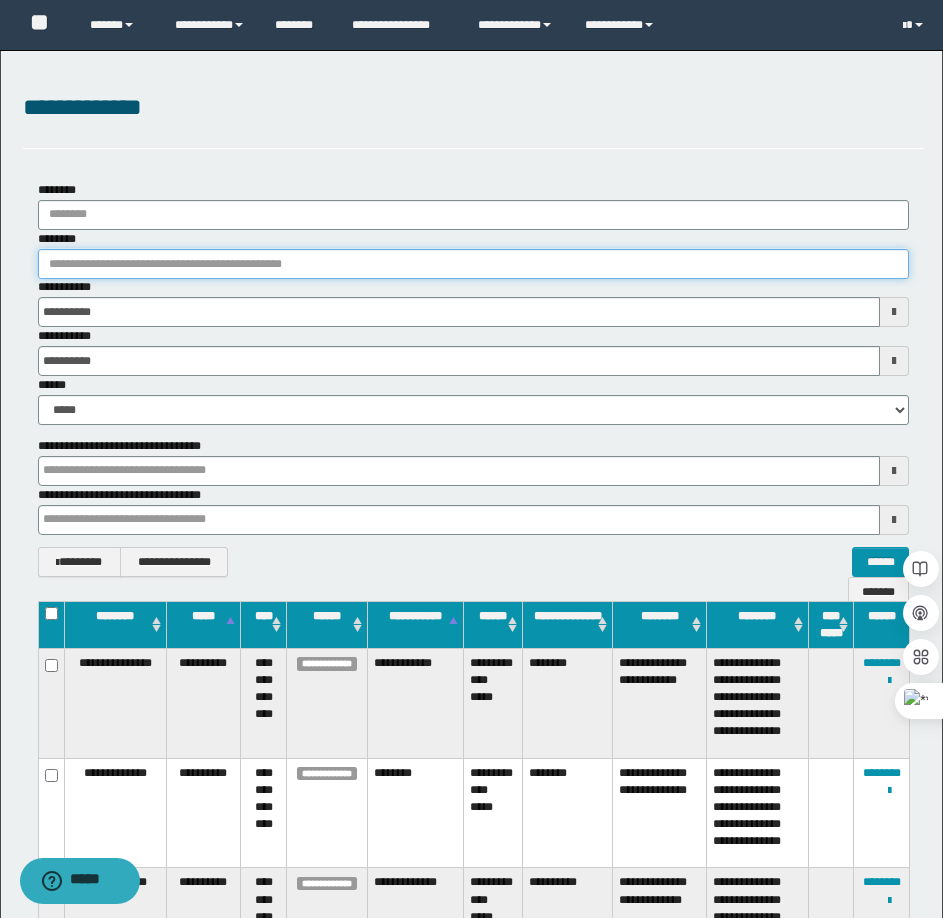 click on "********" at bounding box center (473, 264) 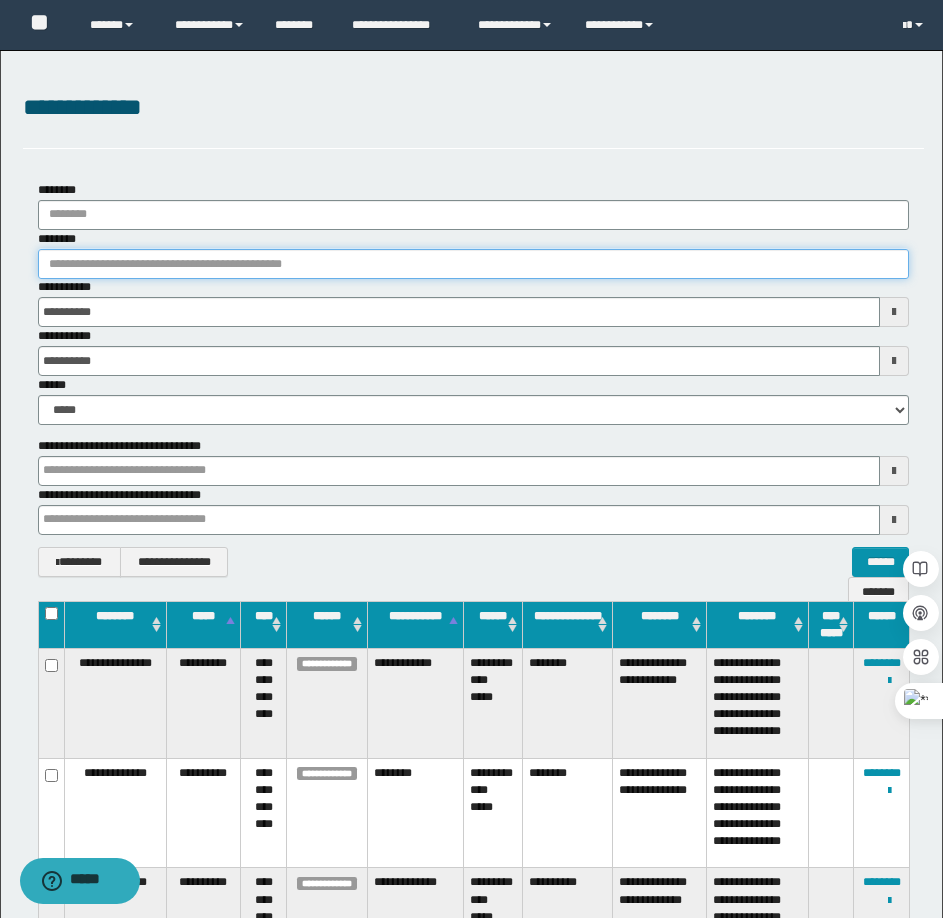 paste on "********" 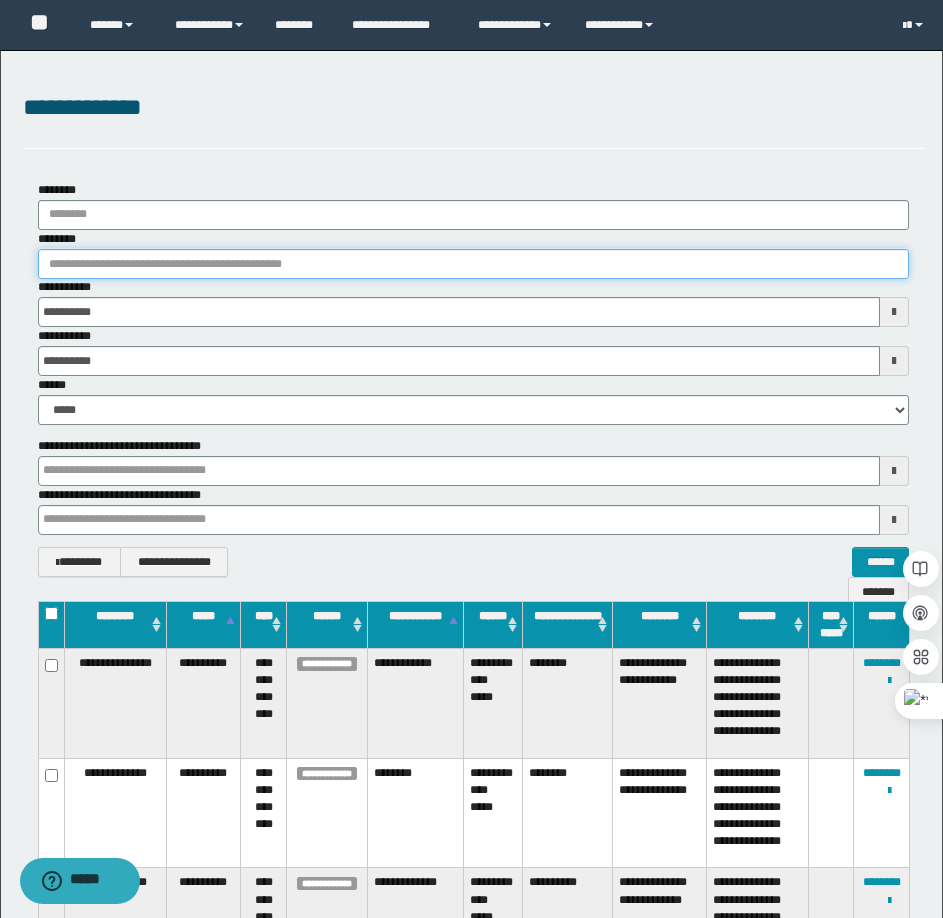 type on "********" 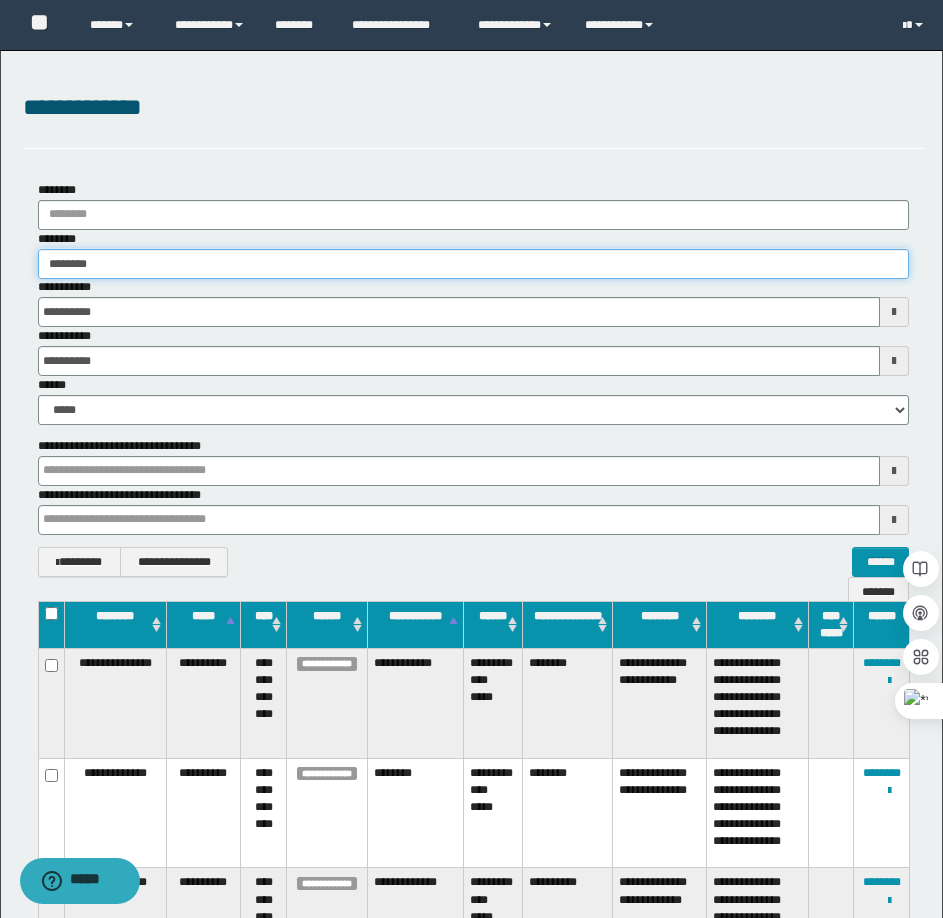 type on "********" 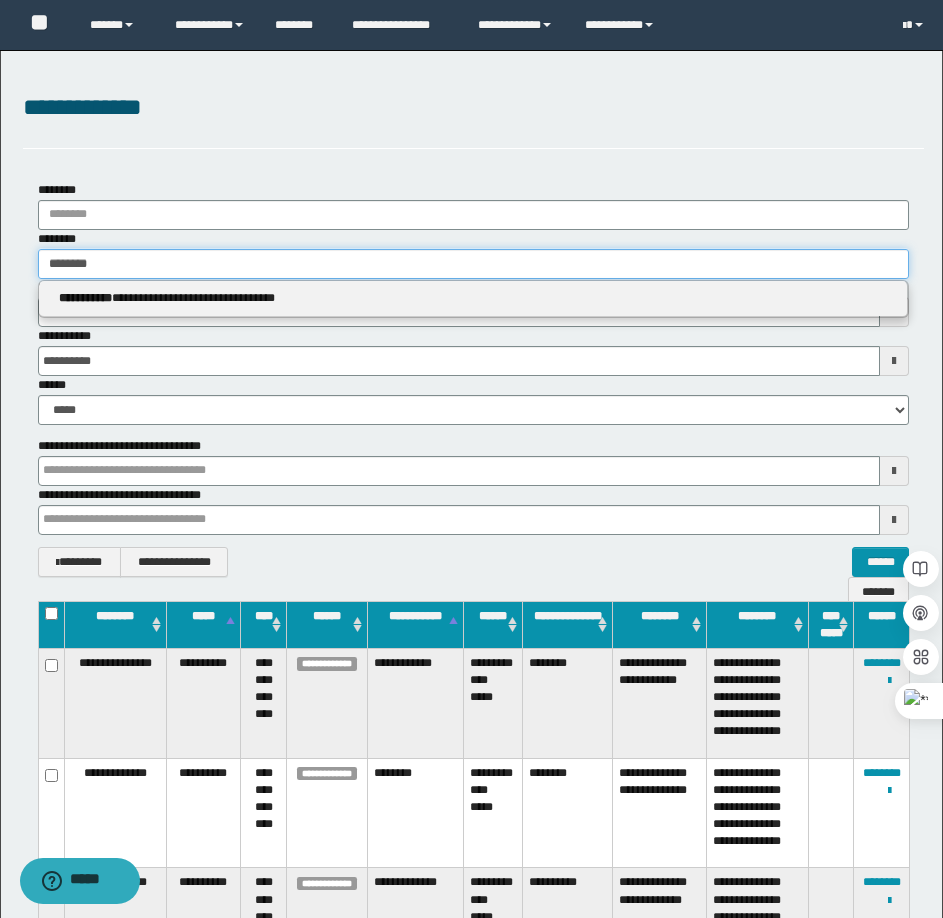 type on "********" 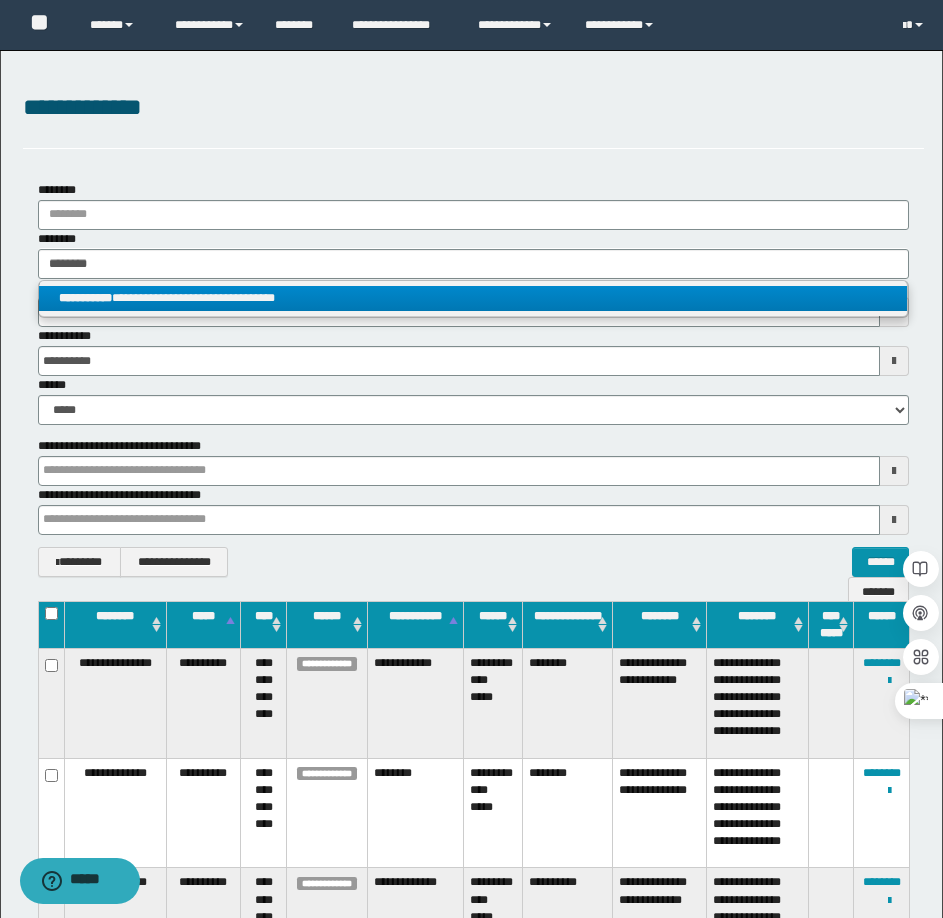 click on "**********" at bounding box center [473, 298] 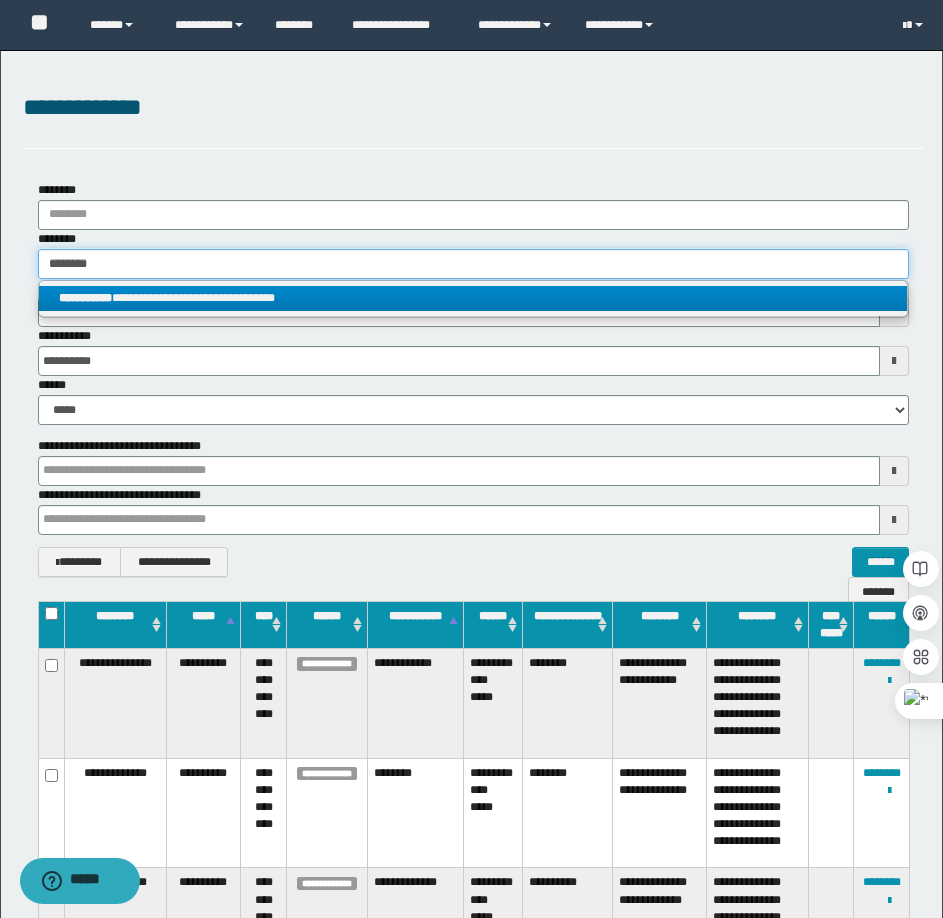 type 